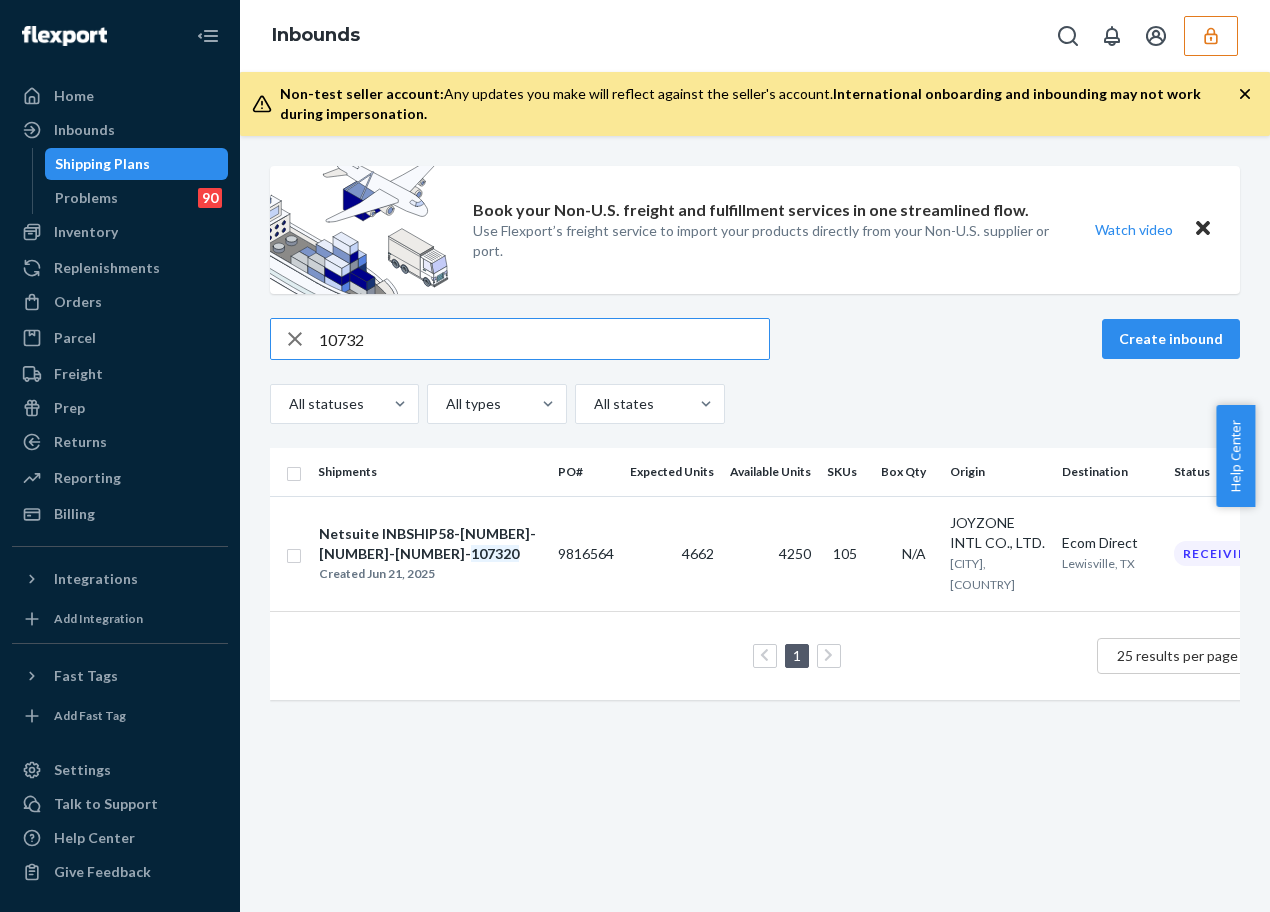 scroll, scrollTop: 0, scrollLeft: 0, axis: both 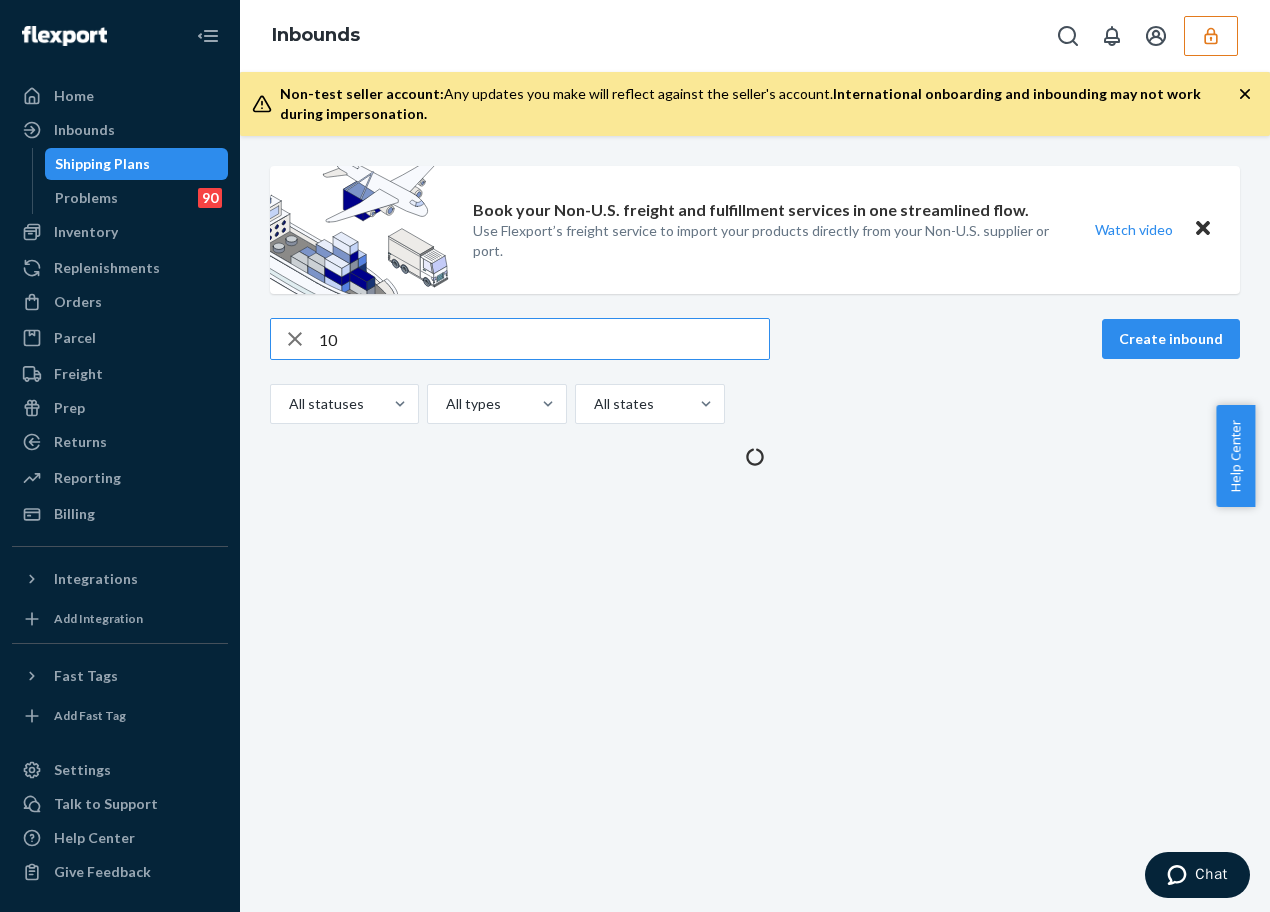 type on "1" 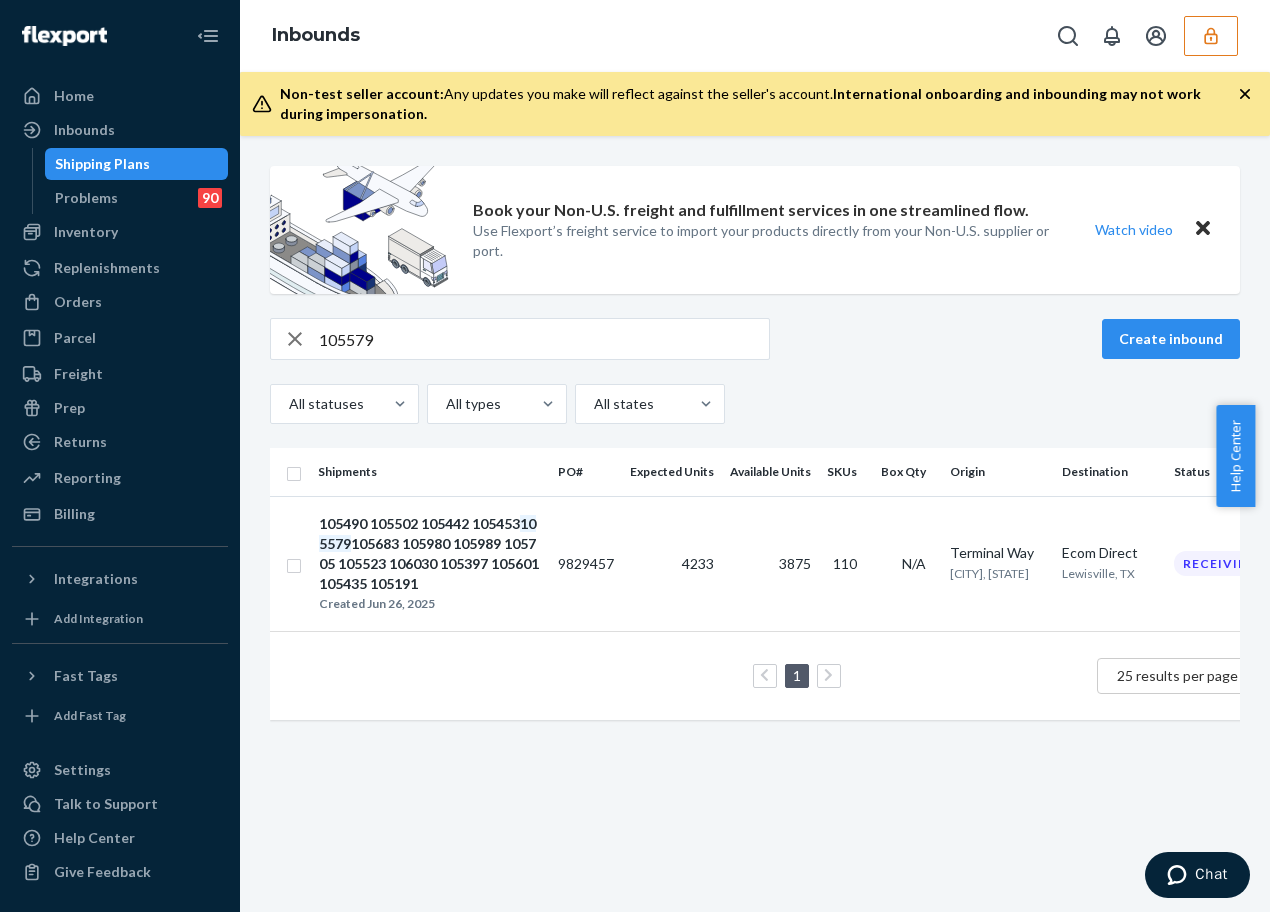 drag, startPoint x: 611, startPoint y: 571, endPoint x: 647, endPoint y: 722, distance: 155.23209 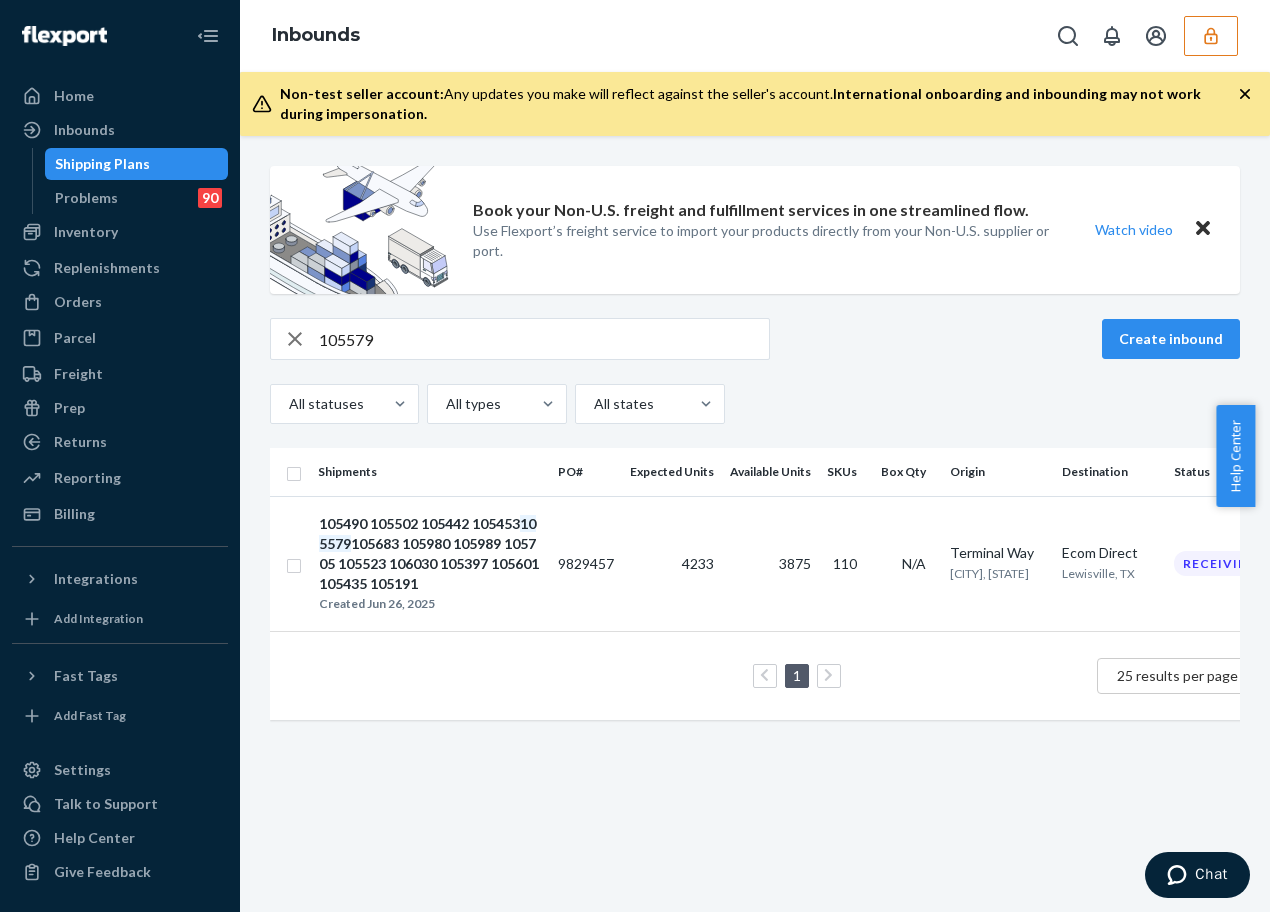 click on "Shipments PO# Expected Units Available Units SKUs Box Qty Origin Destination Status 105490 105502 105442 105453  105579  105683 105980 105989 105705 105523 106030 105397 105601 105435 105191 Created [DATE], [YEAR] 9829457 4233 3875 110 N/A Terminal Way [CITY], [STATE] Ecom Direct Lewisville, [STATE] Receiving 1 25 results per page" at bounding box center (755, 594) 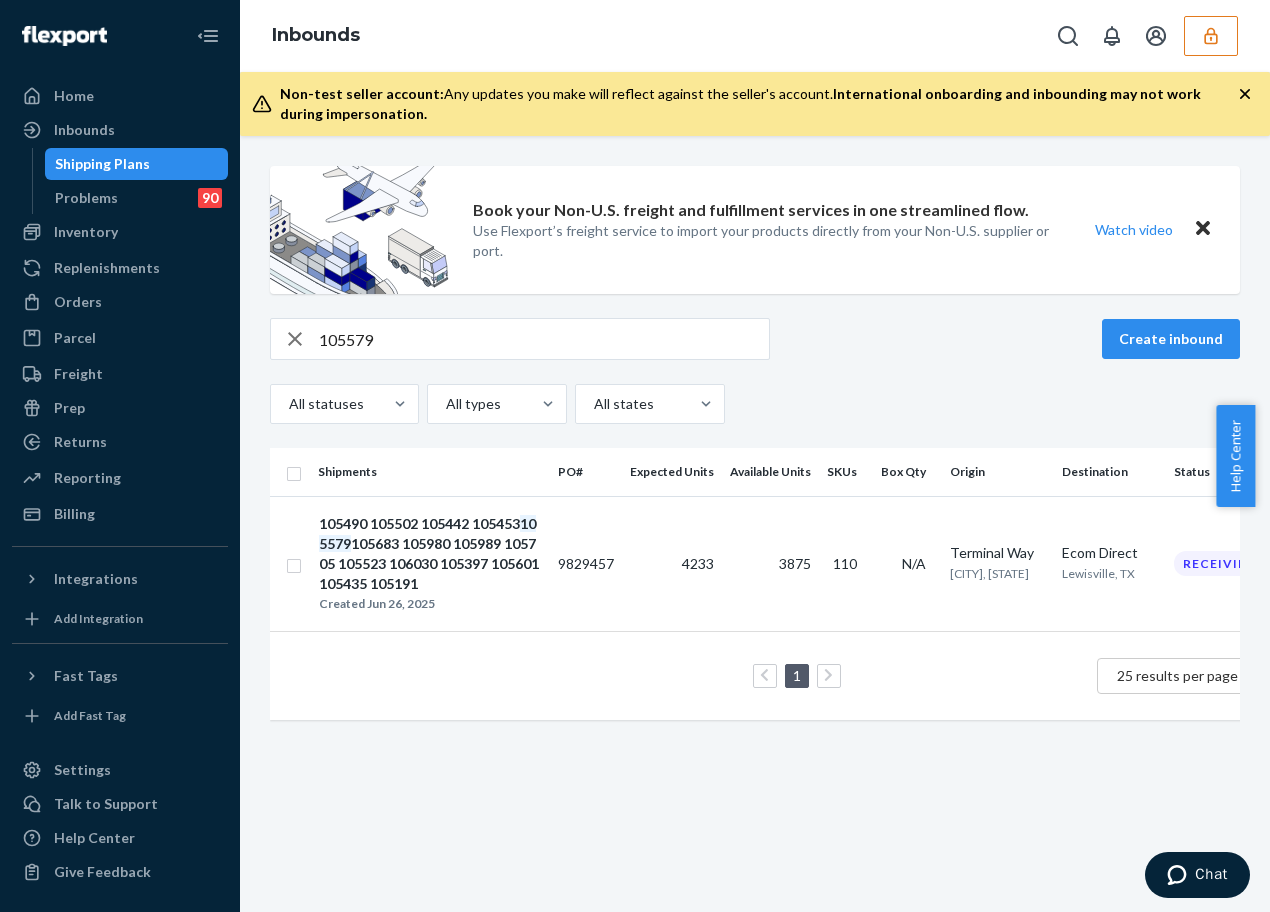 drag, startPoint x: 1100, startPoint y: 91, endPoint x: 662, endPoint y: 308, distance: 488.80774 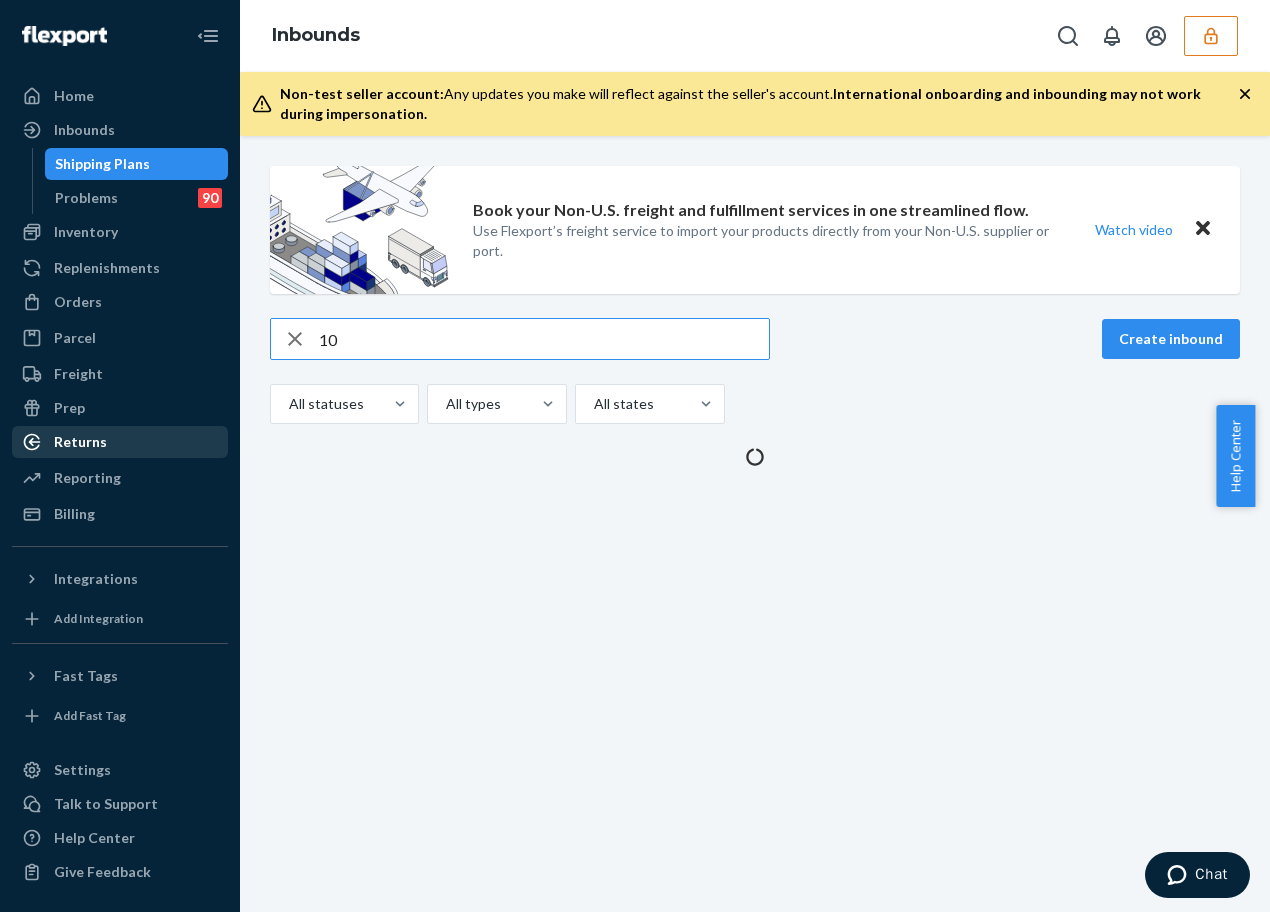 type on "1" 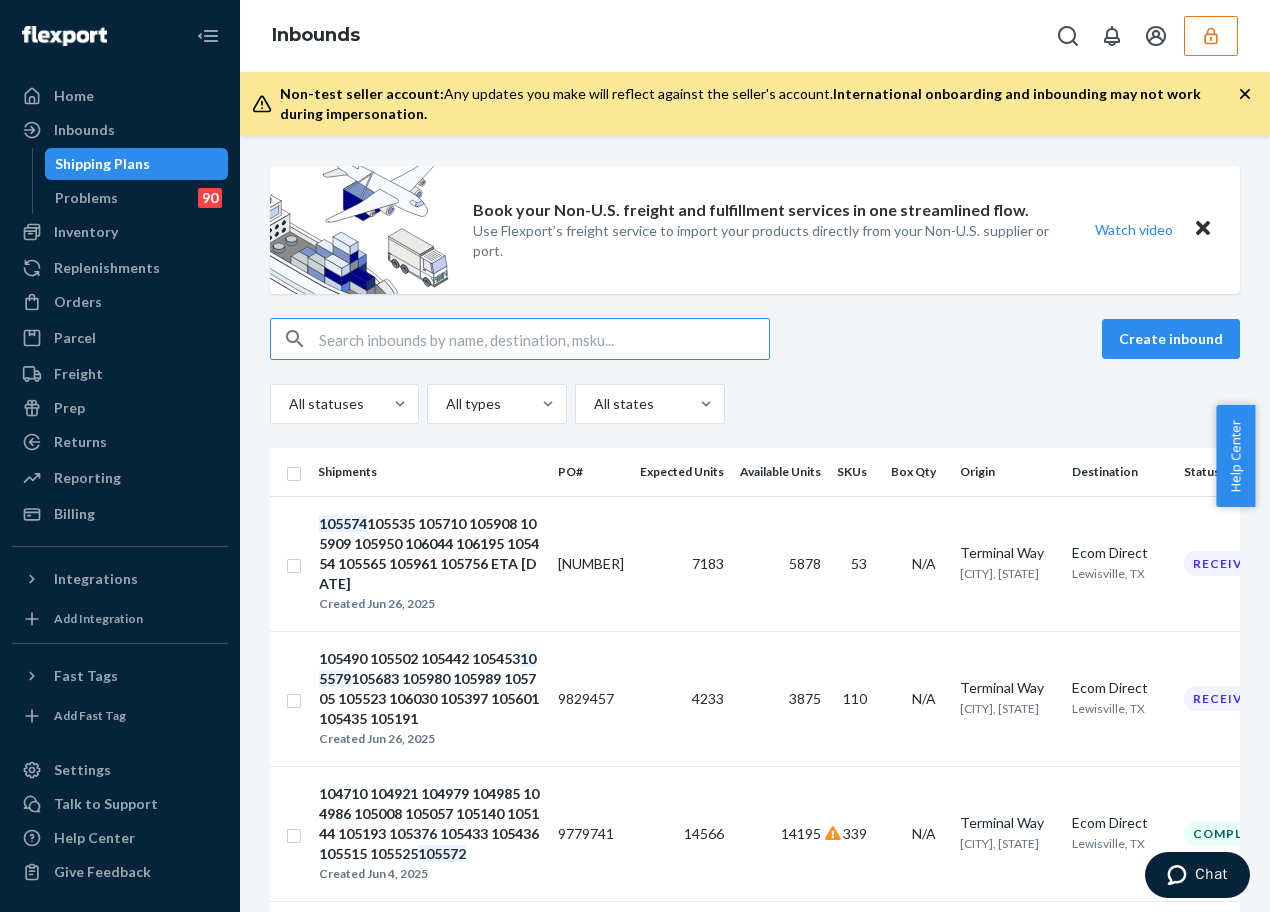click at bounding box center [544, 339] 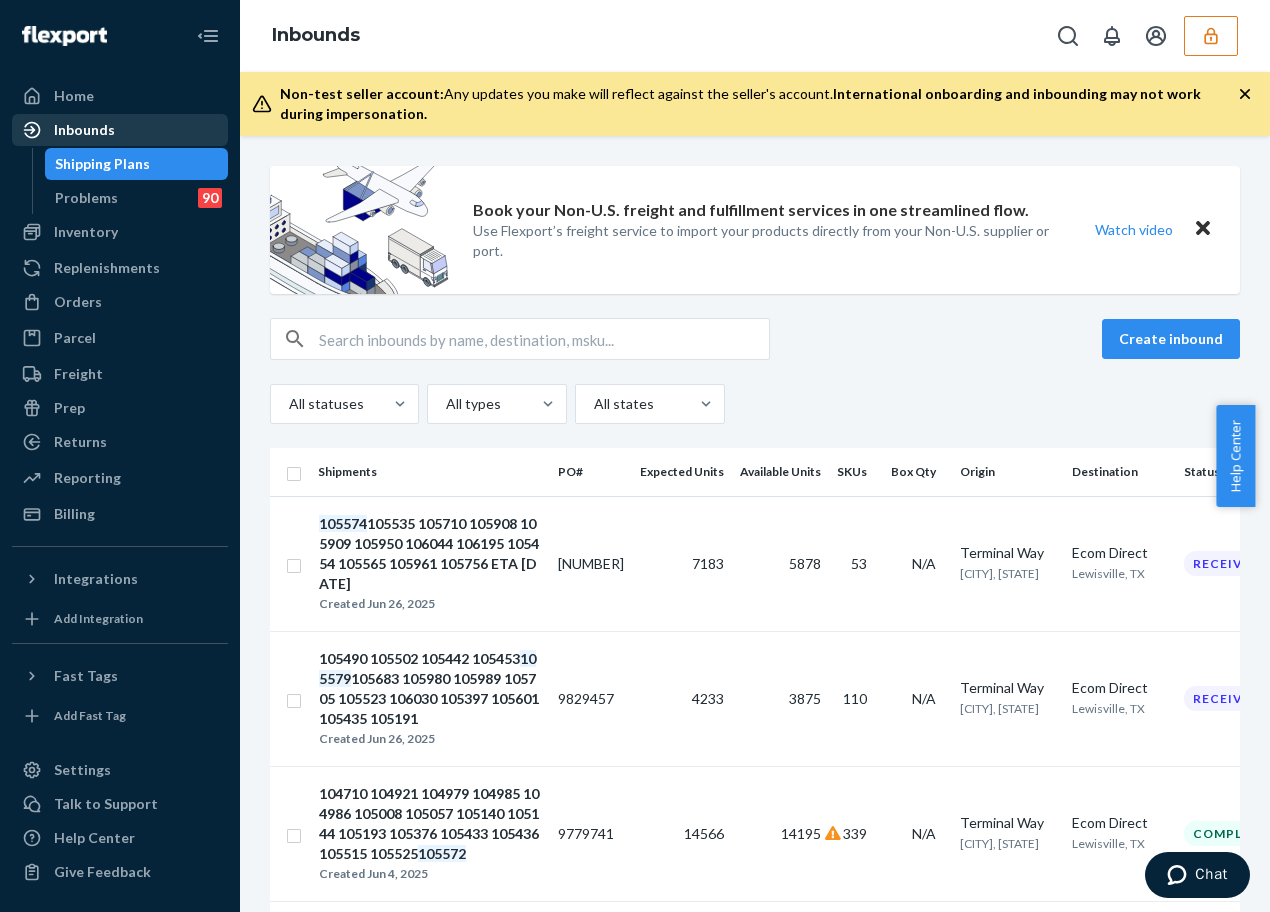 click on "Inbounds" at bounding box center (84, 130) 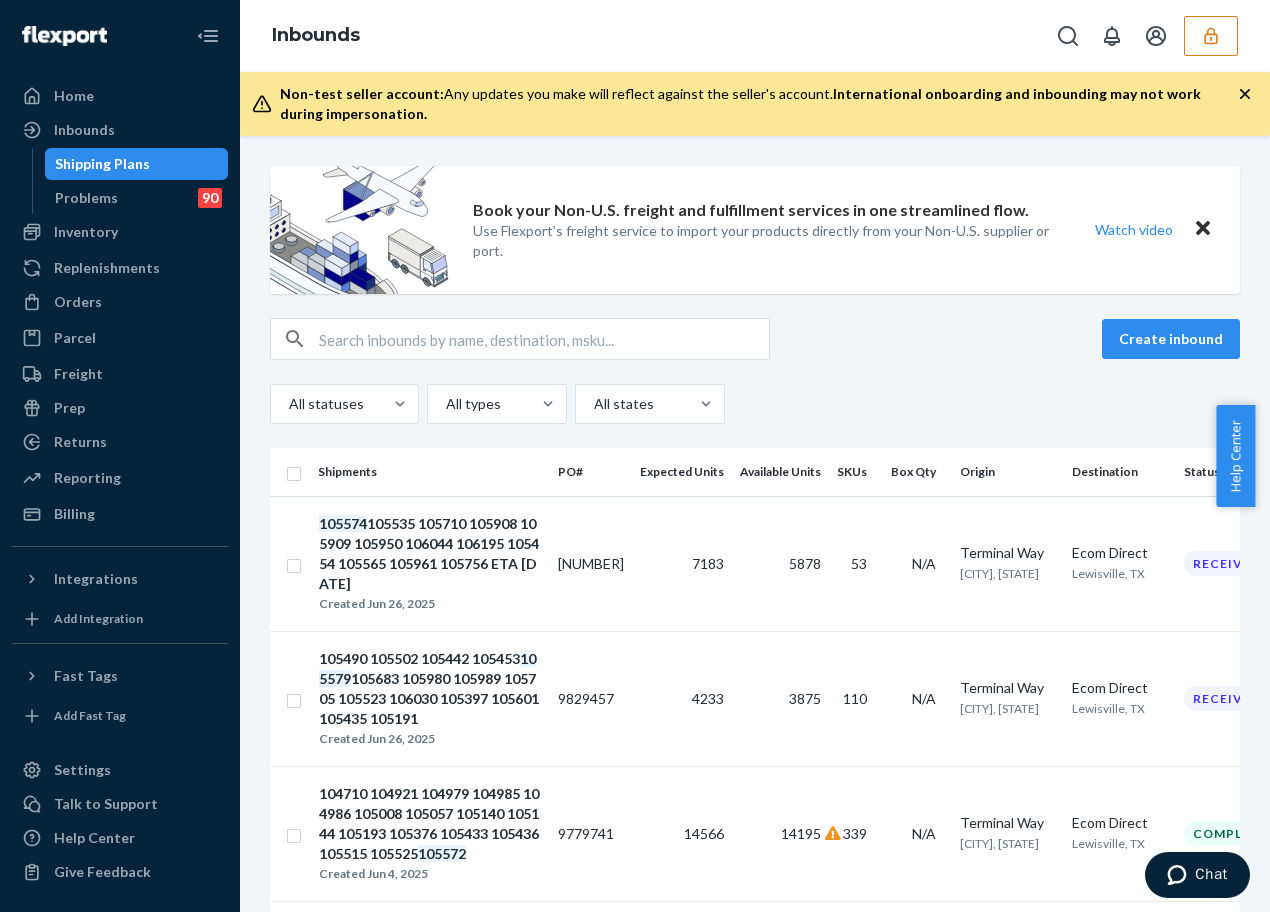 click at bounding box center (544, 339) 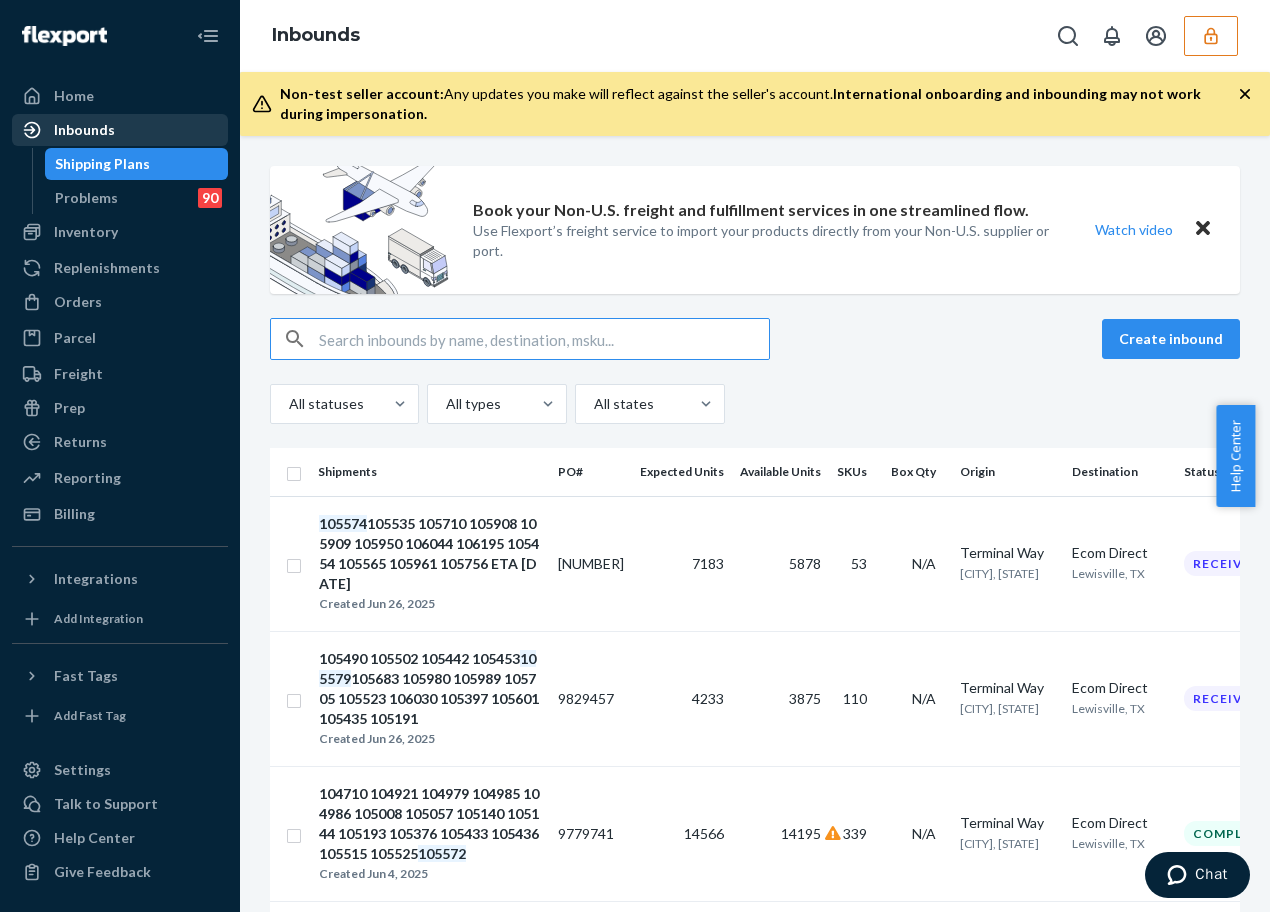 click on "Inbounds" at bounding box center (84, 130) 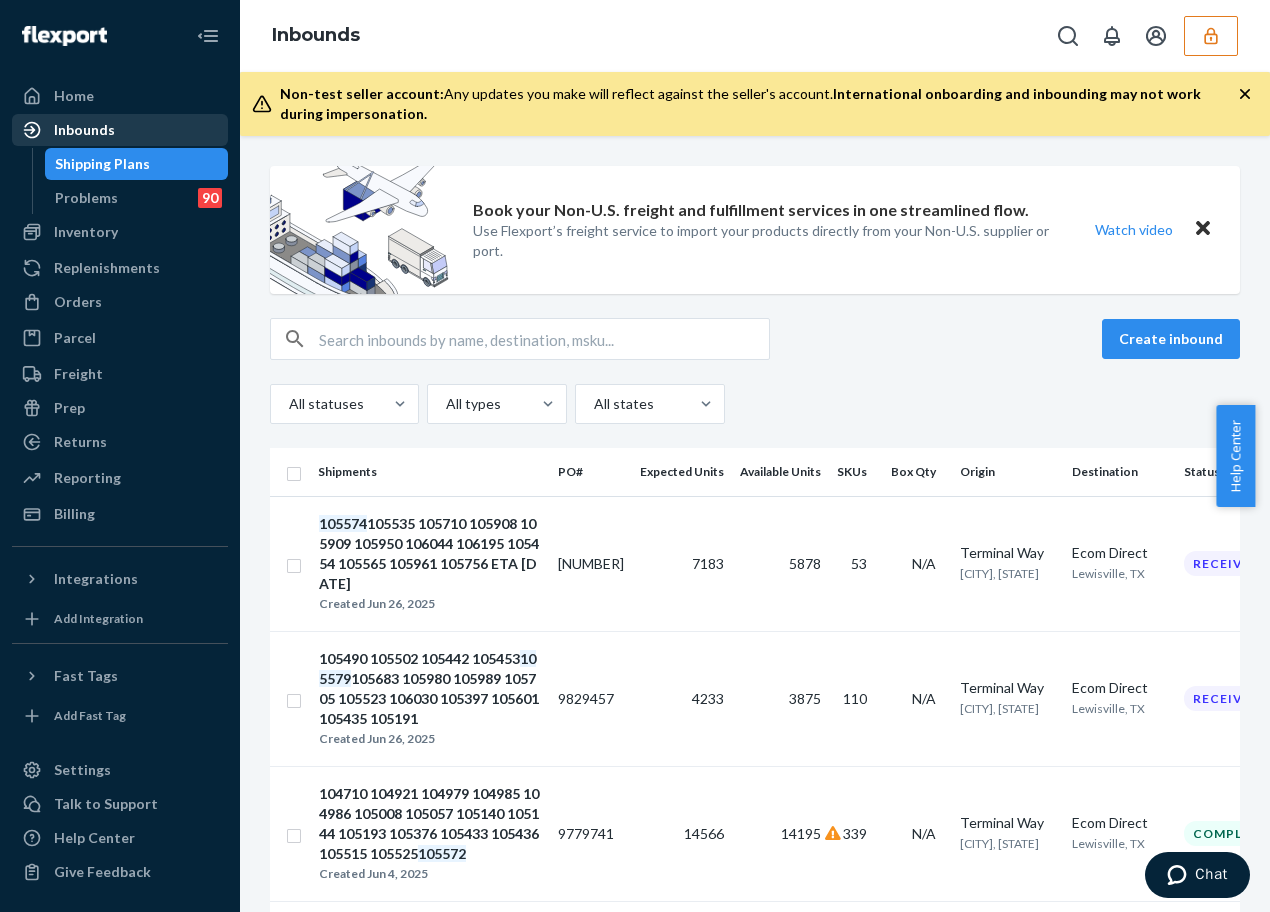click on "Inbounds" at bounding box center [84, 130] 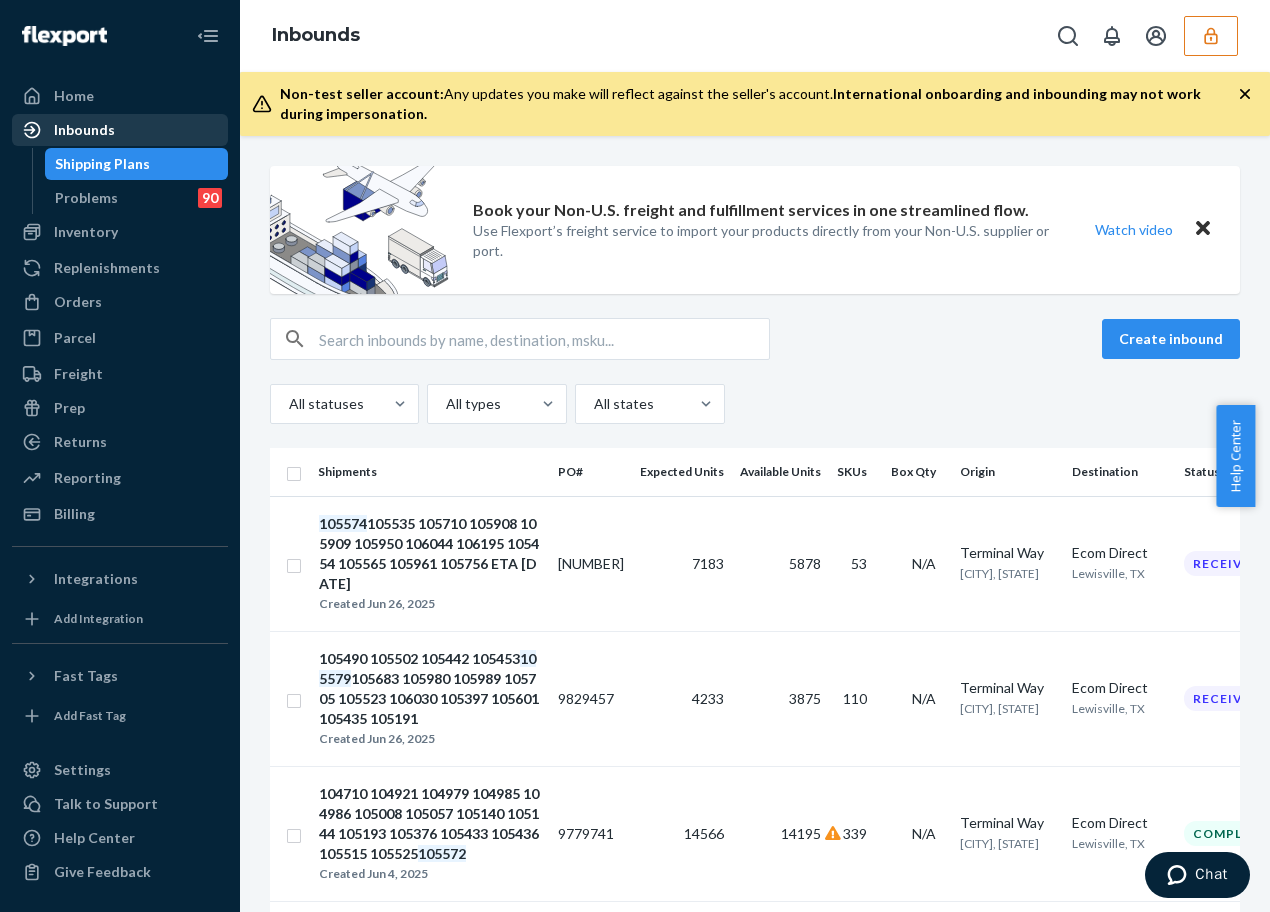 click on "Inbounds" at bounding box center (84, 130) 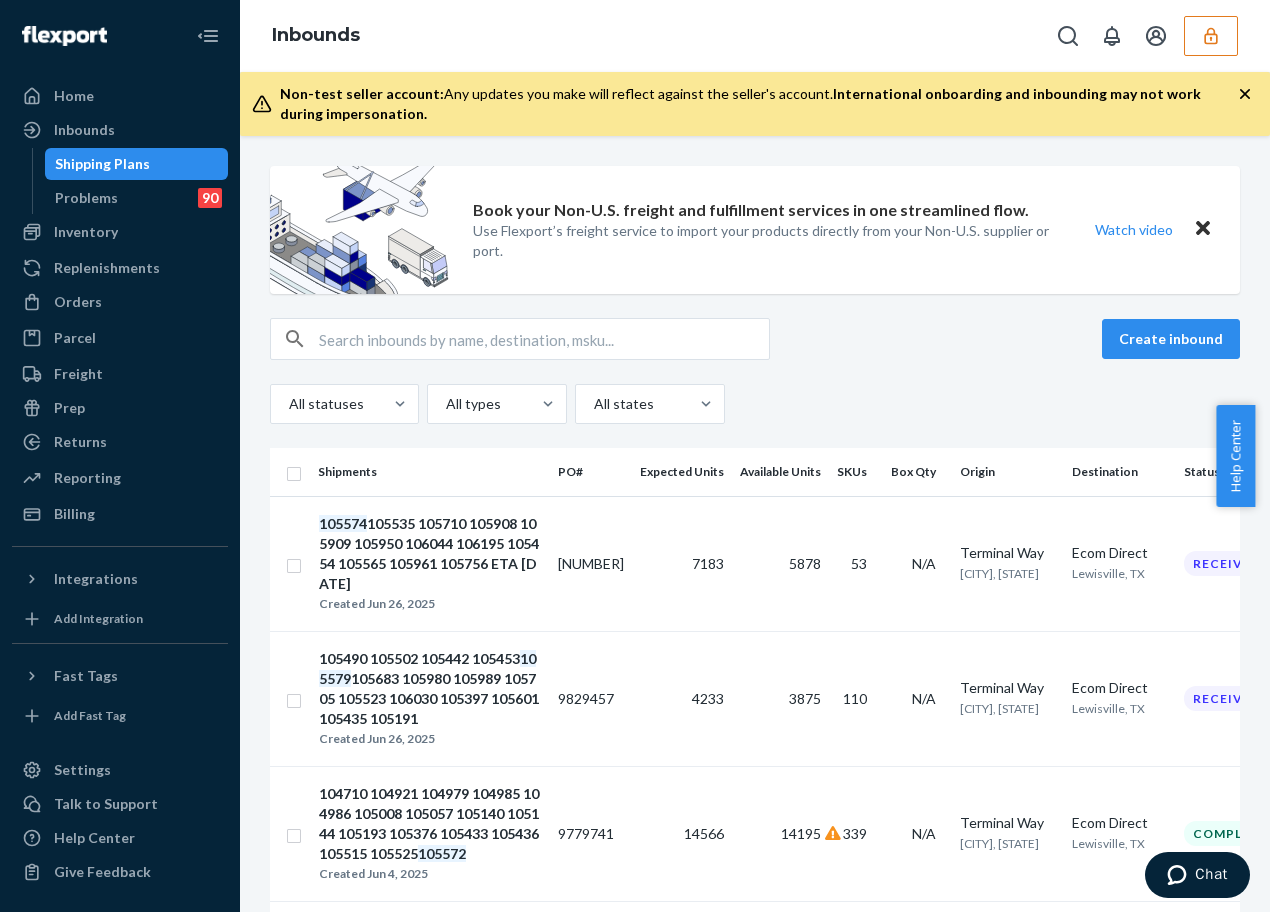 drag, startPoint x: 70, startPoint y: 139, endPoint x: 583, endPoint y: 43, distance: 521.90515 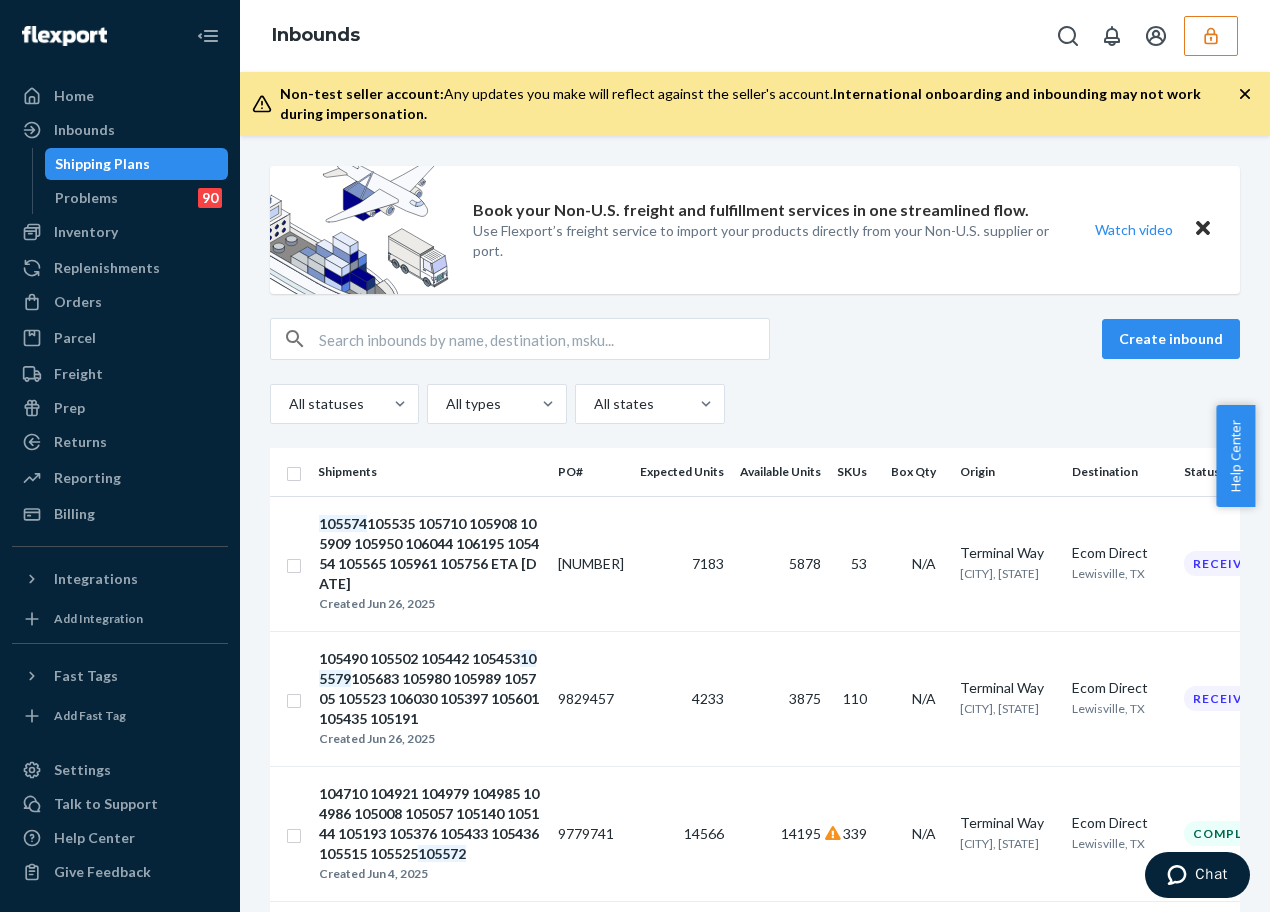 click 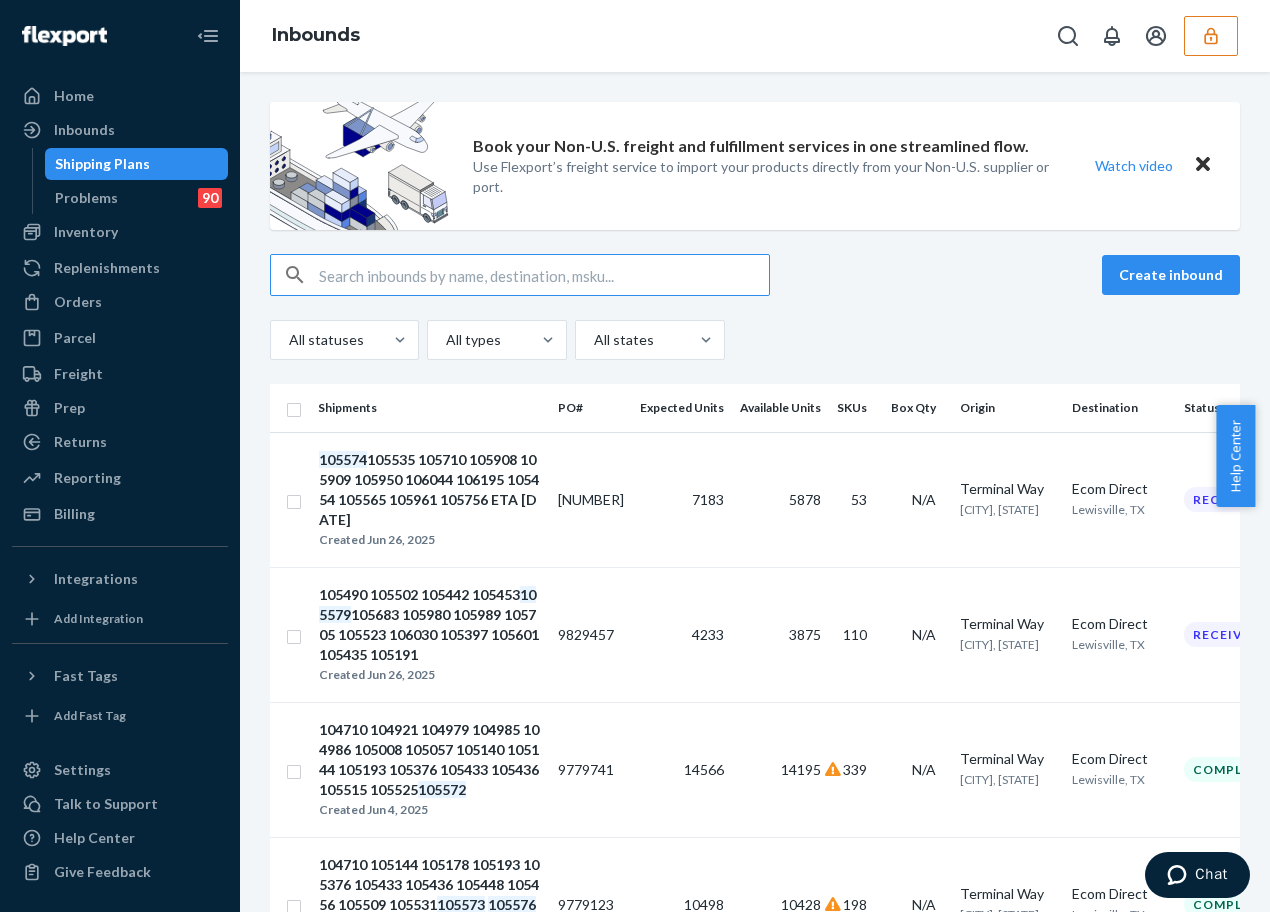 click at bounding box center (544, 275) 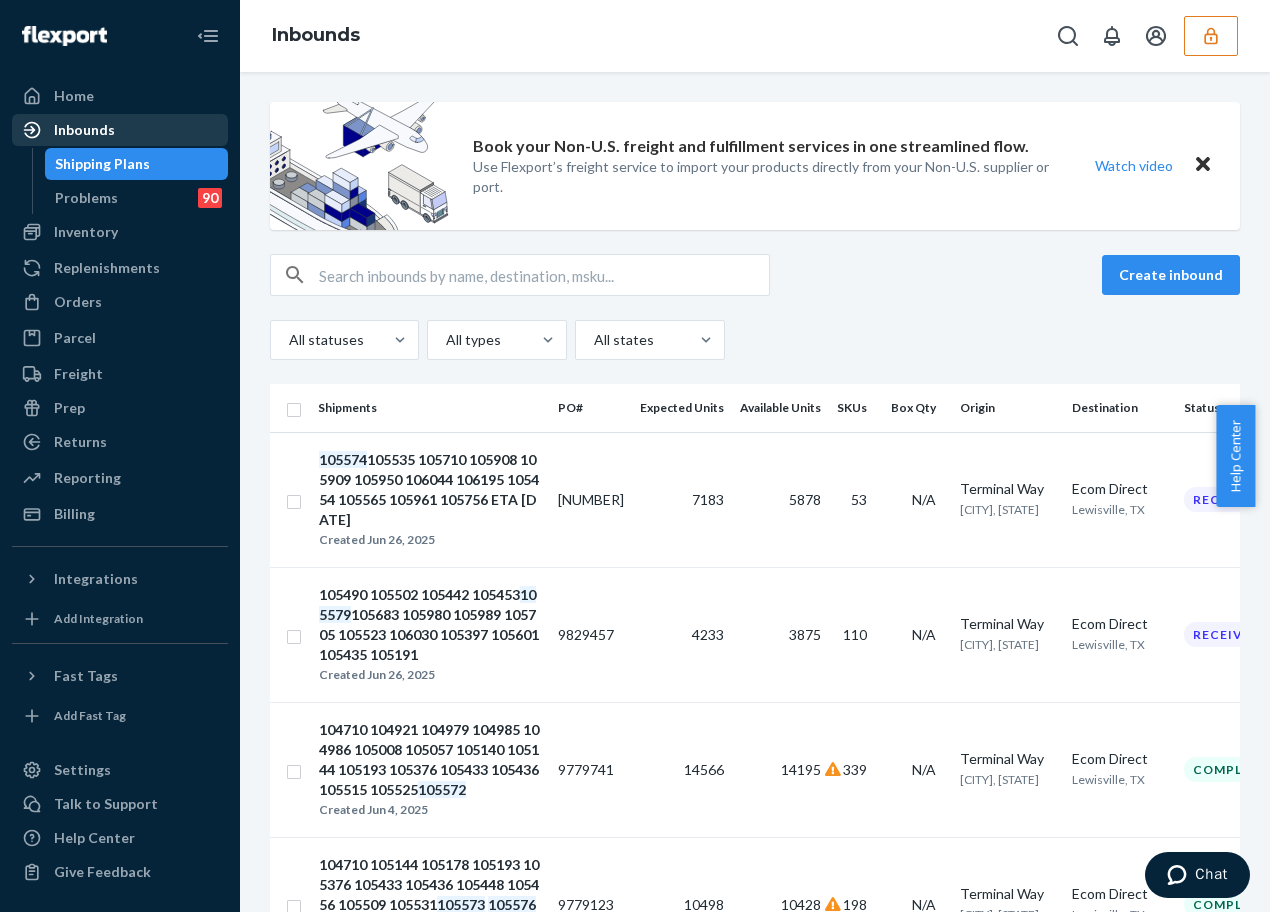 click on "Inbounds" at bounding box center (120, 130) 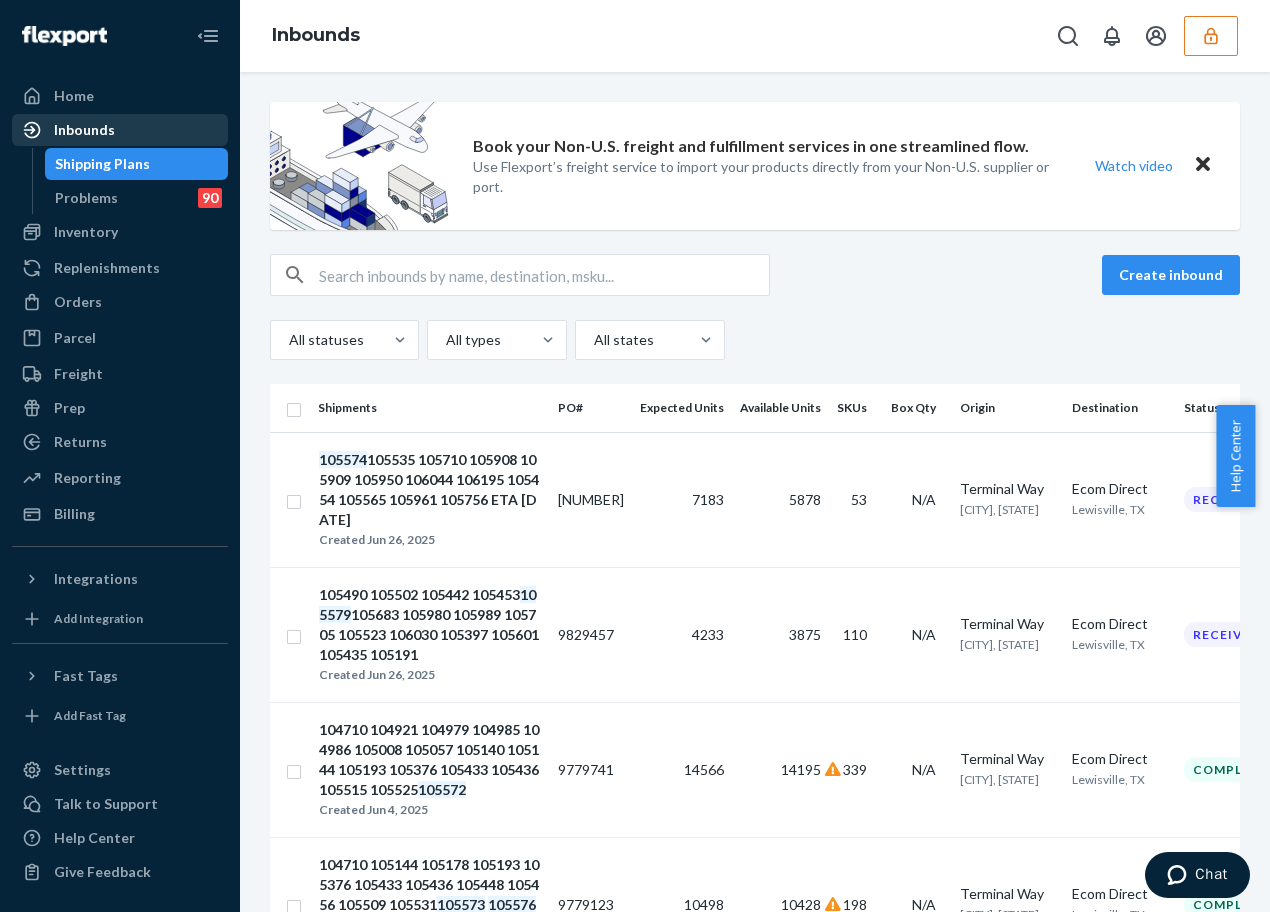 click on "Inbounds" at bounding box center (120, 130) 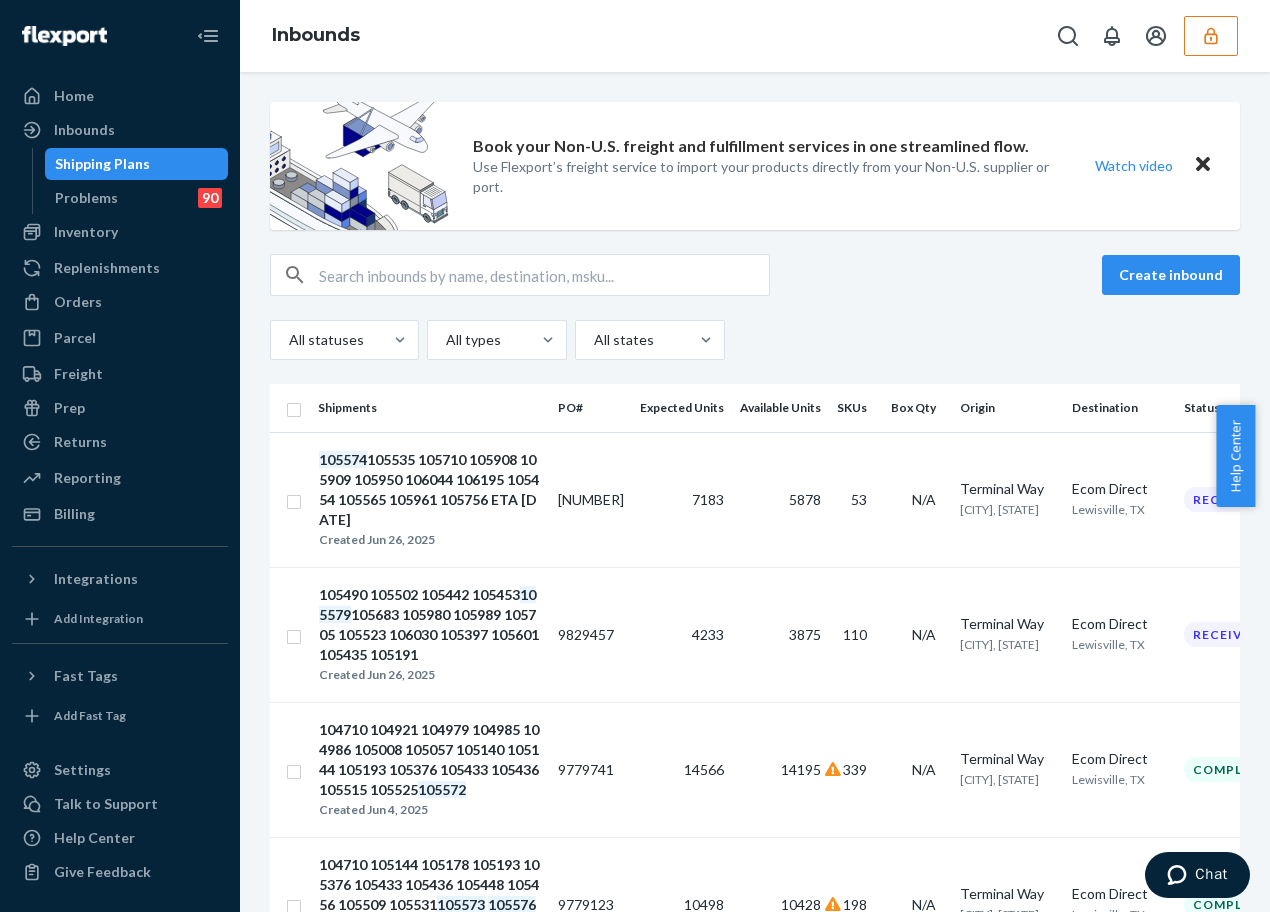 click on "Book your Non-U.S. freight and fulfillment services in one streamlined flow. Use Flexport’s freight service to import your products directly from your Non-U.S. supplier or port. Watch video Create inbound All statuses All types All states Shipments PO# Expected Units Available Units SKUs Box Qty Origin Destination Status 105574  105535 105710 105908 105909 105950 106044 106195 105454 105565 105961 105756 ETA 7/6 Created Jun 26, 2025 9829460 7183 5878 53 N/A Terminal Way Los Angeles, CA Ecom Direct Lewisville, TX Receiving 105490 105502 105442 105453  105579  105683 105980 105989 105705 105523 106030 105397 105601 105435 105191 Created Jun 26, 2025 9829457 4233 3875 110 N/A Terminal Way Los Angeles, CA Ecom Direct Lewisville, TX Receiving 104710 104921 104979 104985 104986 105008 105057 105140 105144 105193 105376 105433 105436 105515 105525  105572 Created Jun 4, 2025 9779741 14566 14195 339 N/A Terminal Way Los Angeles, CA Ecom Direct Lewisville, TX Completed 105573   105576  105599 105614 9779123 10498 1" at bounding box center (755, 629) 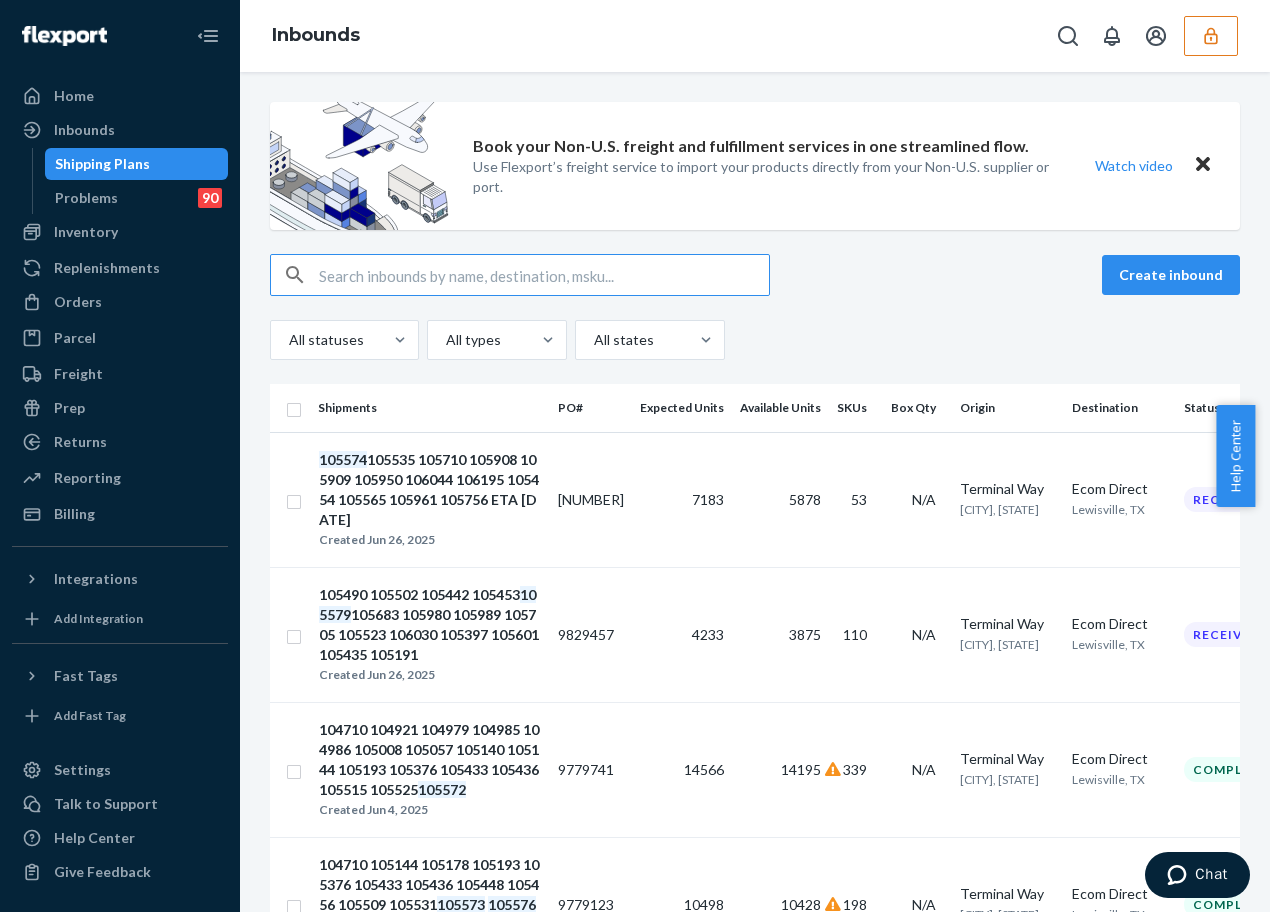 click at bounding box center (544, 275) 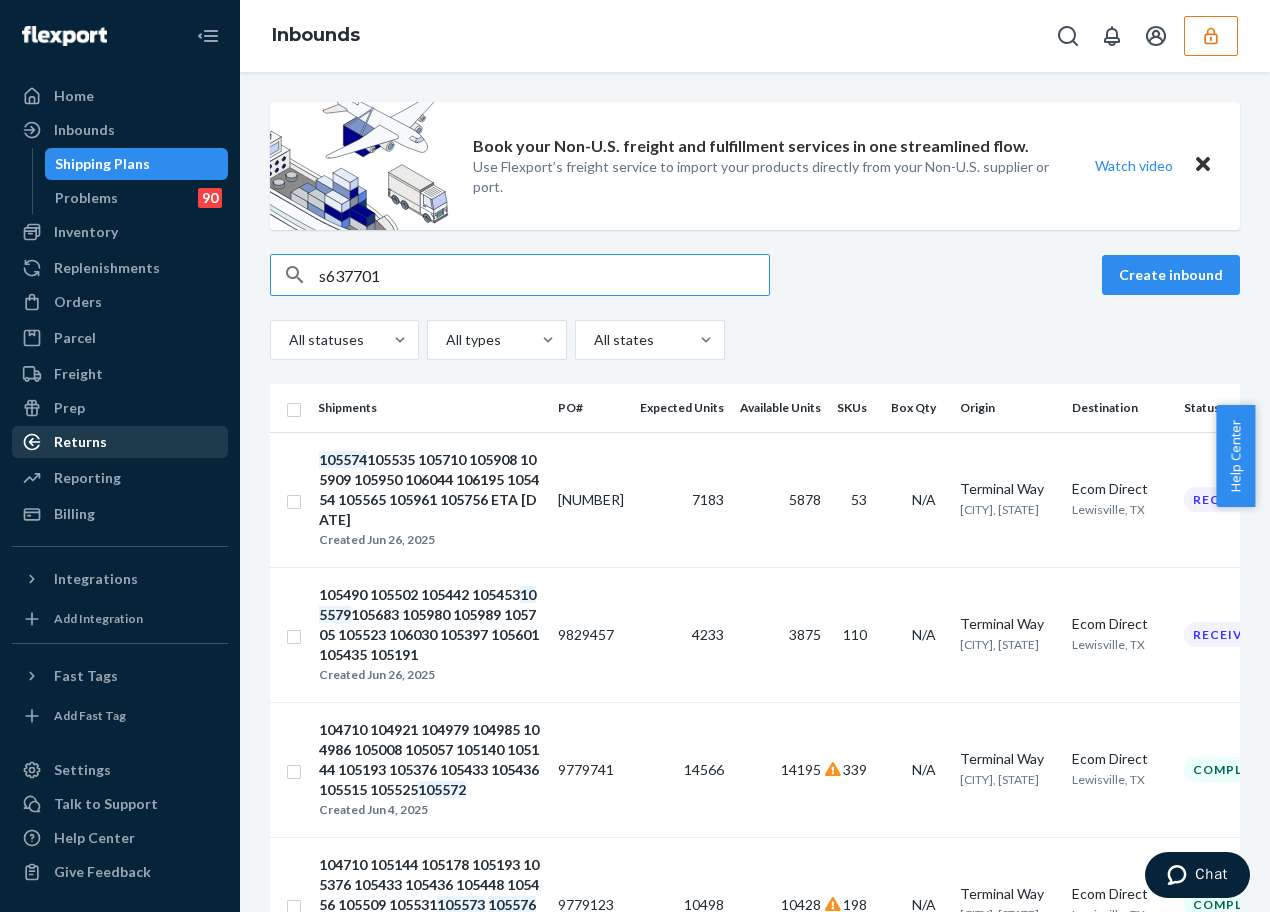 type on "s[NUMBER]" 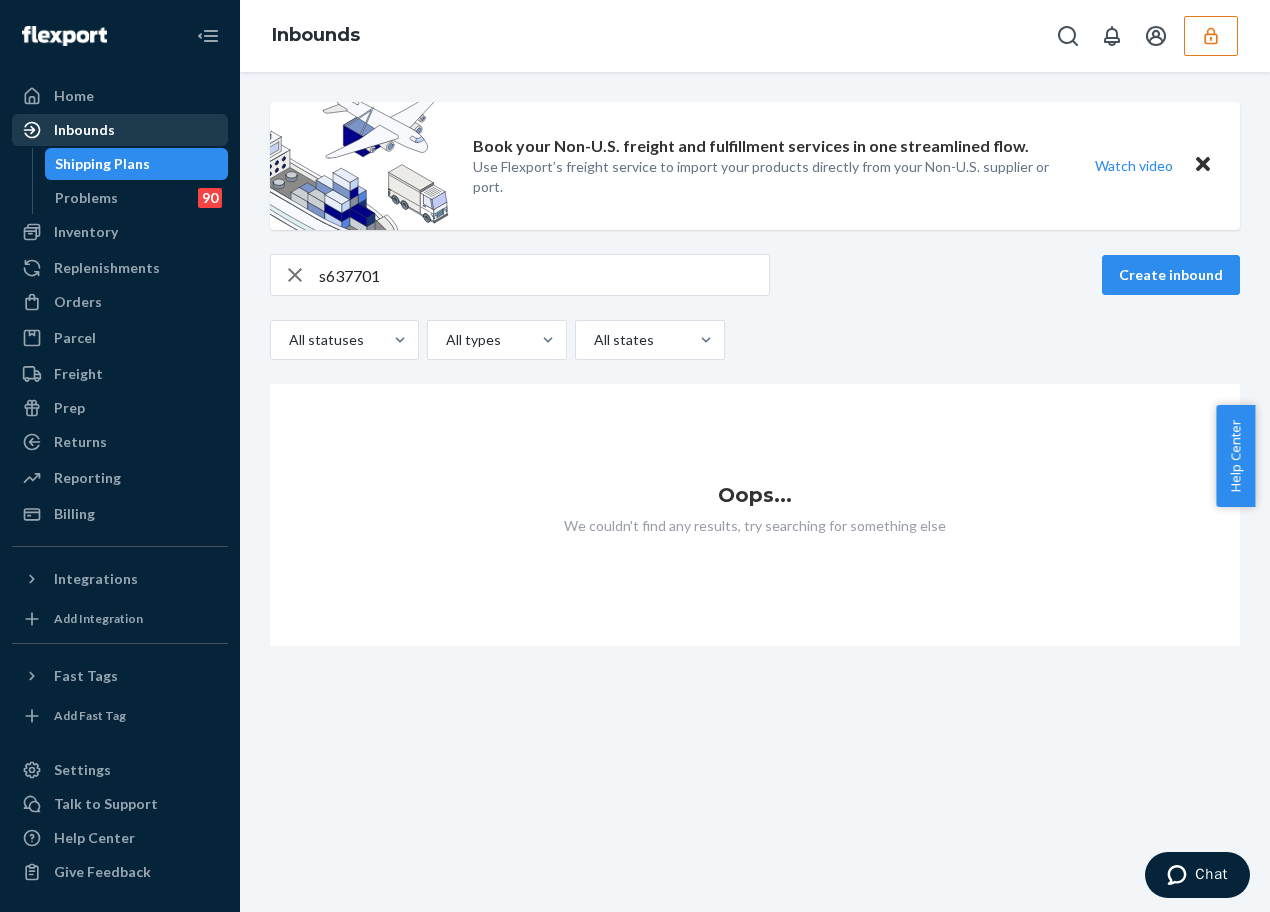 click on "Inbounds" at bounding box center [84, 130] 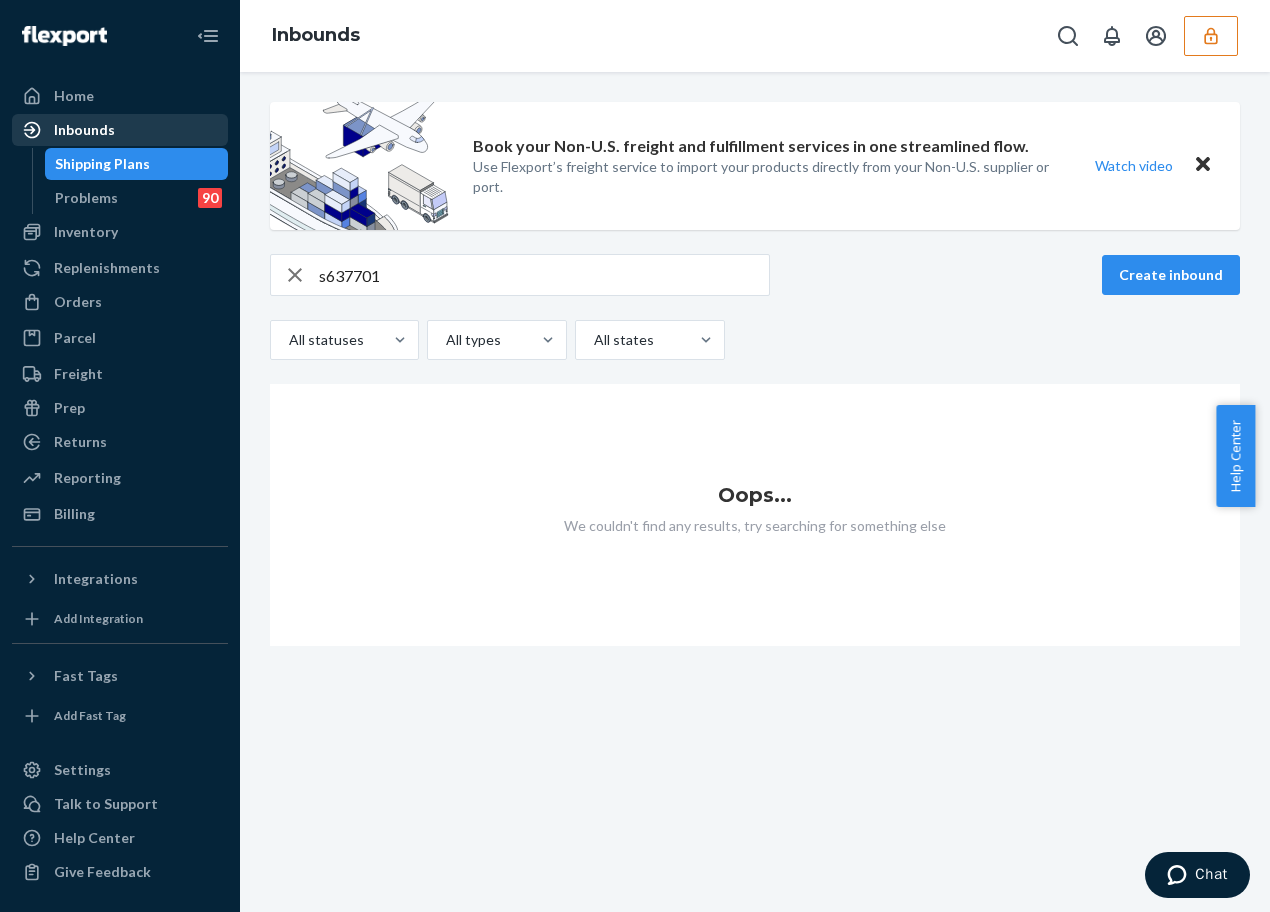 click on "Inbounds" at bounding box center [84, 130] 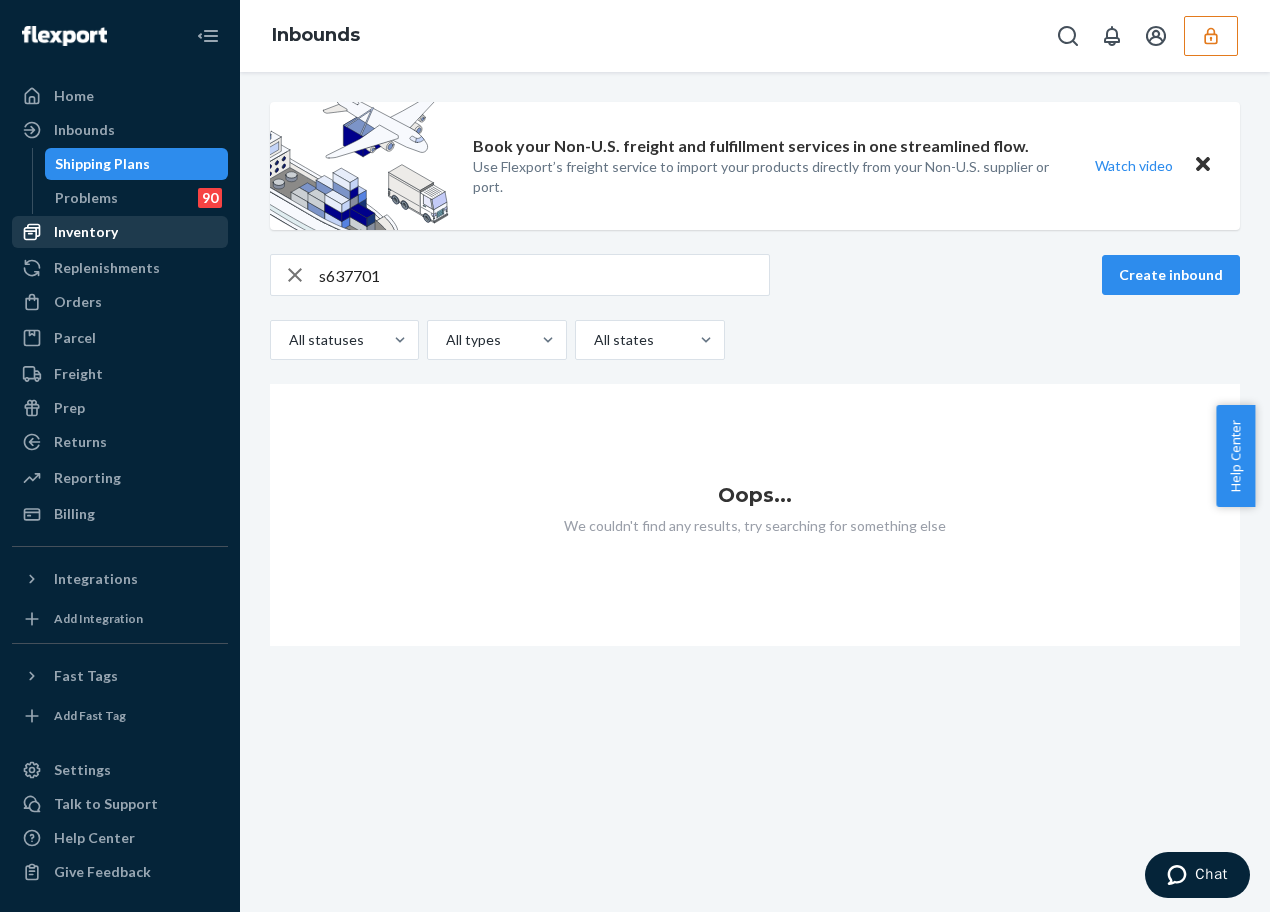 click on "Inventory" at bounding box center (120, 232) 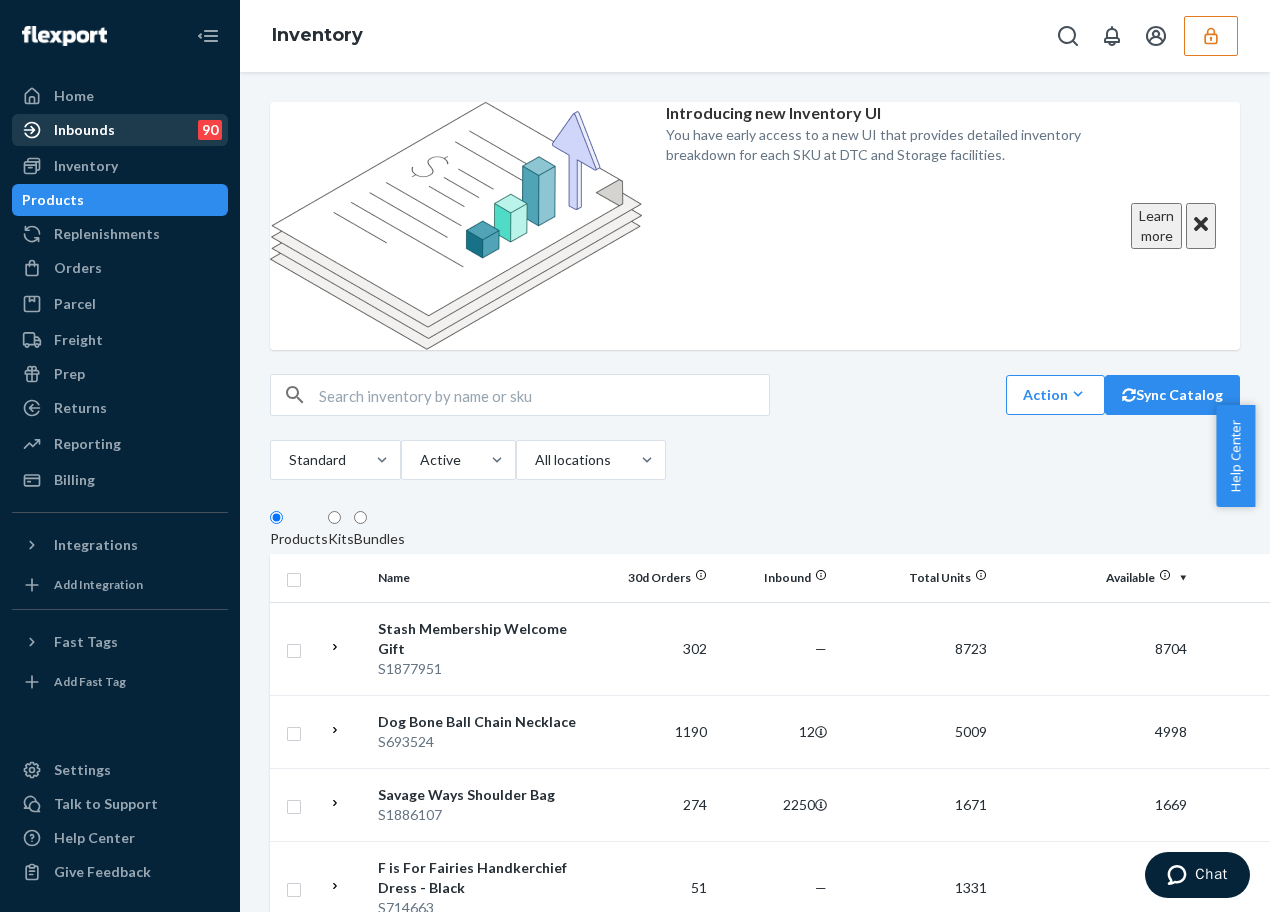 click on "Inbounds" at bounding box center [84, 130] 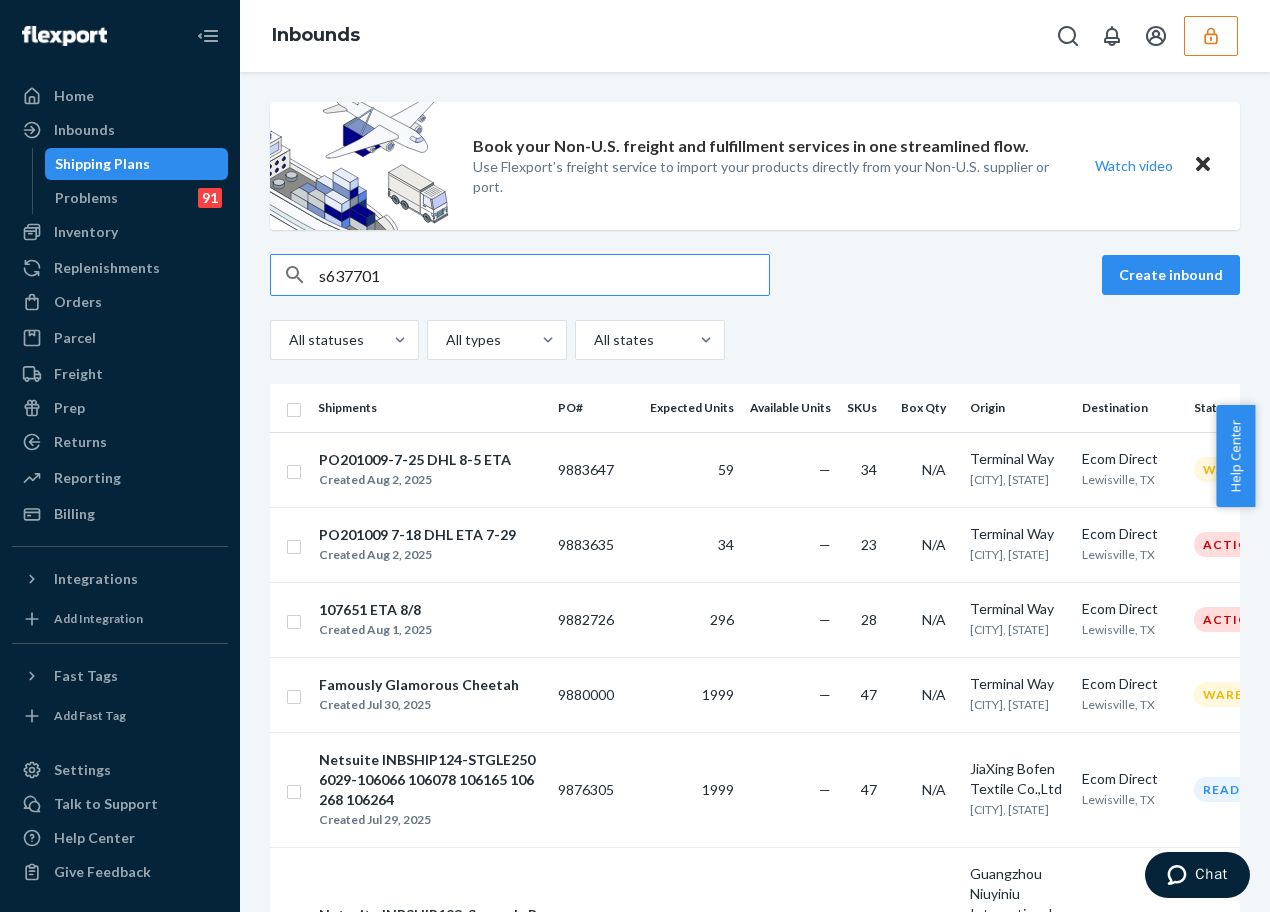 type on "s[NUMBER]" 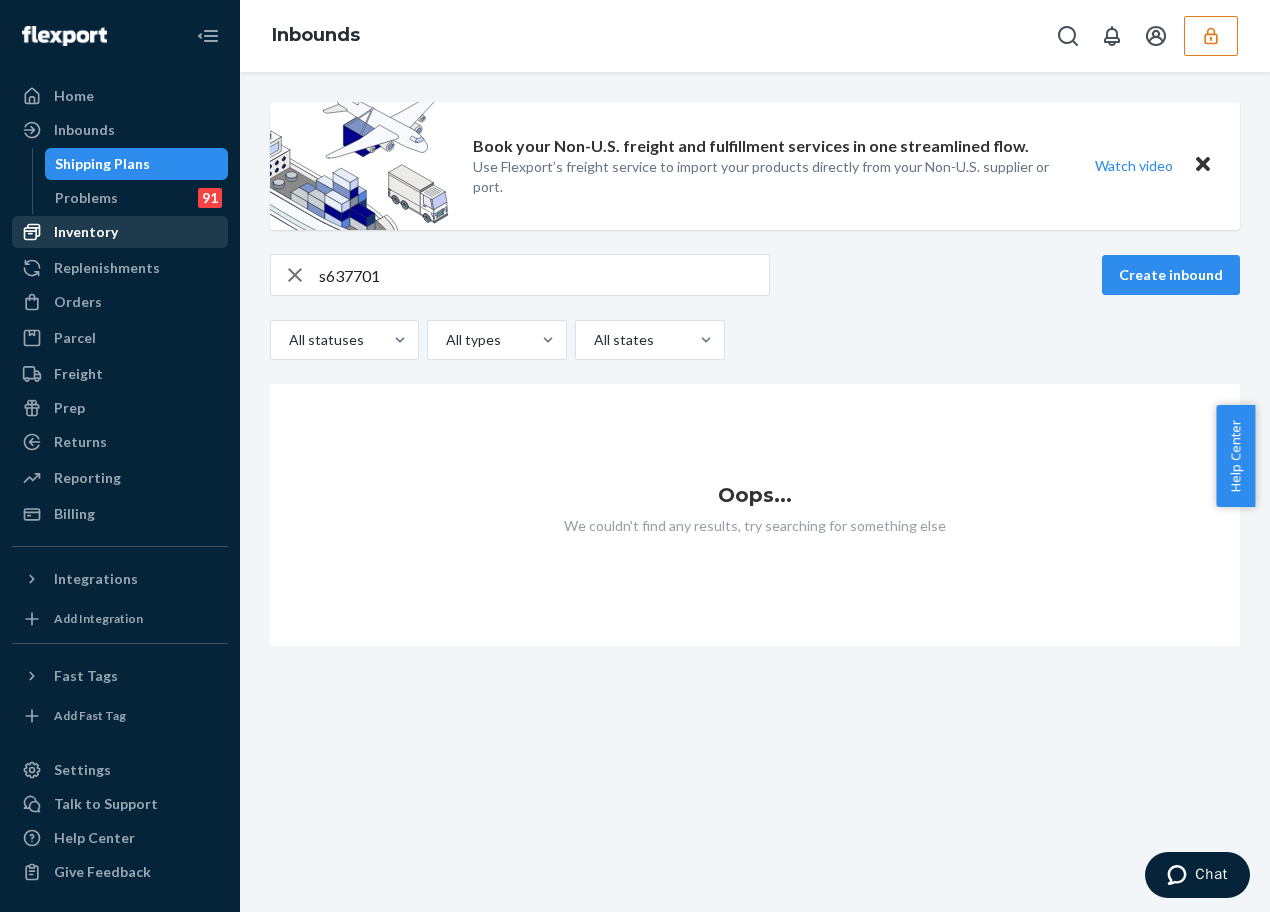 click on "Inventory" at bounding box center (120, 232) 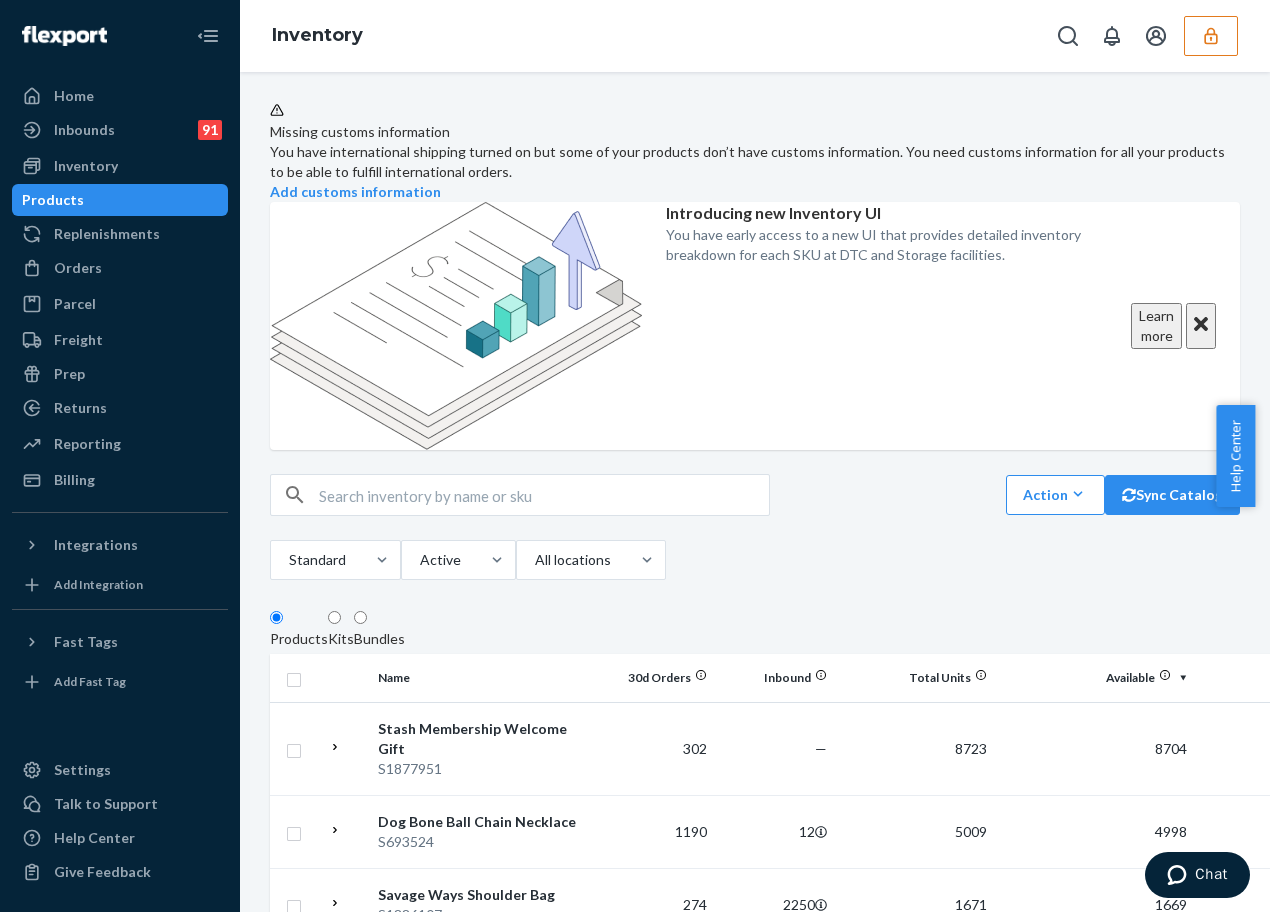 click 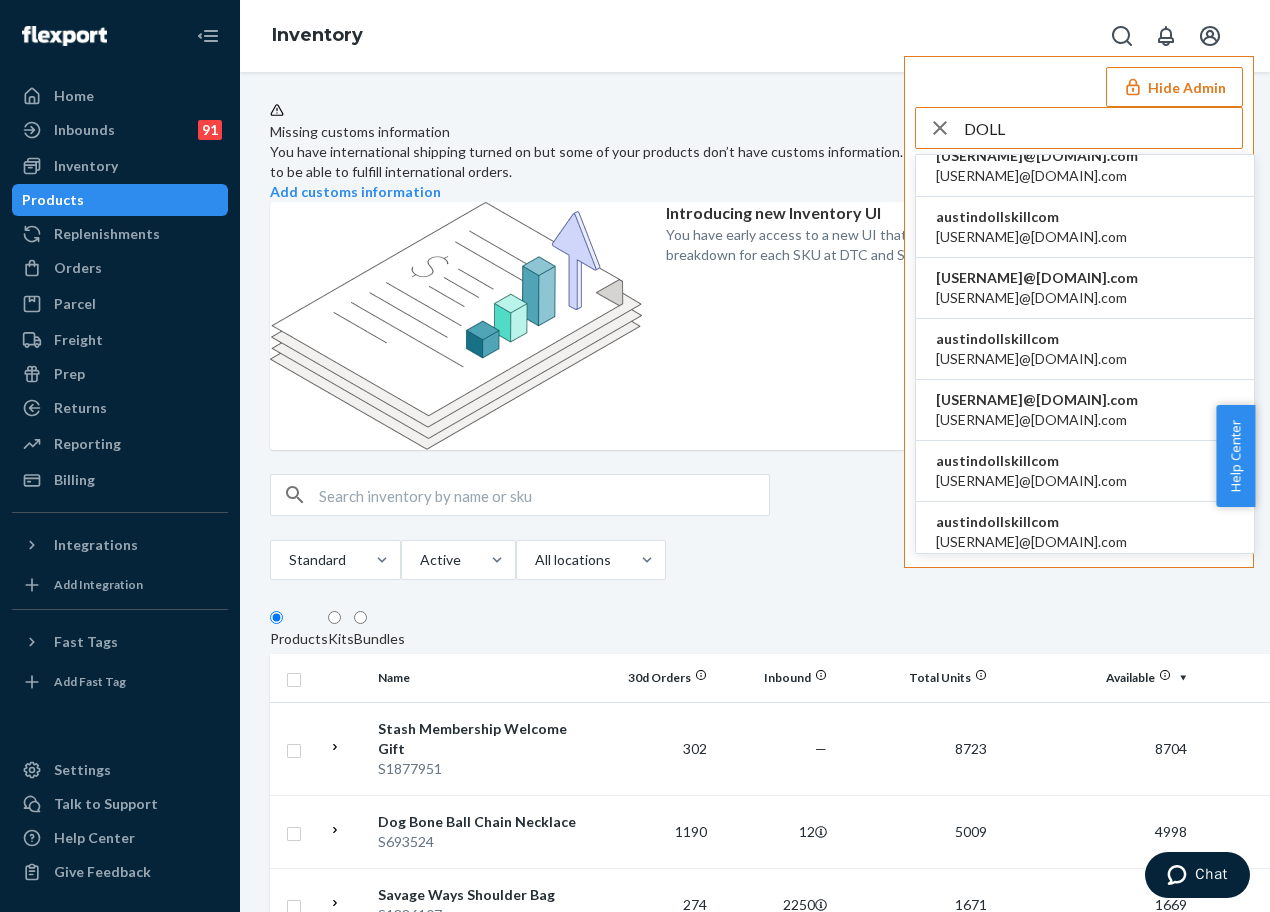 scroll, scrollTop: 1400, scrollLeft: 0, axis: vertical 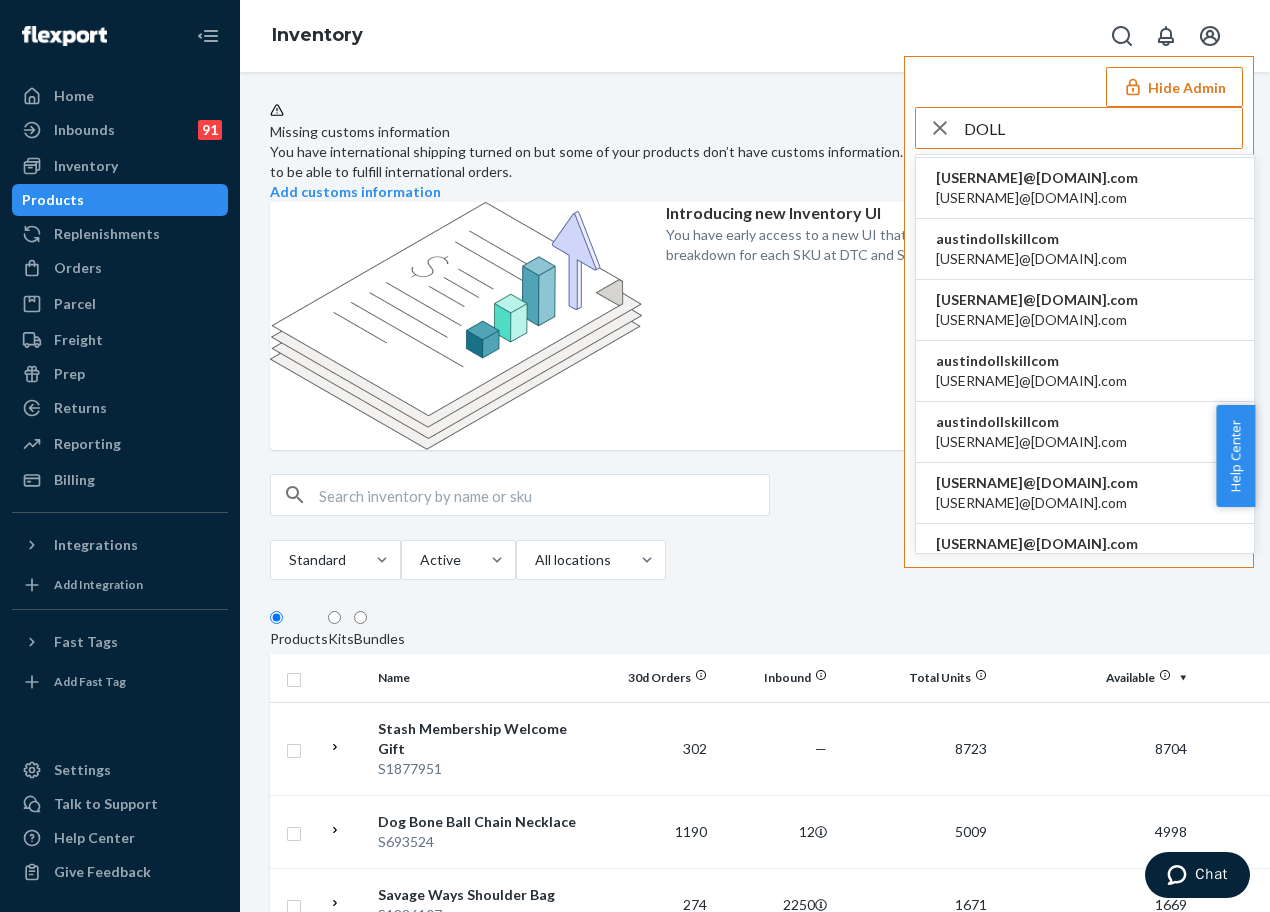 type on "DOLL" 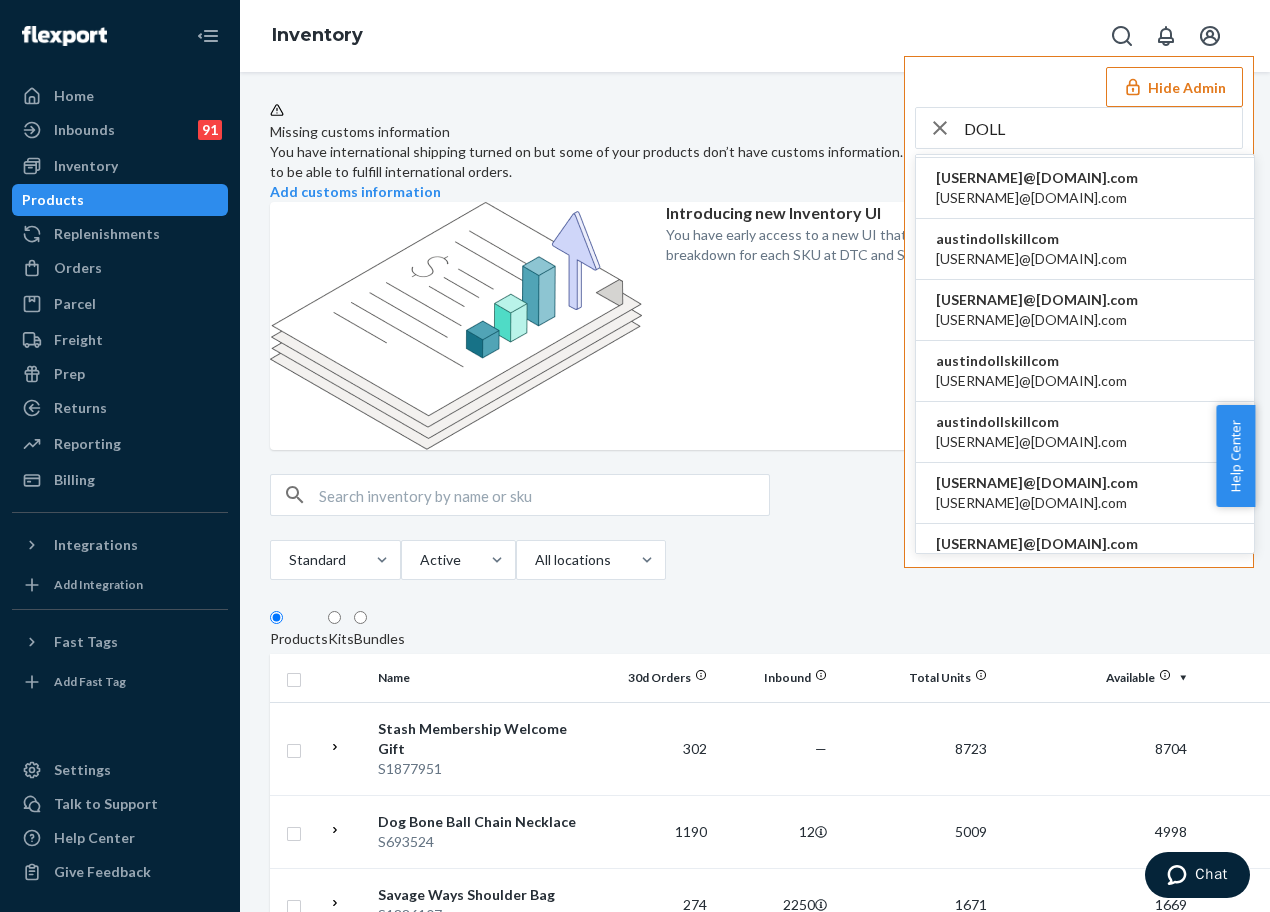 click on "[EMAIL]" at bounding box center (1031, 381) 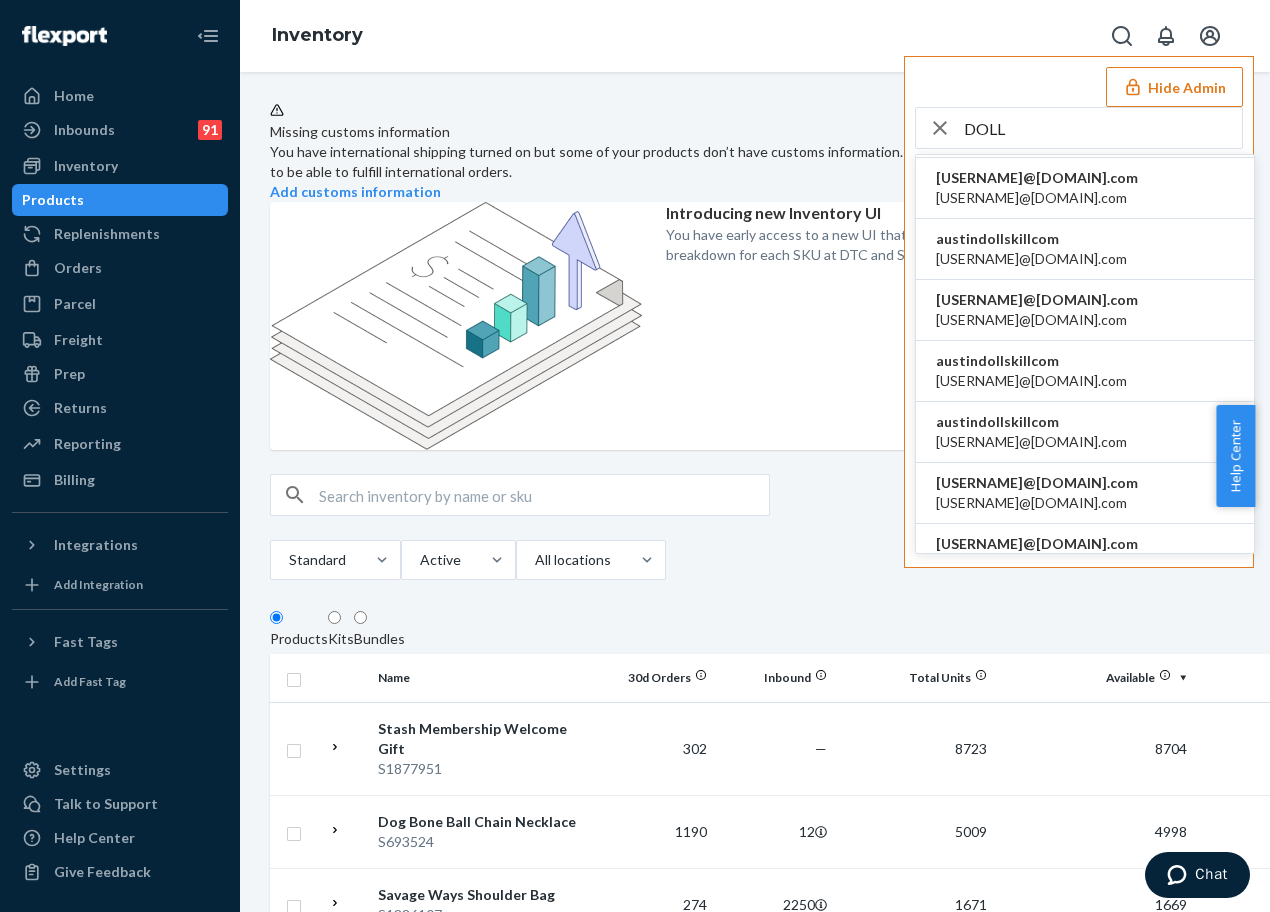 type 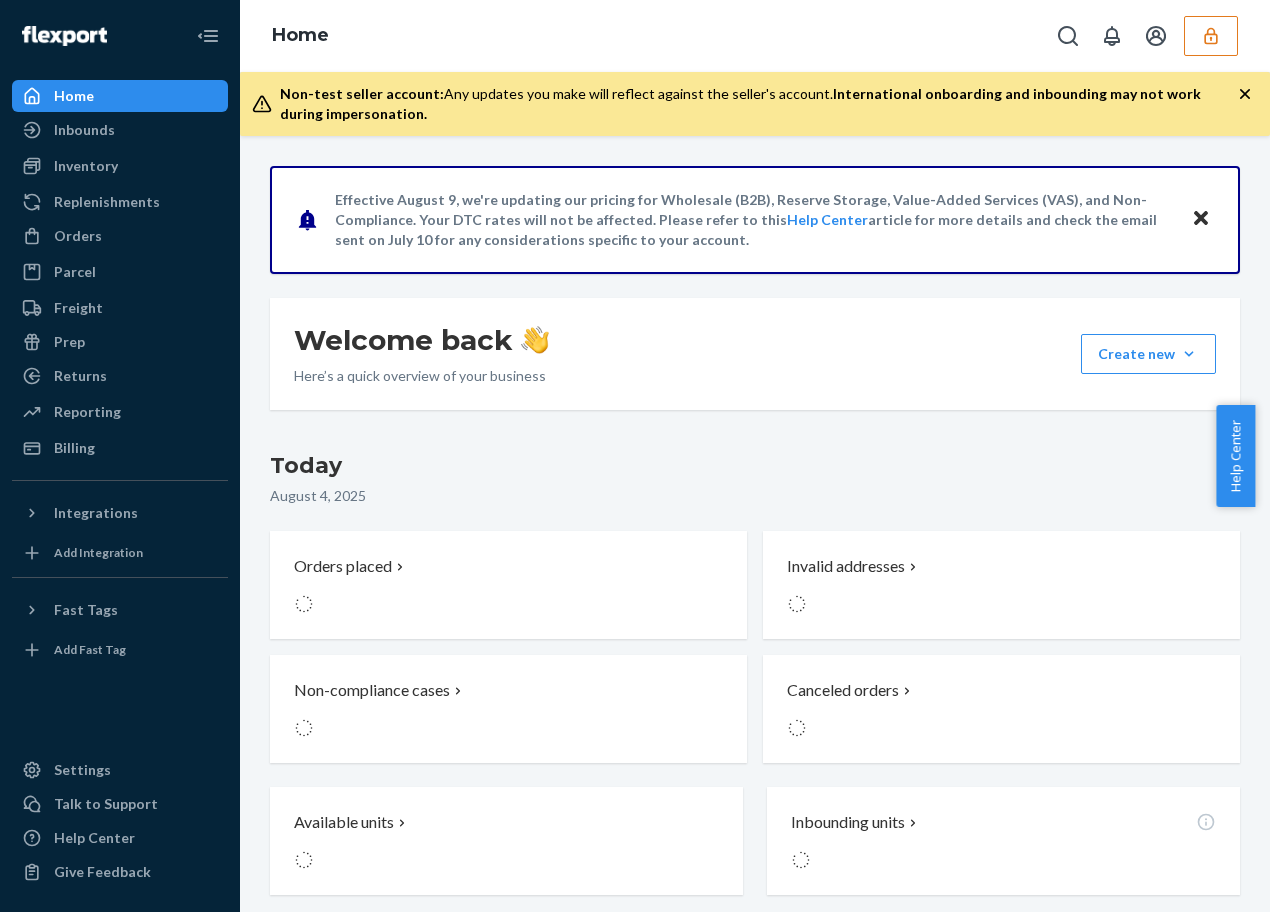 scroll, scrollTop: 0, scrollLeft: 0, axis: both 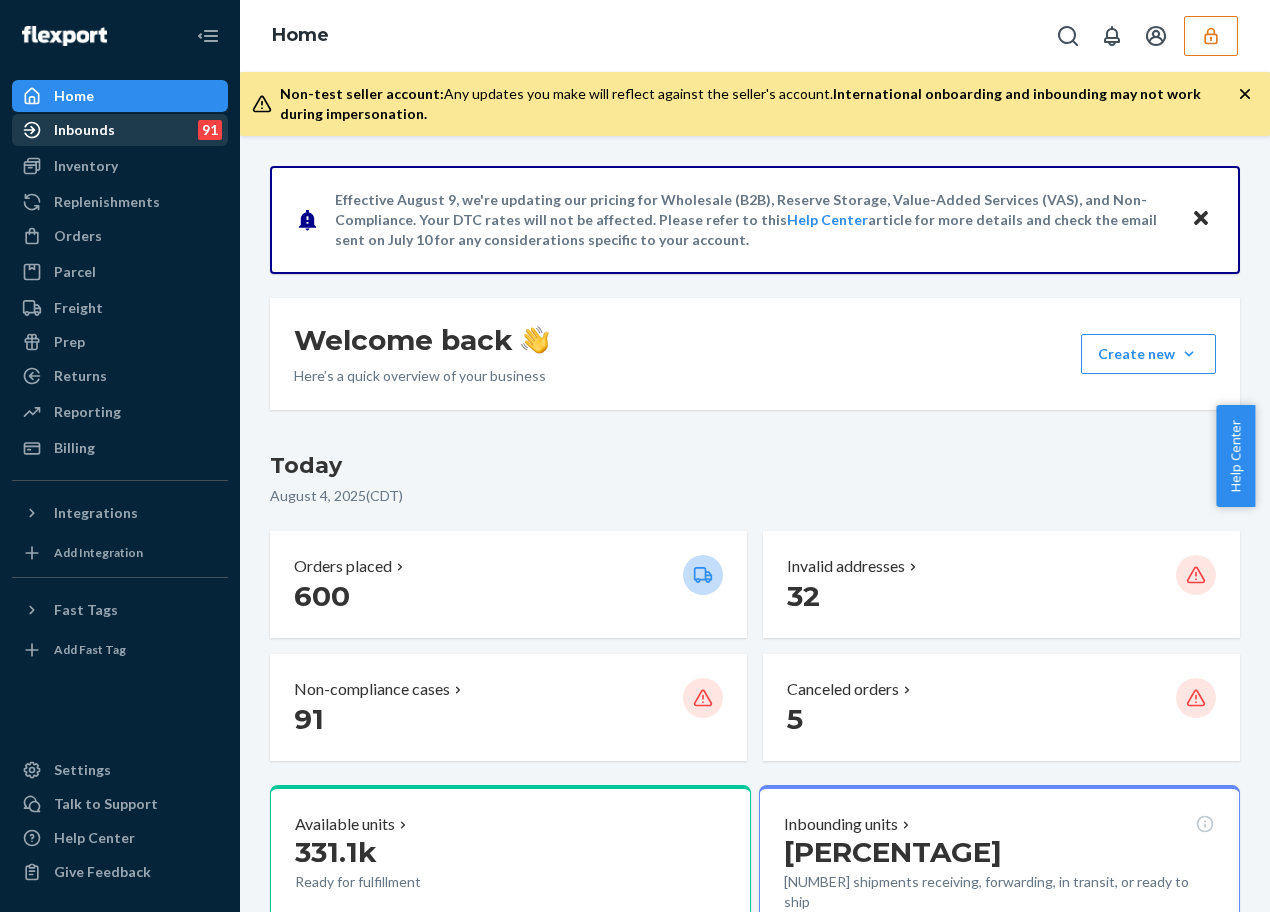 click on "Inbounds 91" at bounding box center [120, 130] 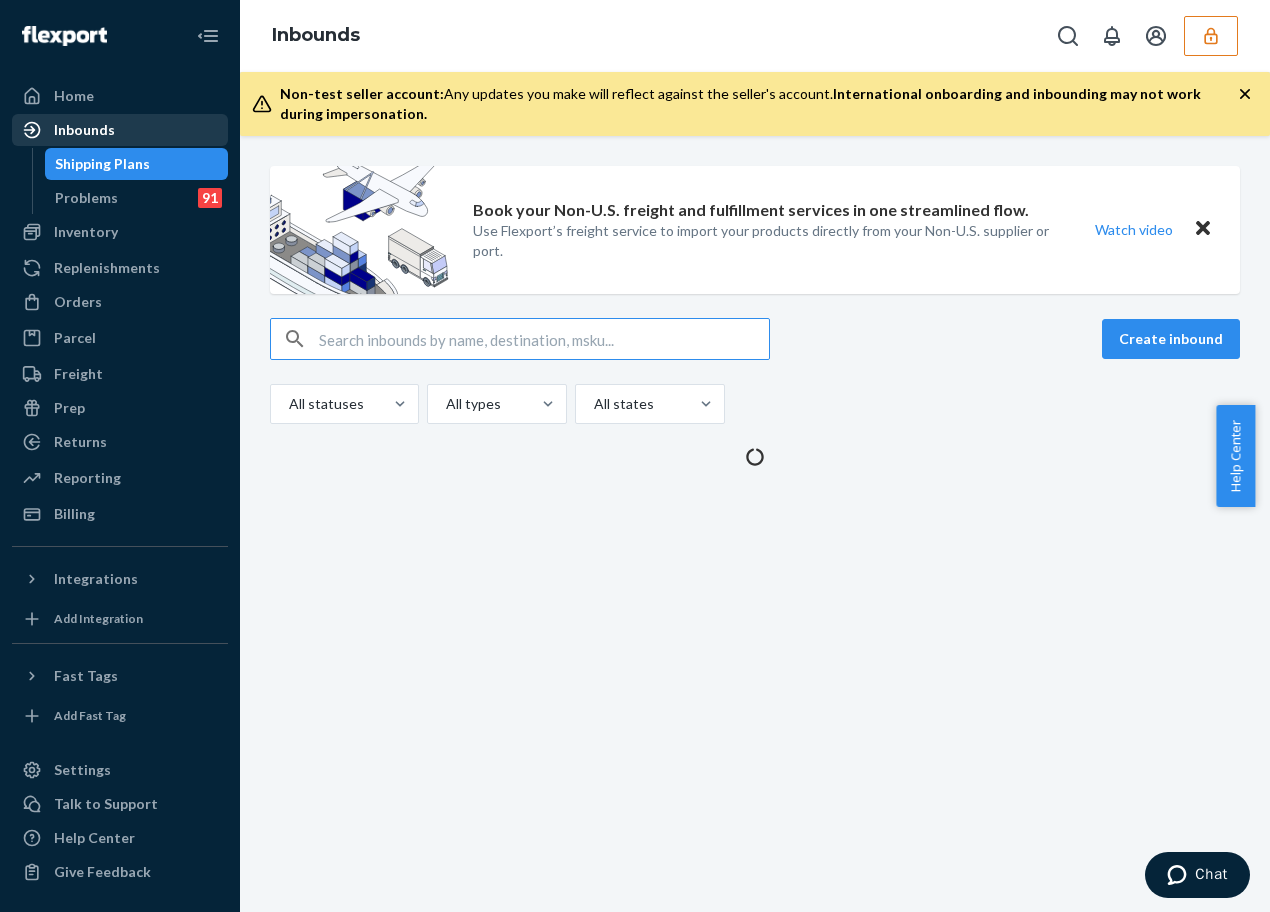 click on "Inbounds" at bounding box center (120, 130) 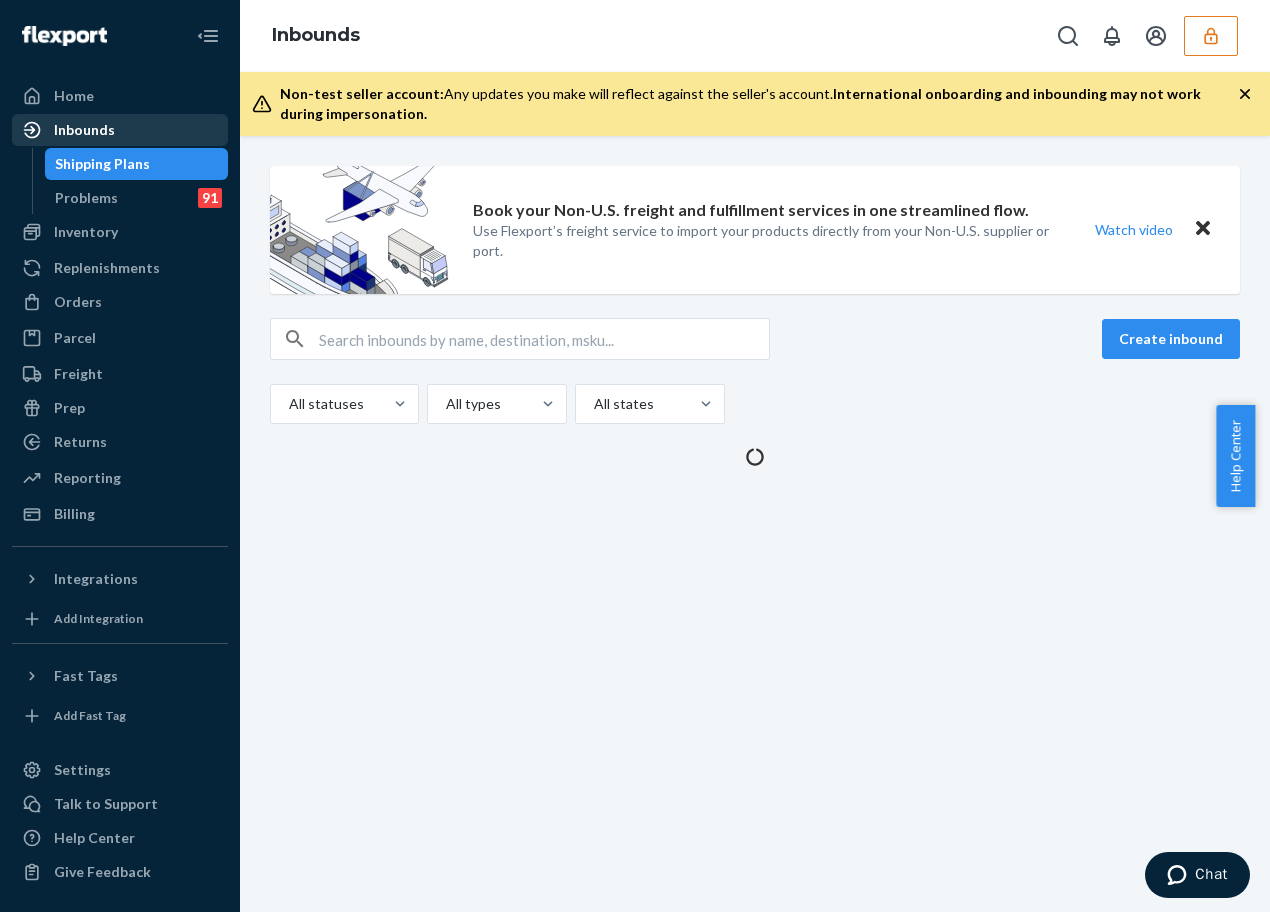 click on "Inbounds" at bounding box center (120, 130) 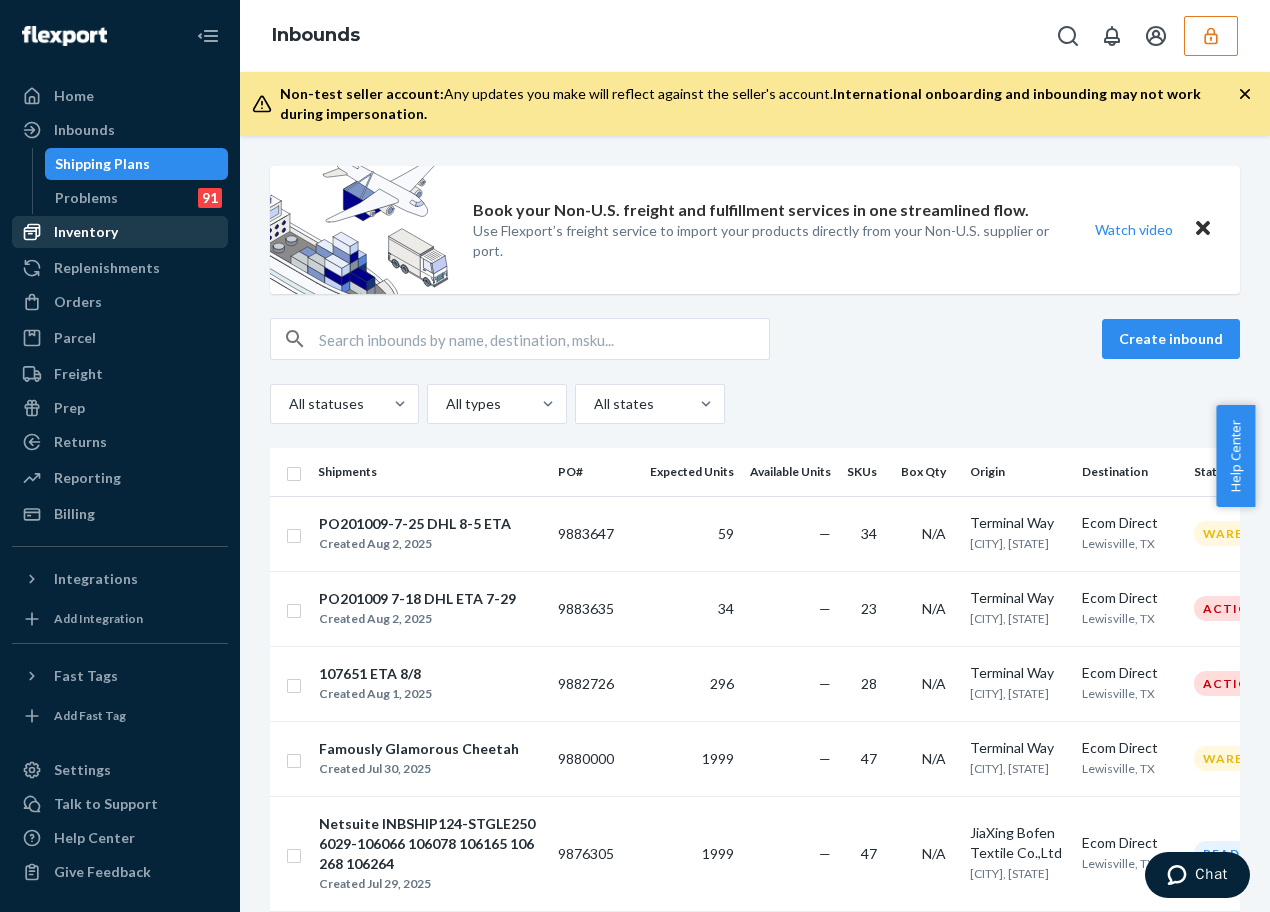 click on "Inventory" at bounding box center [120, 232] 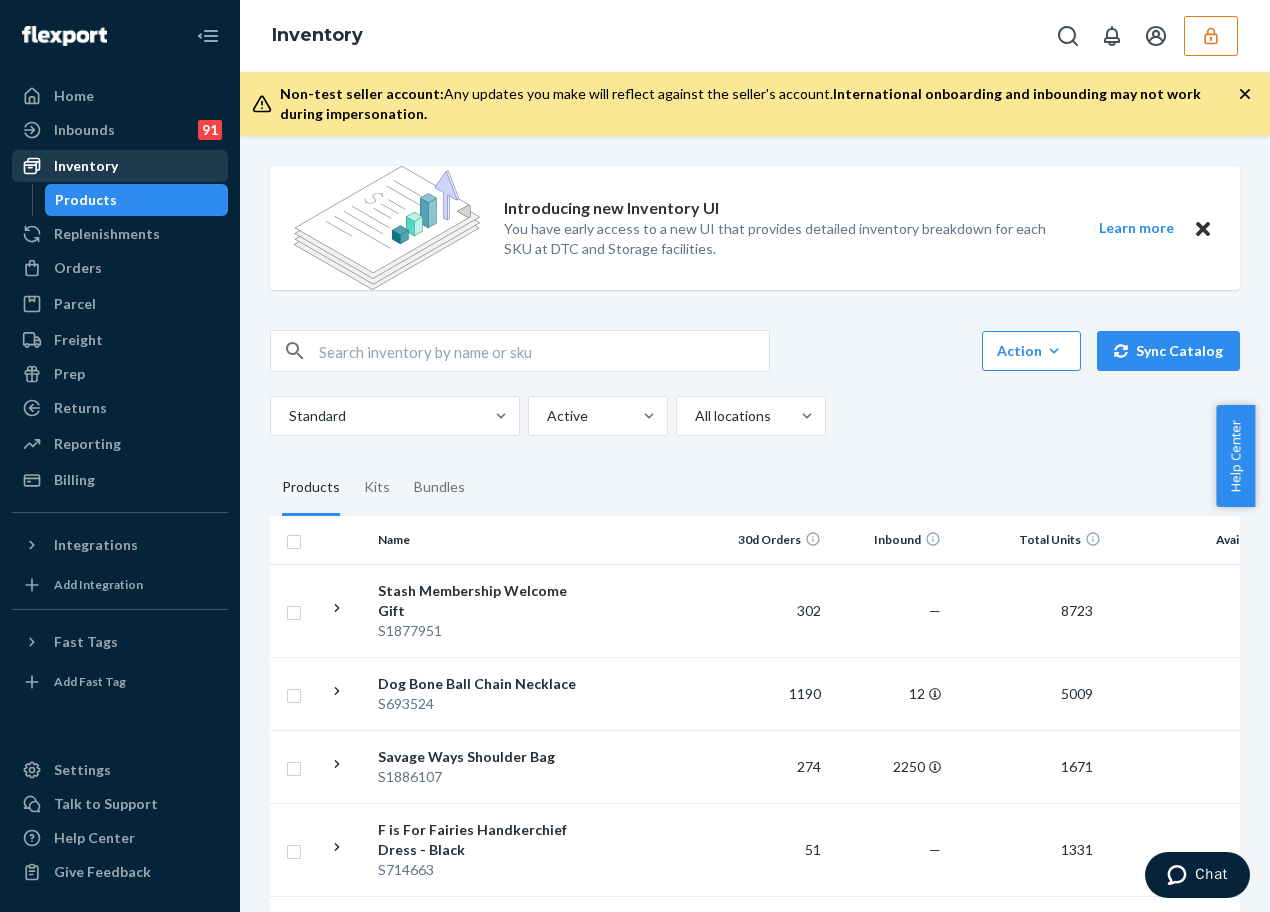 click on "Inventory" at bounding box center [120, 166] 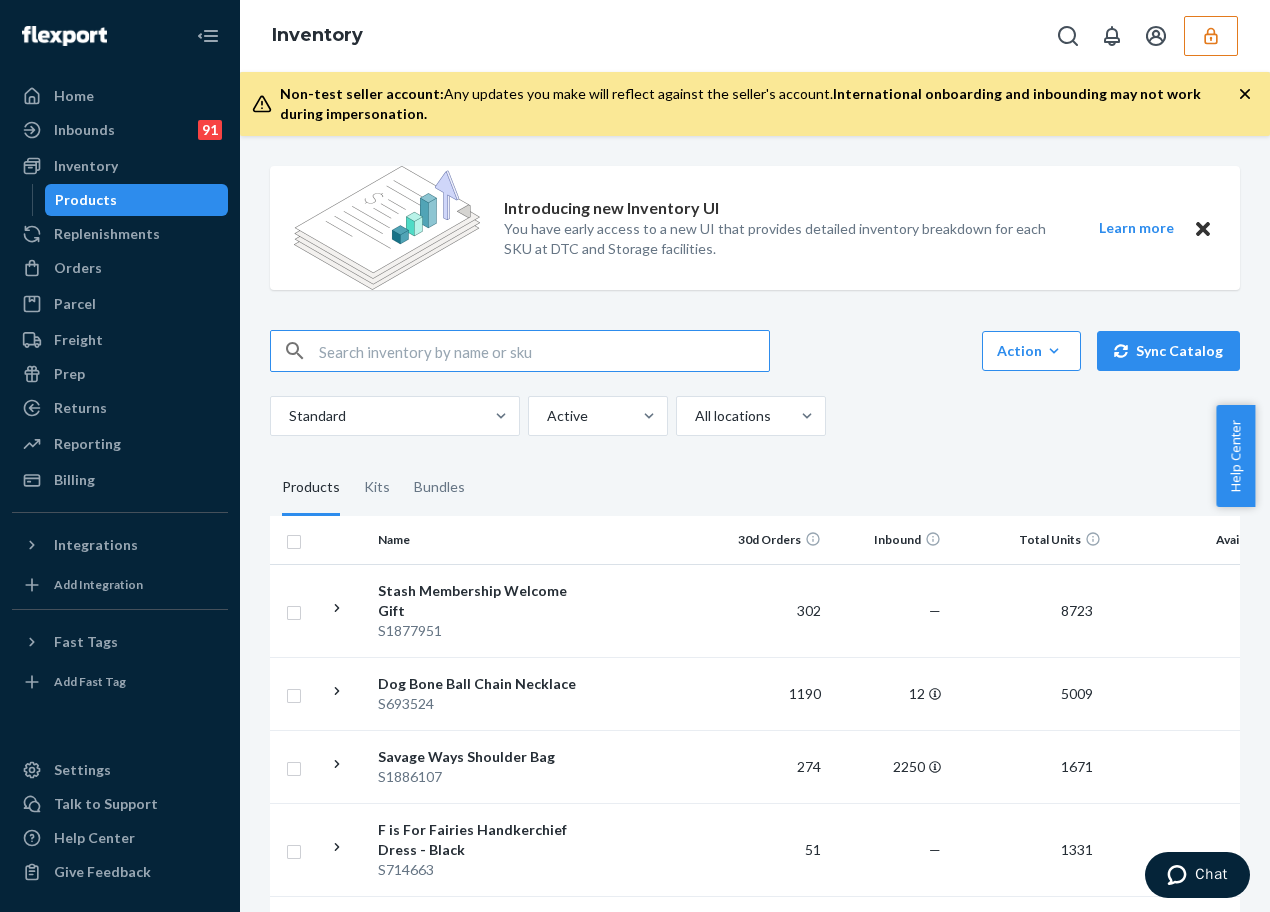 click at bounding box center [544, 351] 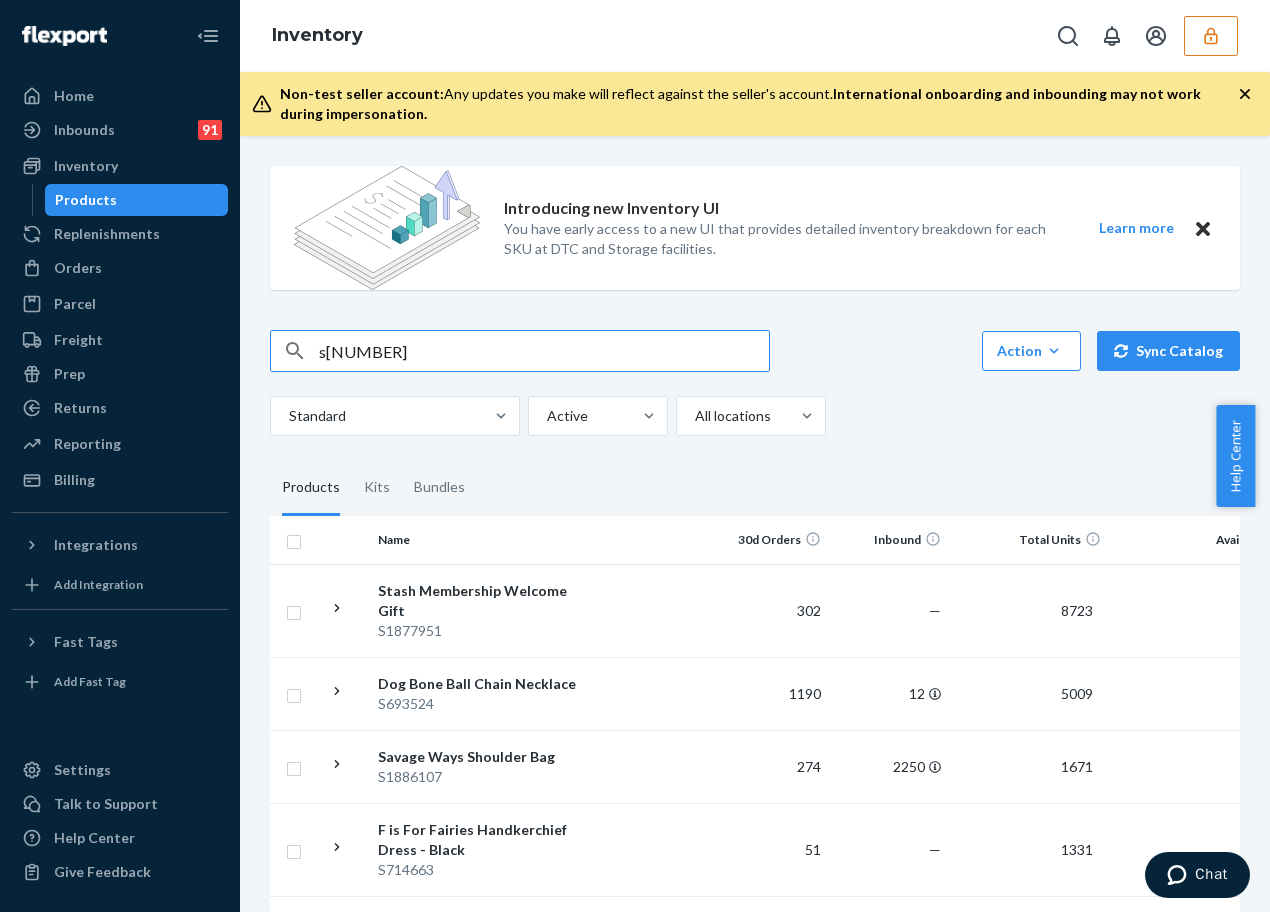 type on "s[NUMBER]" 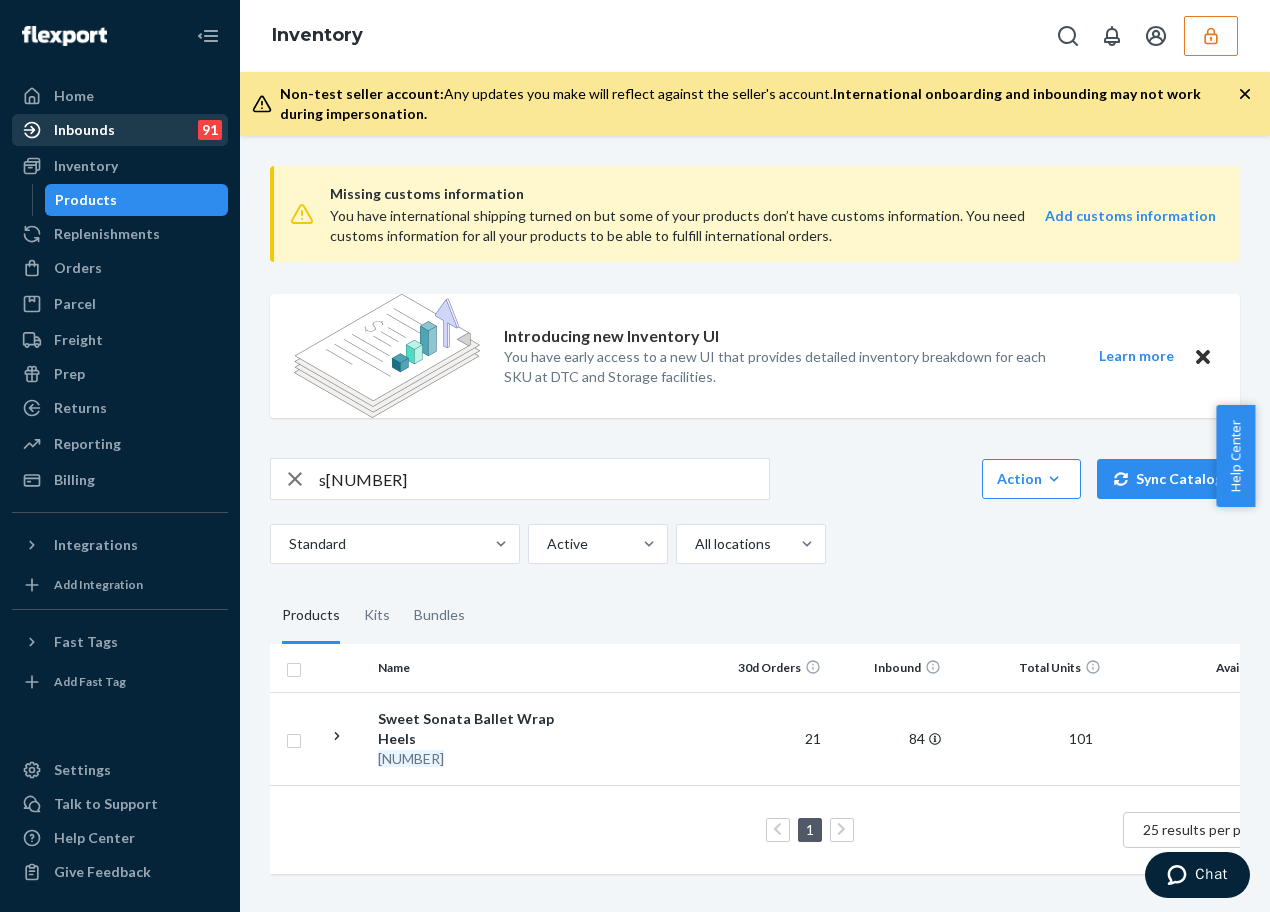 click on "Inbounds 91" at bounding box center [120, 130] 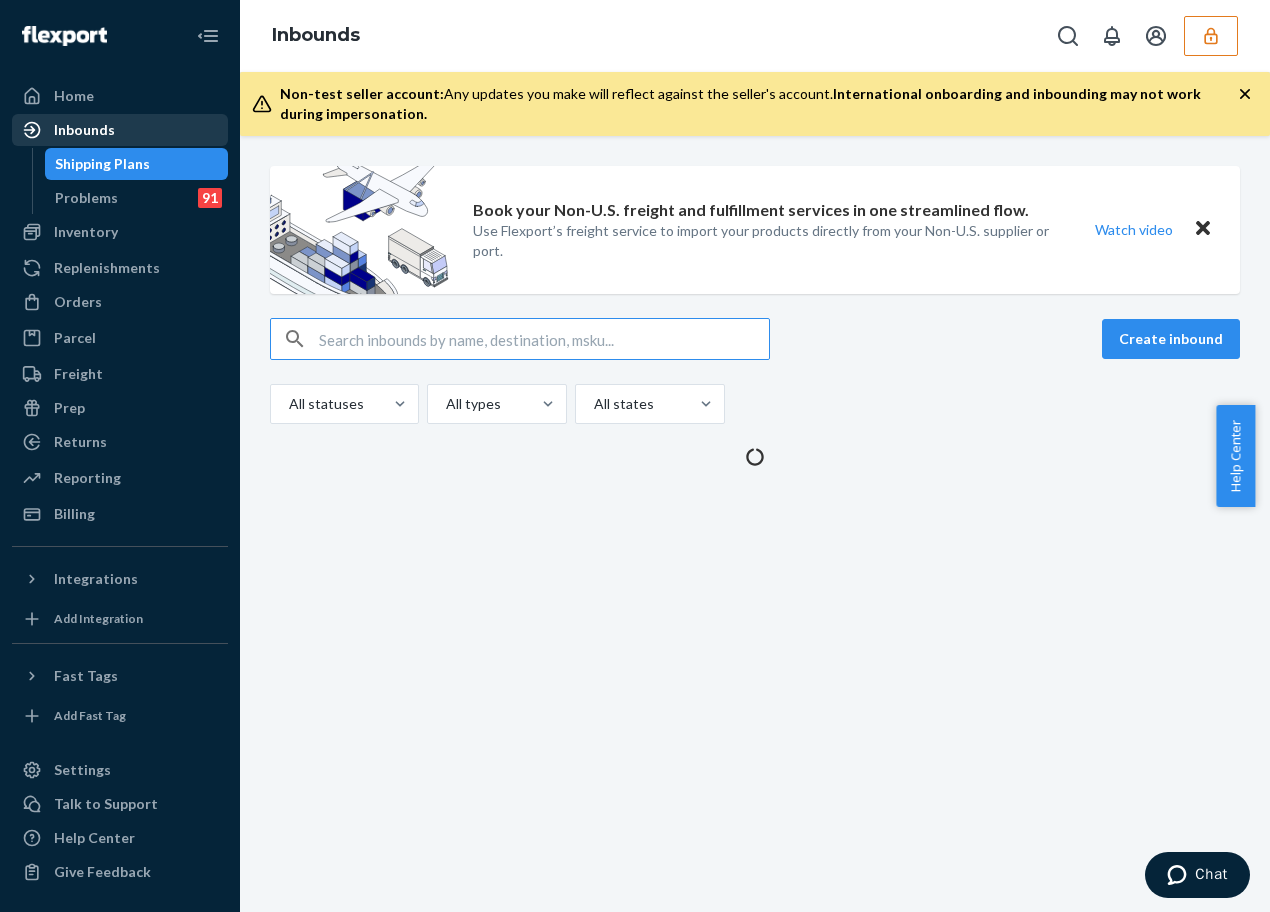 click on "Inbounds" at bounding box center [120, 130] 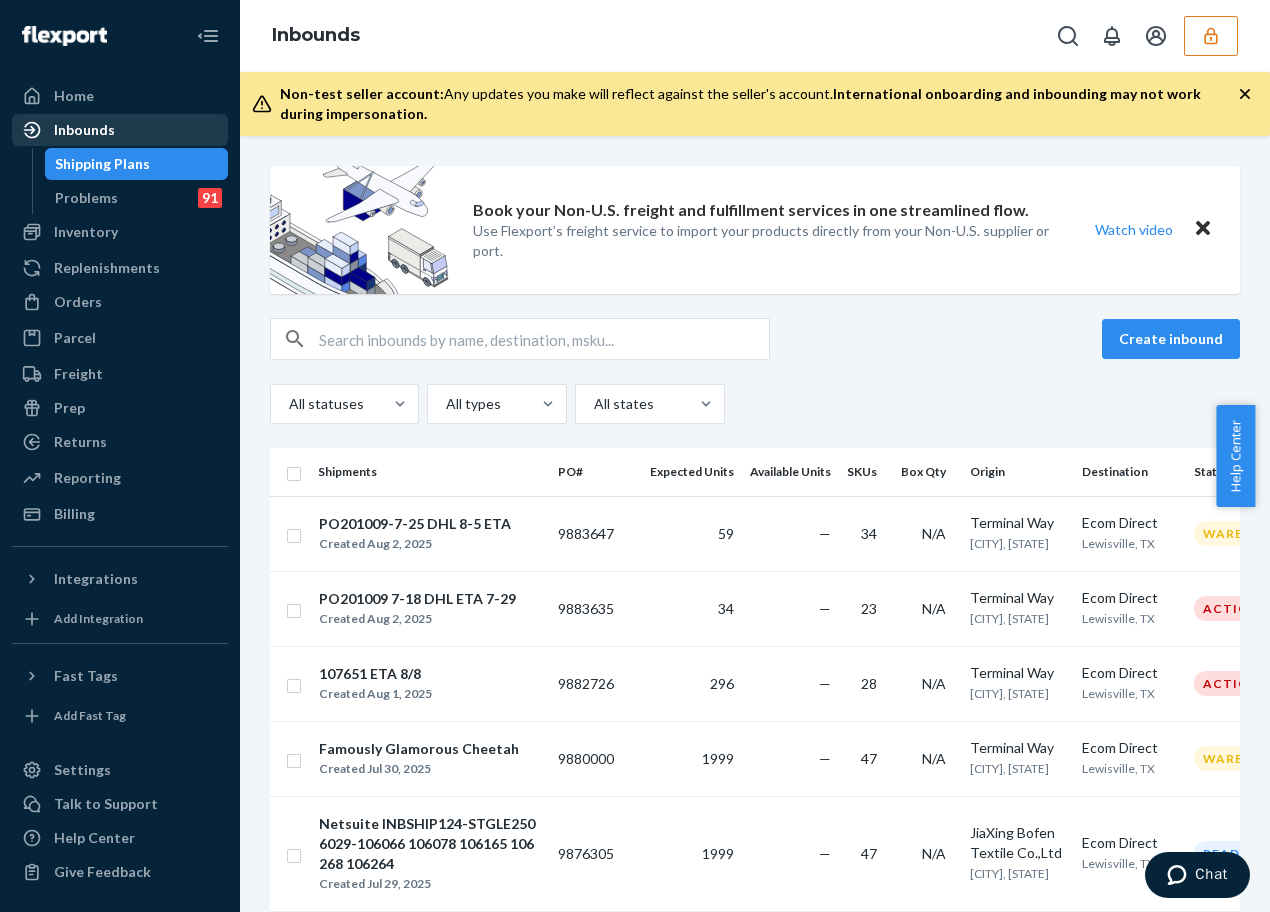 click on "Inbounds" at bounding box center [120, 130] 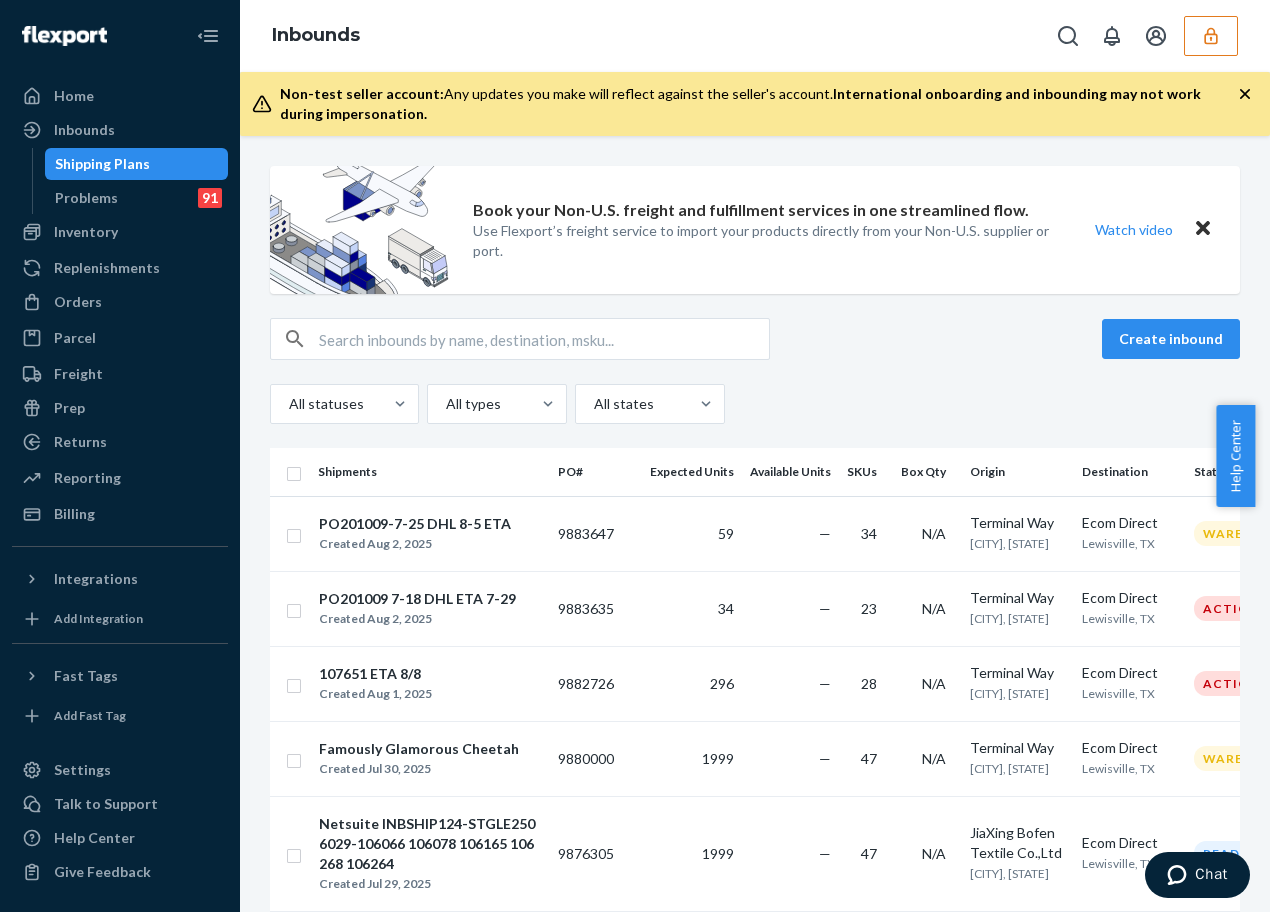 click at bounding box center [544, 339] 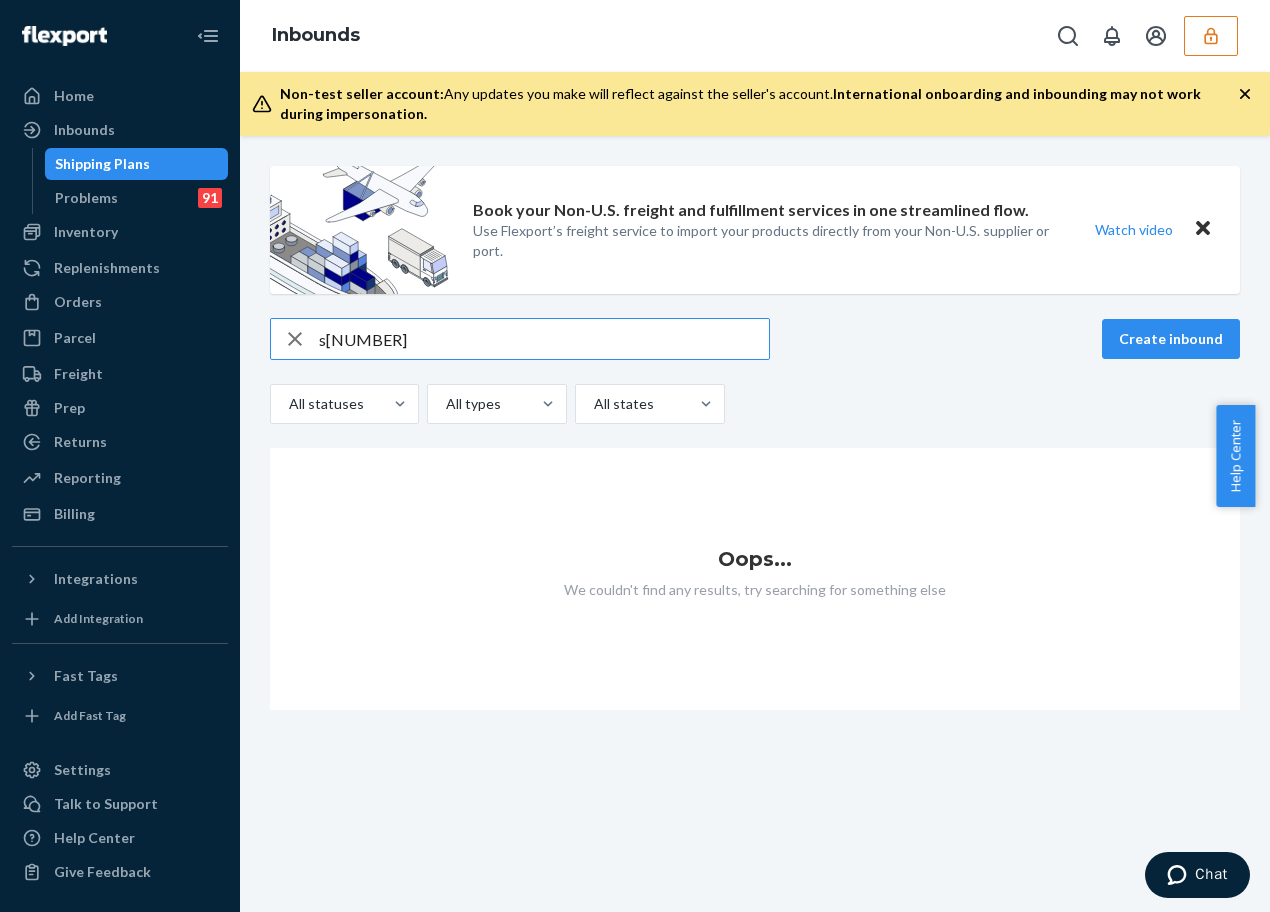 click on "s[NUMBER]" at bounding box center [544, 339] 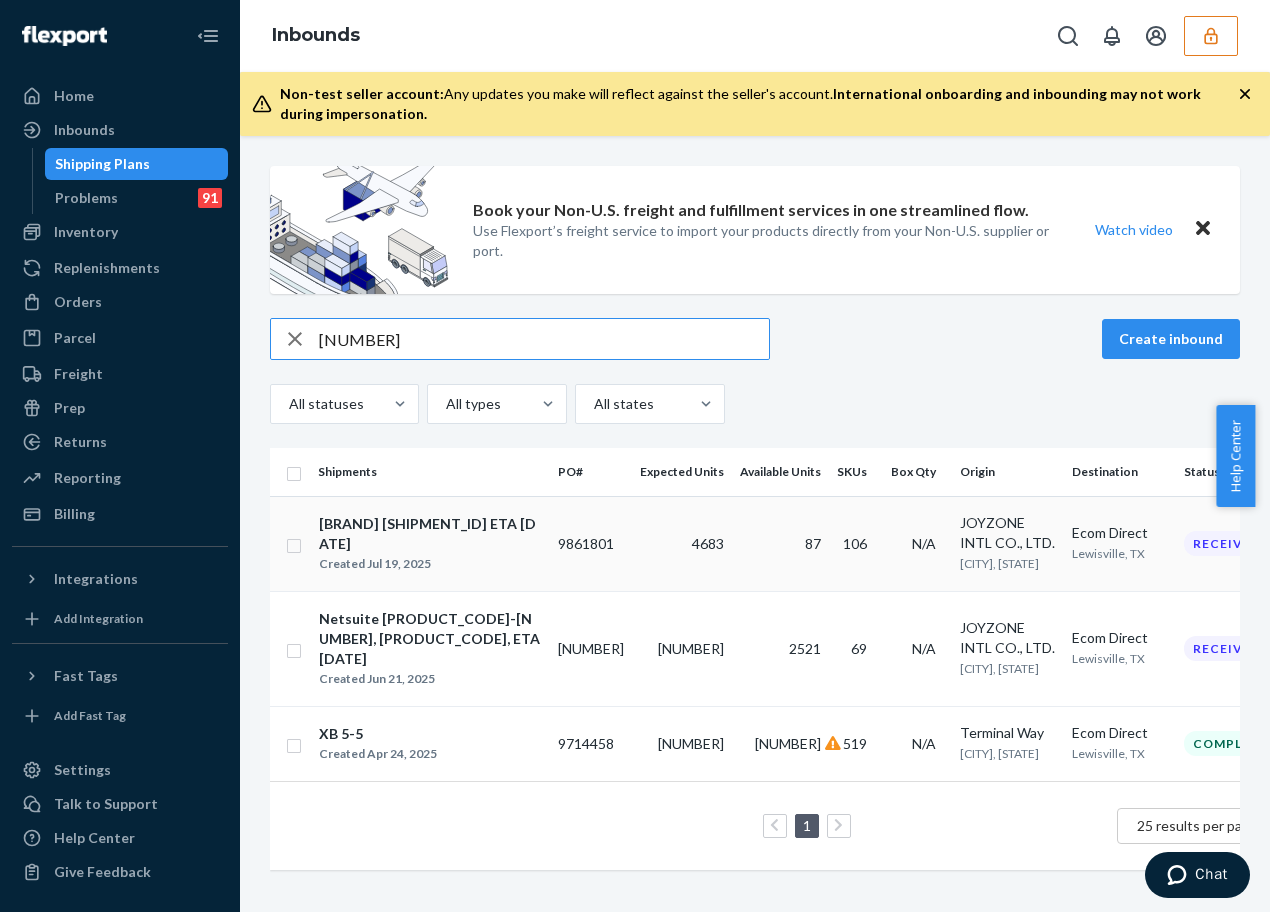 type on "[NUMBER]" 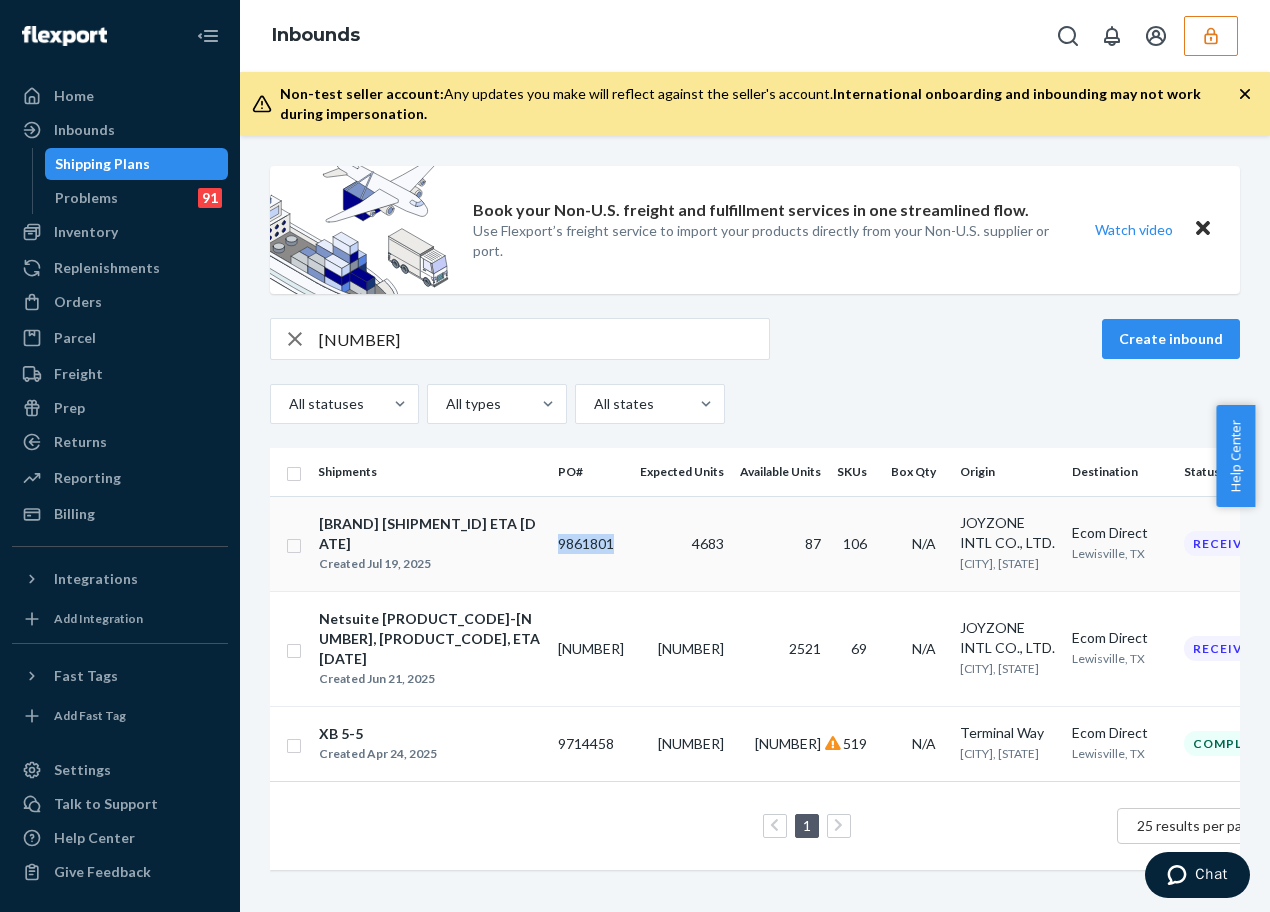 drag, startPoint x: 555, startPoint y: 554, endPoint x: 616, endPoint y: 545, distance: 61.66036 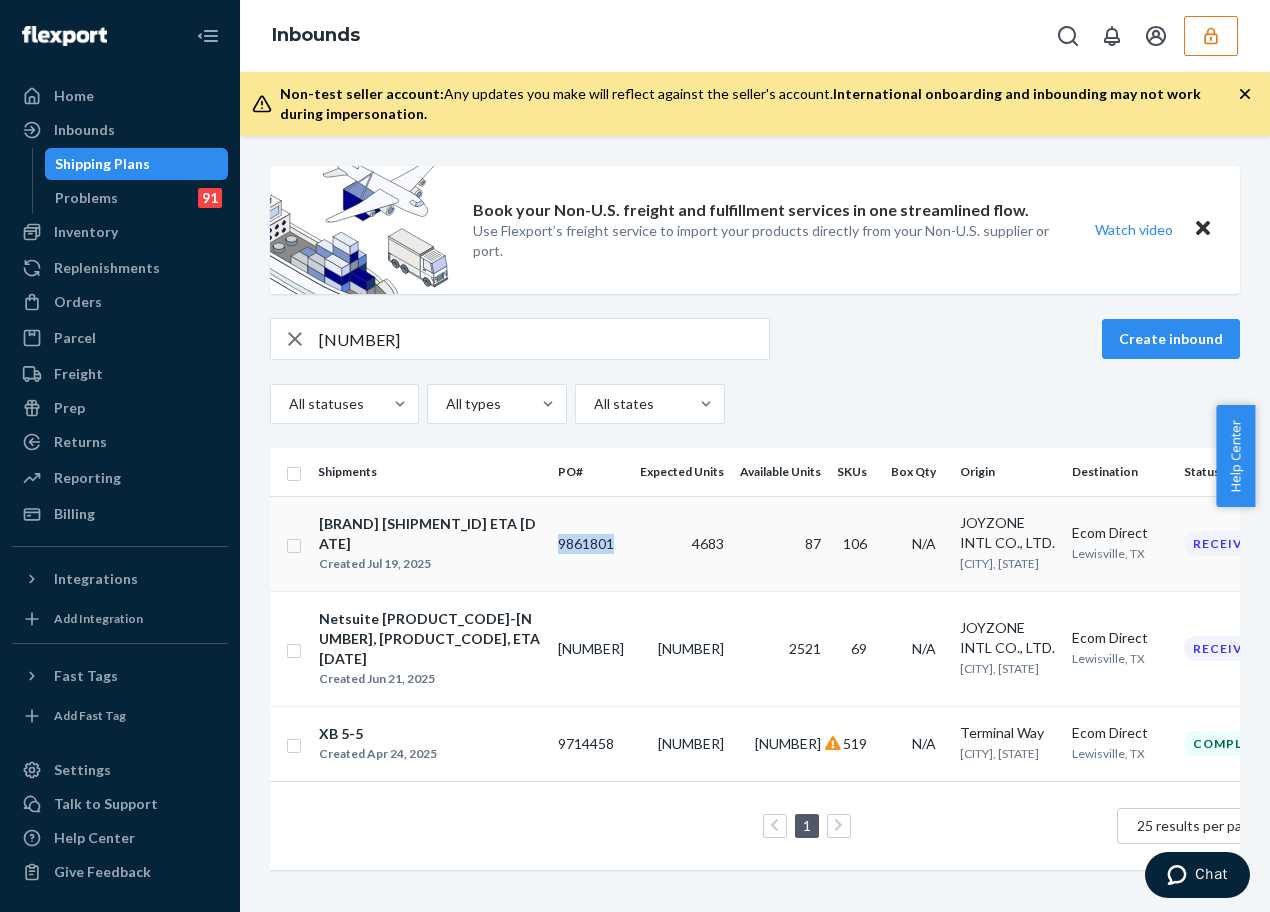 click on "9861801" at bounding box center [591, 543] 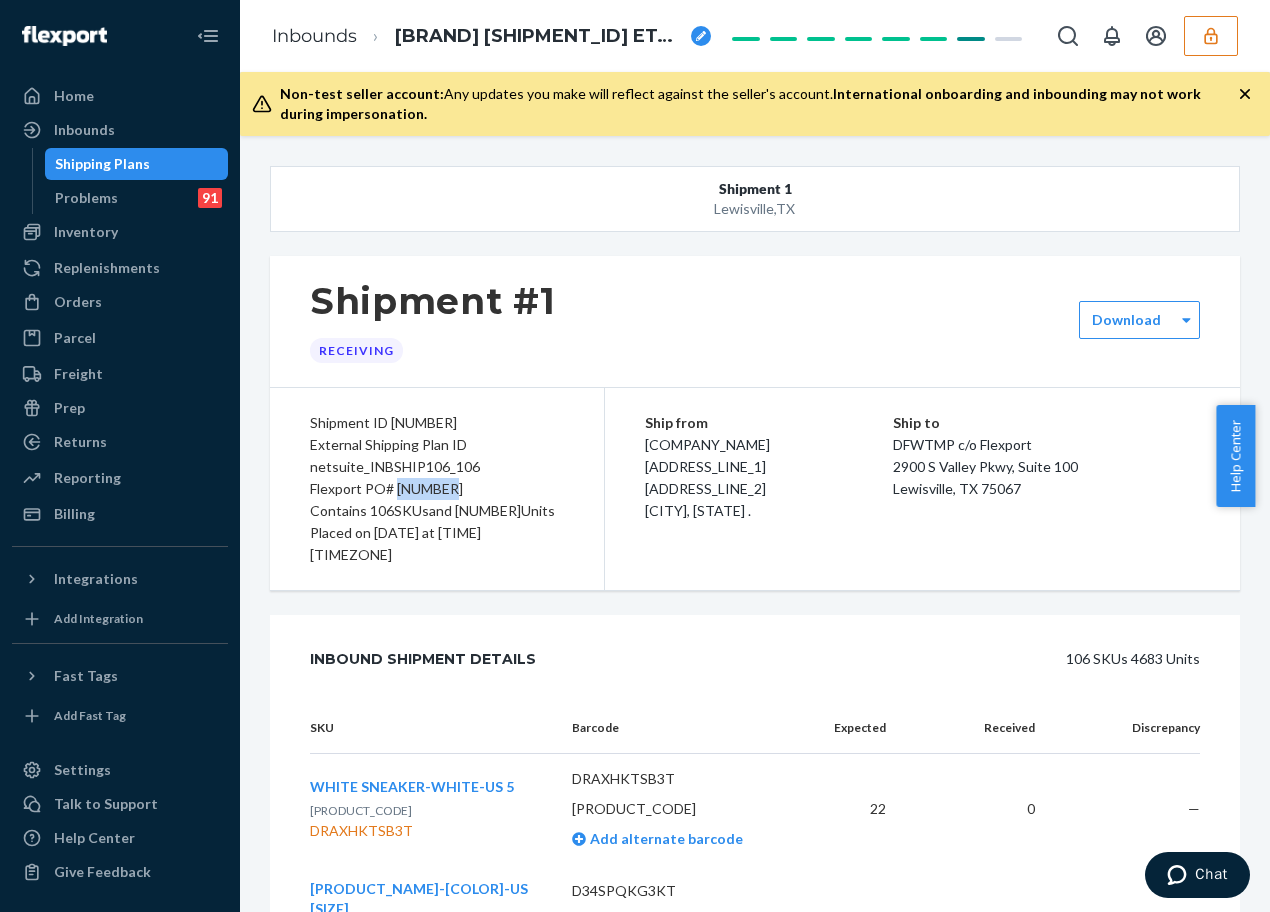 drag, startPoint x: 395, startPoint y: 490, endPoint x: 453, endPoint y: 483, distance: 58.420887 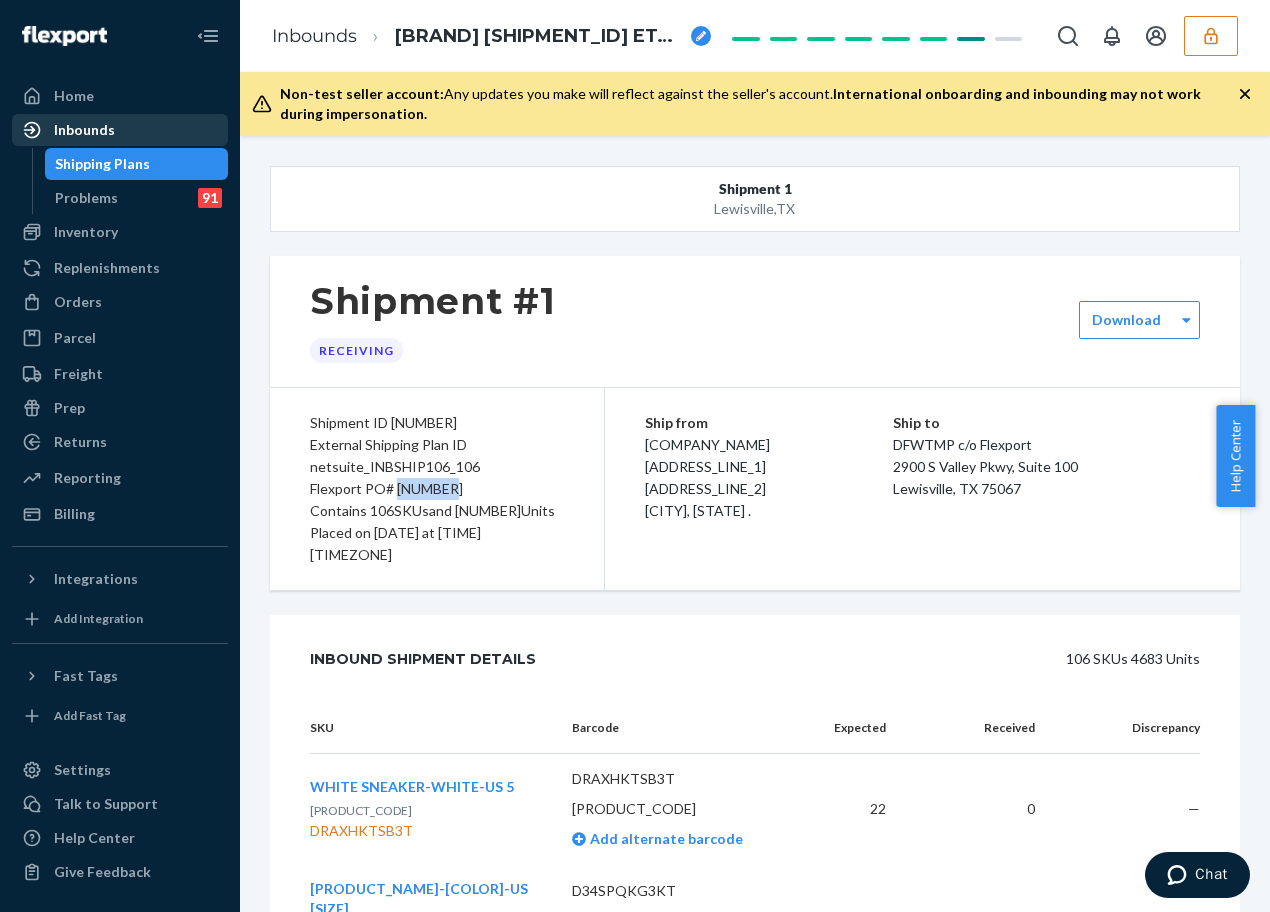 click on "Inbounds" at bounding box center [120, 130] 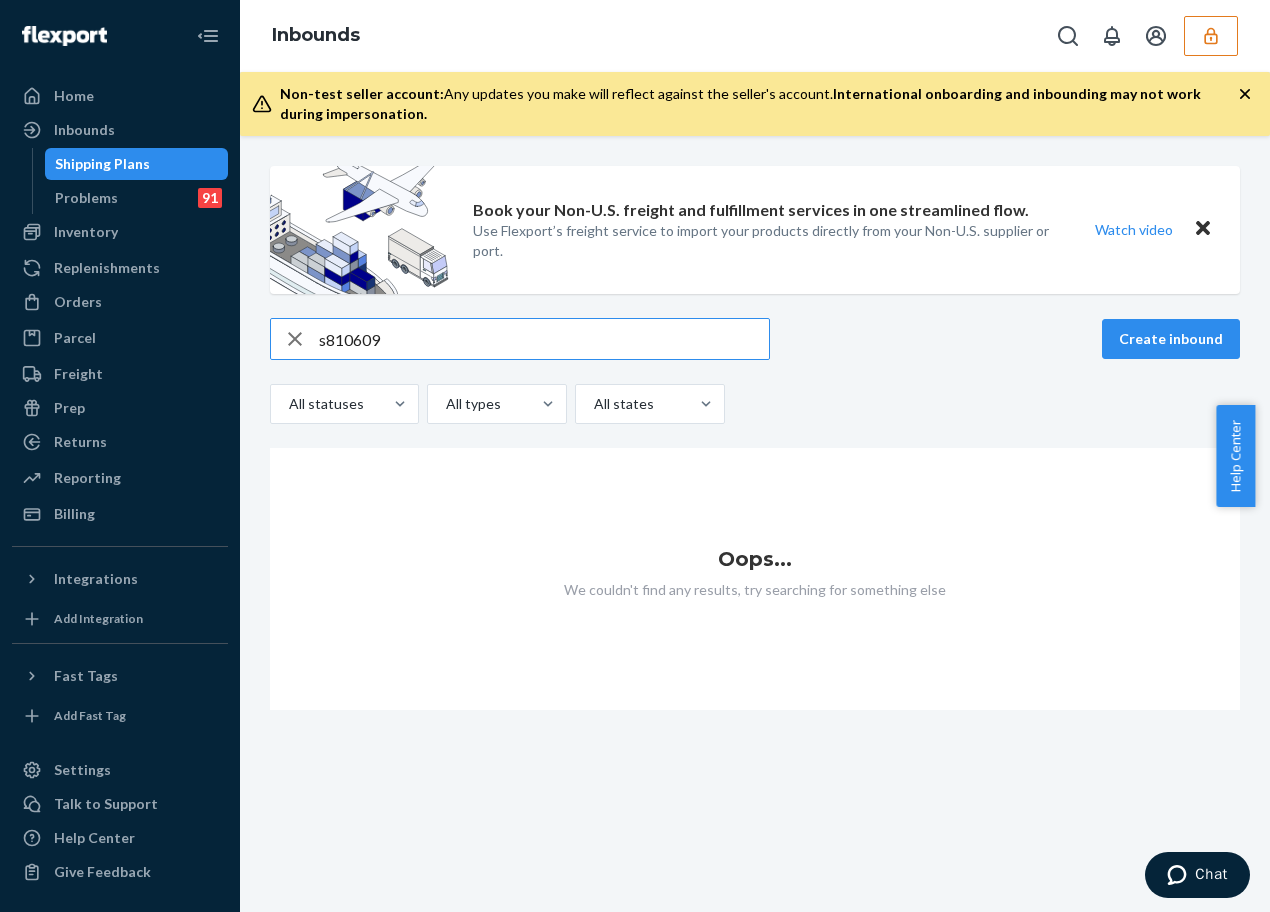 drag, startPoint x: 325, startPoint y: 344, endPoint x: 307, endPoint y: 354, distance: 20.59126 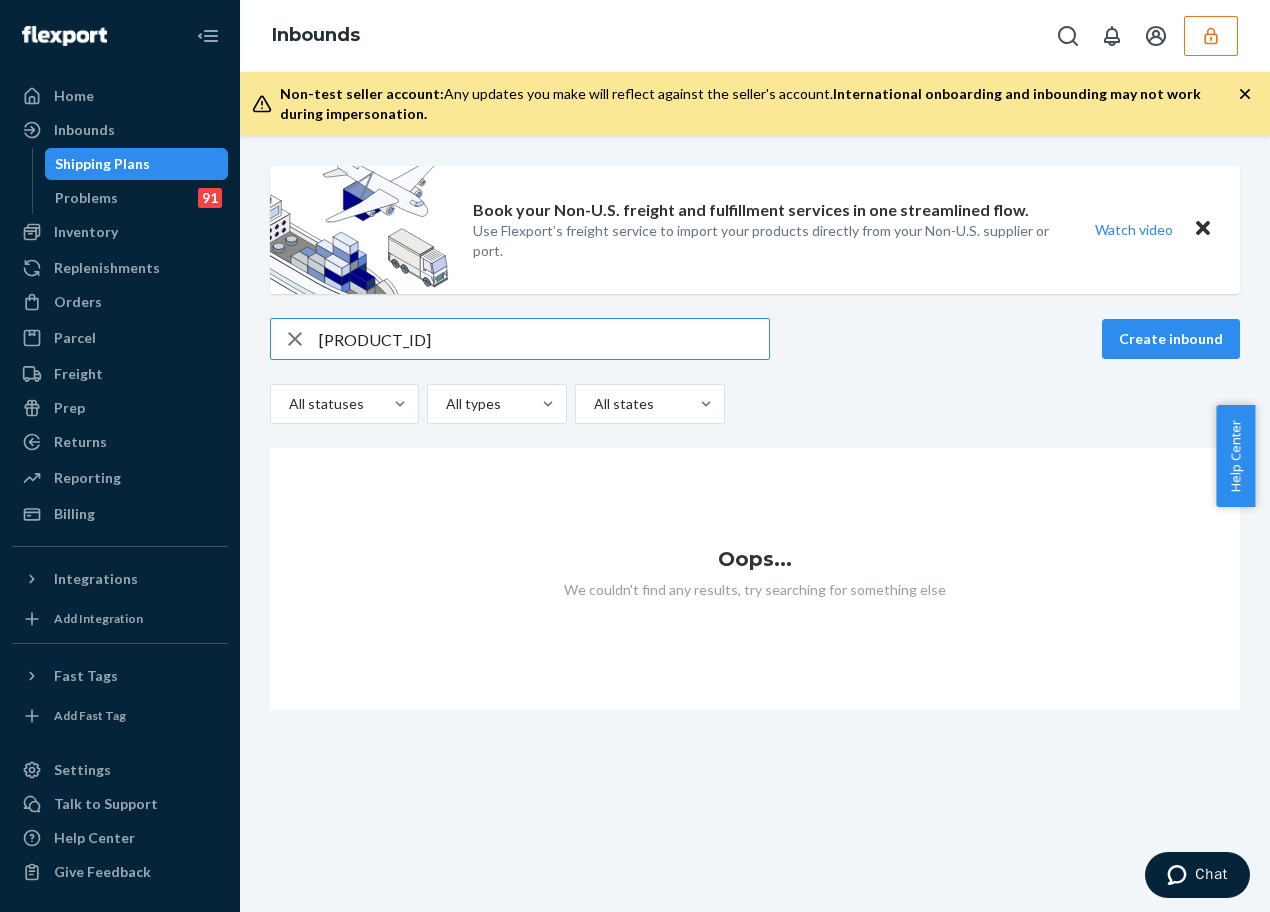 click on "s810609810609" at bounding box center (544, 339) 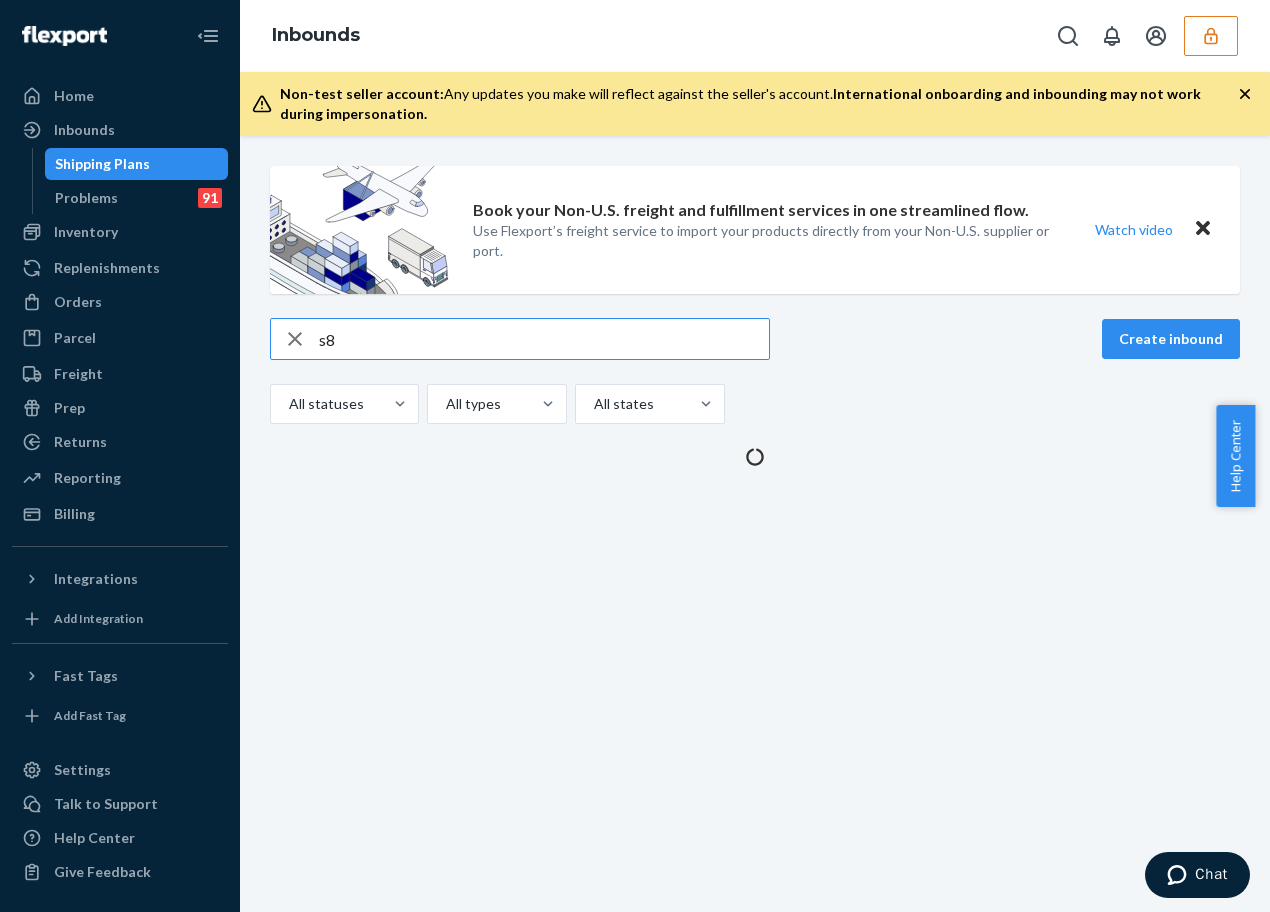 type on "s" 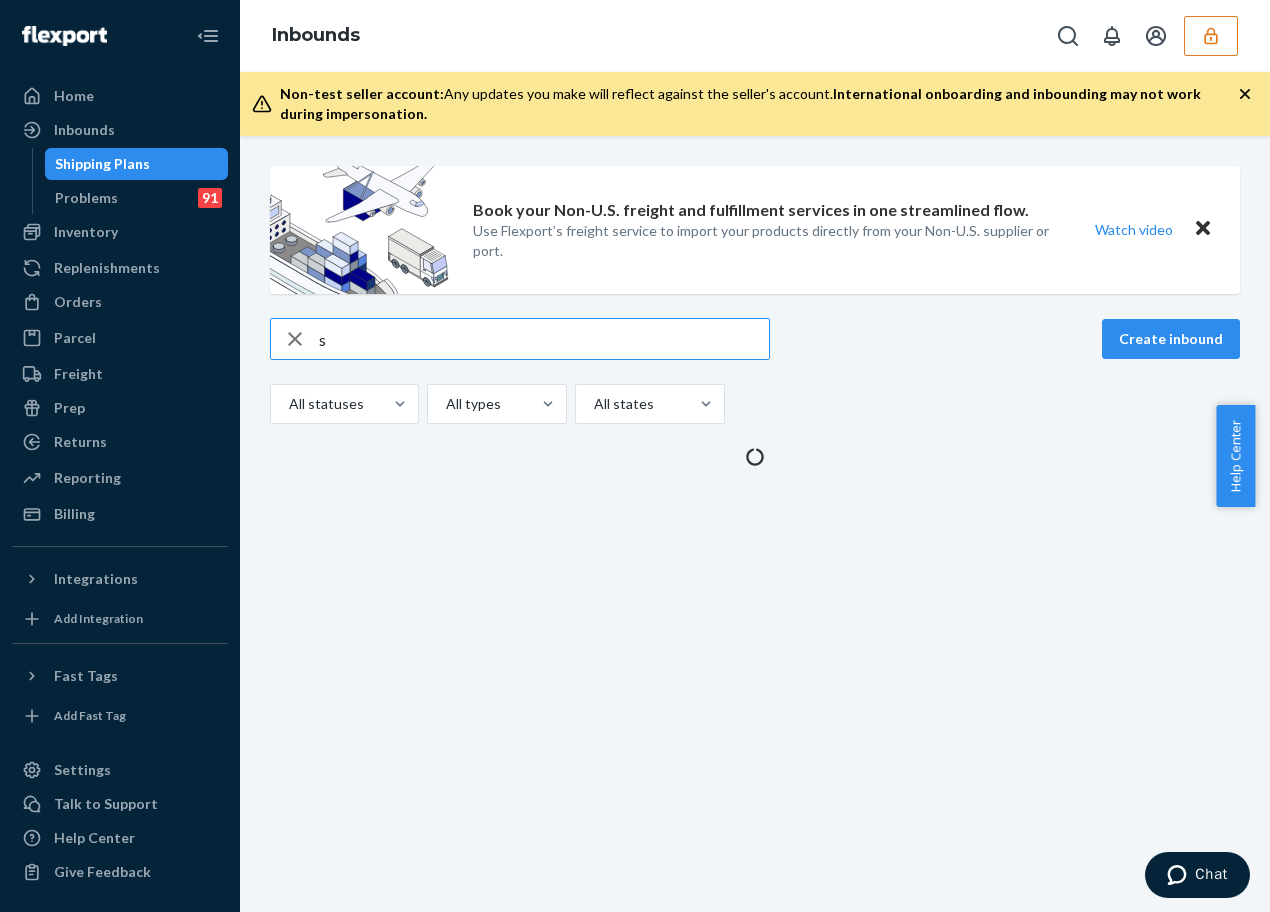 type 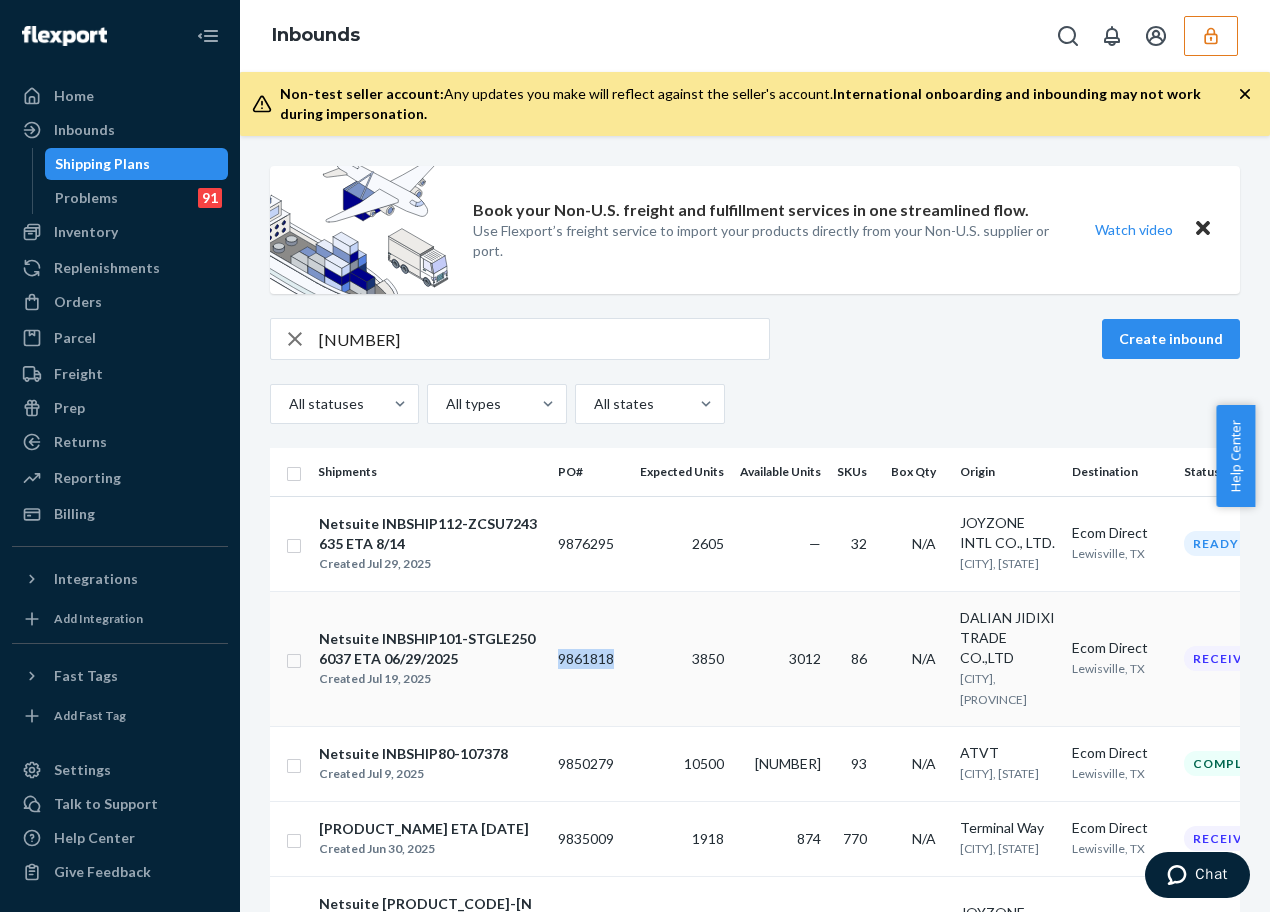 drag, startPoint x: 559, startPoint y: 684, endPoint x: 636, endPoint y: 678, distance: 77.23341 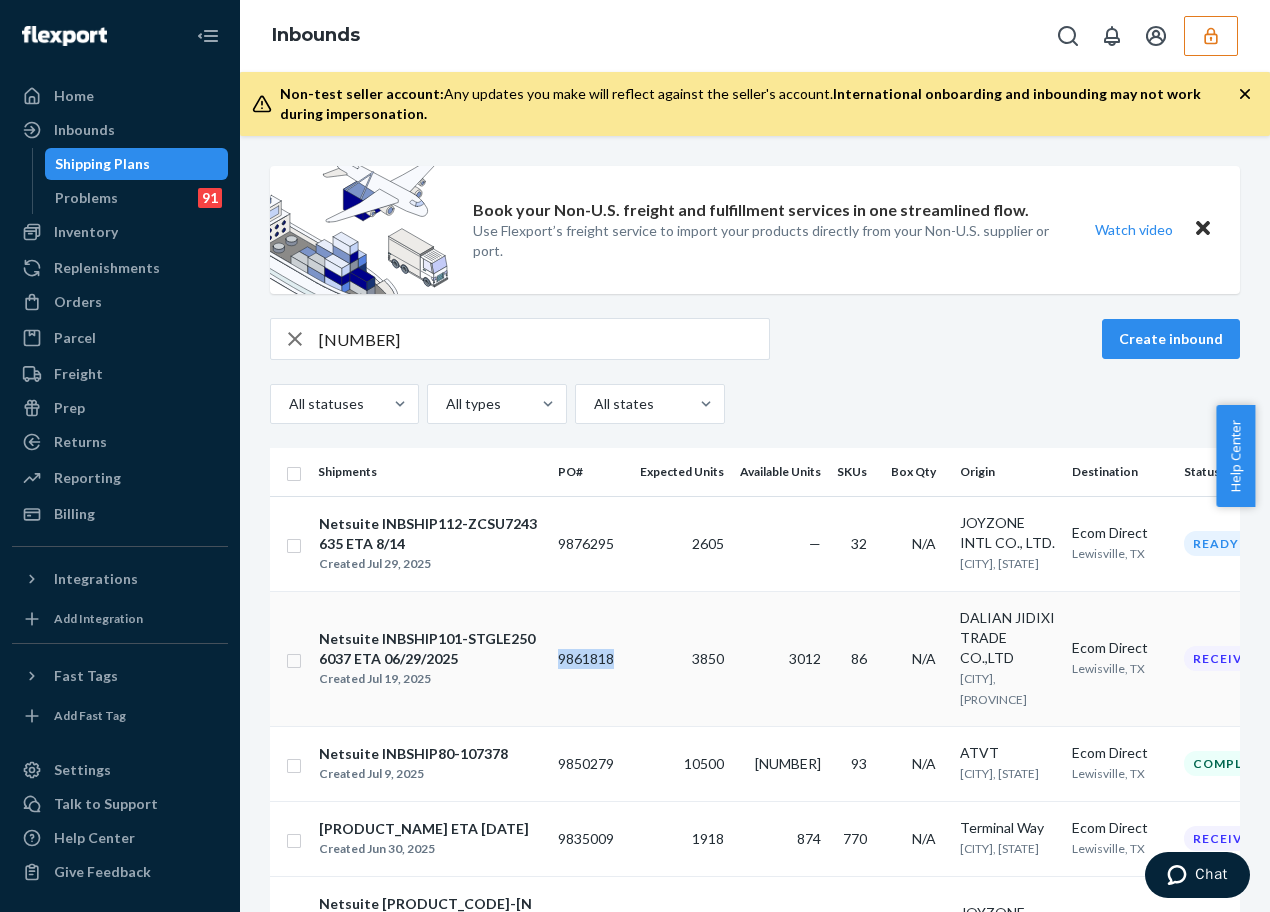 click on "Netsuite [ALPHANUMERIC]-[ALPHANUMERIC] ETA [DATE] Created [DATE] [NUMBER] [NUMBER] [NUMBER] [NUMBER] N/A [CITY] [CITY], [CITY] [CITY] [CITY], [CITY] Receiving" at bounding box center (800, 658) 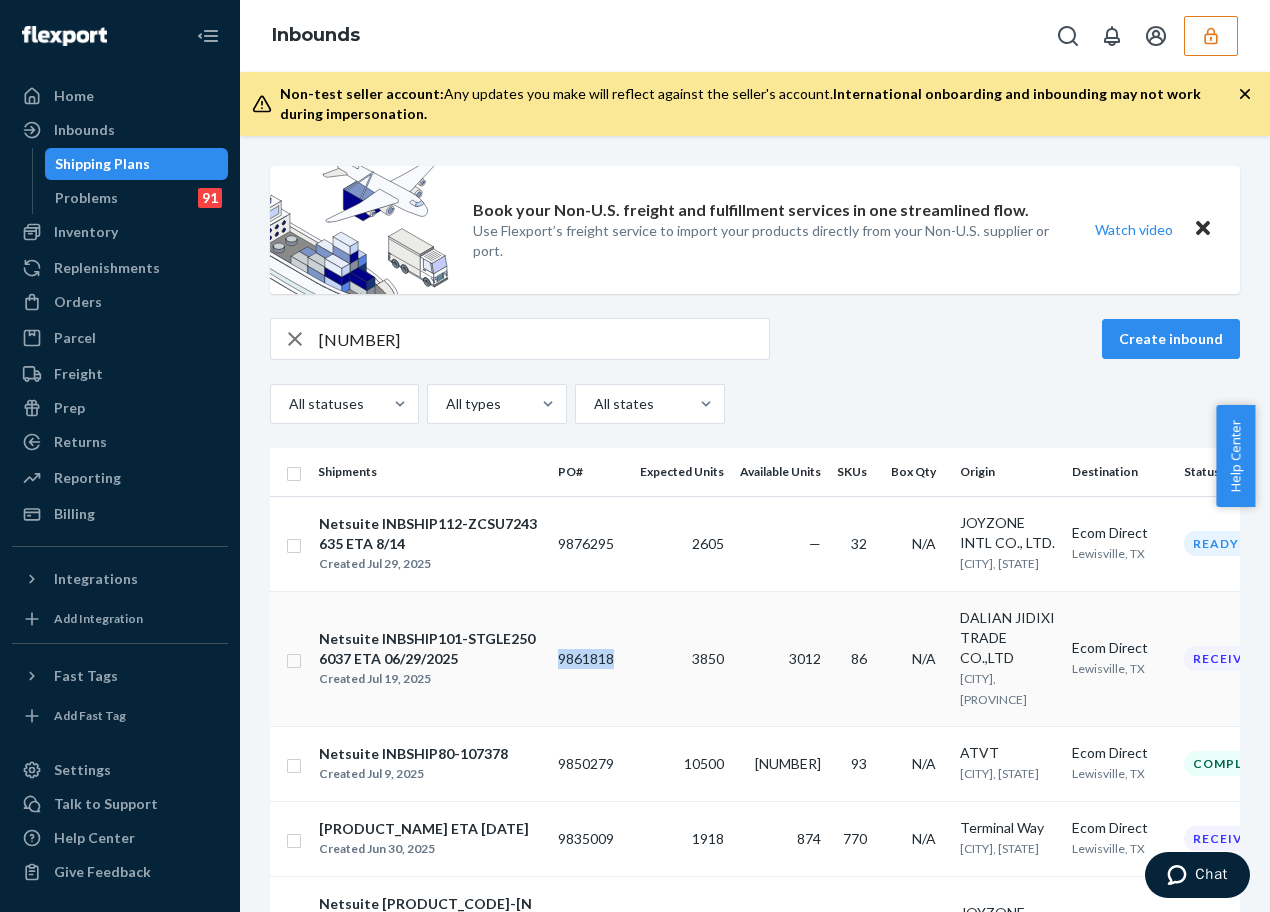 copy on "9861818" 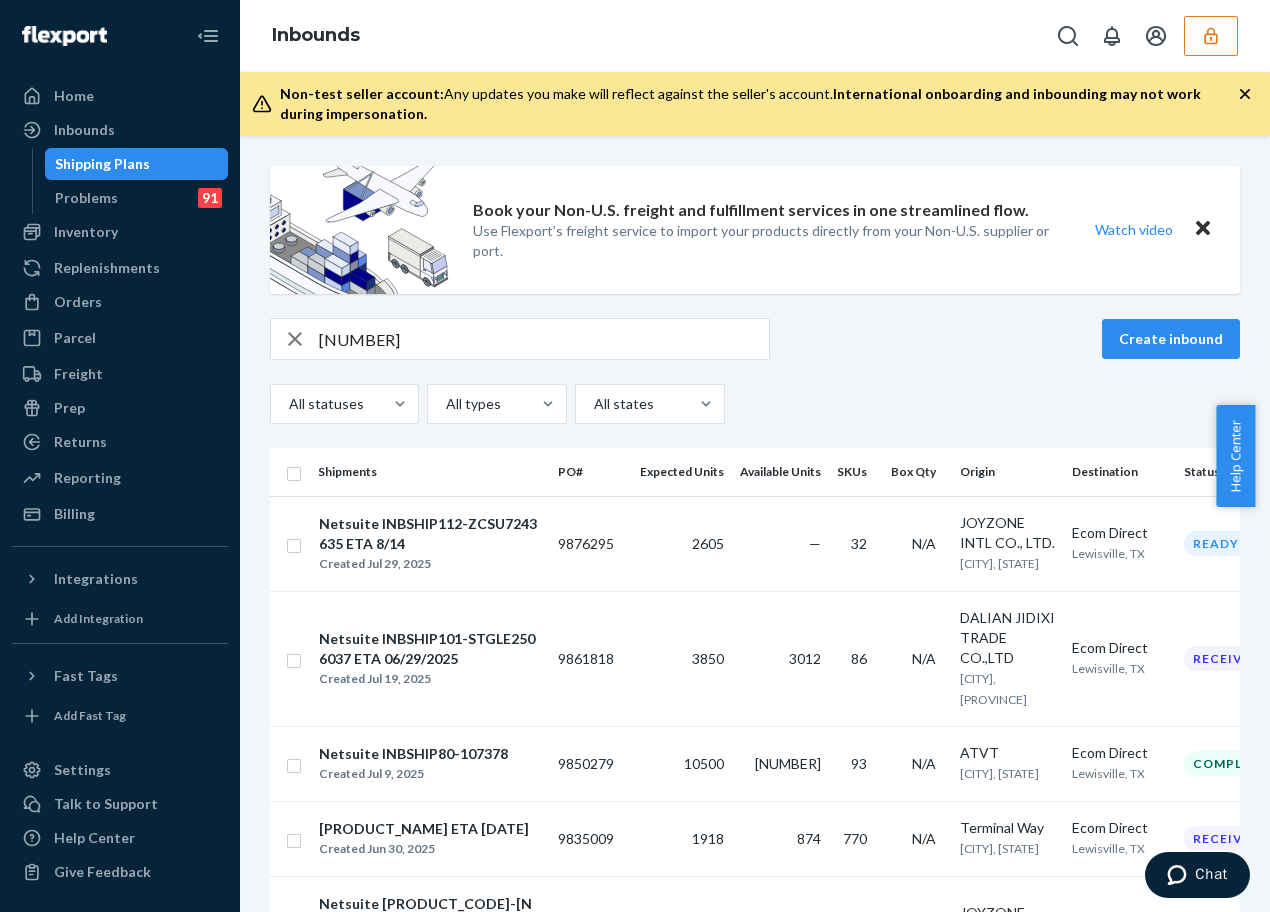 click on "1870621" at bounding box center (544, 339) 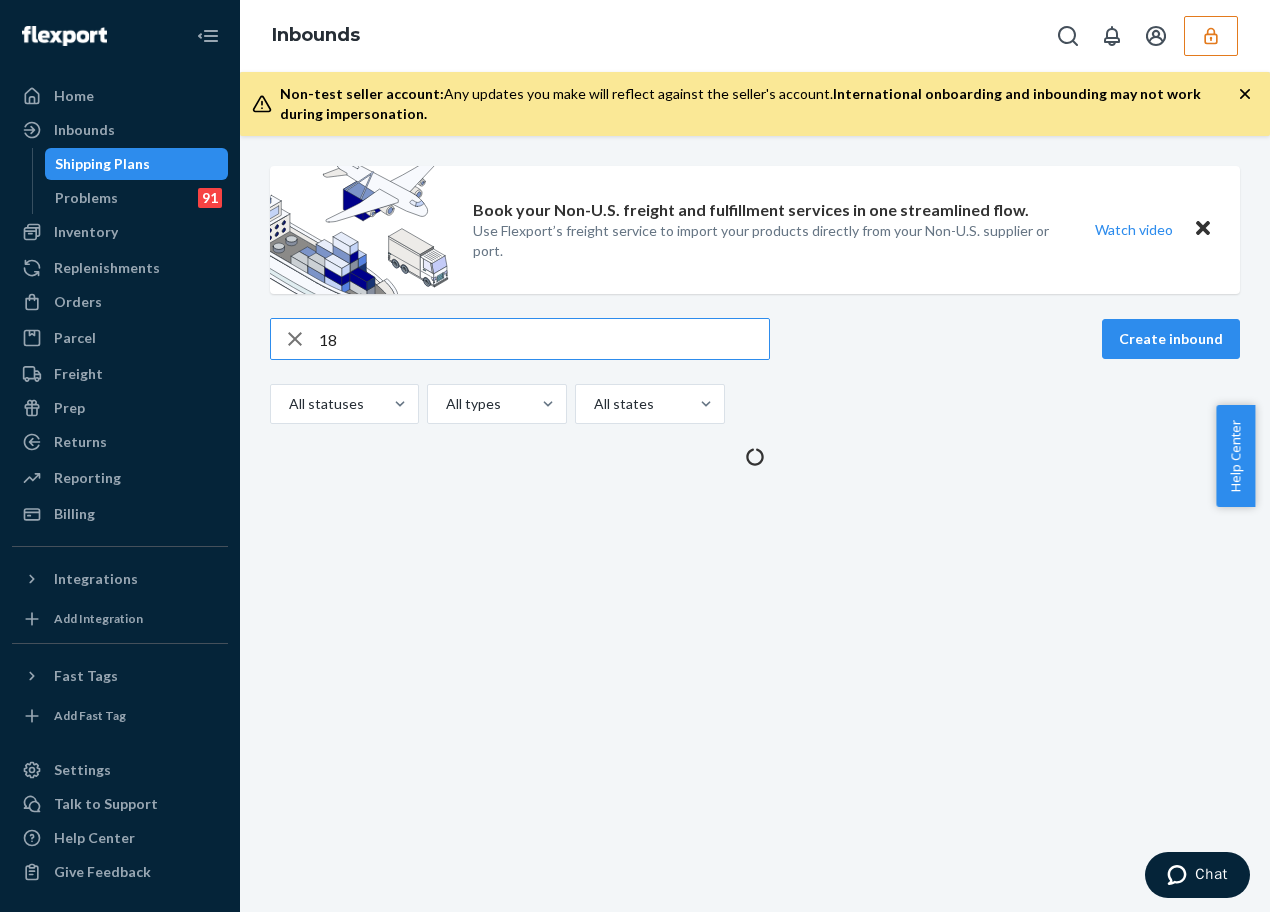 type on "1" 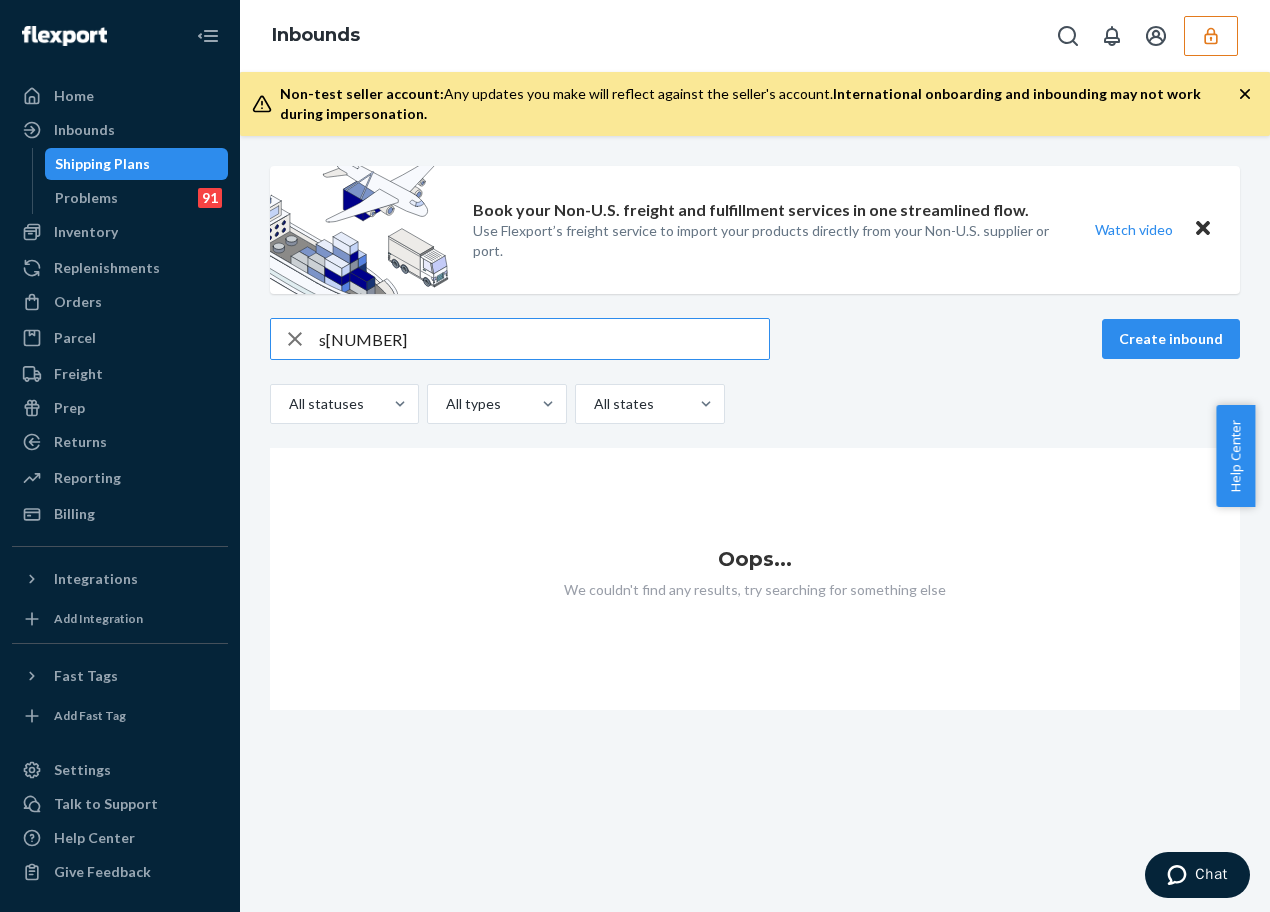 click on "[ALPHANUMERIC]" at bounding box center [544, 339] 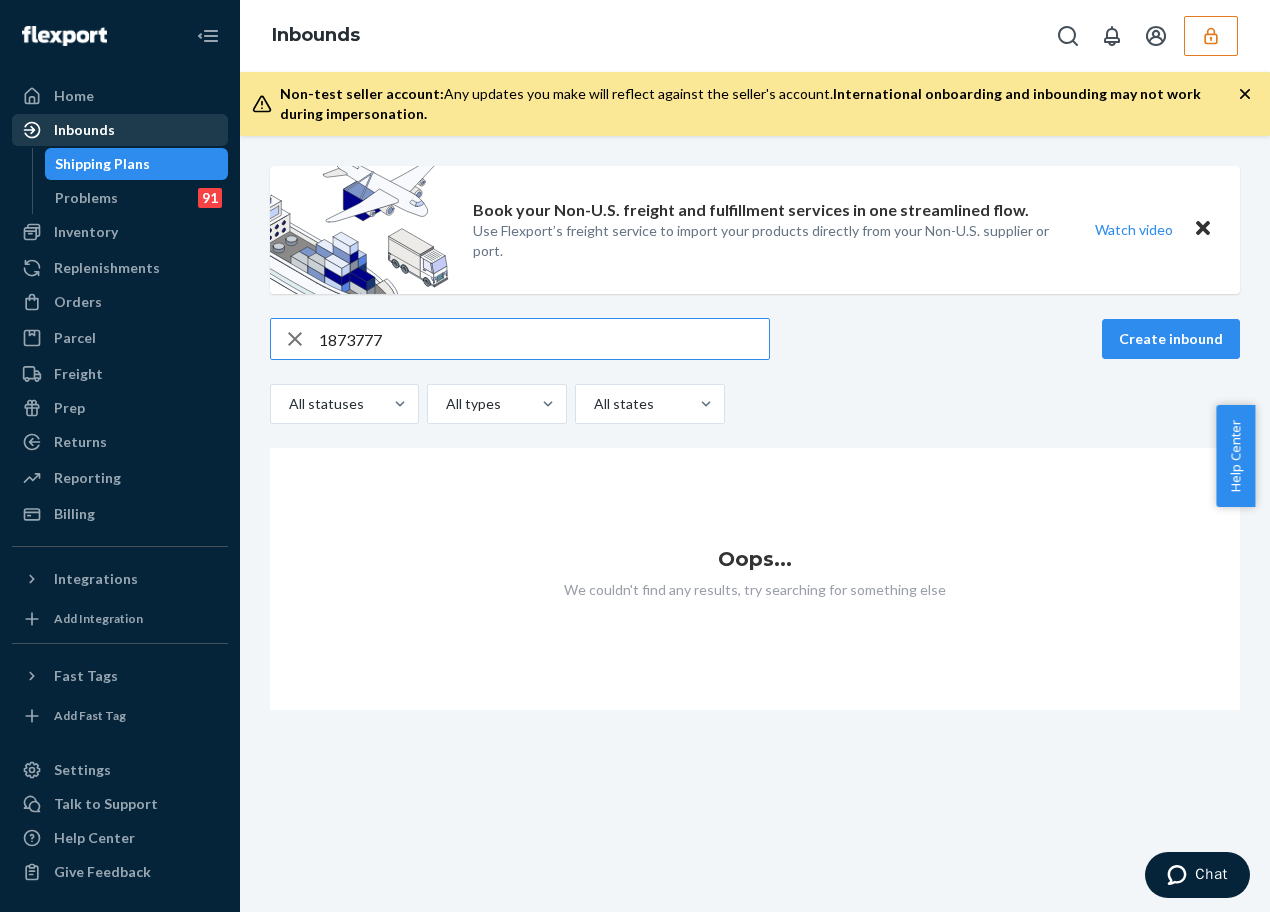type on "1873777" 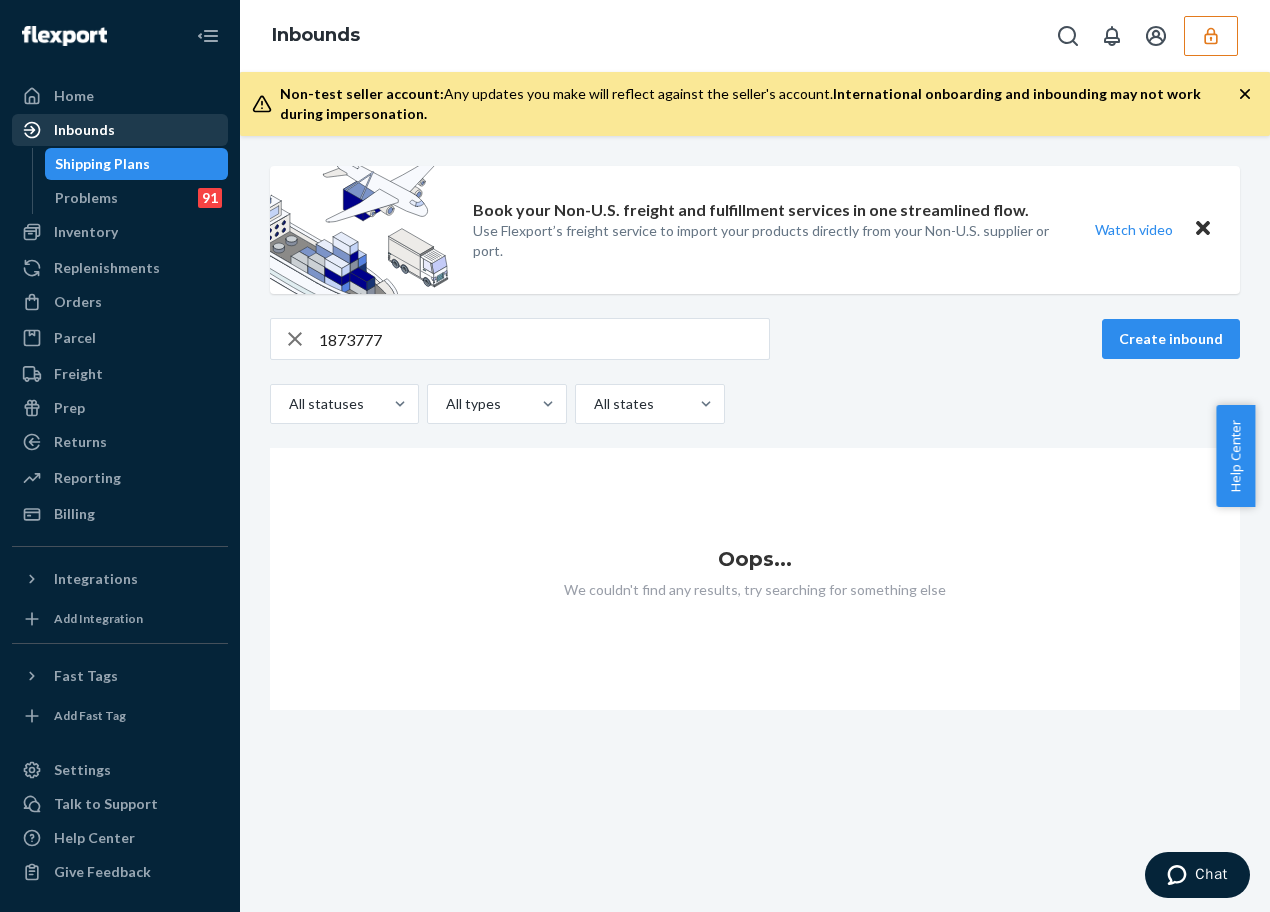 click on "Inbounds" at bounding box center (84, 130) 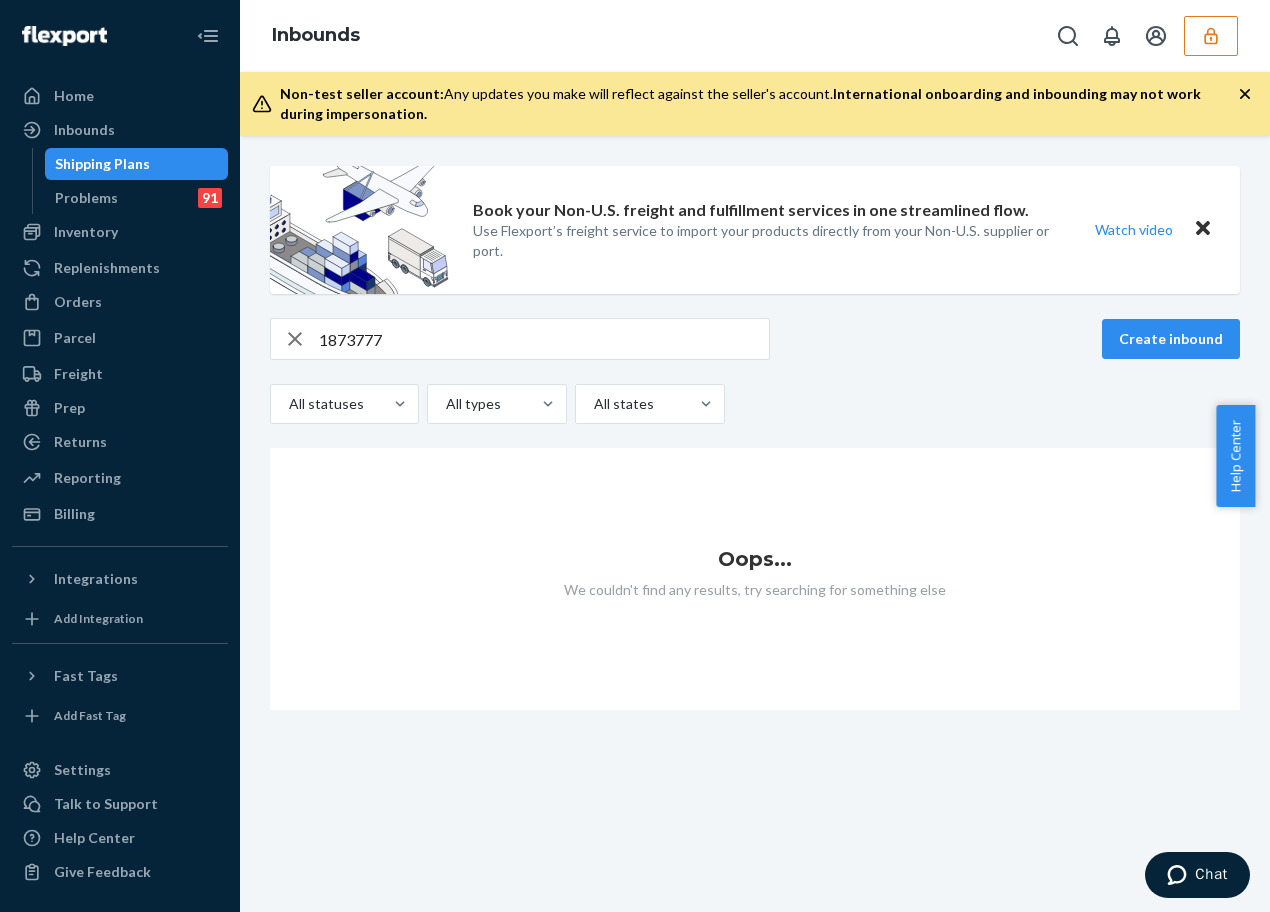 click at bounding box center [1211, 36] 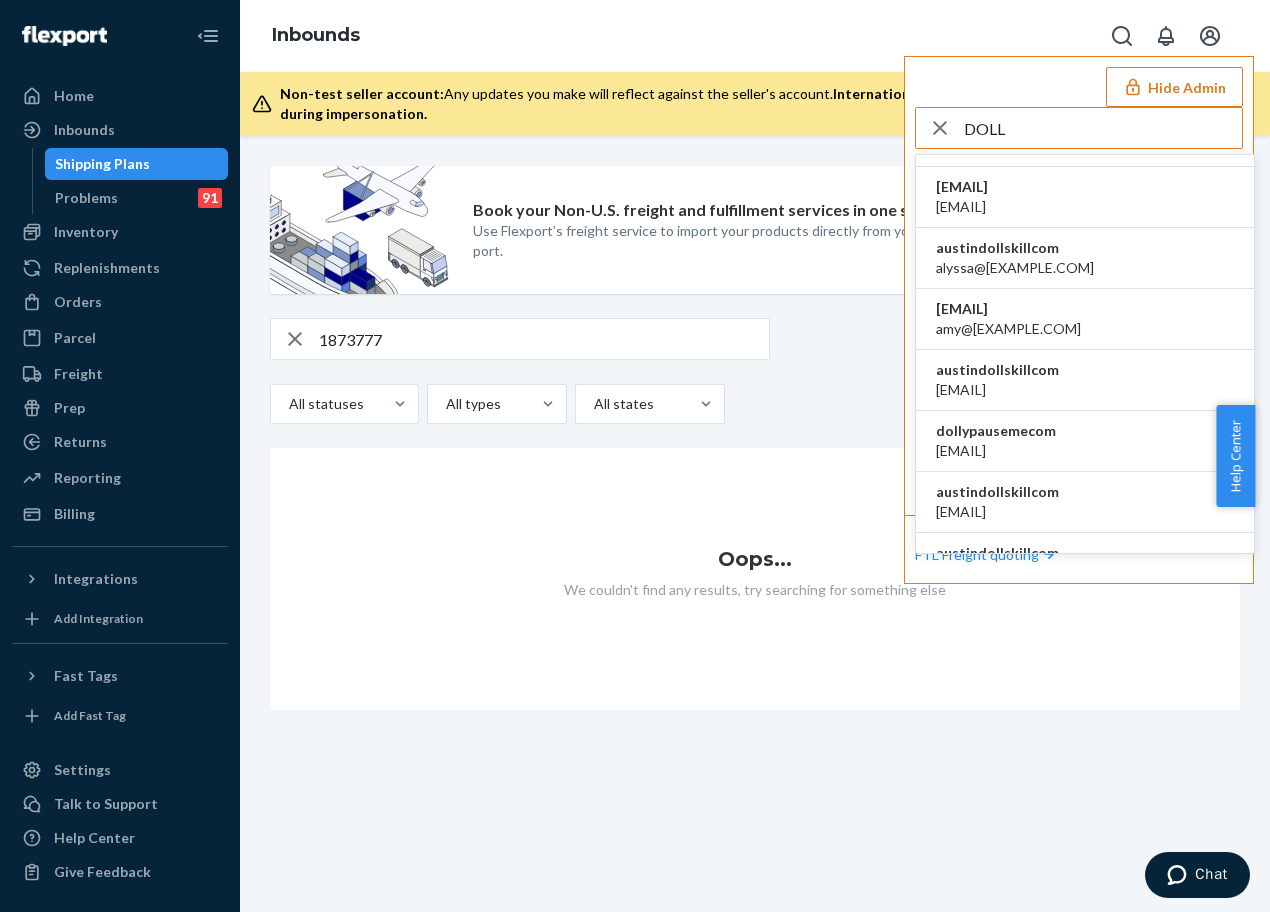 scroll, scrollTop: 1400, scrollLeft: 0, axis: vertical 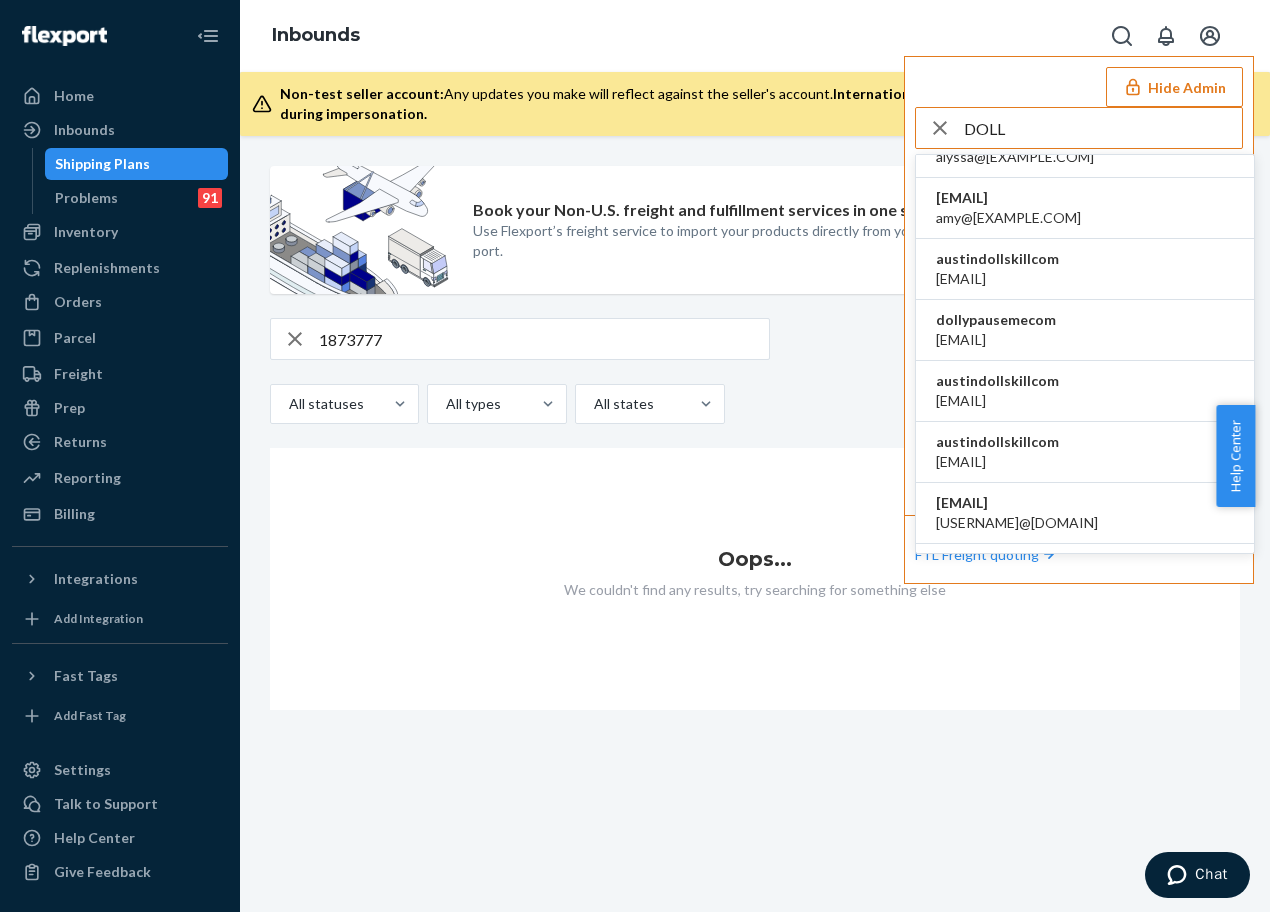 type on "DOLL" 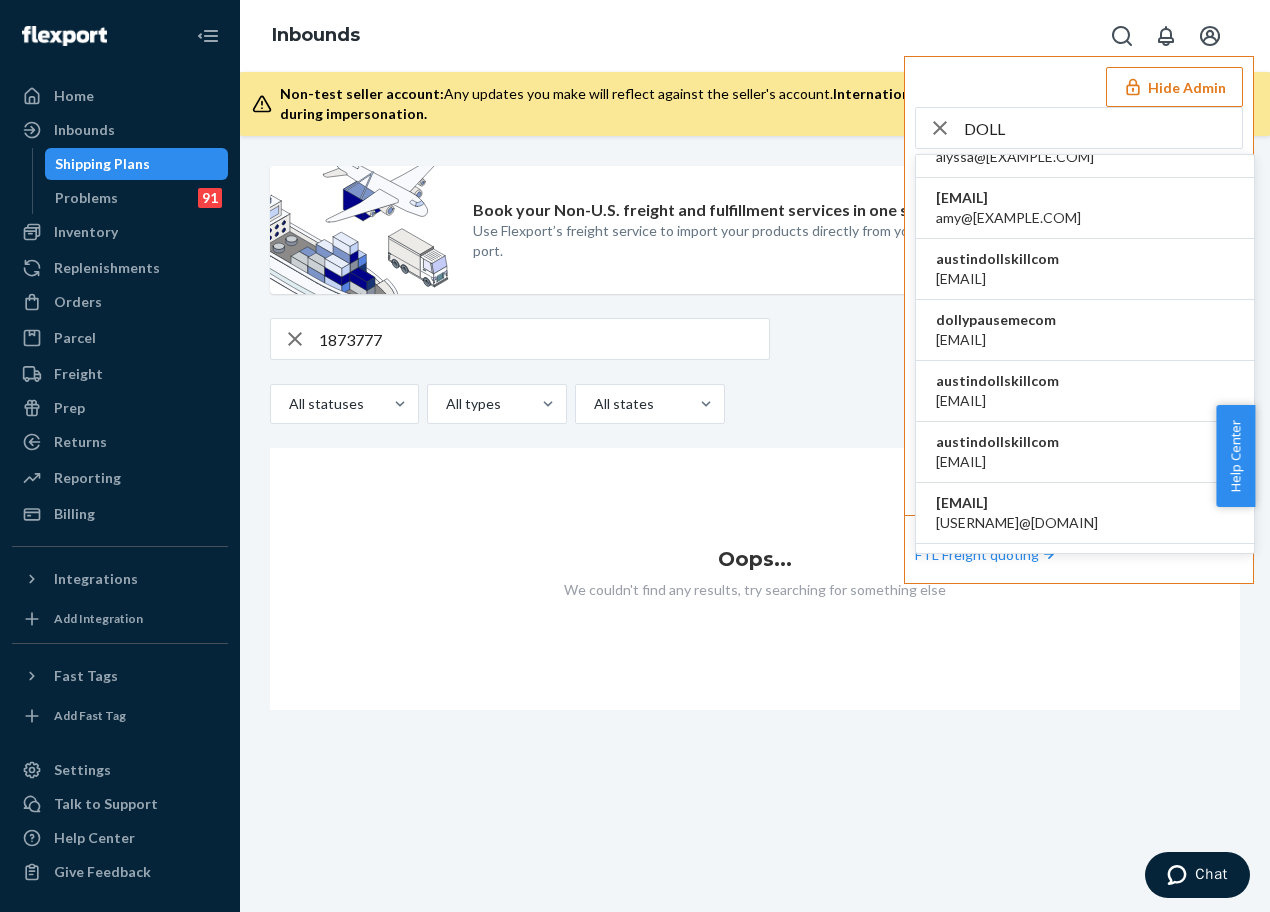 click on "austindollskillcom" at bounding box center (997, 381) 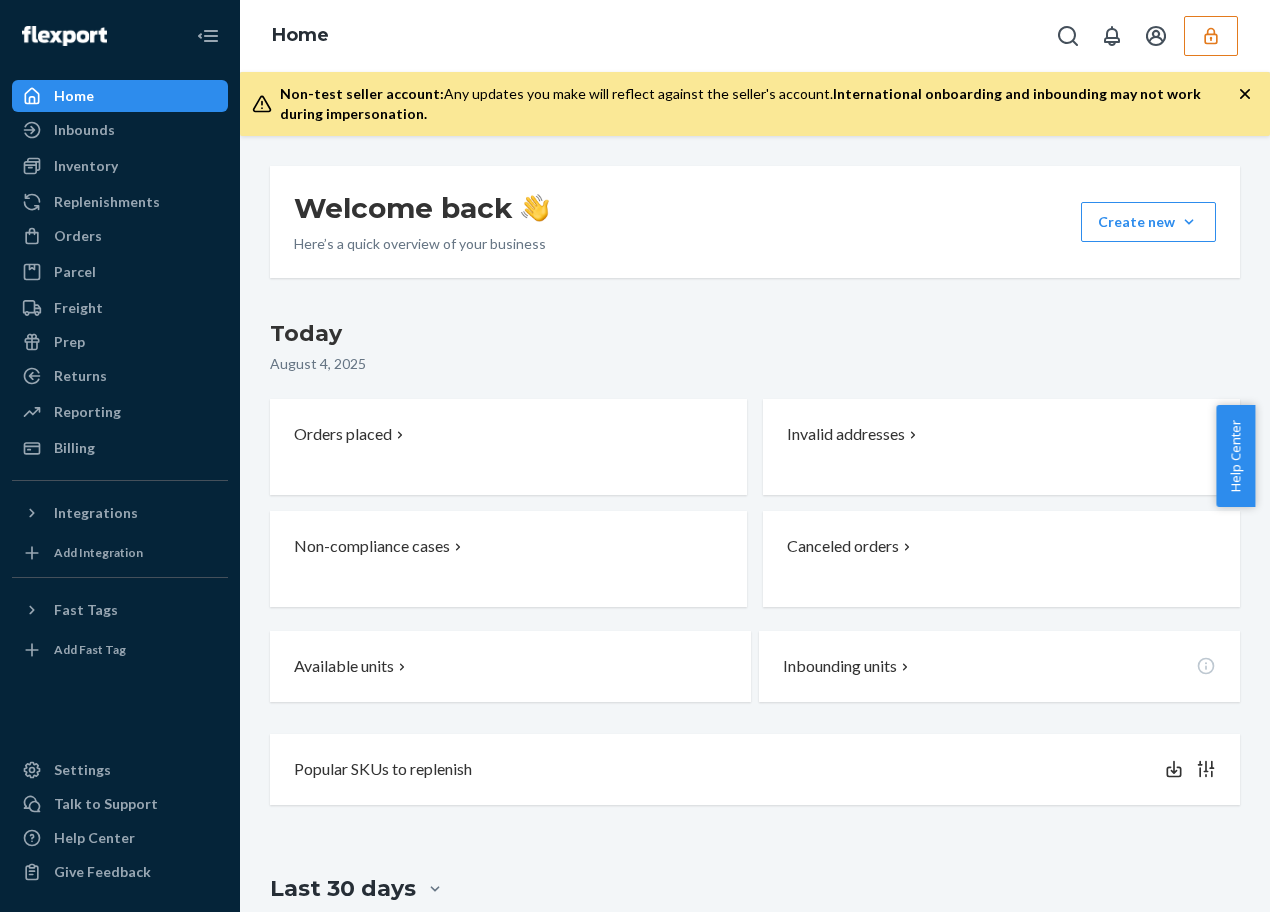 scroll, scrollTop: 0, scrollLeft: 0, axis: both 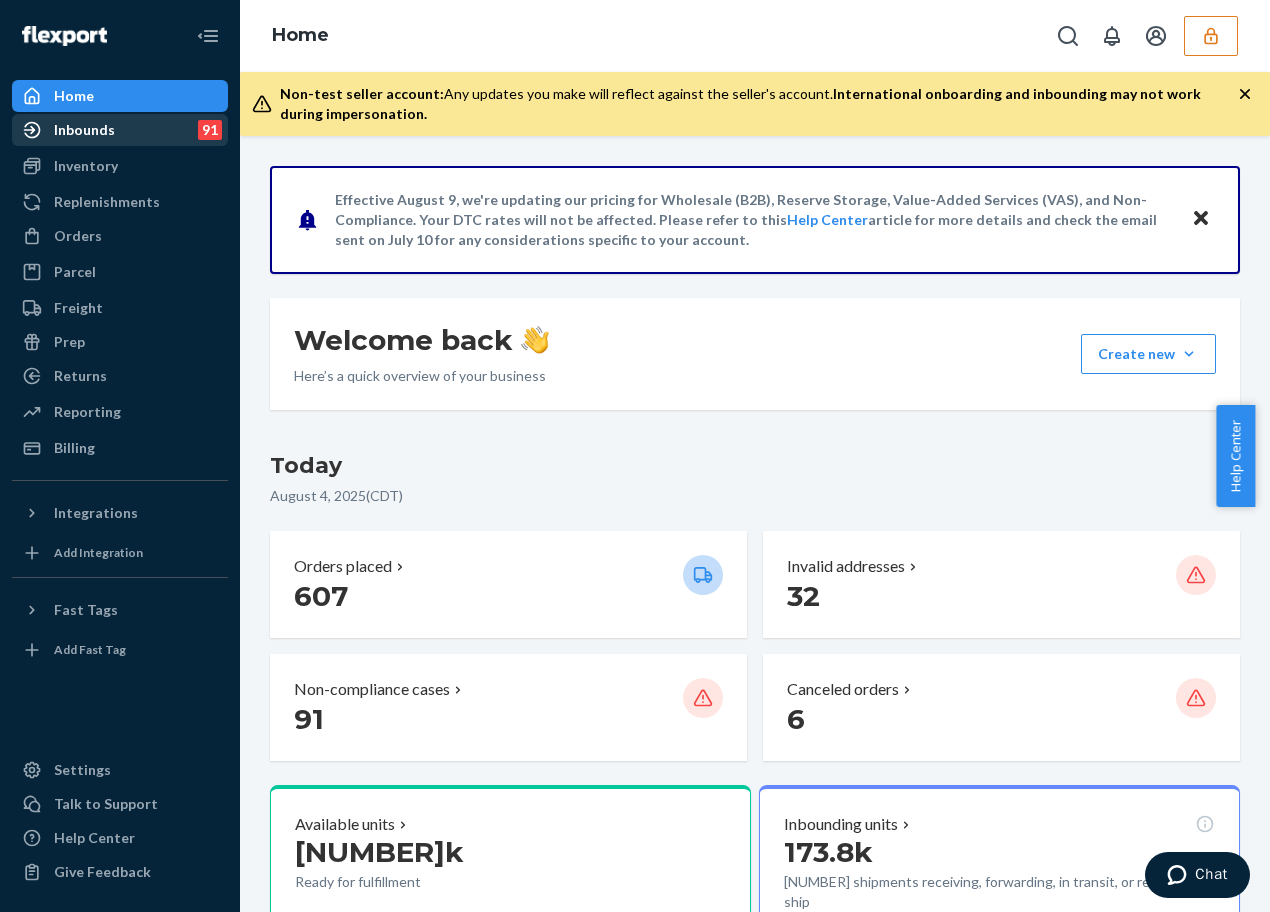 click on "Inbounds 91" at bounding box center [120, 130] 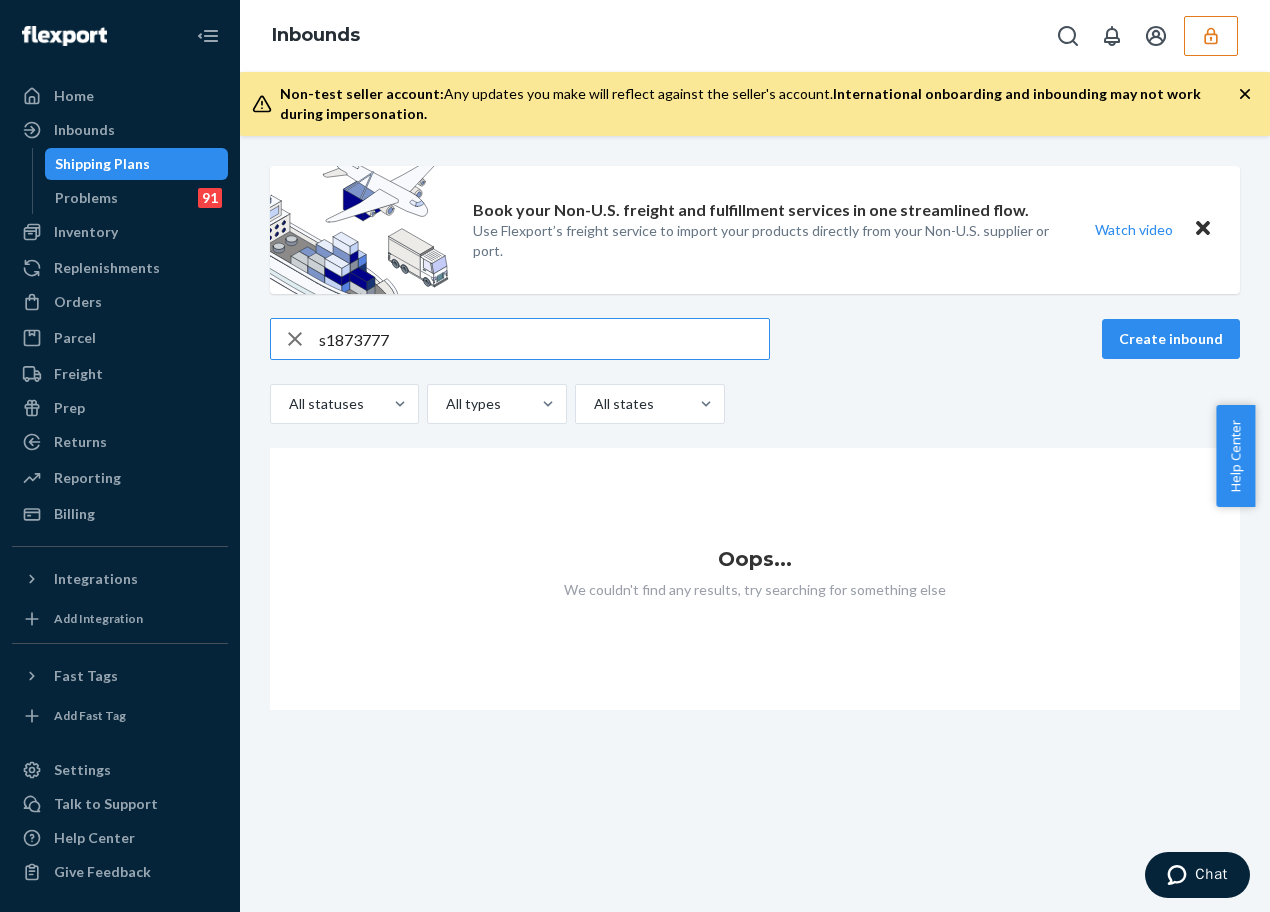 click on "s1873777" at bounding box center (544, 339) 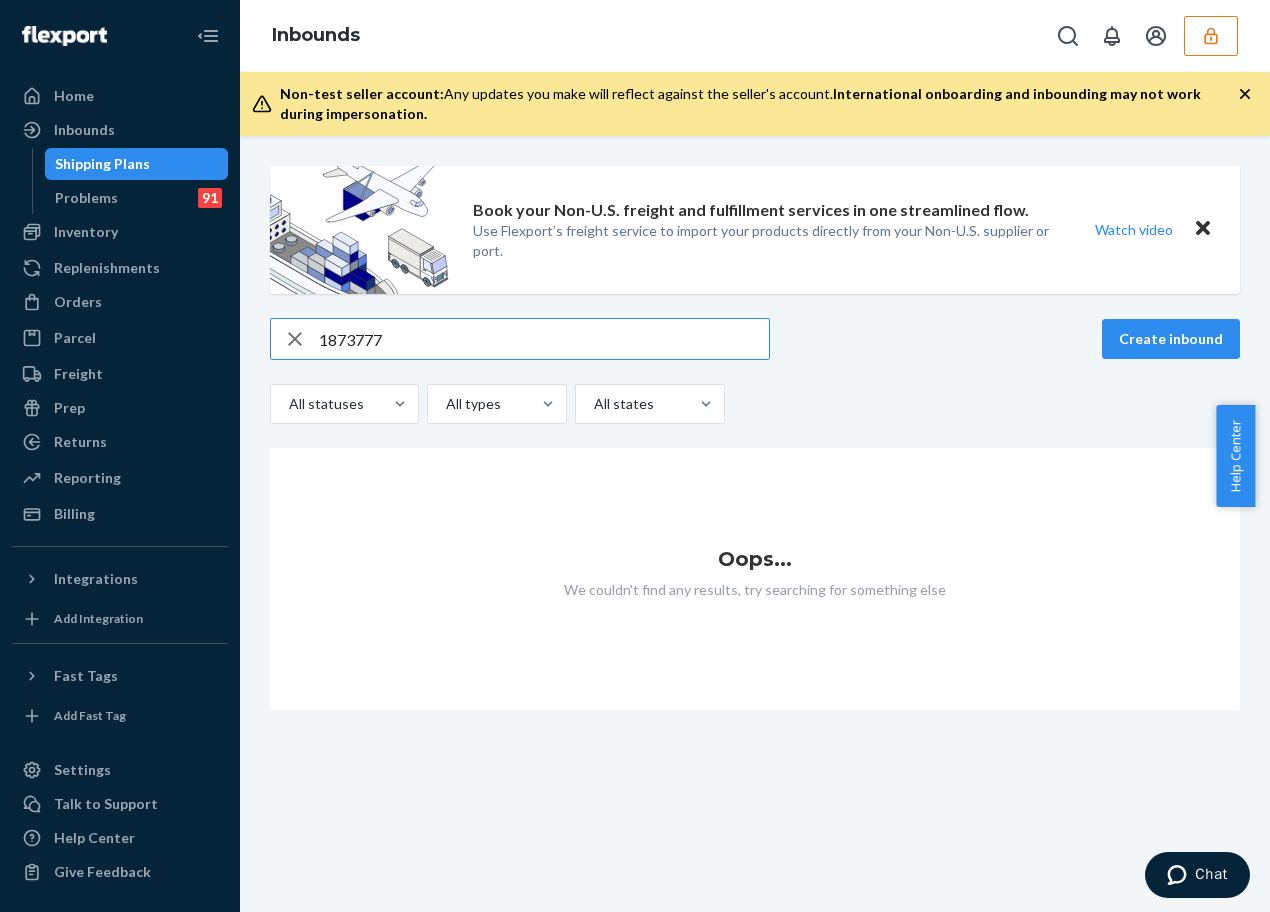 click on "1873777" at bounding box center [544, 339] 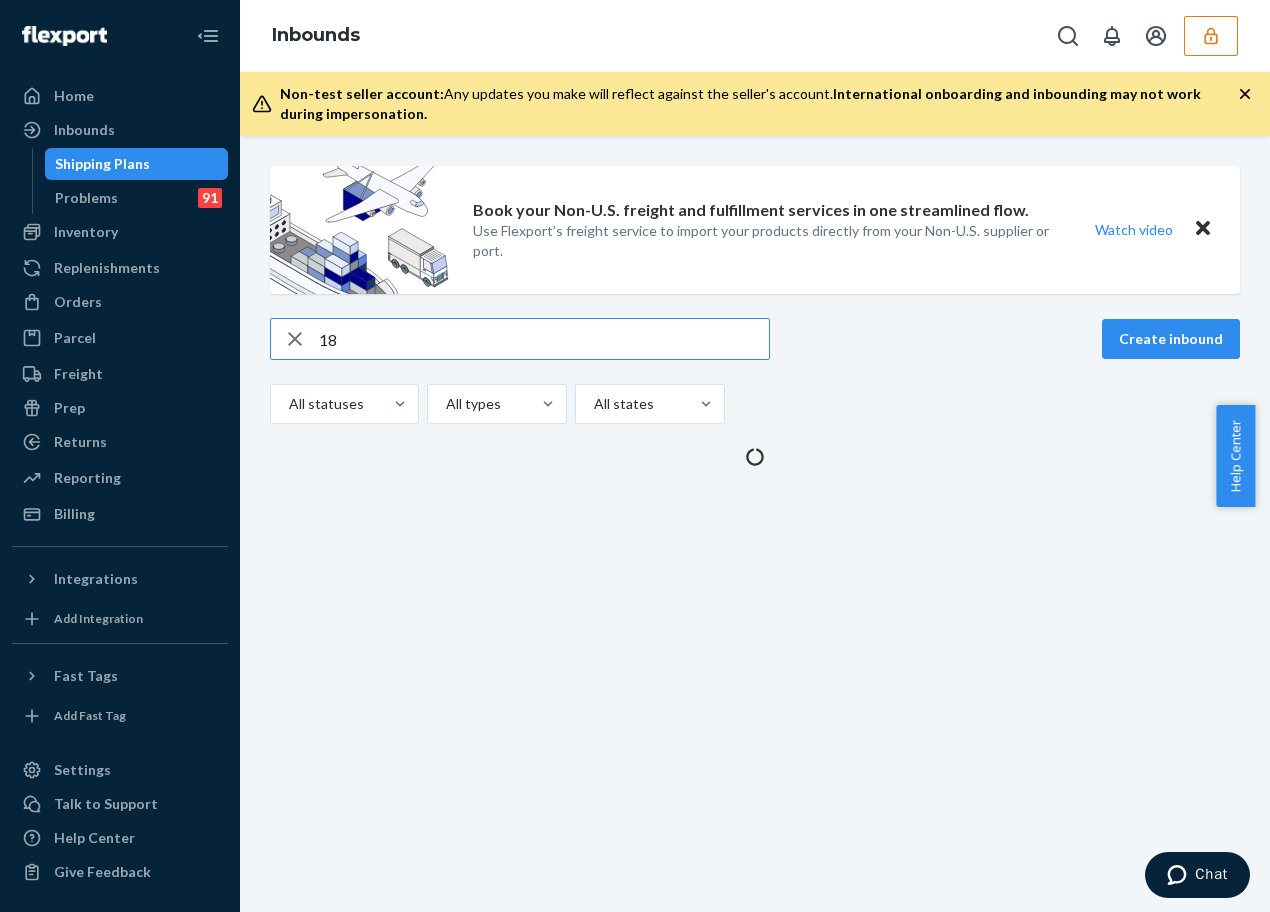type on "1" 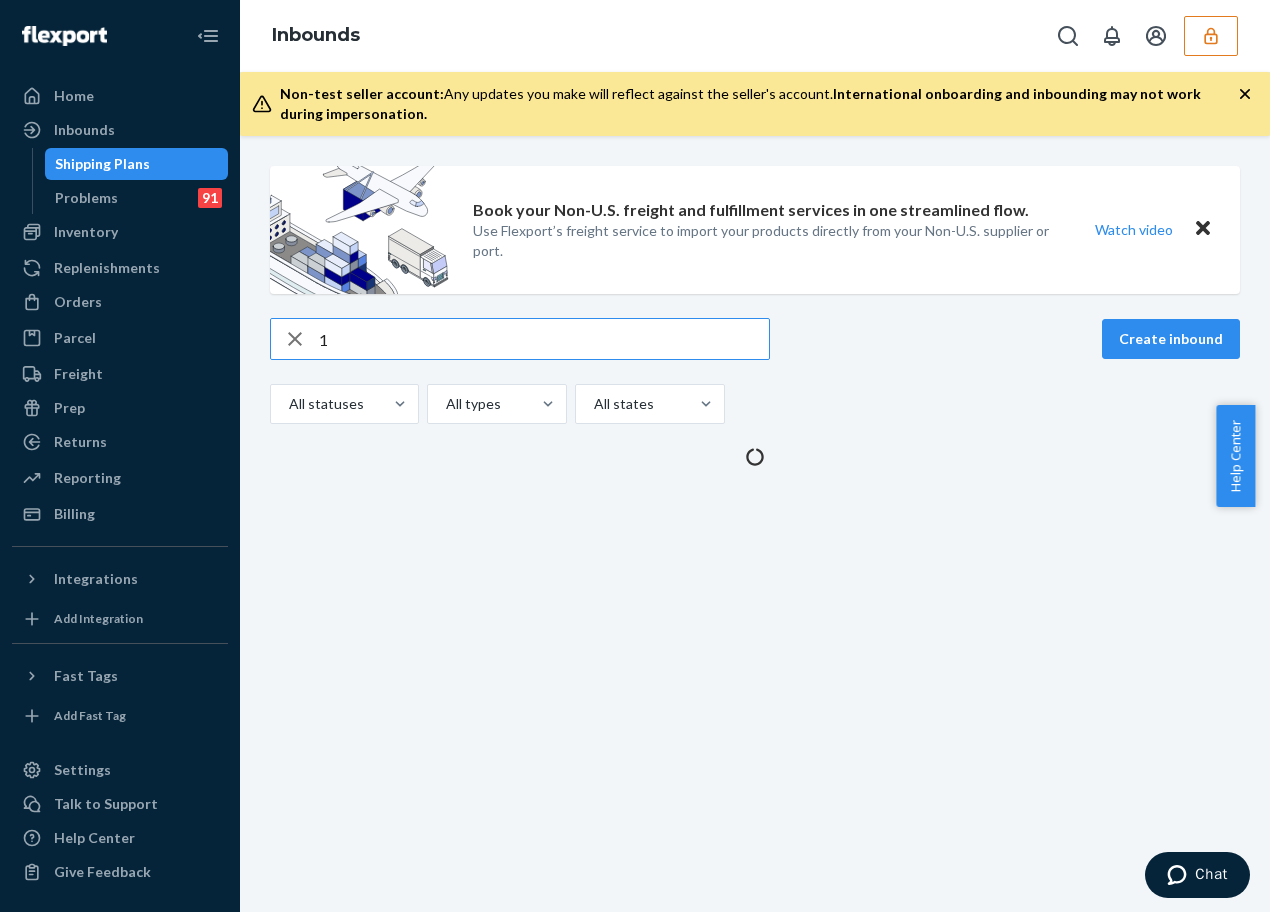 type 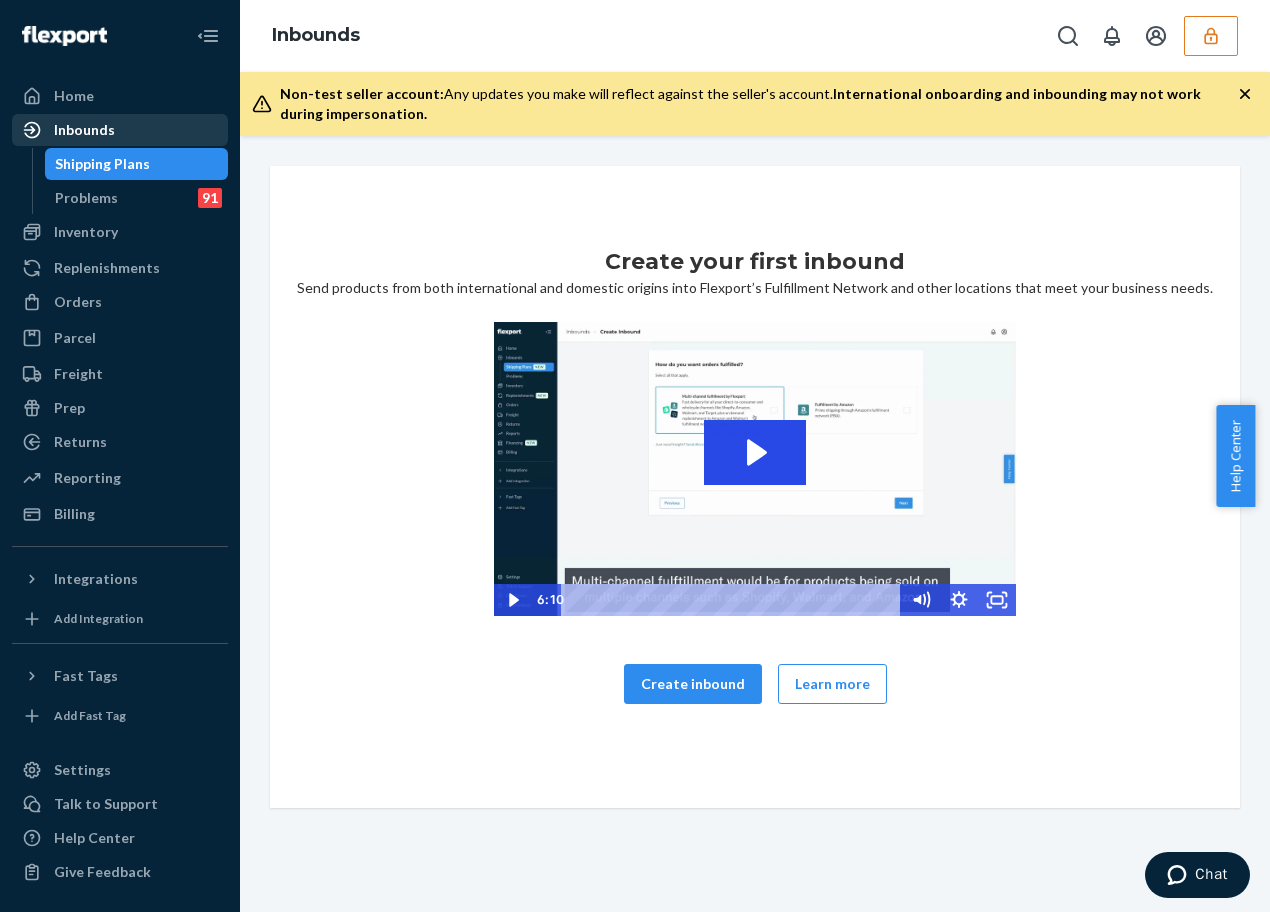 click on "Inbounds" at bounding box center (120, 130) 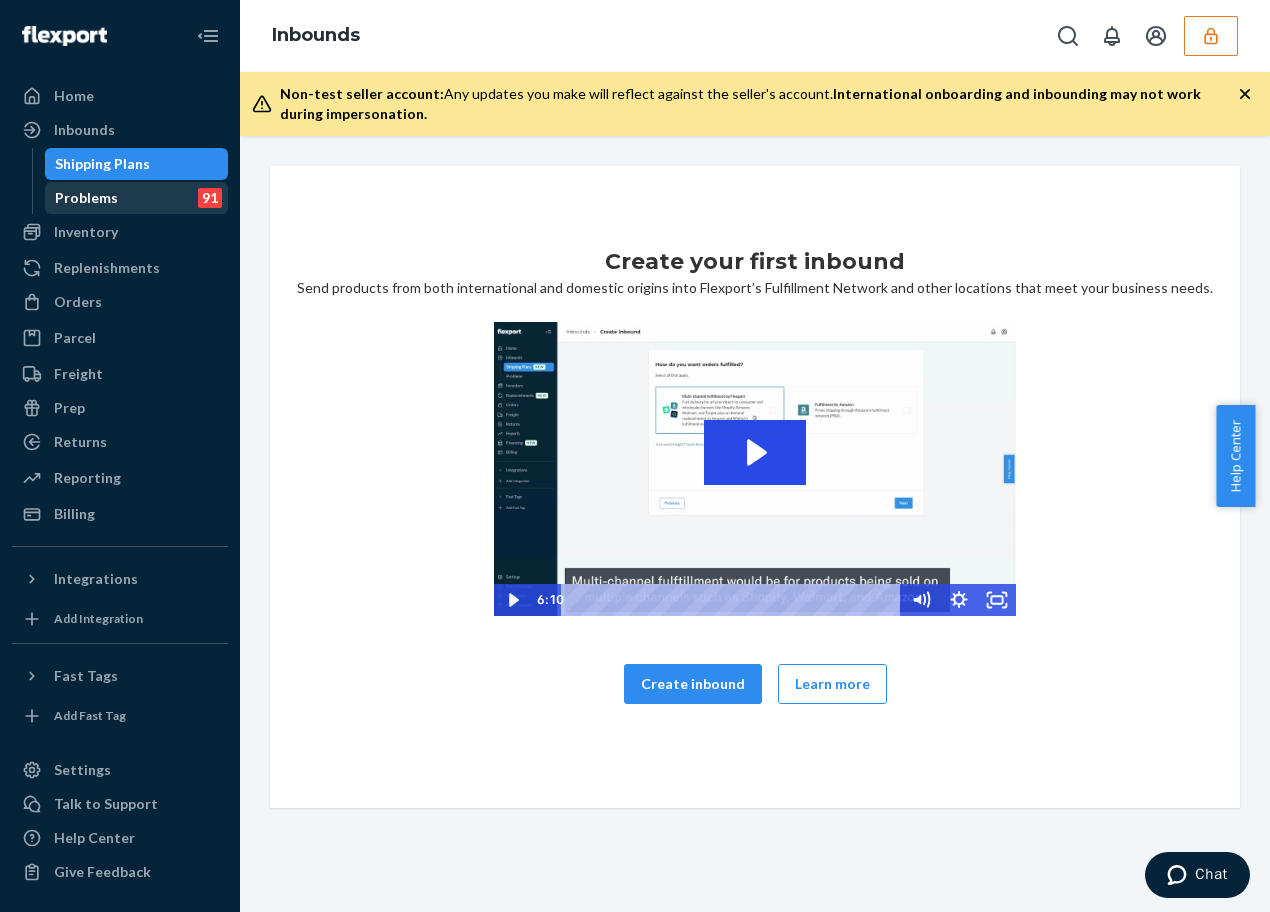 click on "Problems" at bounding box center [86, 198] 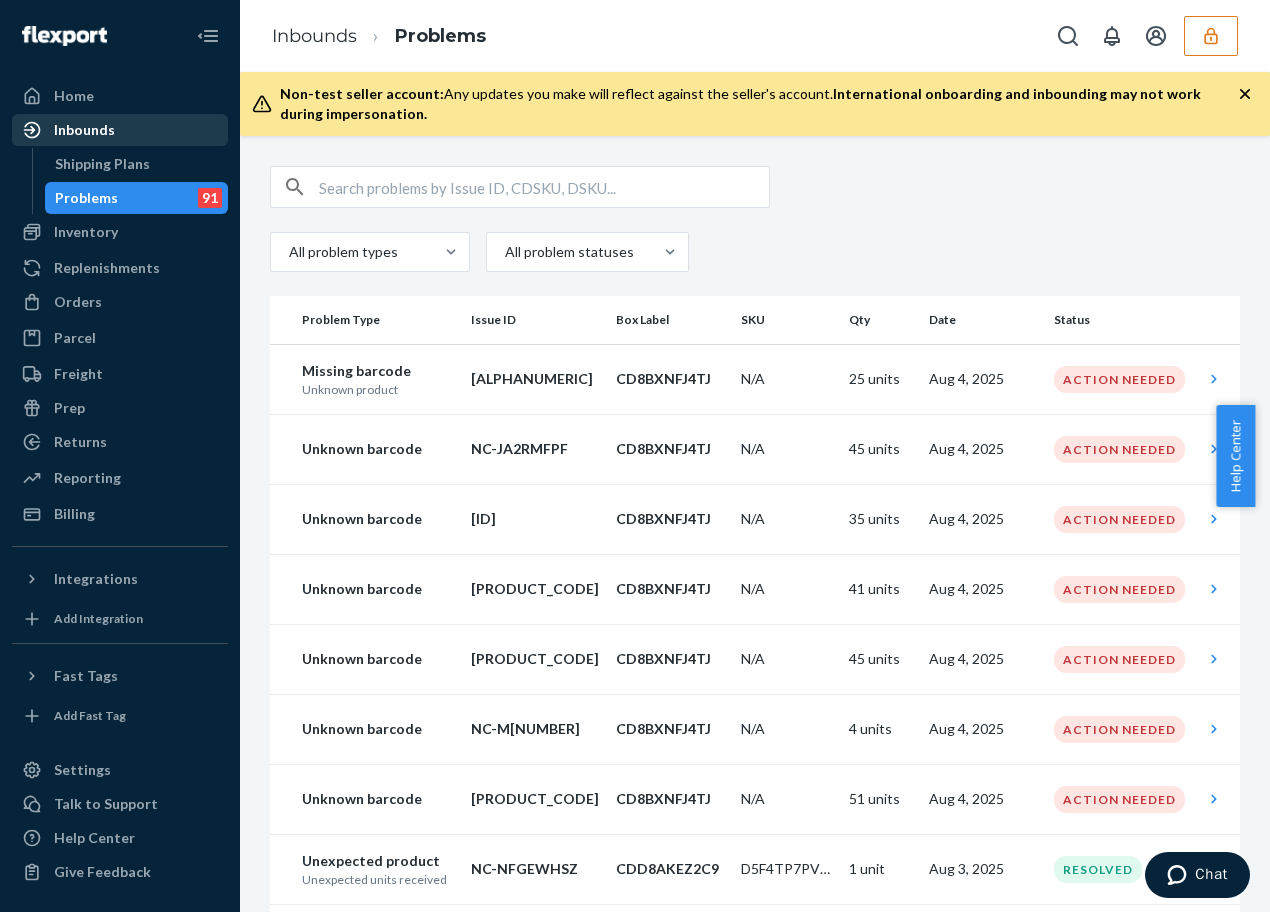 click on "Inbounds" at bounding box center [120, 130] 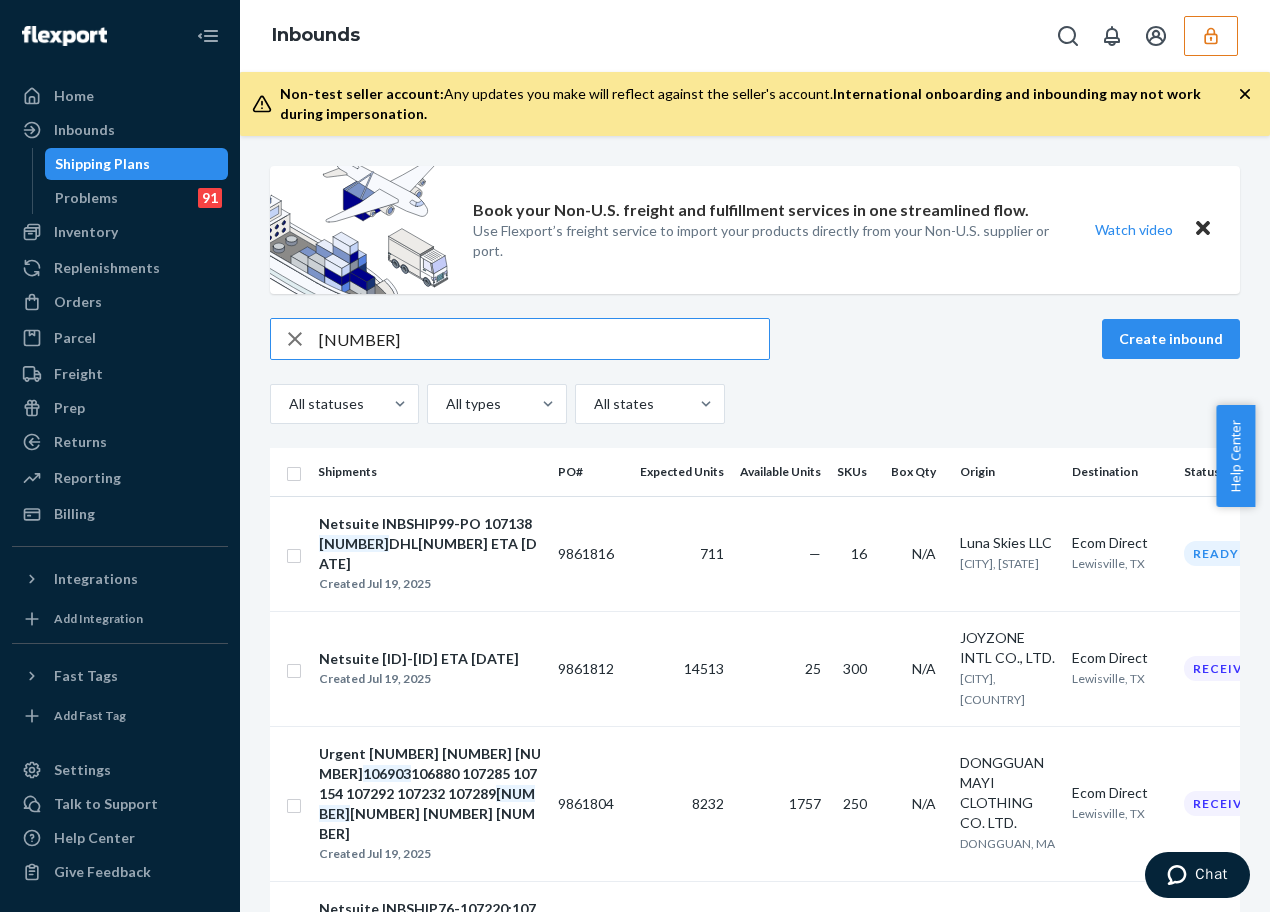 type on "[NUMBER]" 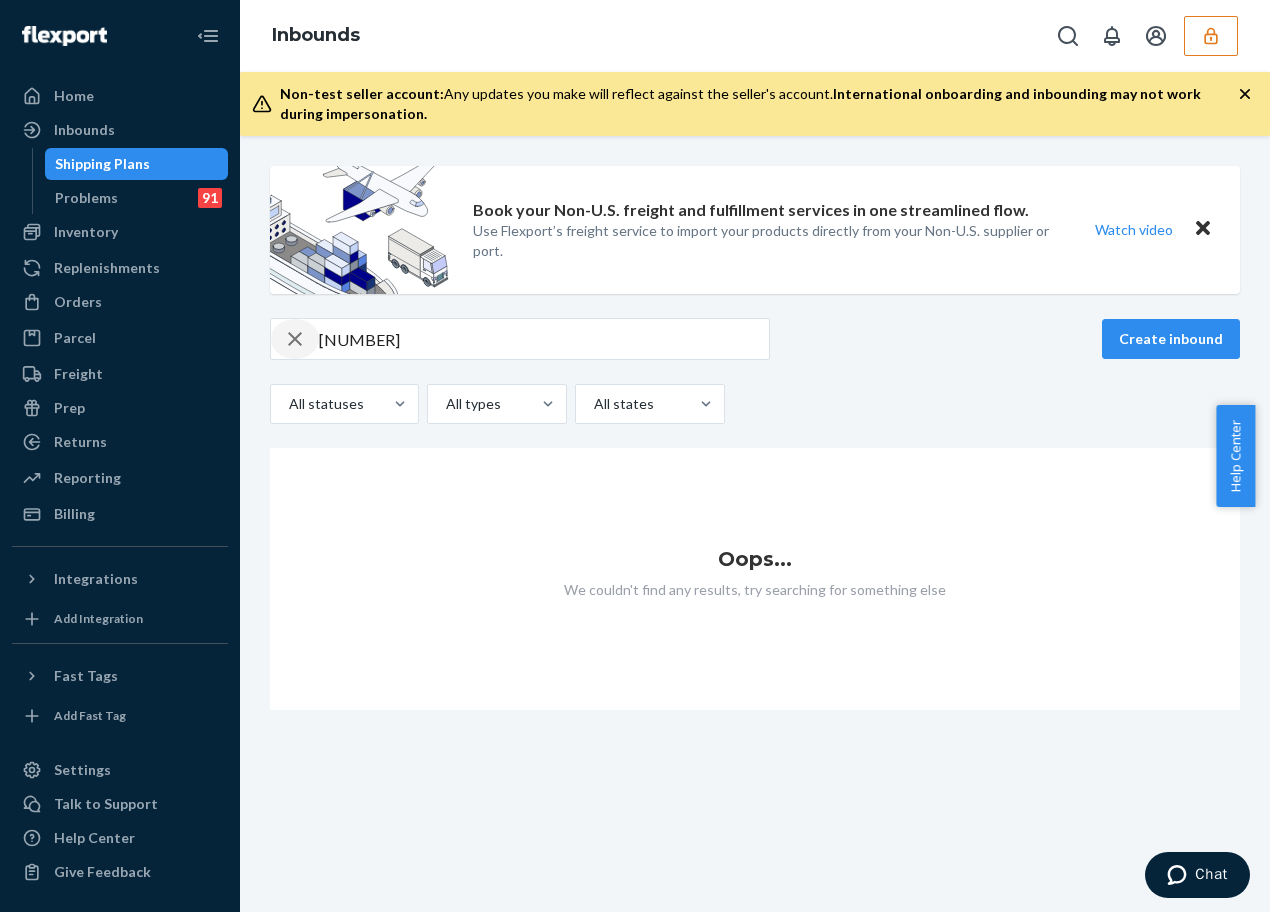 click at bounding box center [295, 339] 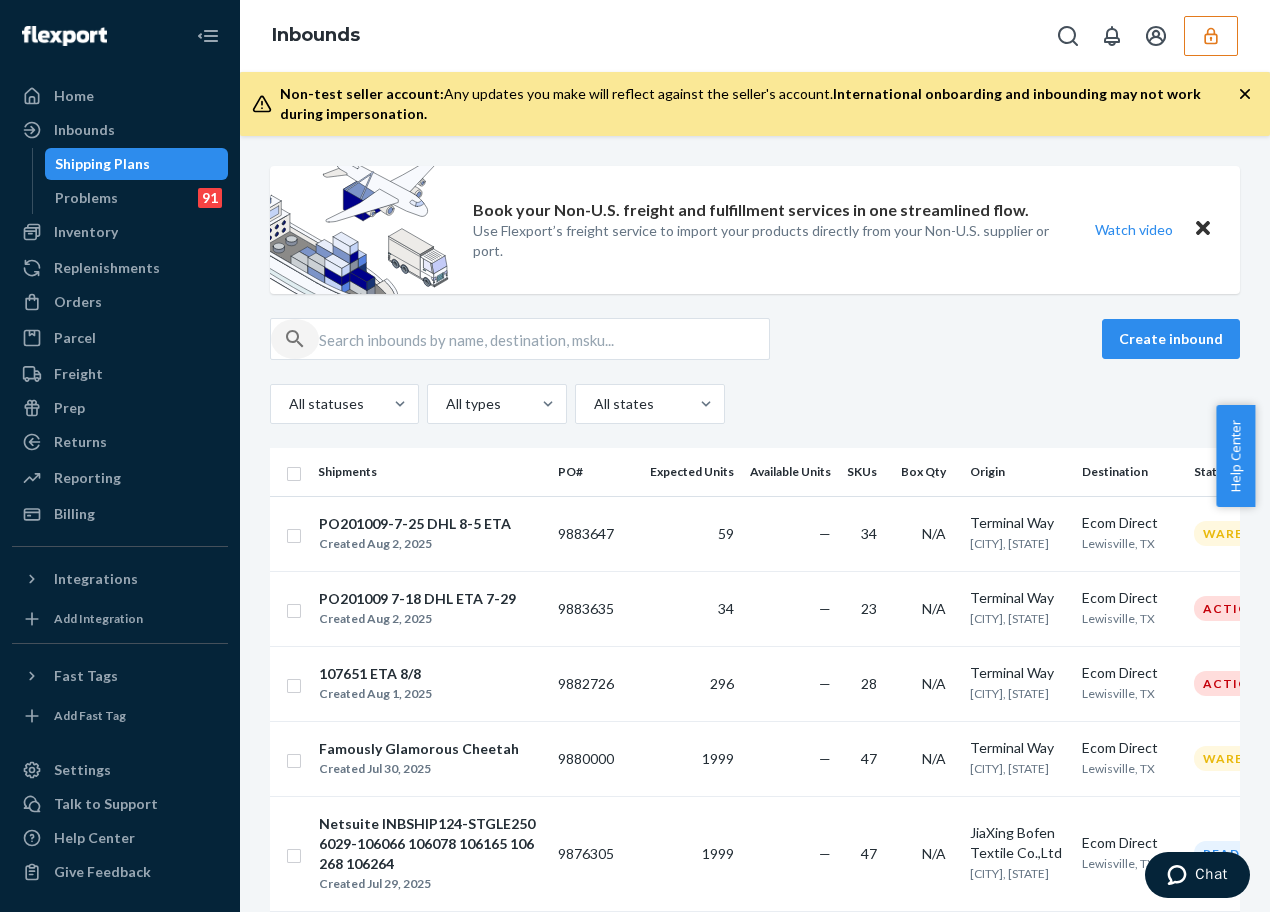 click at bounding box center (295, 339) 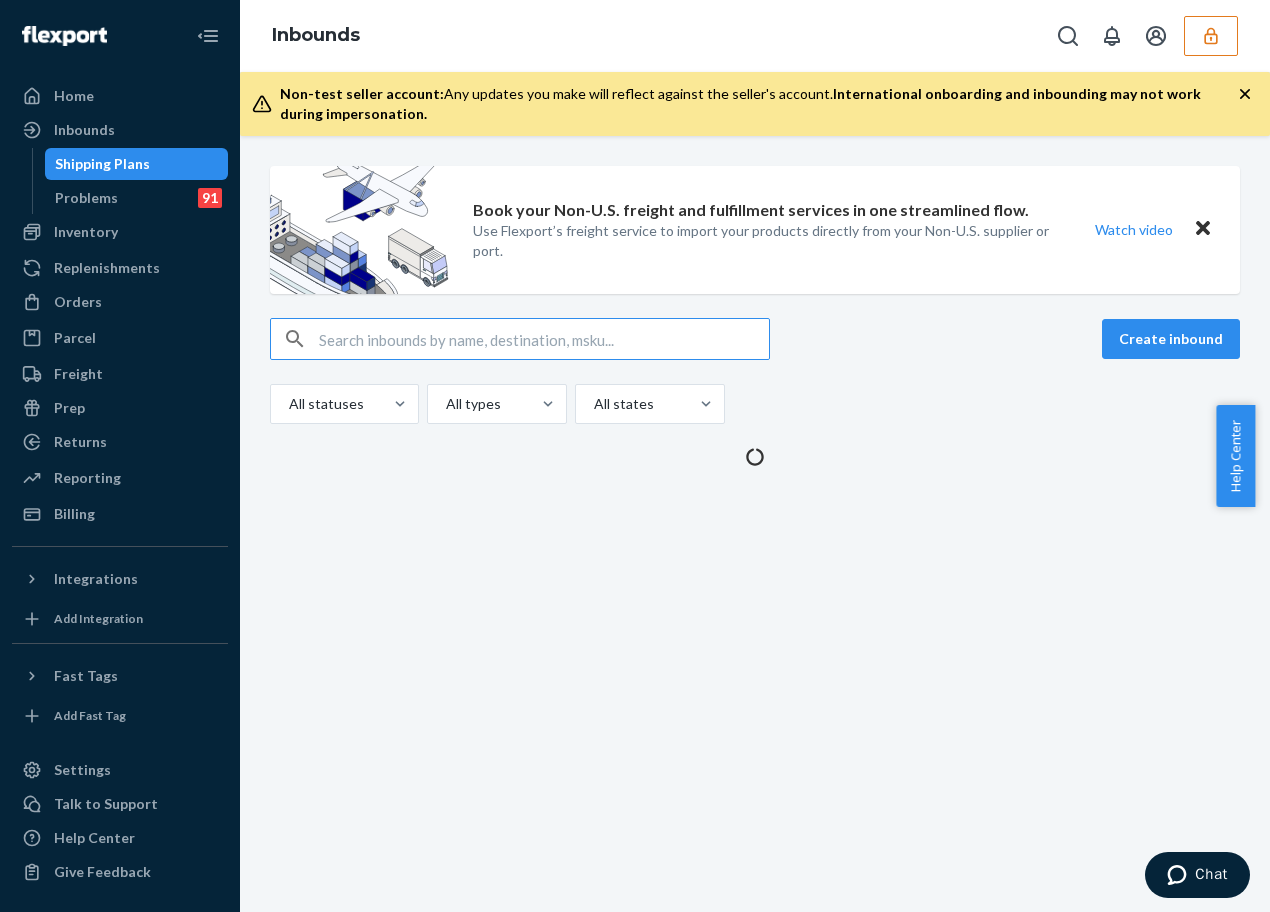 click at bounding box center (544, 339) 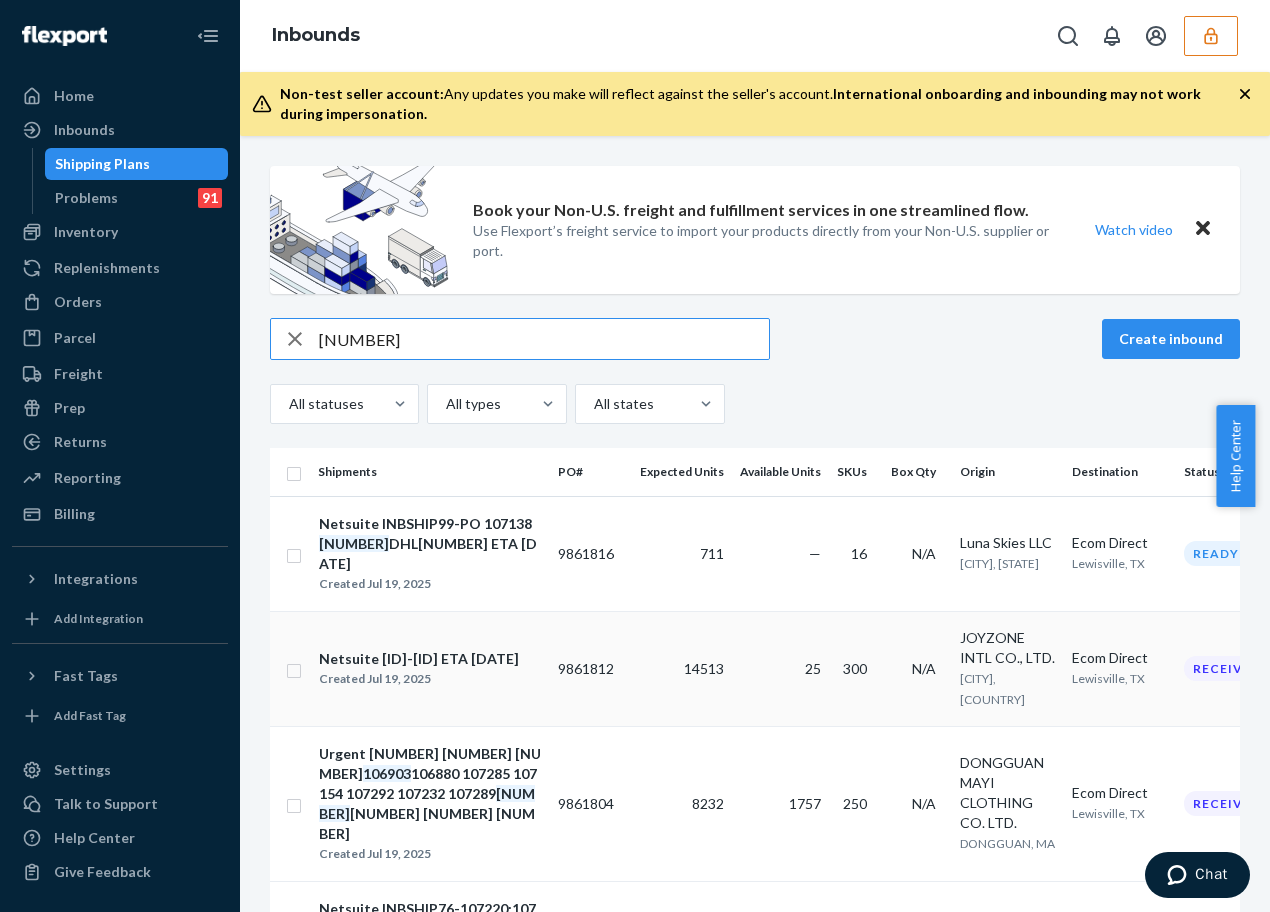 type on "[NUMBER]" 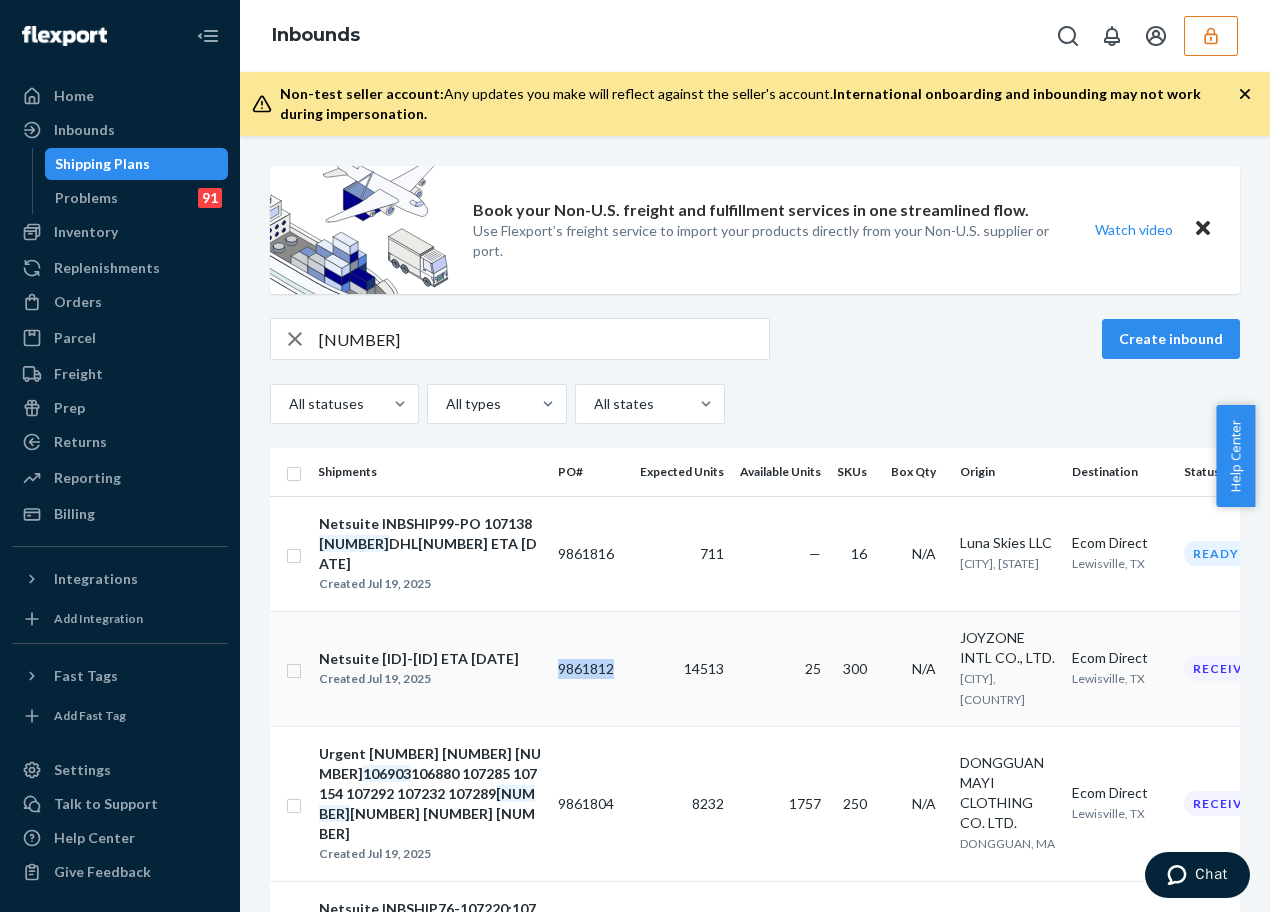 drag, startPoint x: 553, startPoint y: 665, endPoint x: 616, endPoint y: 666, distance: 63.007935 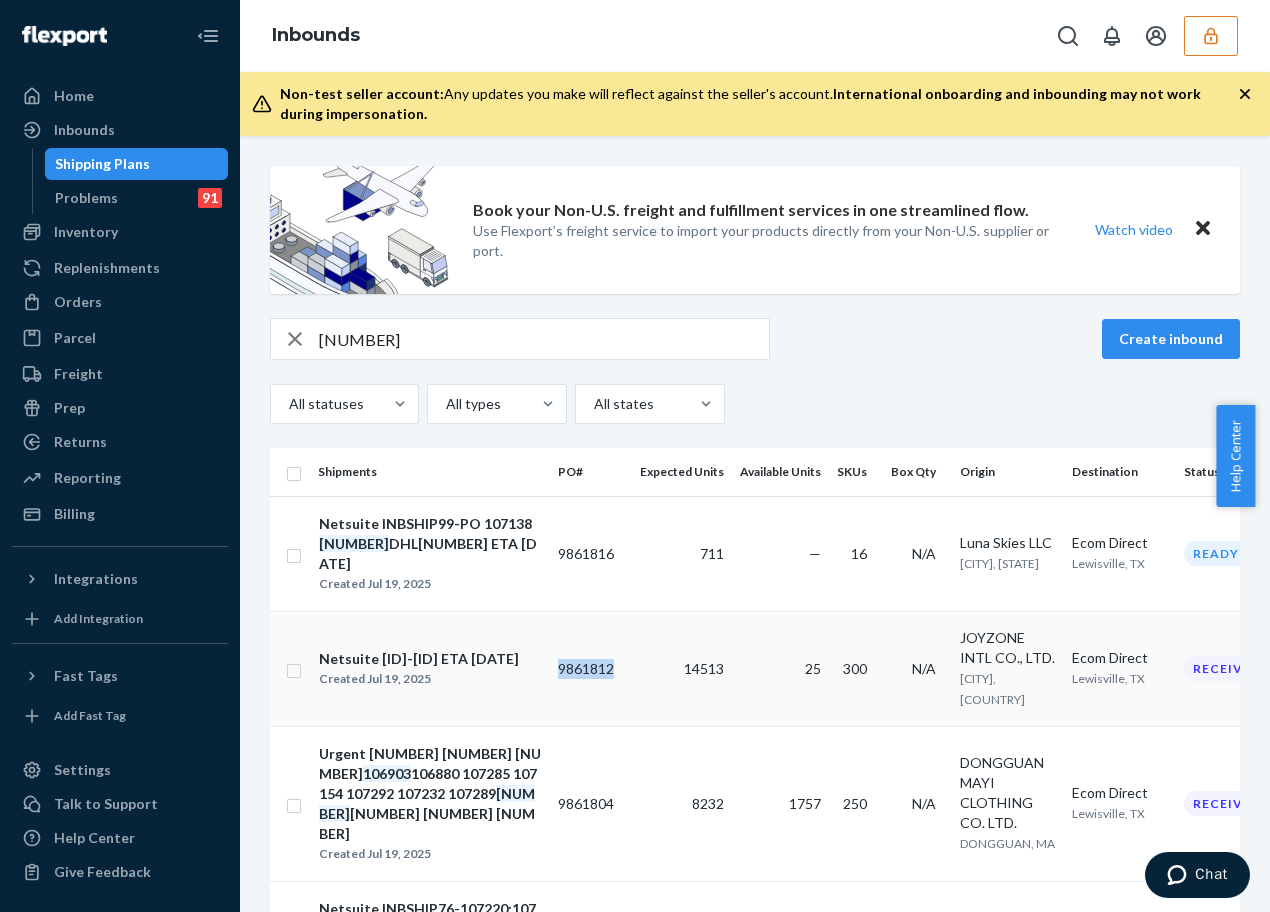 click on "9861812" at bounding box center [591, 668] 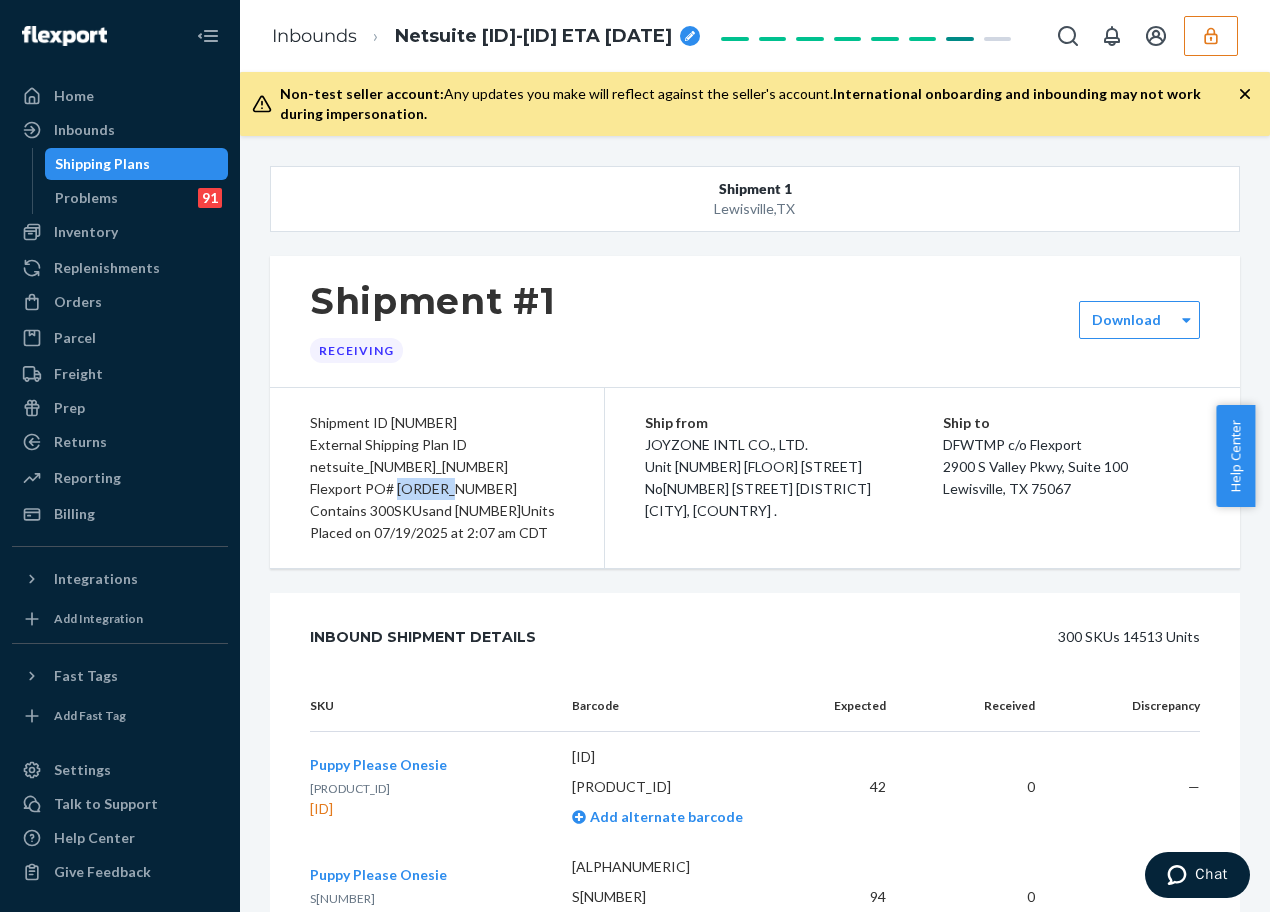 drag, startPoint x: 395, startPoint y: 485, endPoint x: 452, endPoint y: 492, distance: 57.428215 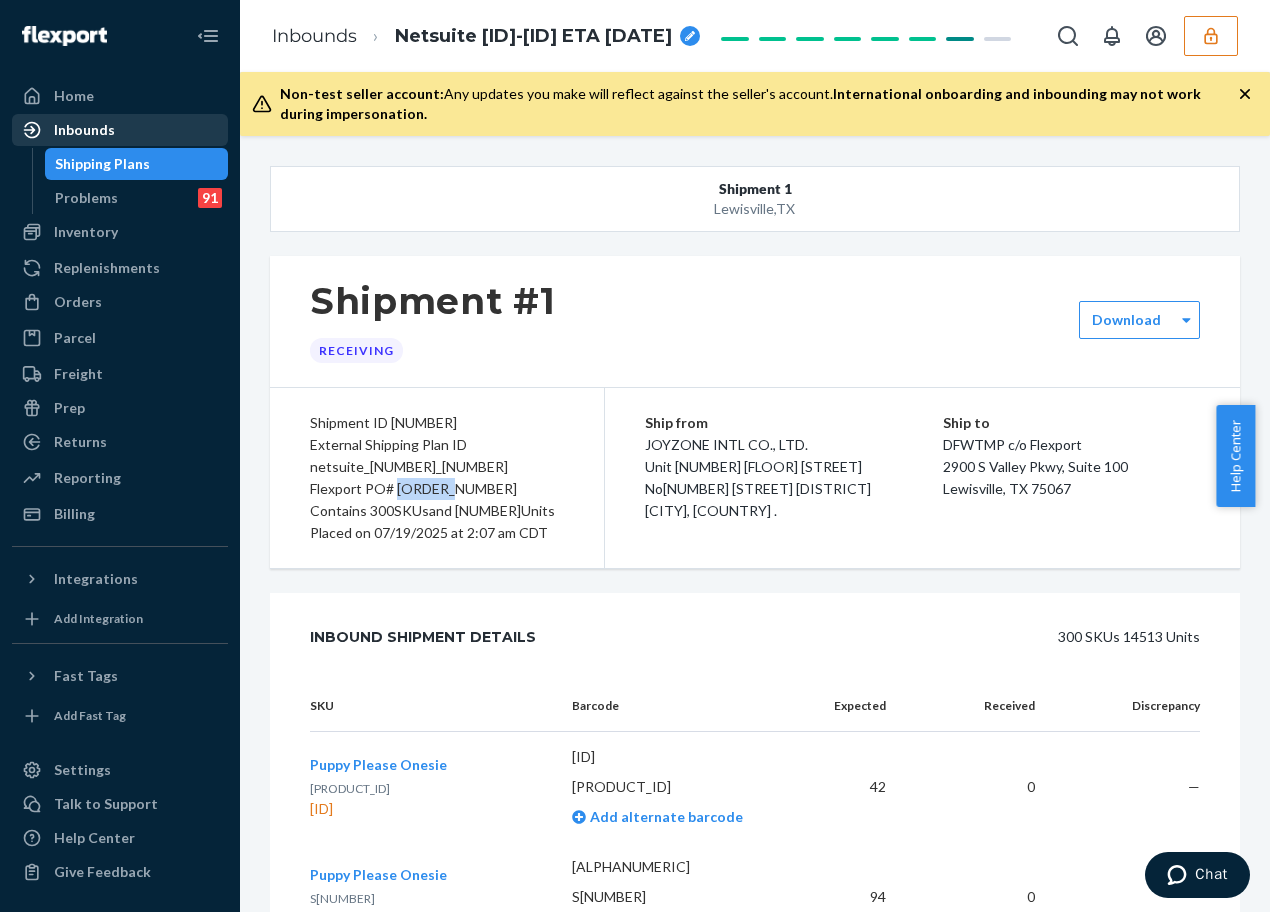 click on "Inbounds" at bounding box center [120, 130] 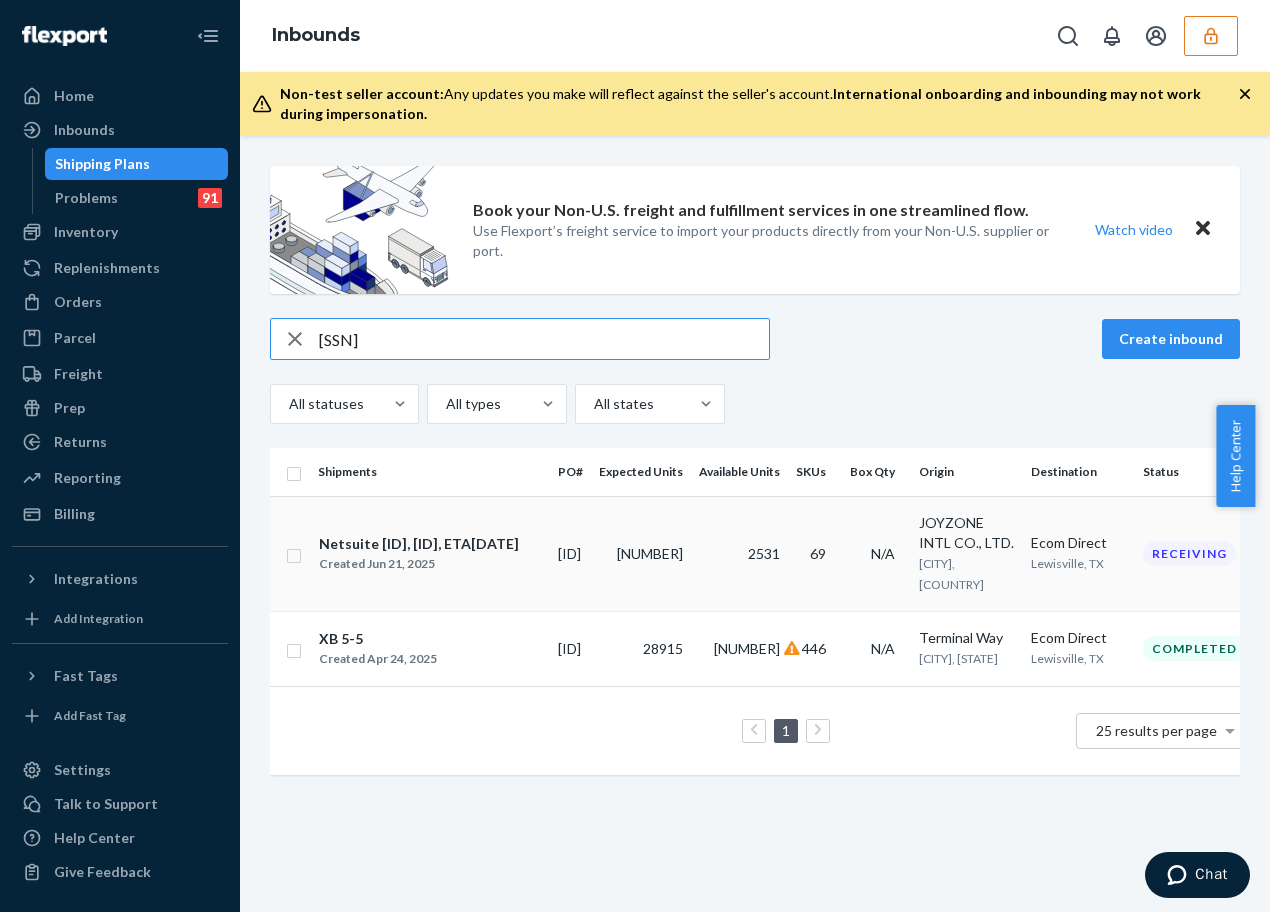 type on "[SSN]" 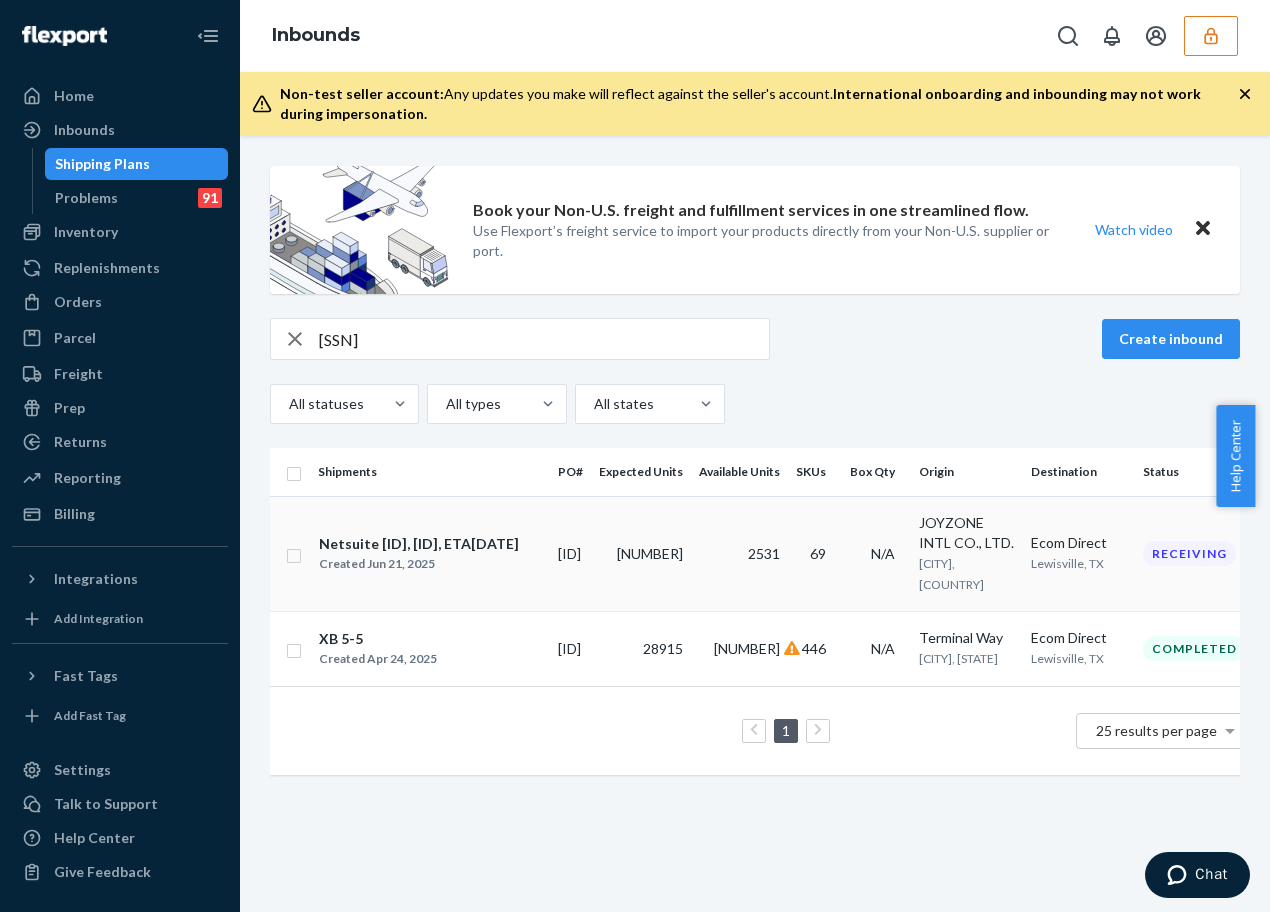 drag, startPoint x: 550, startPoint y: 553, endPoint x: 611, endPoint y: 573, distance: 64.195015 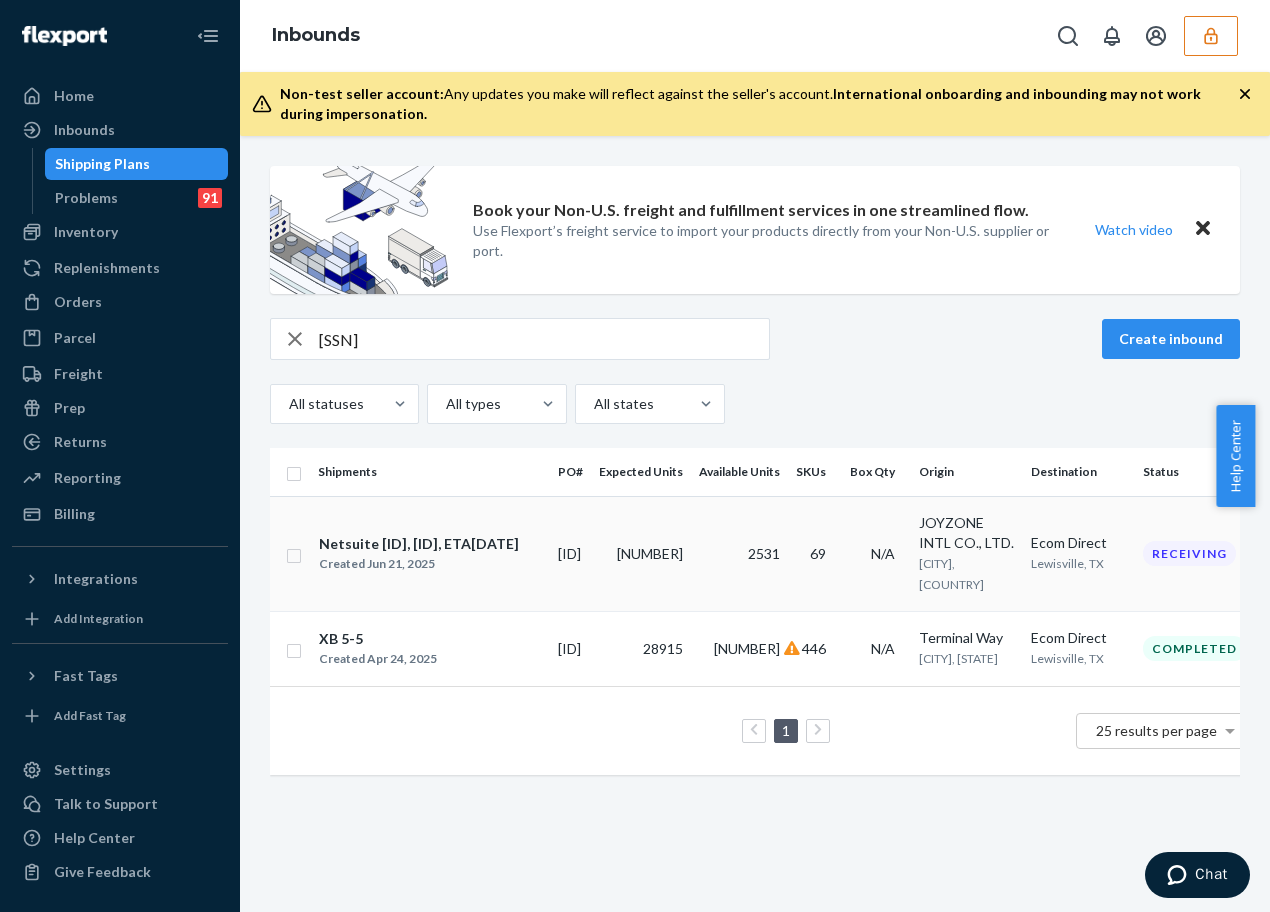click on "[ID]" at bounding box center (570, 553) 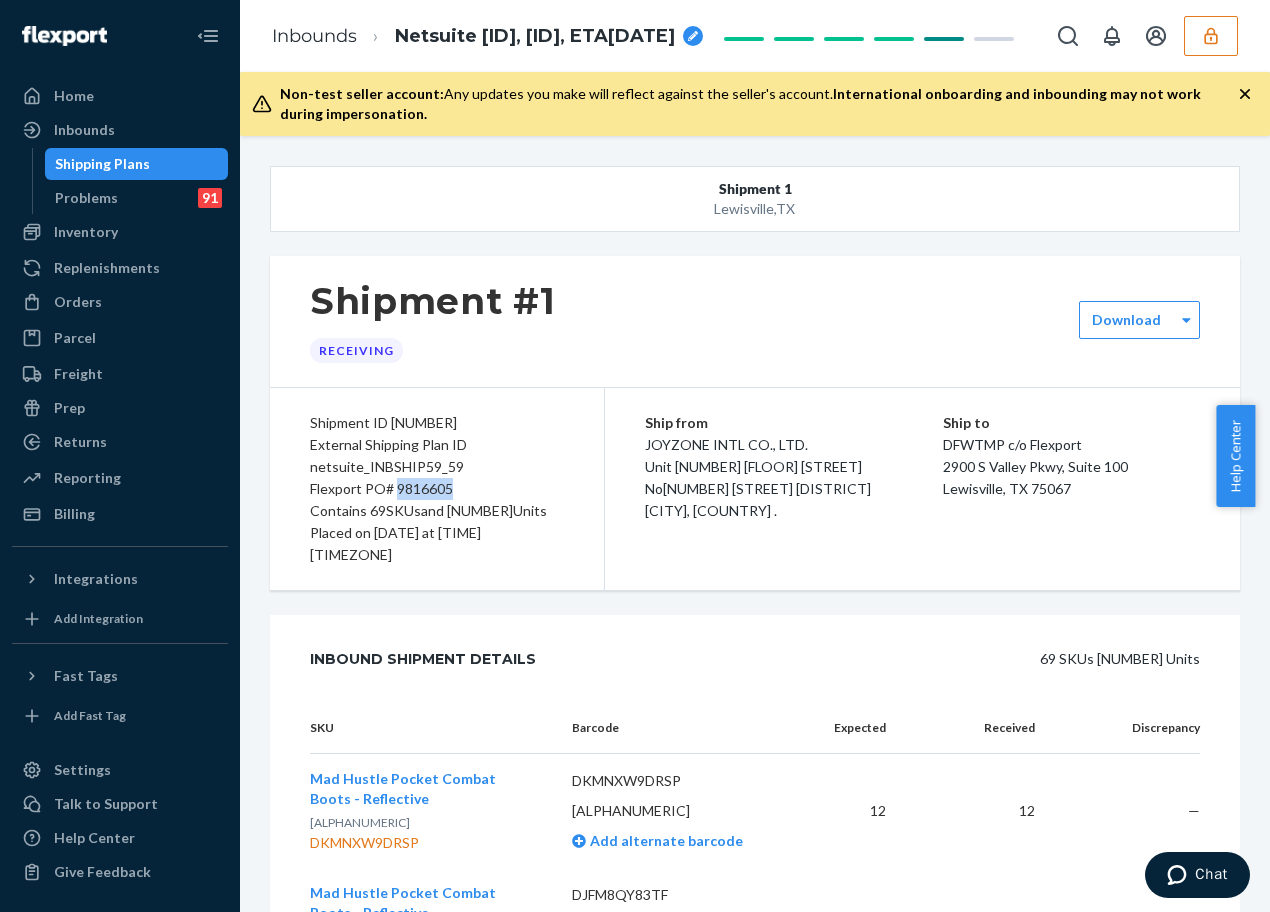 drag, startPoint x: 395, startPoint y: 486, endPoint x: 454, endPoint y: 497, distance: 60.016663 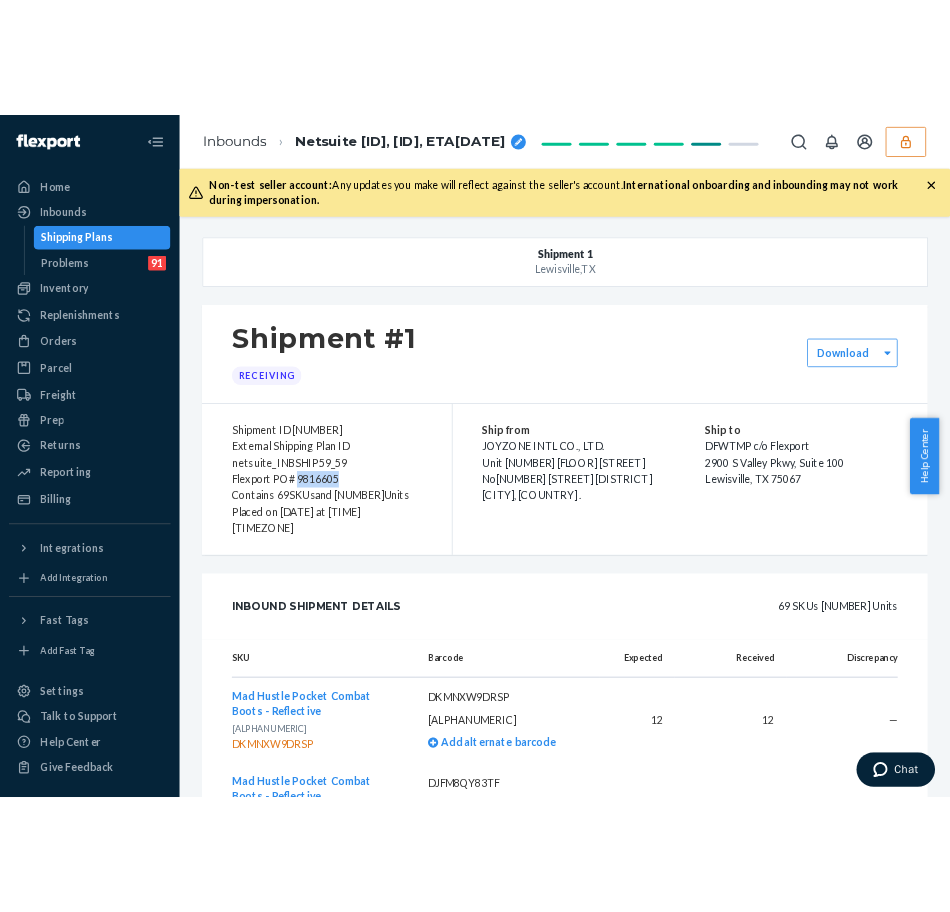 scroll, scrollTop: 0, scrollLeft: 0, axis: both 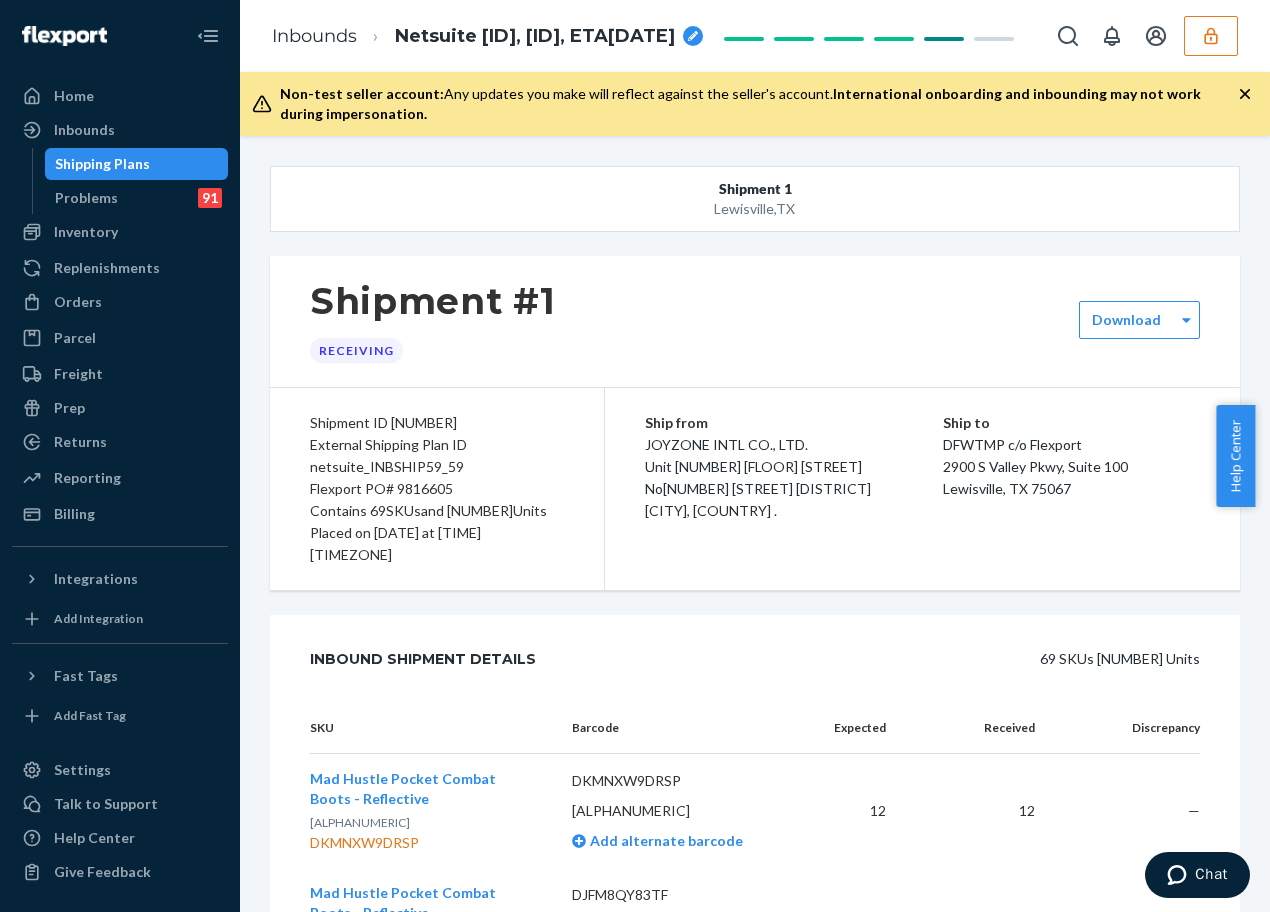 click on "Inbounds Shipping Plans Problems 91" at bounding box center [120, 164] 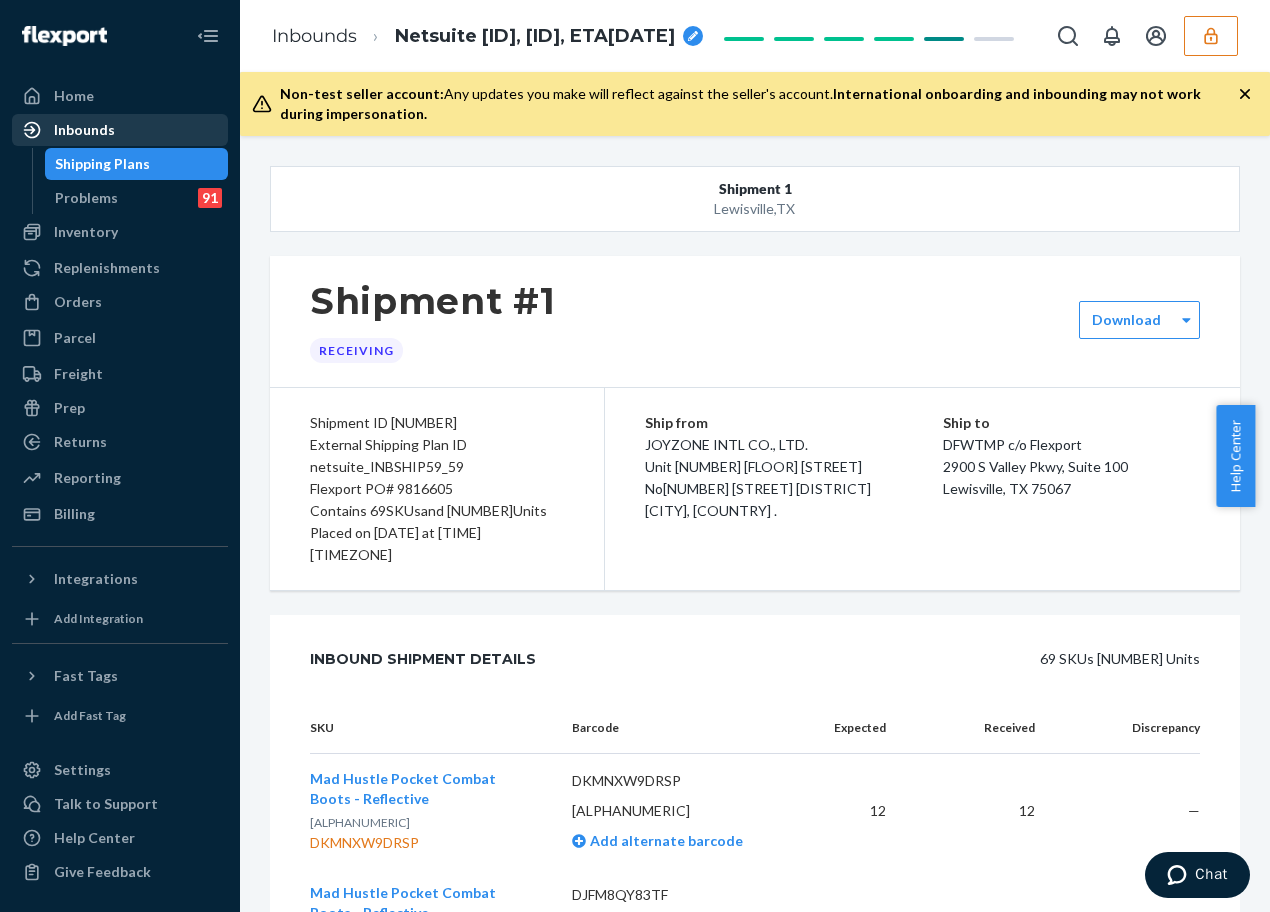 click on "Inbounds" at bounding box center (84, 130) 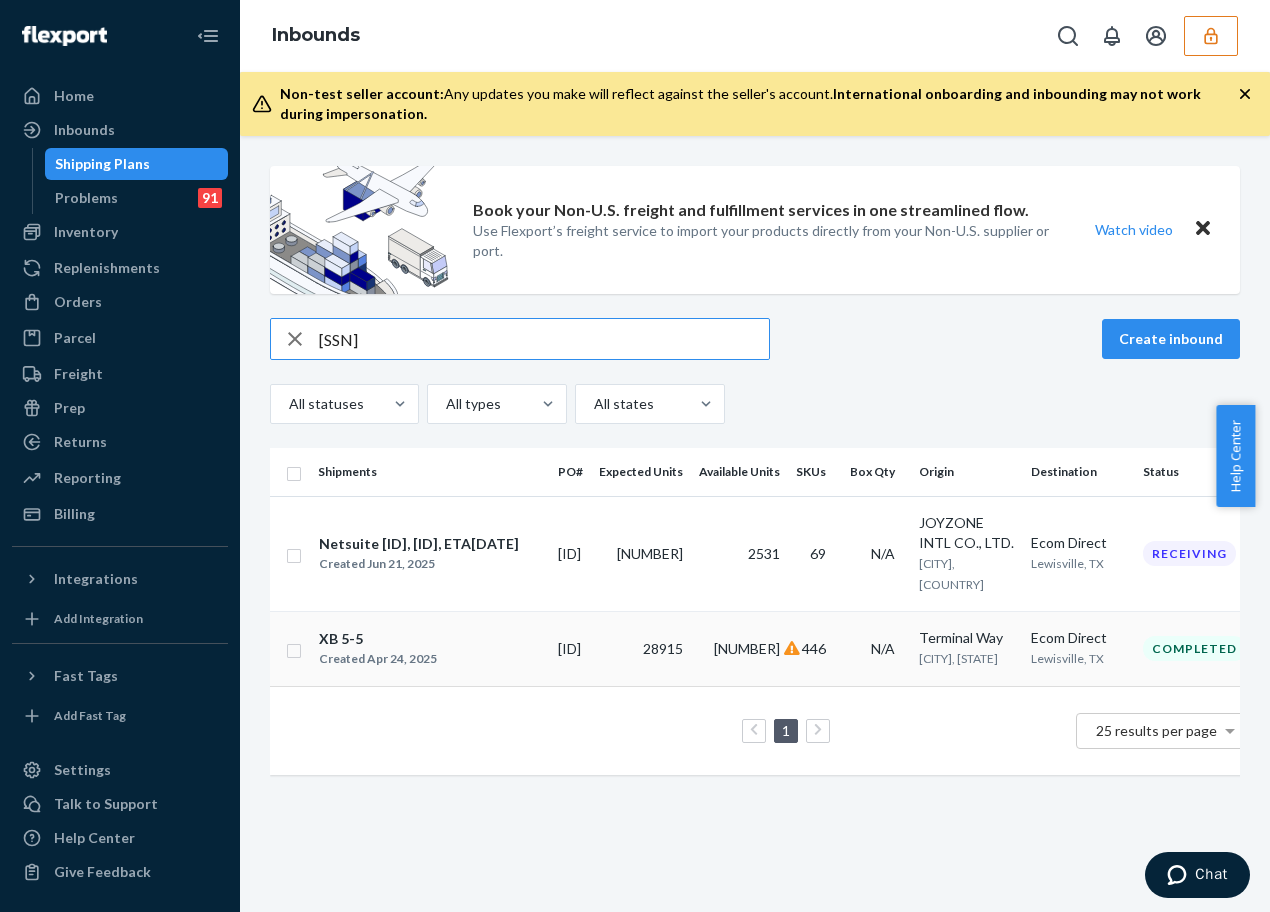 type on "[SSN]" 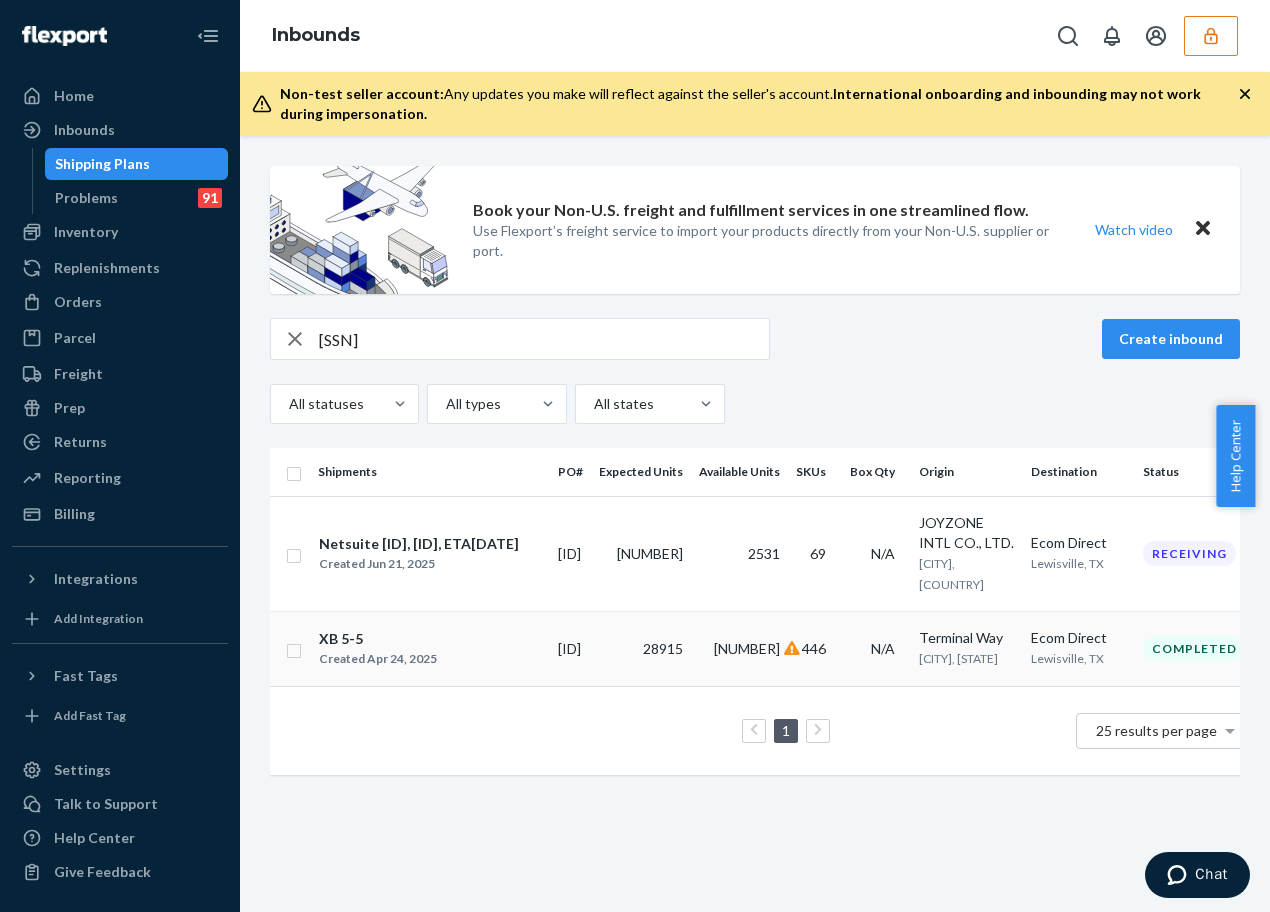 drag, startPoint x: 563, startPoint y: 652, endPoint x: 617, endPoint y: 667, distance: 56.044624 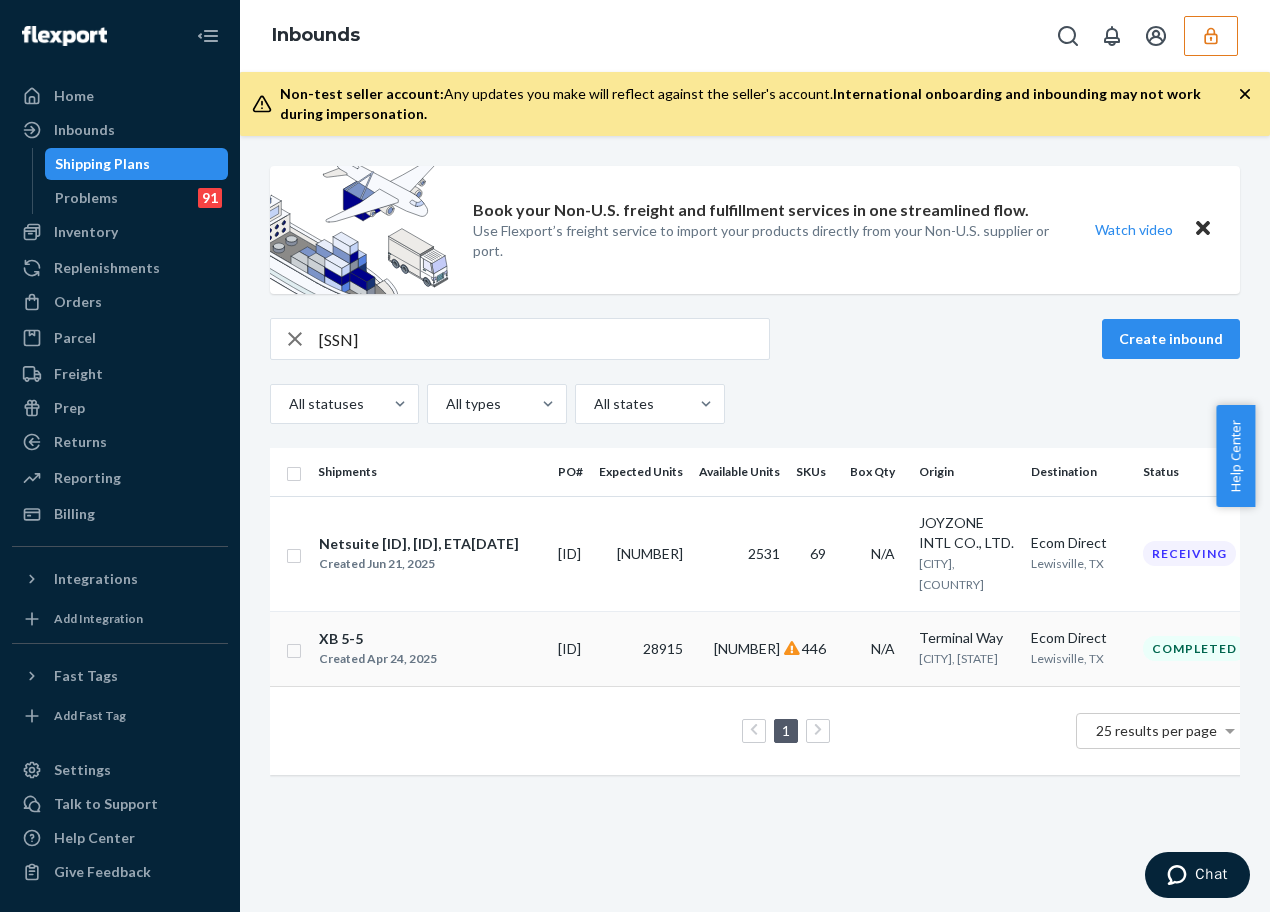 click on "[ID]" at bounding box center [570, 648] 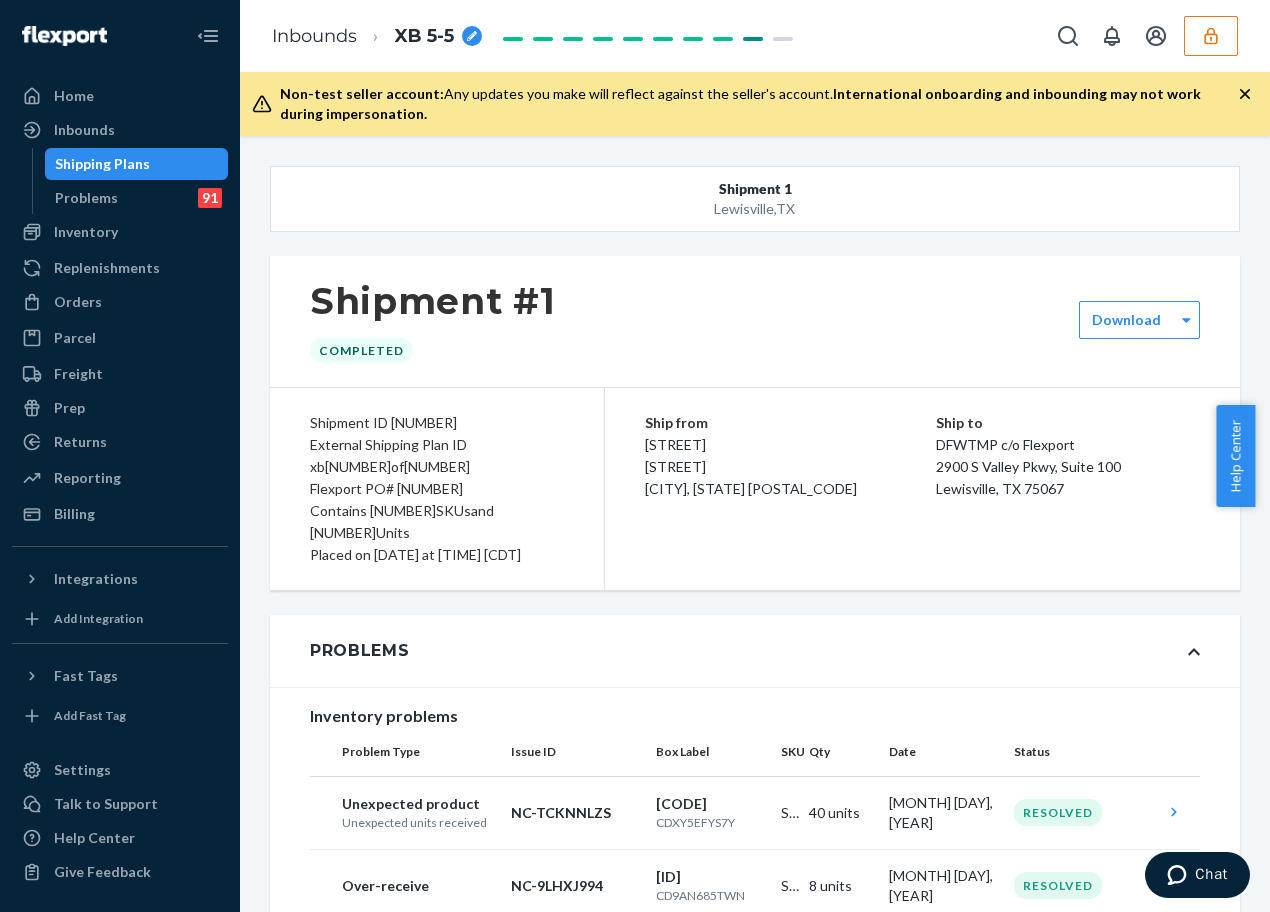 click on "Flexport PO# [NUMBER]" at bounding box center (437, 489) 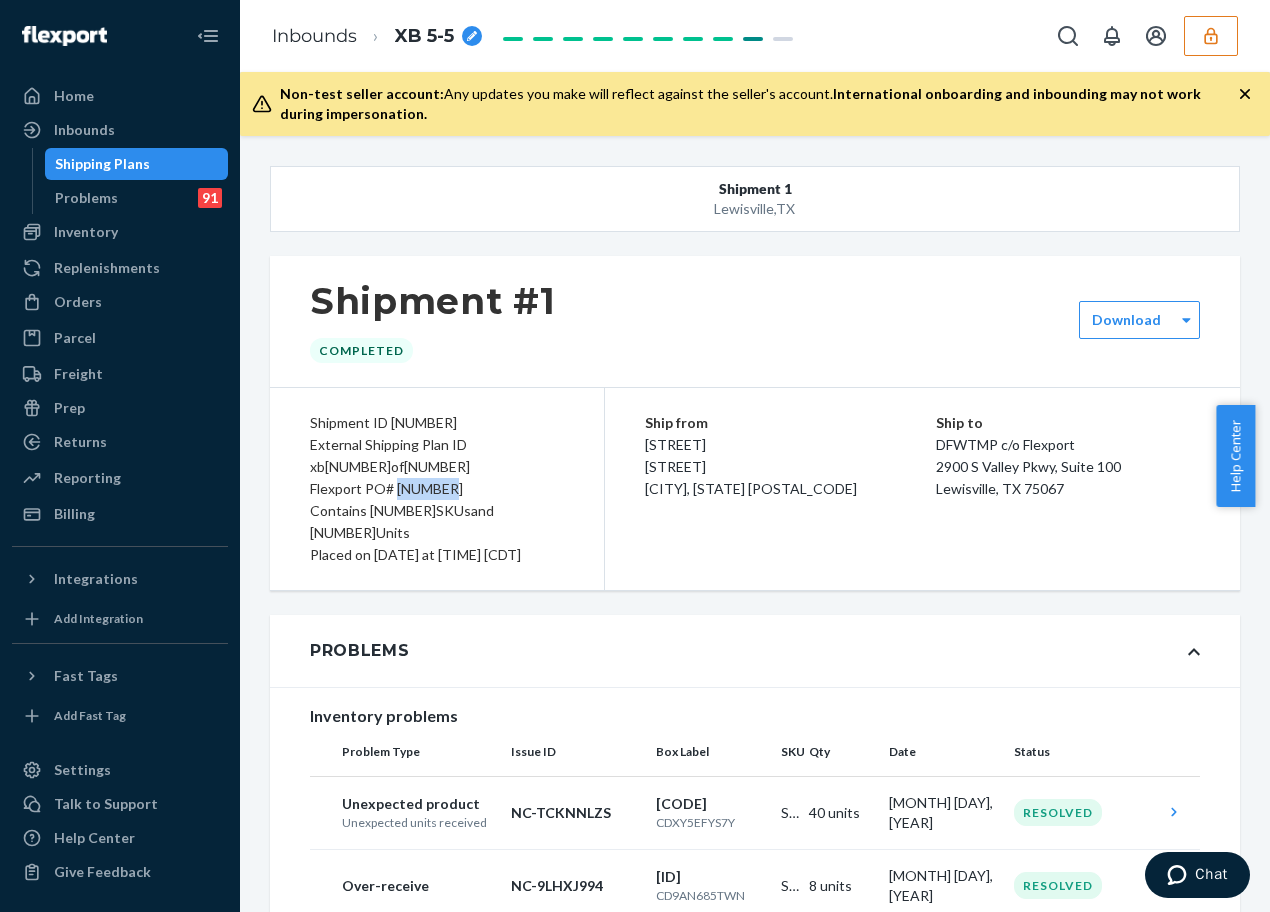 click on "Shipping Plans" at bounding box center (137, 164) 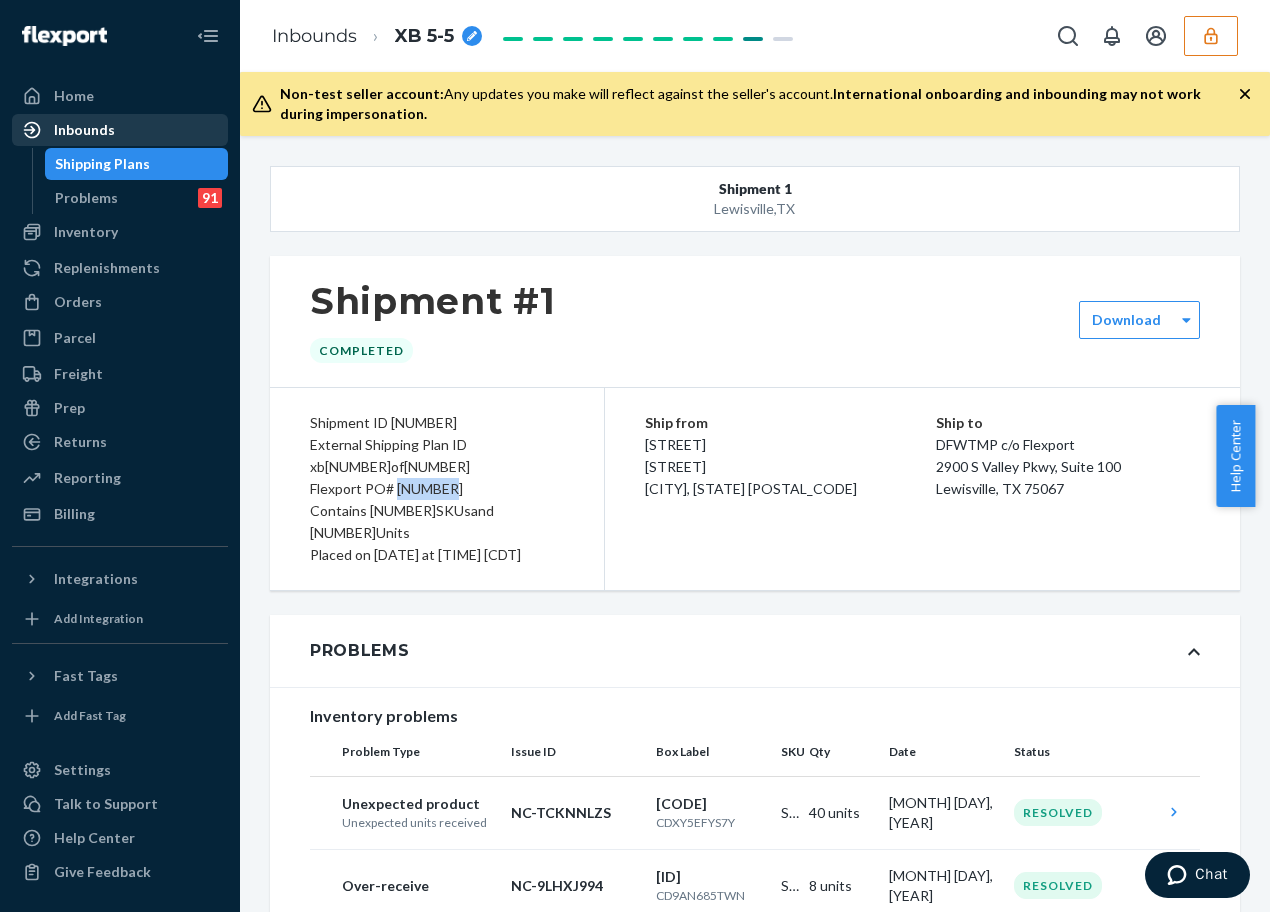 click on "Inbounds" at bounding box center [120, 130] 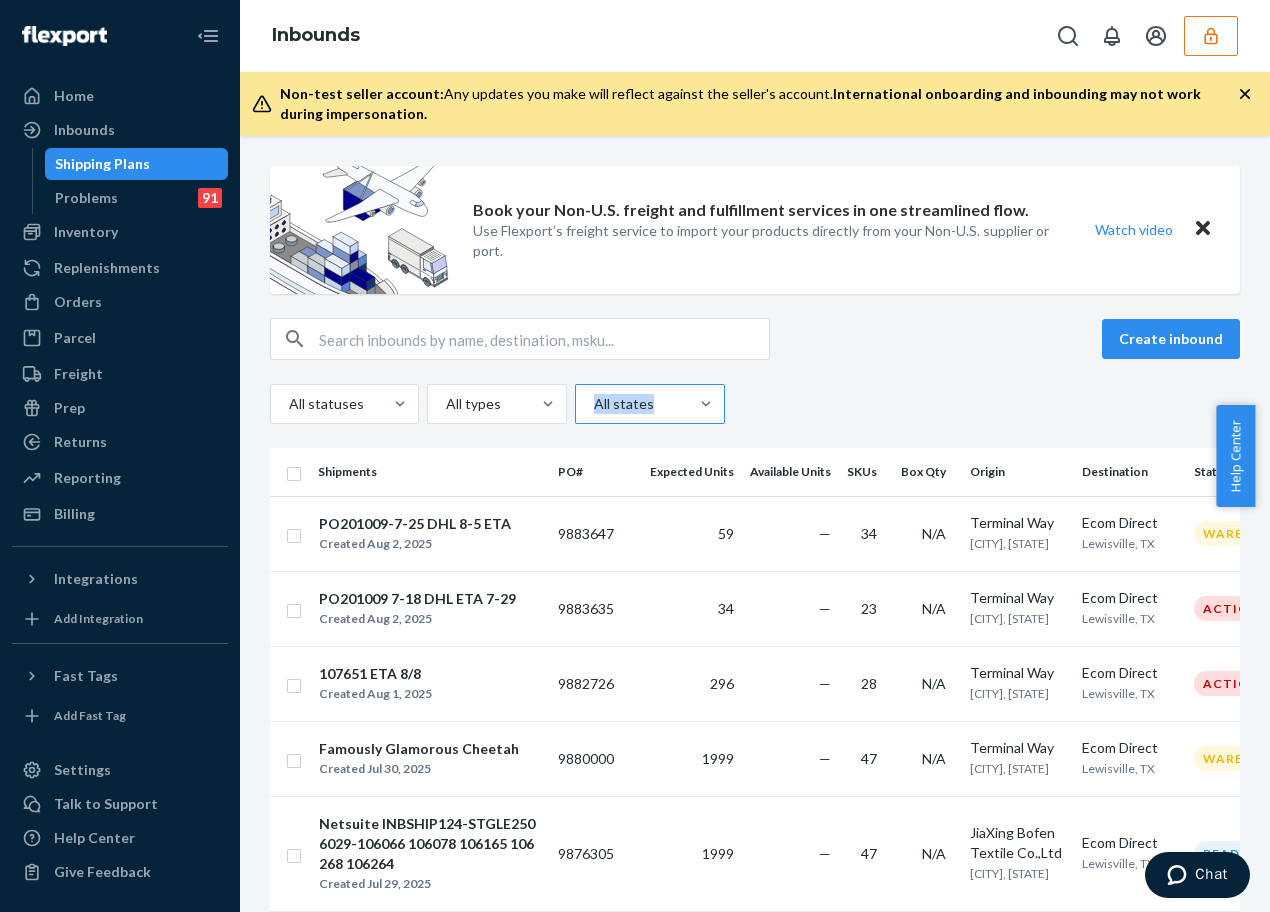 drag, startPoint x: 565, startPoint y: 439, endPoint x: 585, endPoint y: 415, distance: 31.241 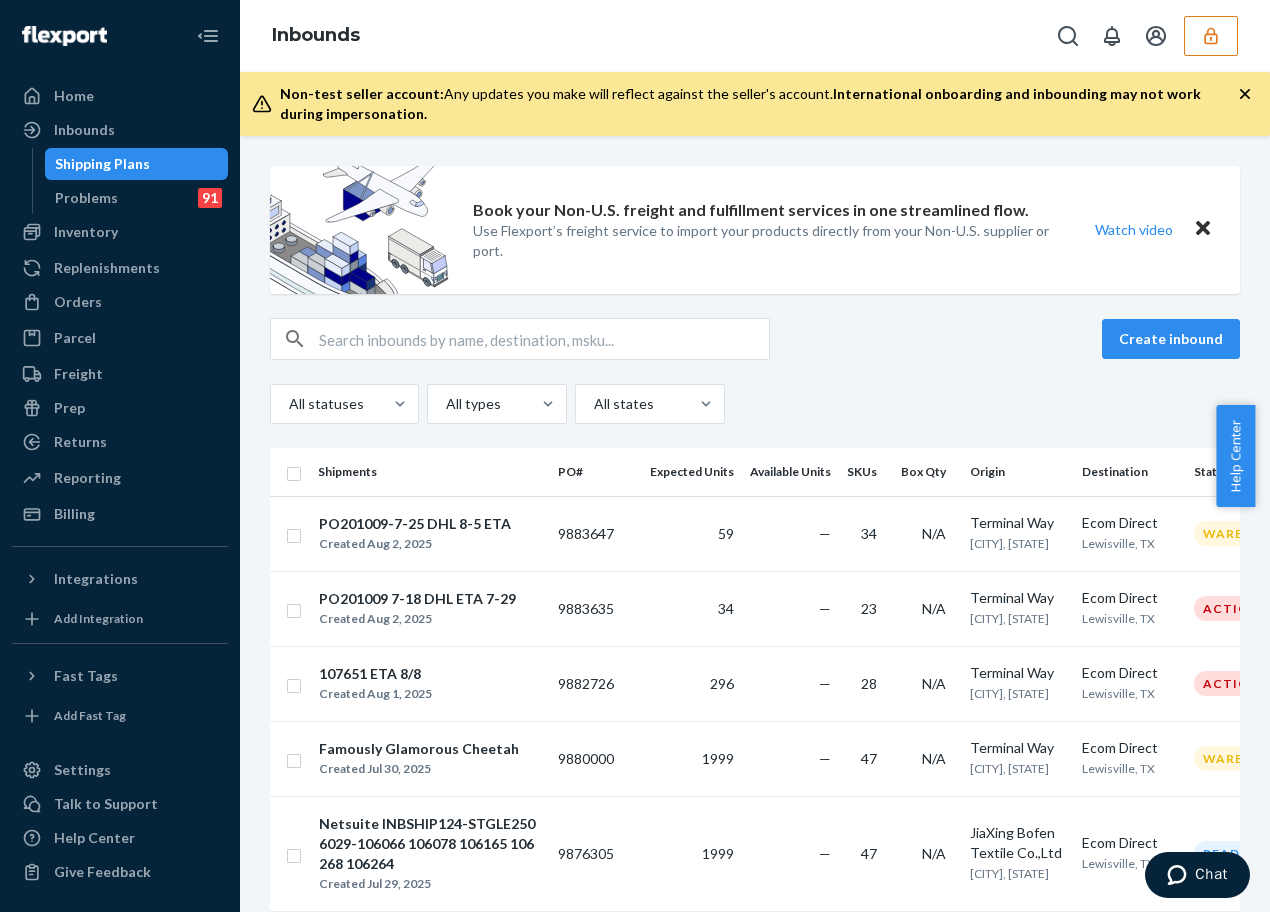 click at bounding box center (544, 339) 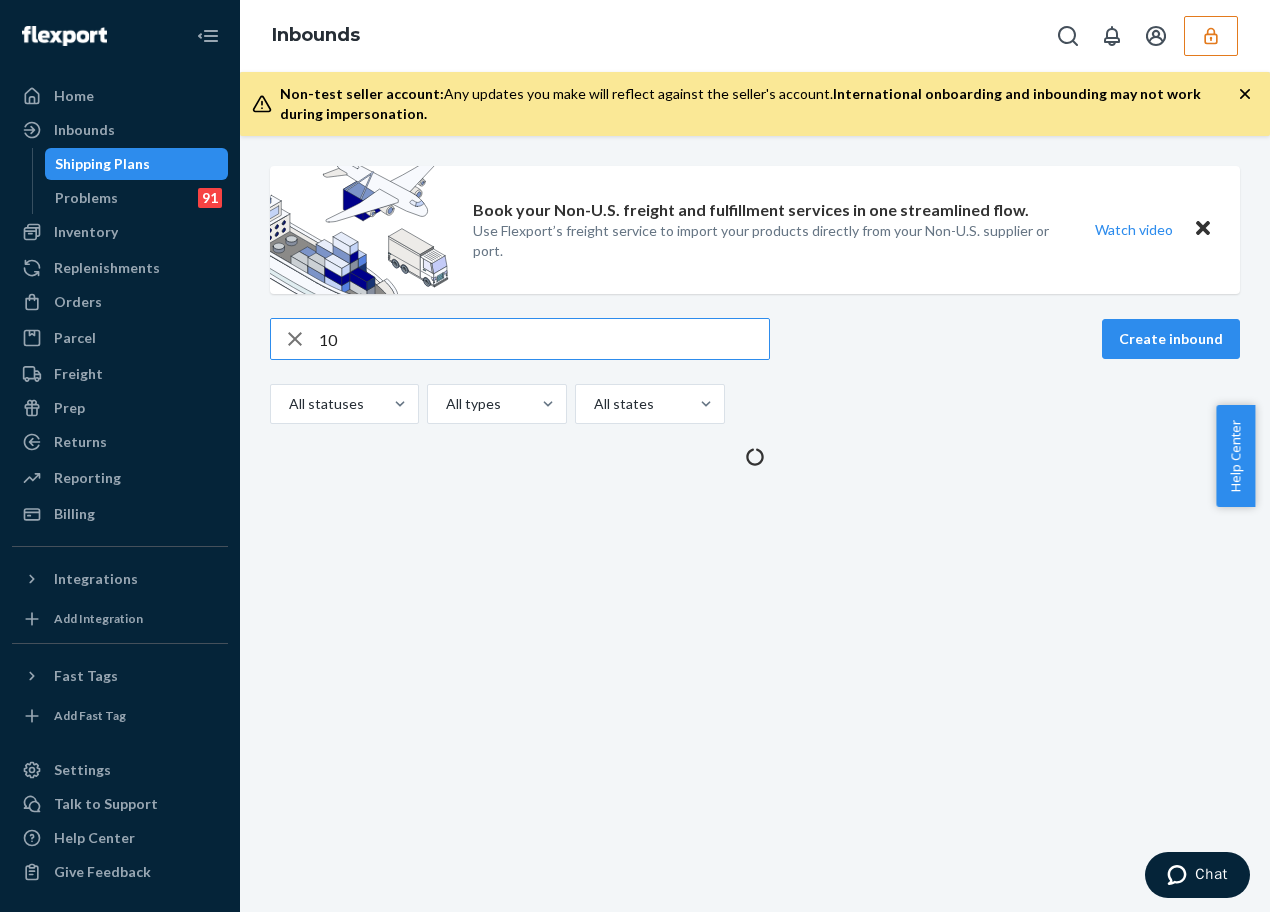 type on "1" 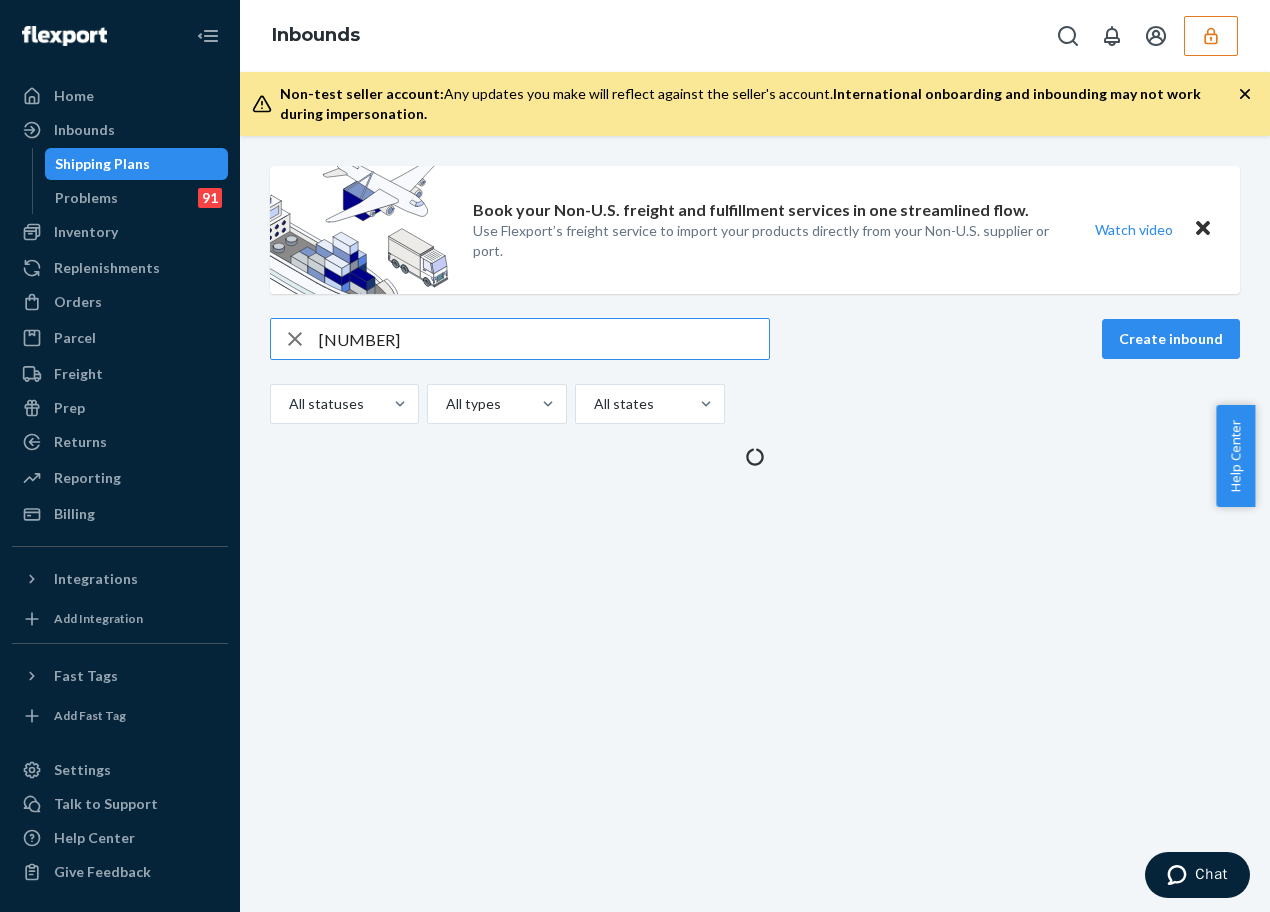 type on "[NUMBER]" 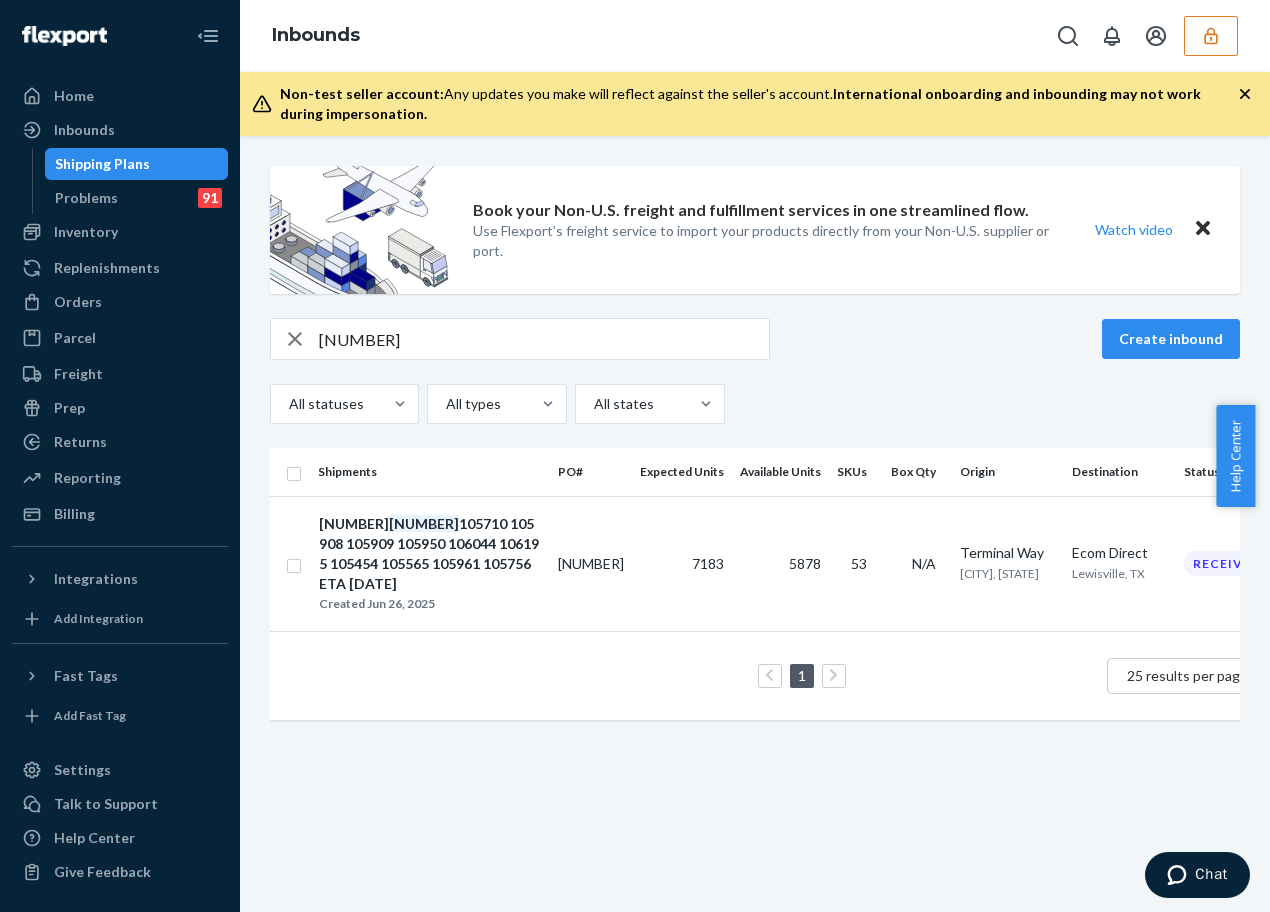 click on "[ID] Create inbound All statuses All types All states" at bounding box center [755, 371] 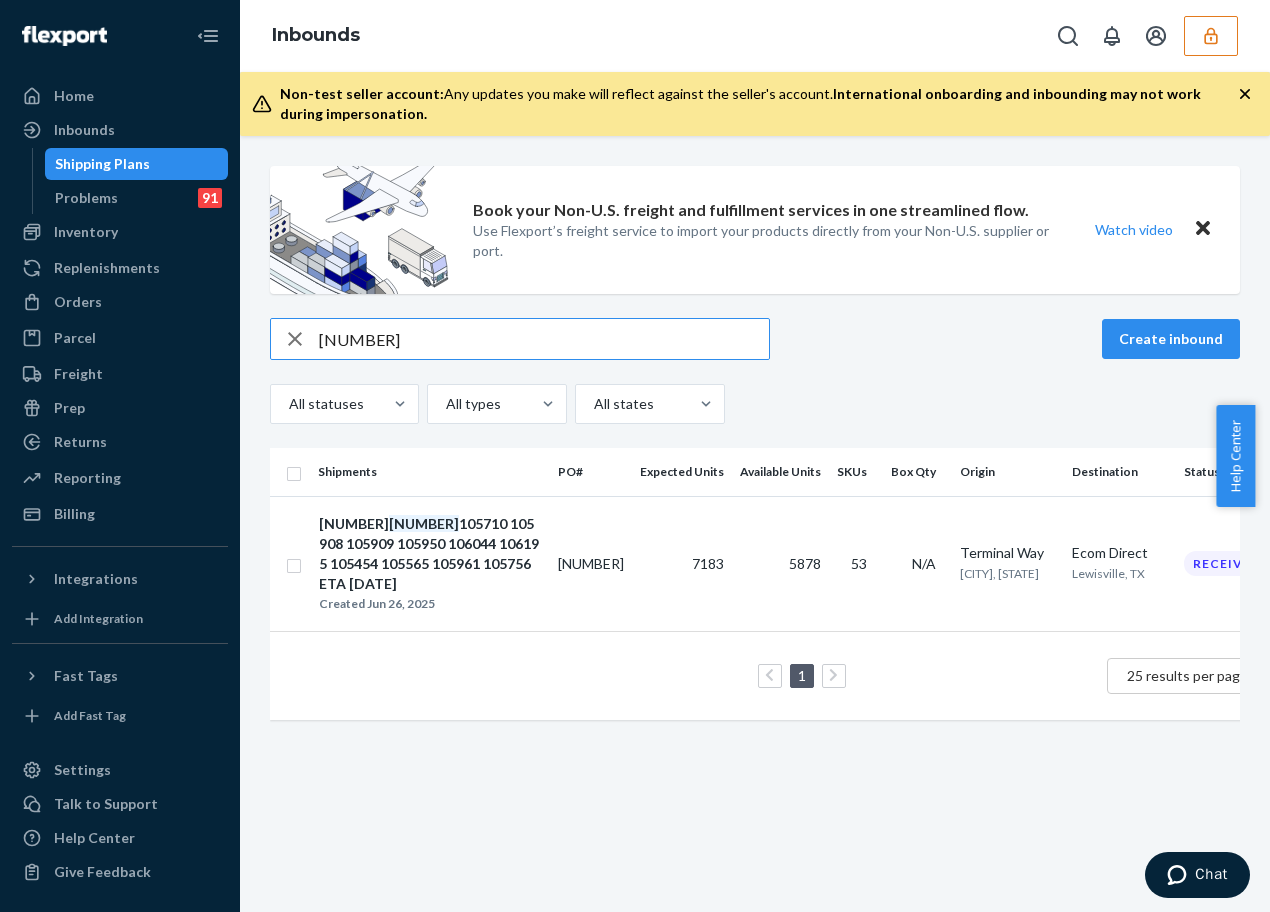 click on "[NUMBER]" at bounding box center [544, 339] 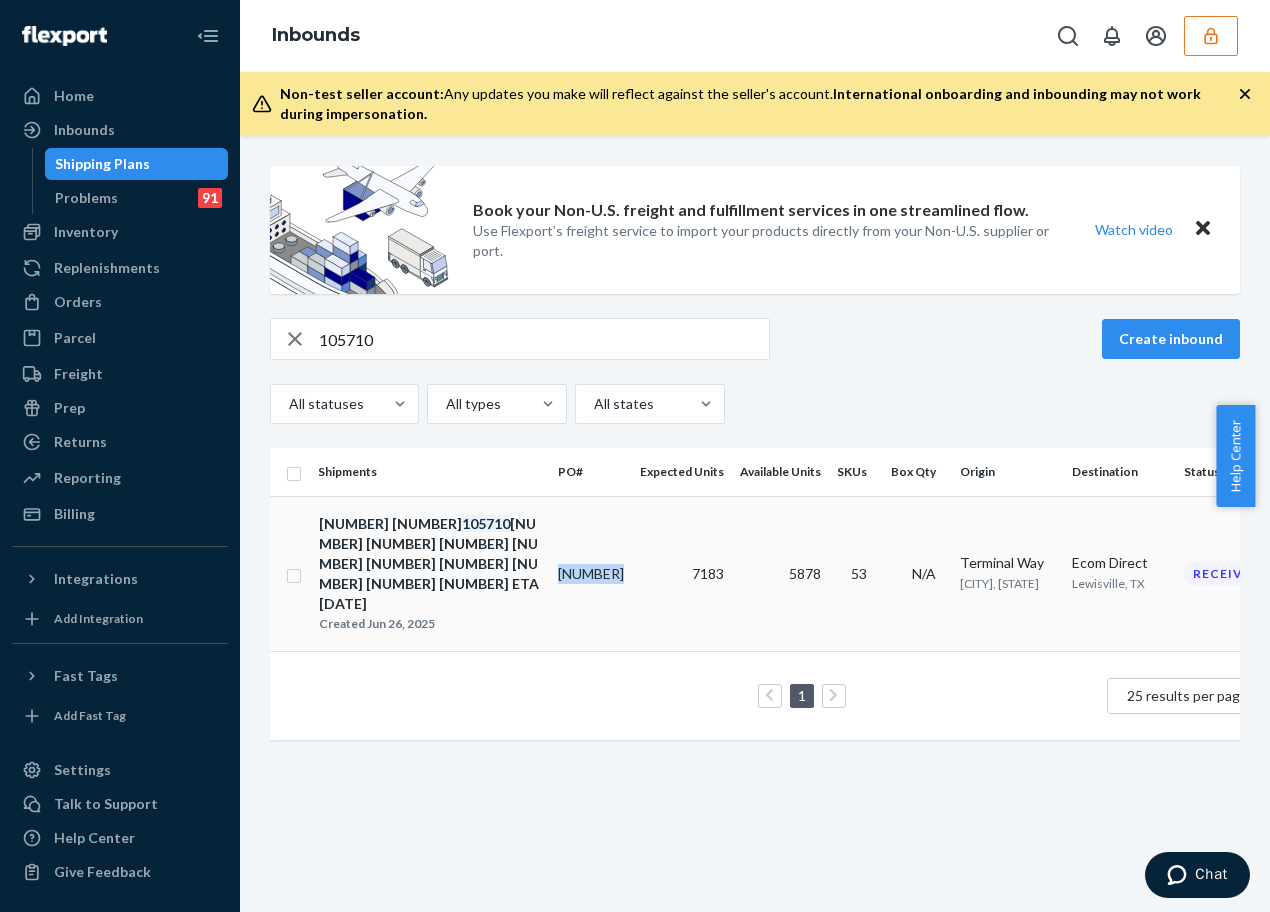 drag, startPoint x: 552, startPoint y: 570, endPoint x: 651, endPoint y: 581, distance: 99.60924 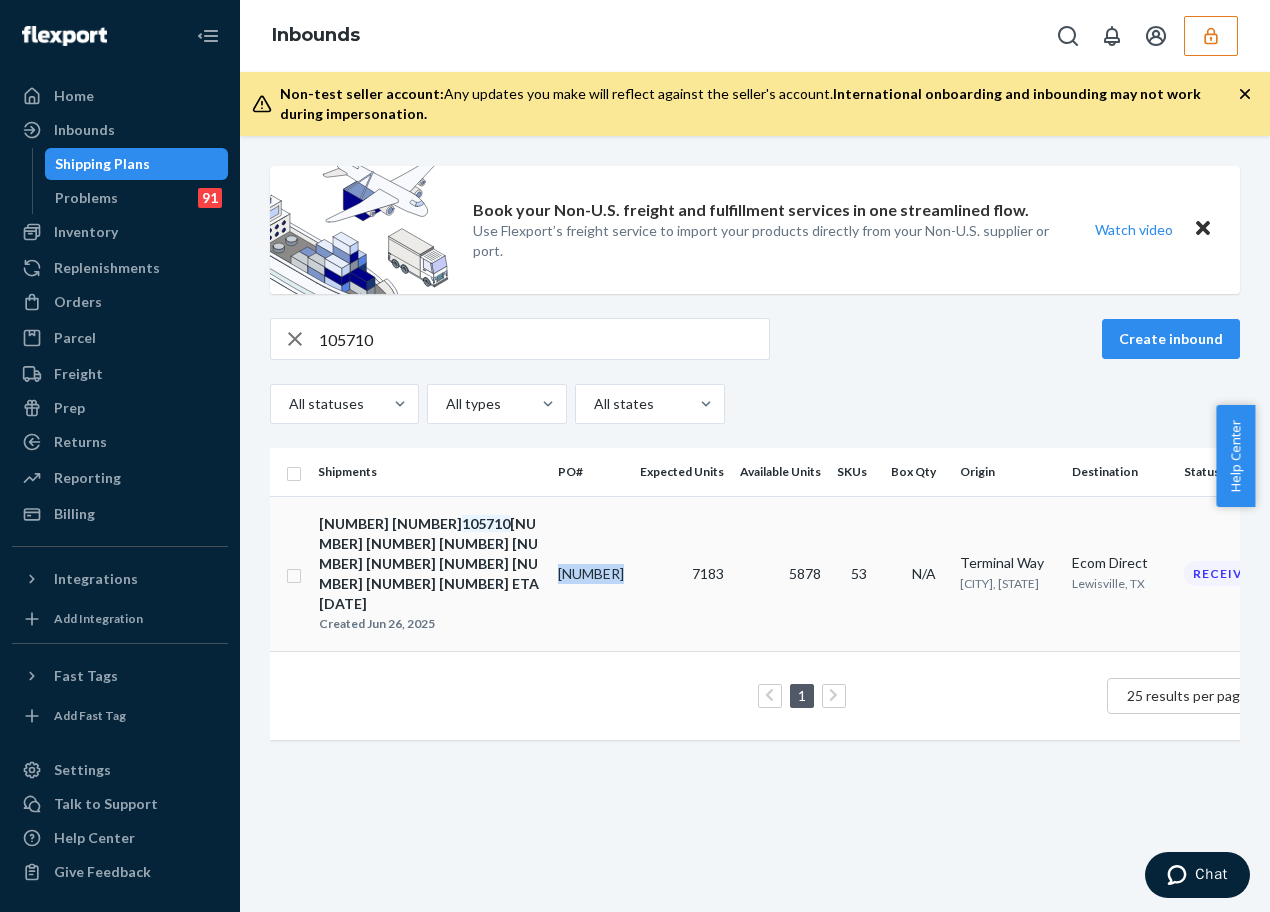 click on "Terminal Way [CITY], [STATE] Ecom Direct [CITY], [STATE] Receiving" at bounding box center [781, 573] 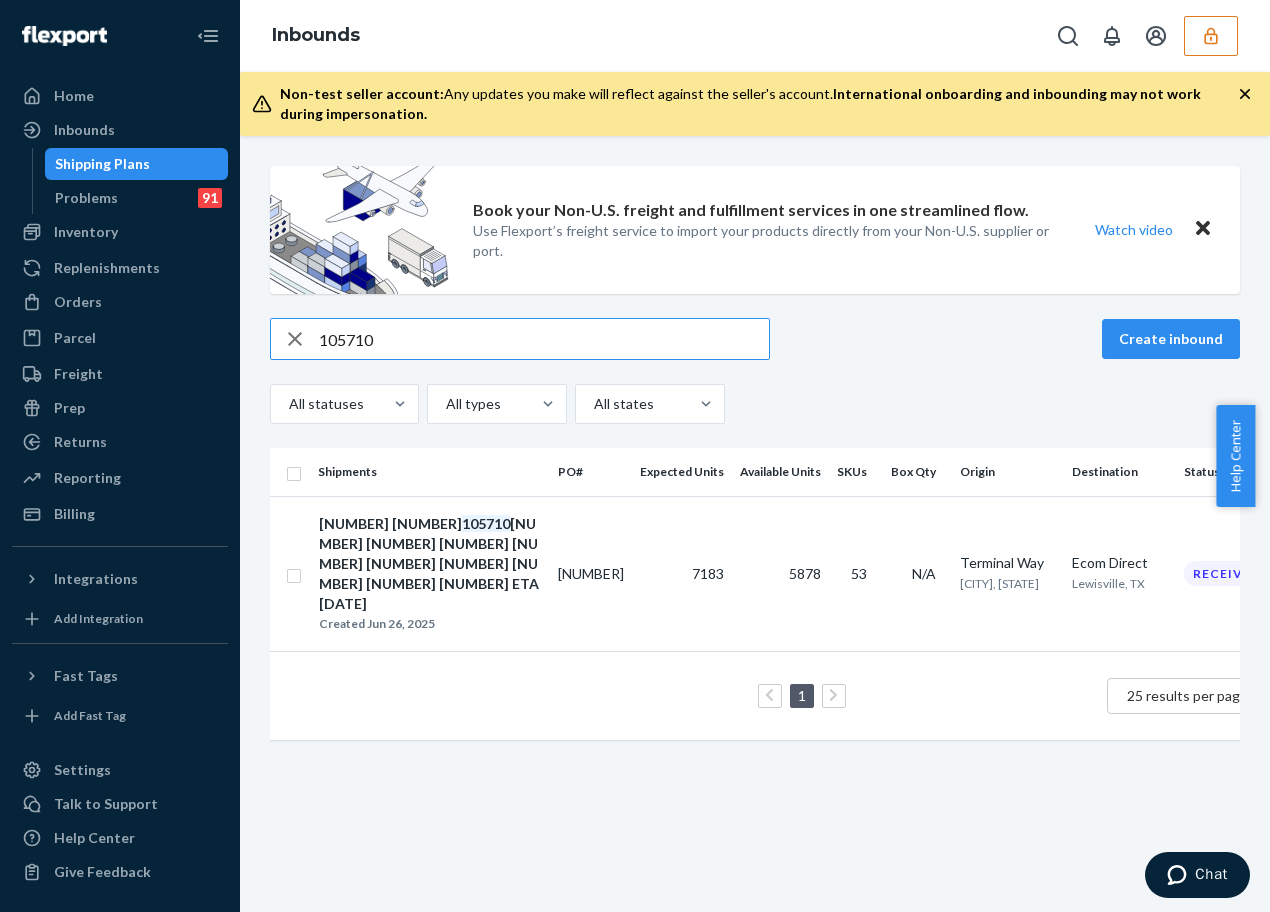 click on "105710" at bounding box center [544, 339] 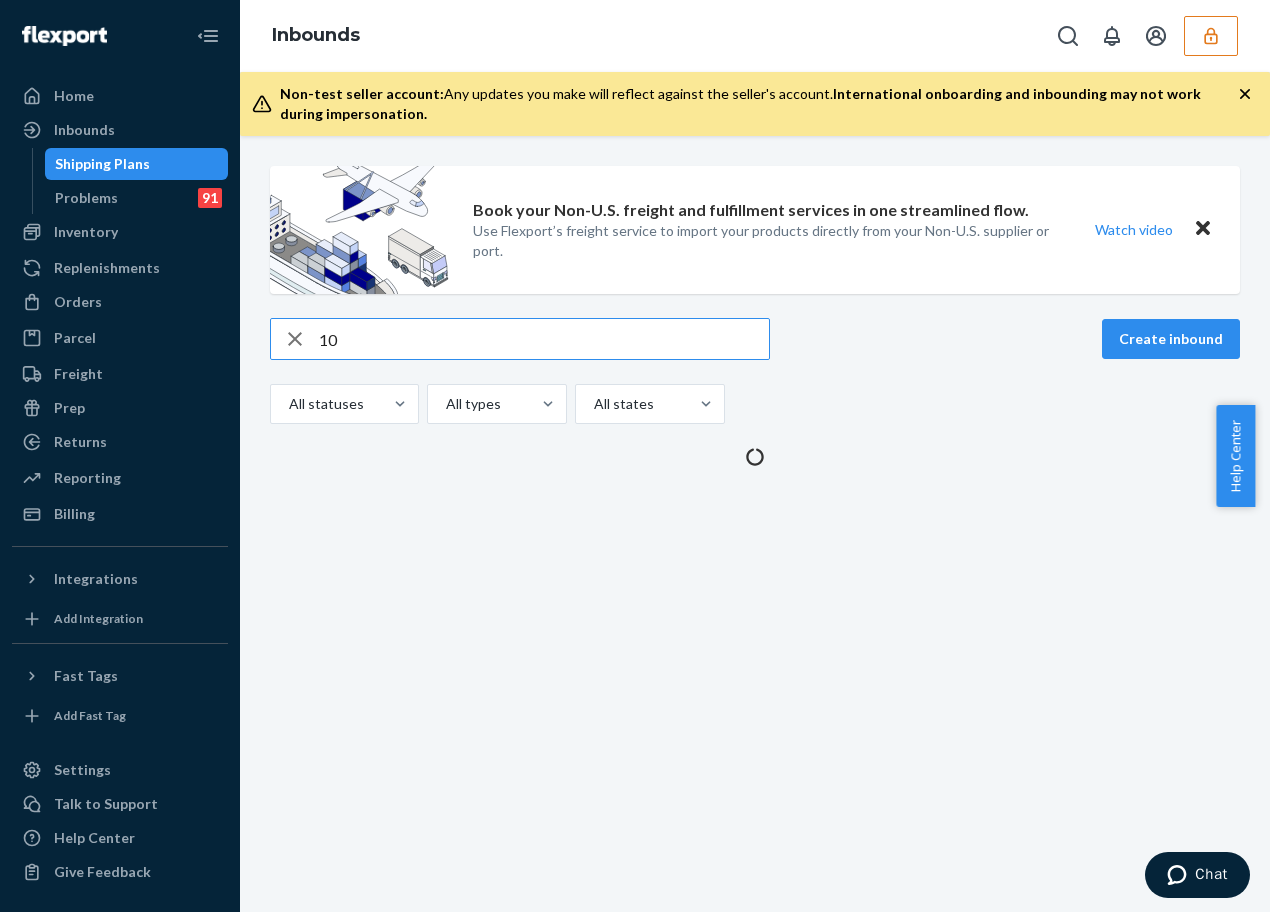 type on "1" 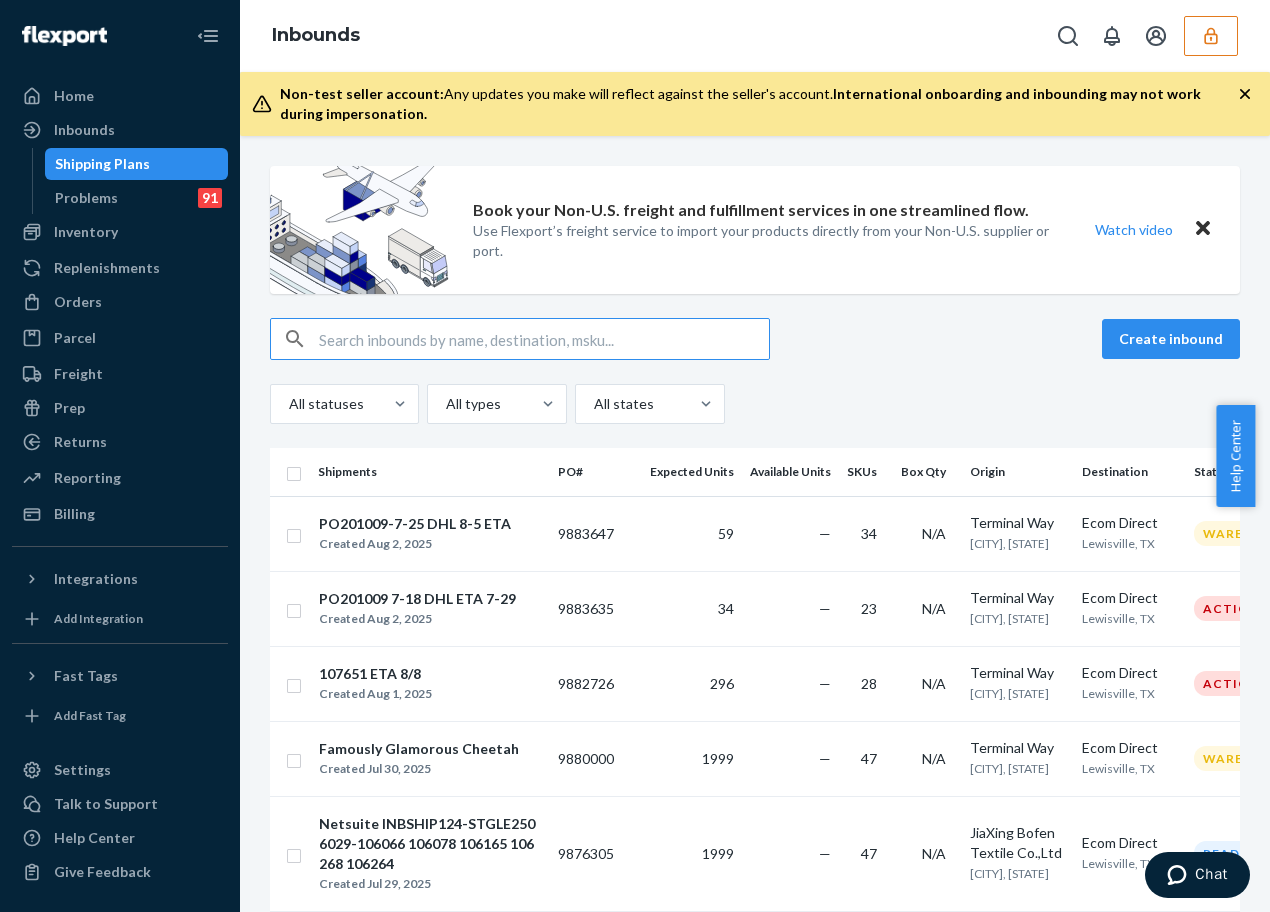 type on "S" 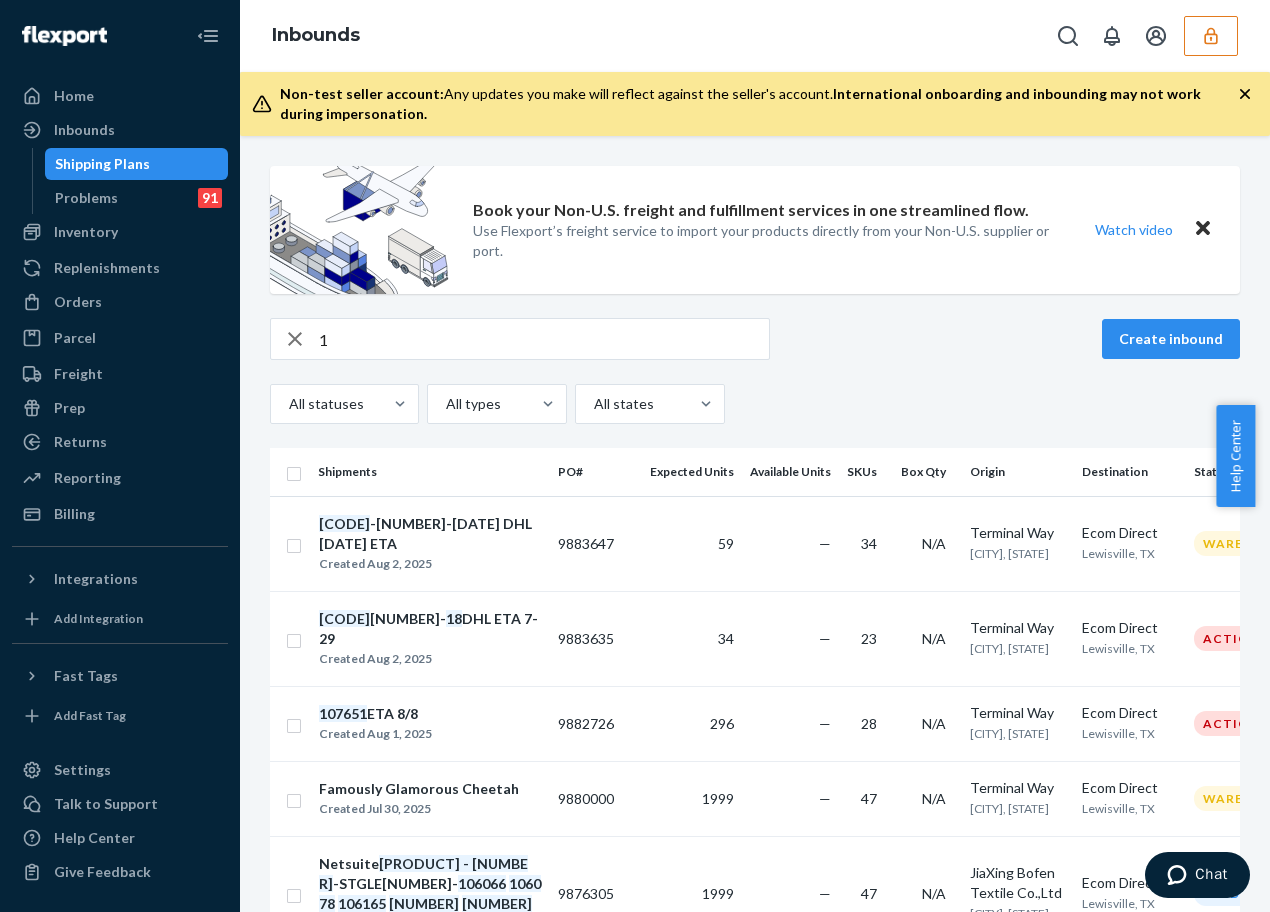 click on "1" at bounding box center (544, 339) 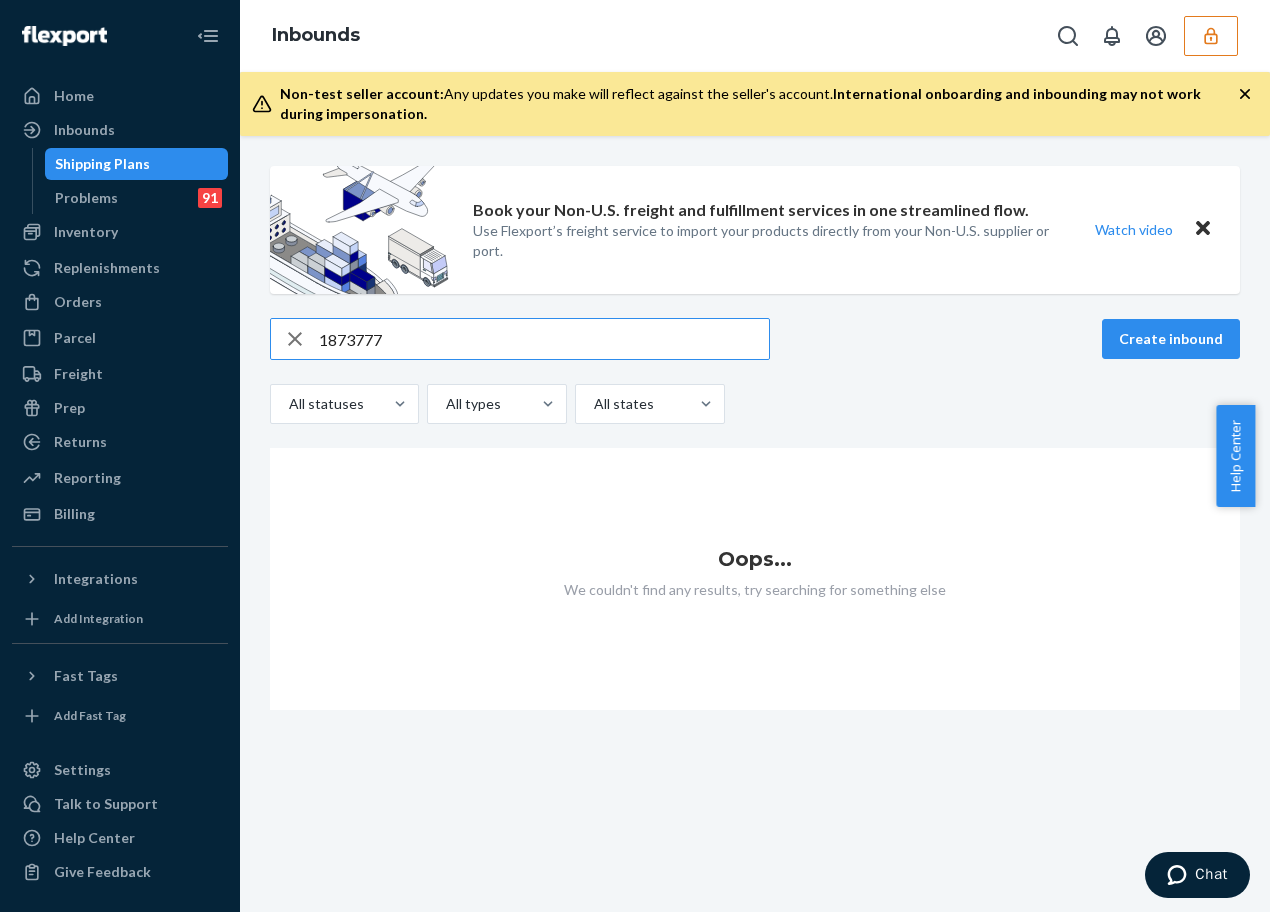type on "1873777" 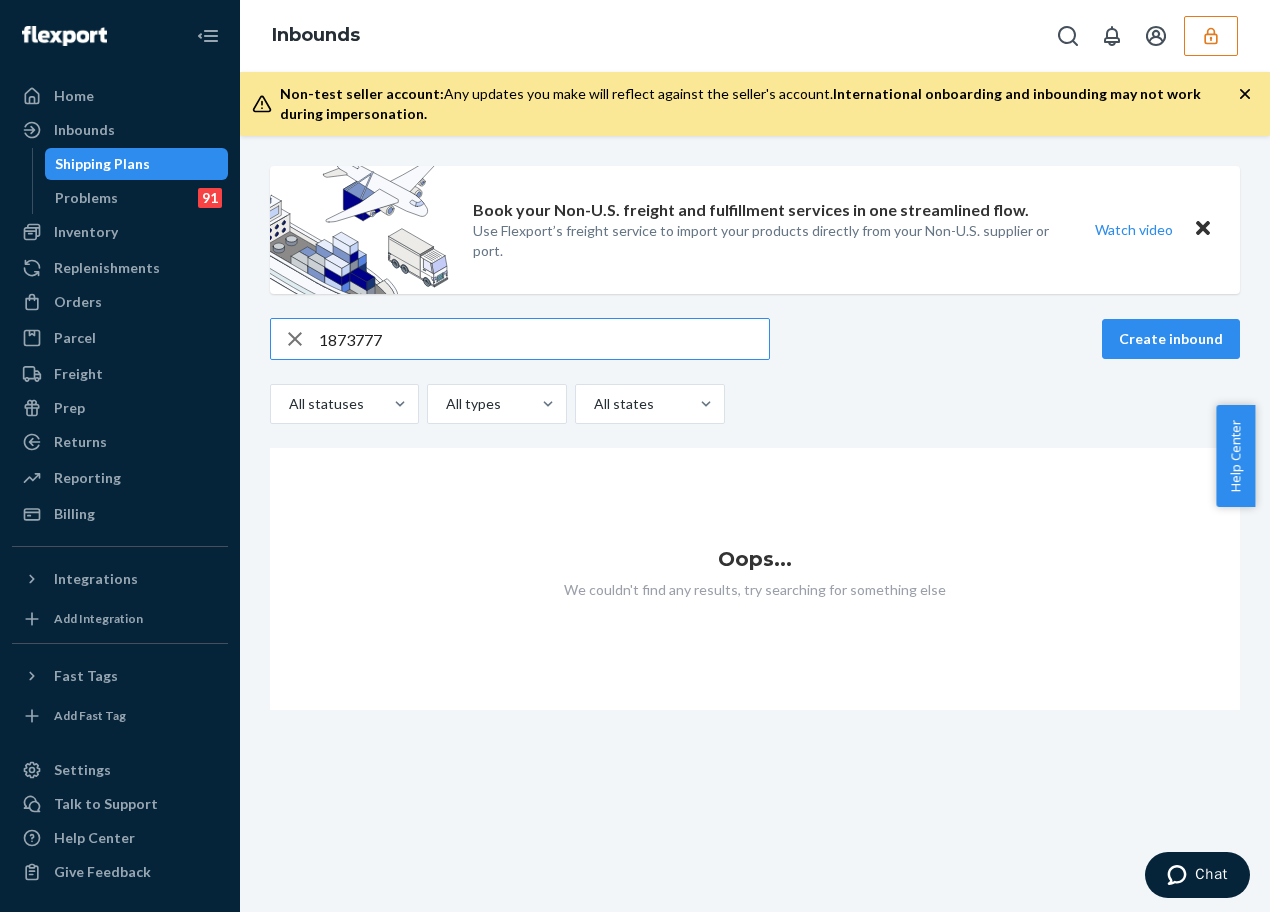 click at bounding box center [295, 339] 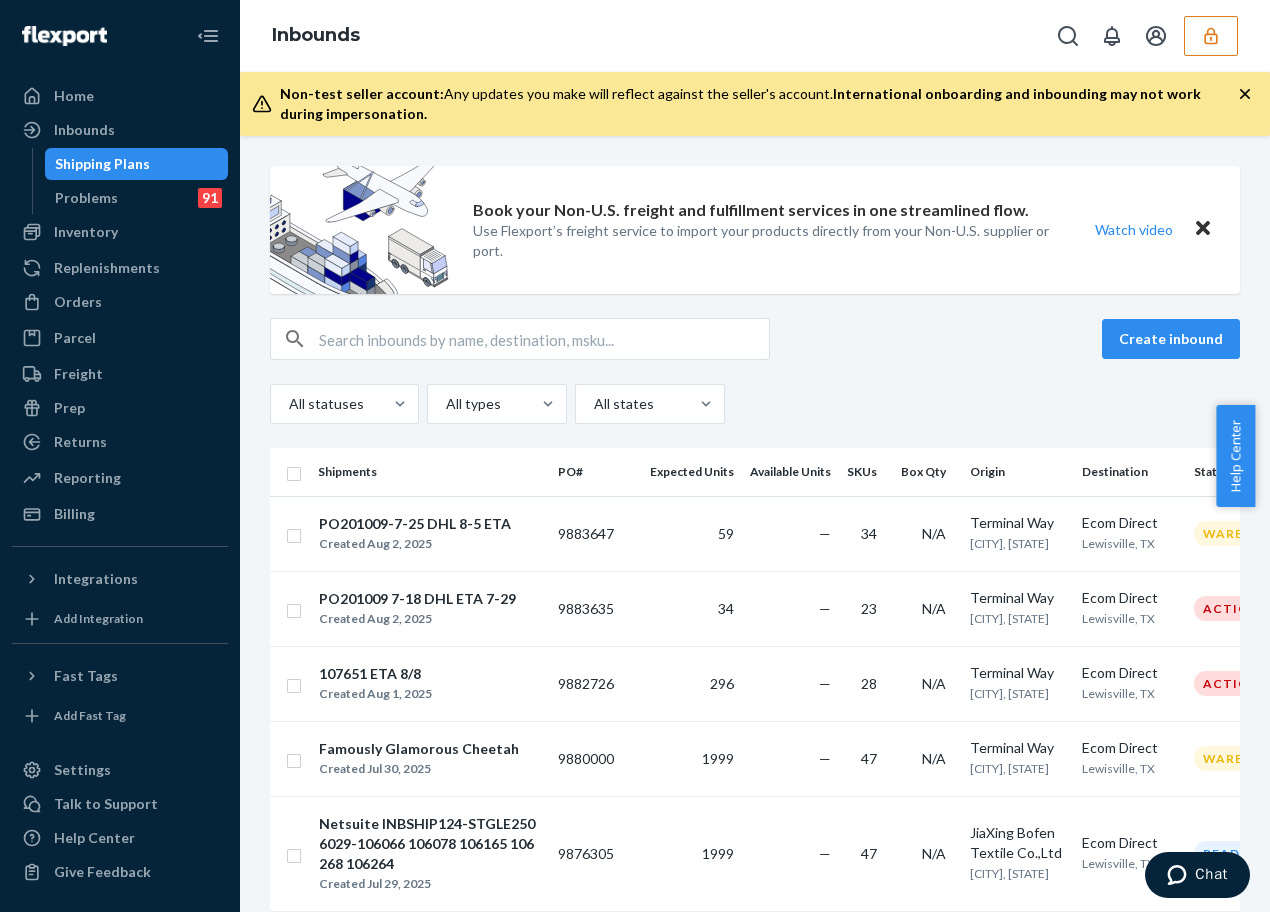 type 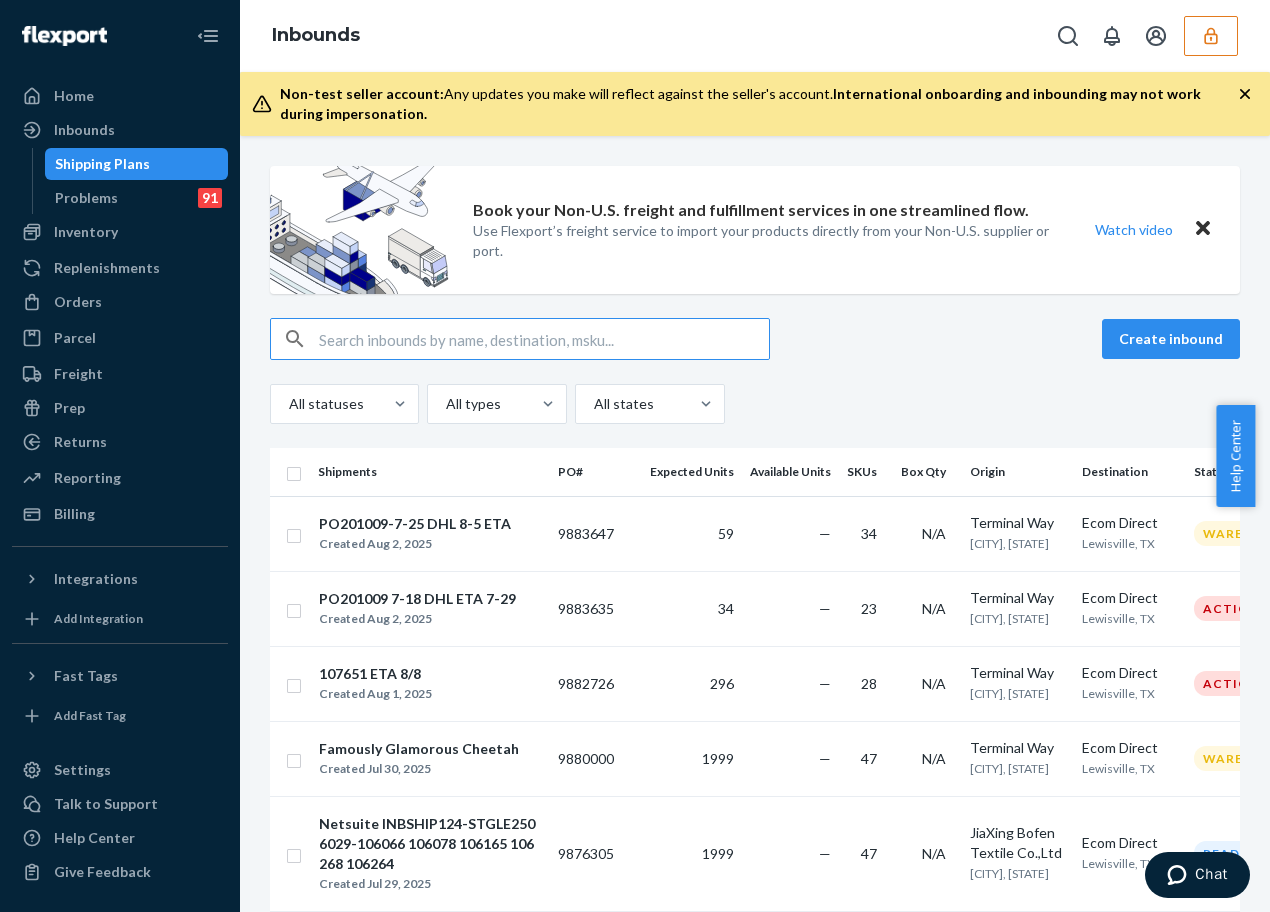 click at bounding box center [544, 339] 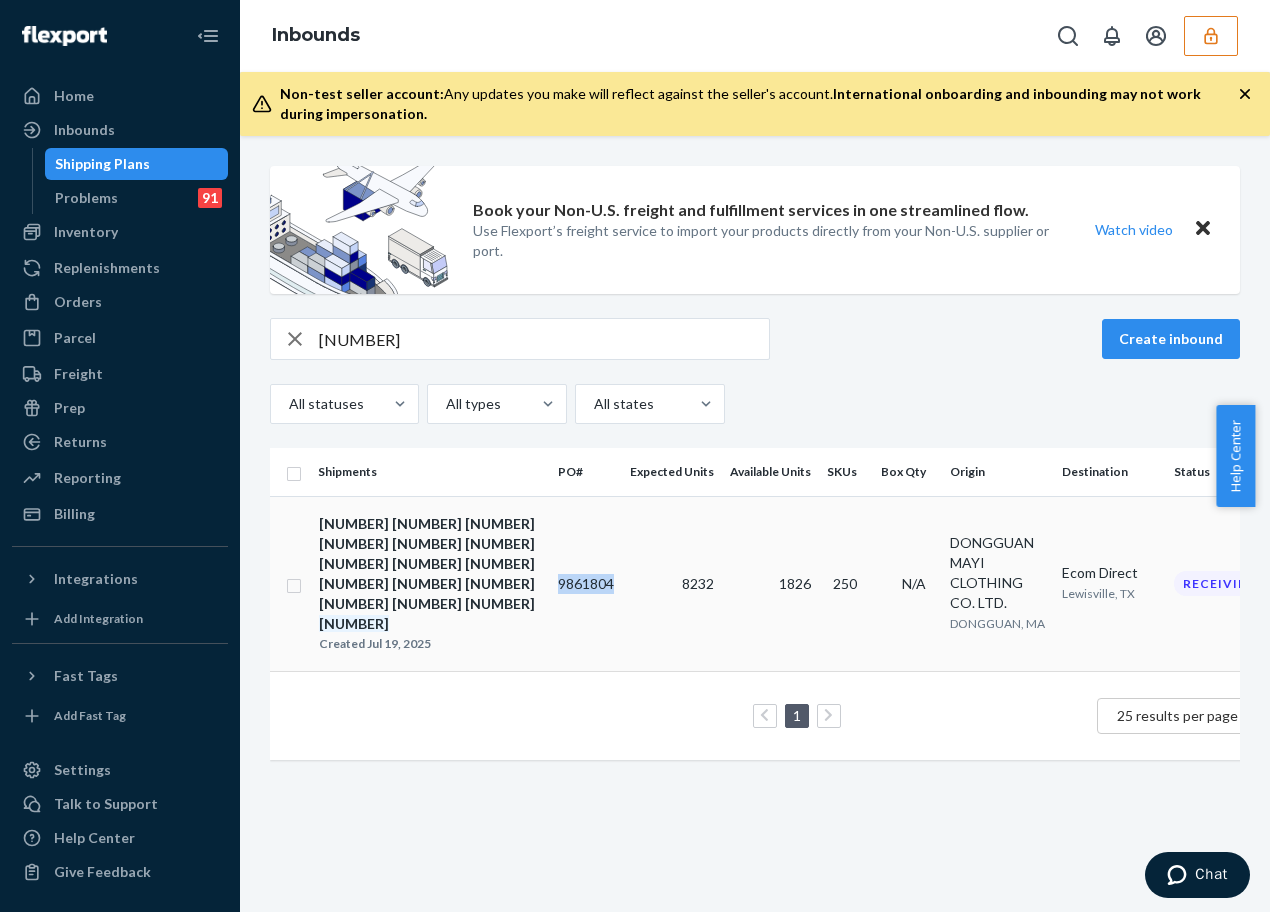 drag, startPoint x: 554, startPoint y: 565, endPoint x: 633, endPoint y: 572, distance: 79.30952 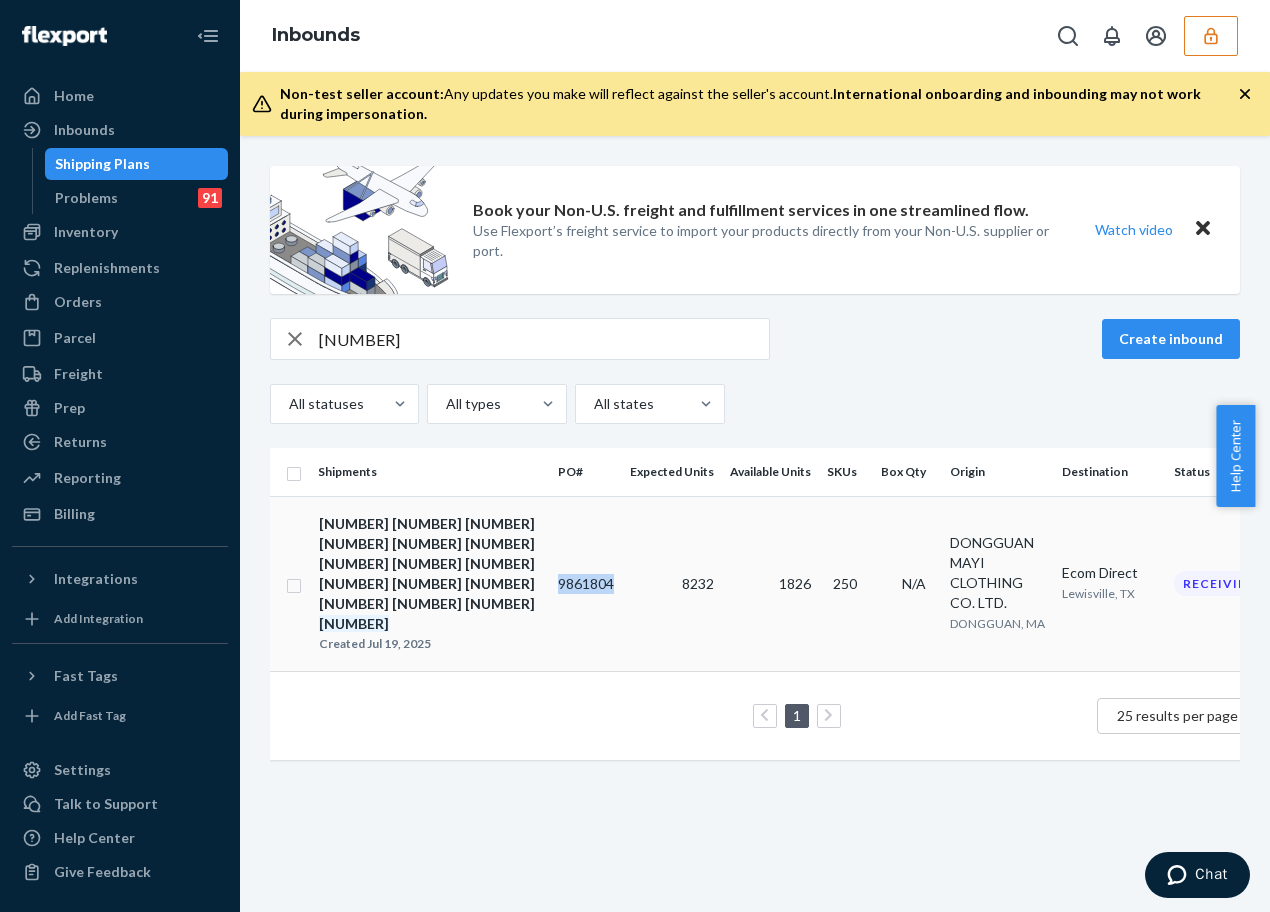 click on "[NUMBER] [NUMBER] [NUMBER] [NUMBER] [NUMBER] [NUMBER] [NUMBER] [NUMBER] [NUMBER] [NUMBER] [NUMBER] [NUMBER] [NUMBER] [NUMBER] [NUMBER] [NUMBER] Created [DATE] [NUMBER] [NUMBER] [NUMBER] [NUMBER] N/A [COMPANY_NAME] [CITY] [STATE] Receiving" at bounding box center (776, 583) 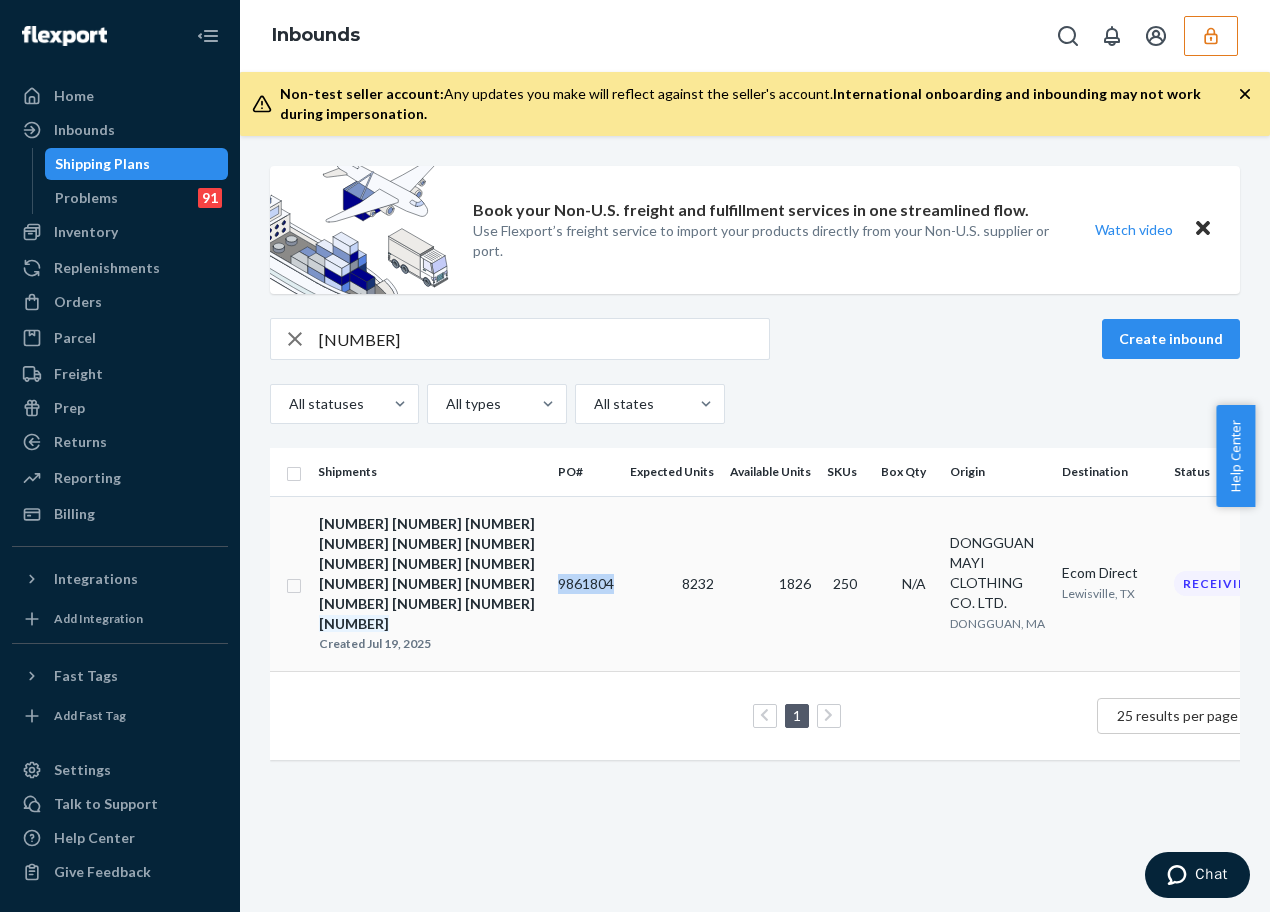 copy on "9861804" 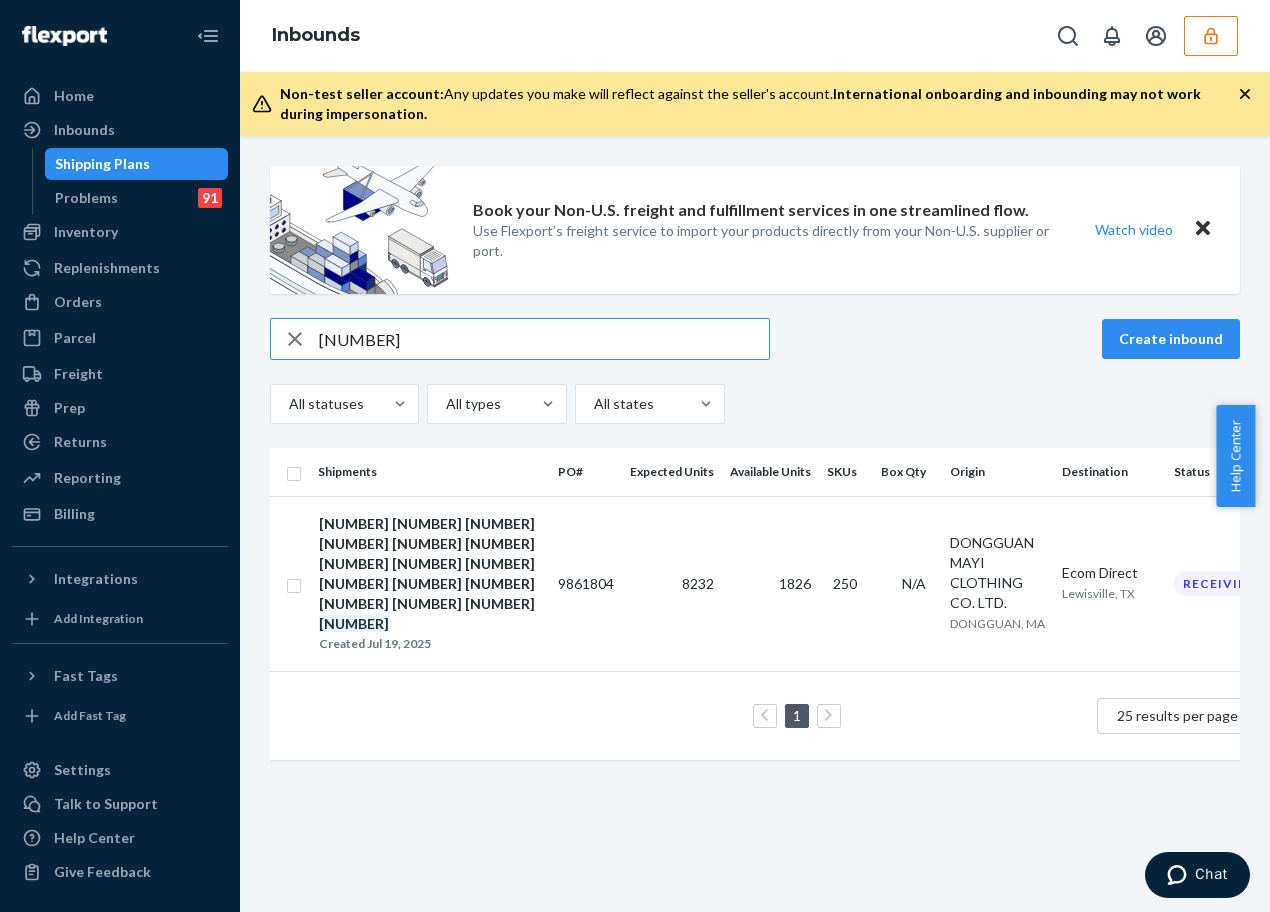 click on "[NUMBER]" at bounding box center [544, 339] 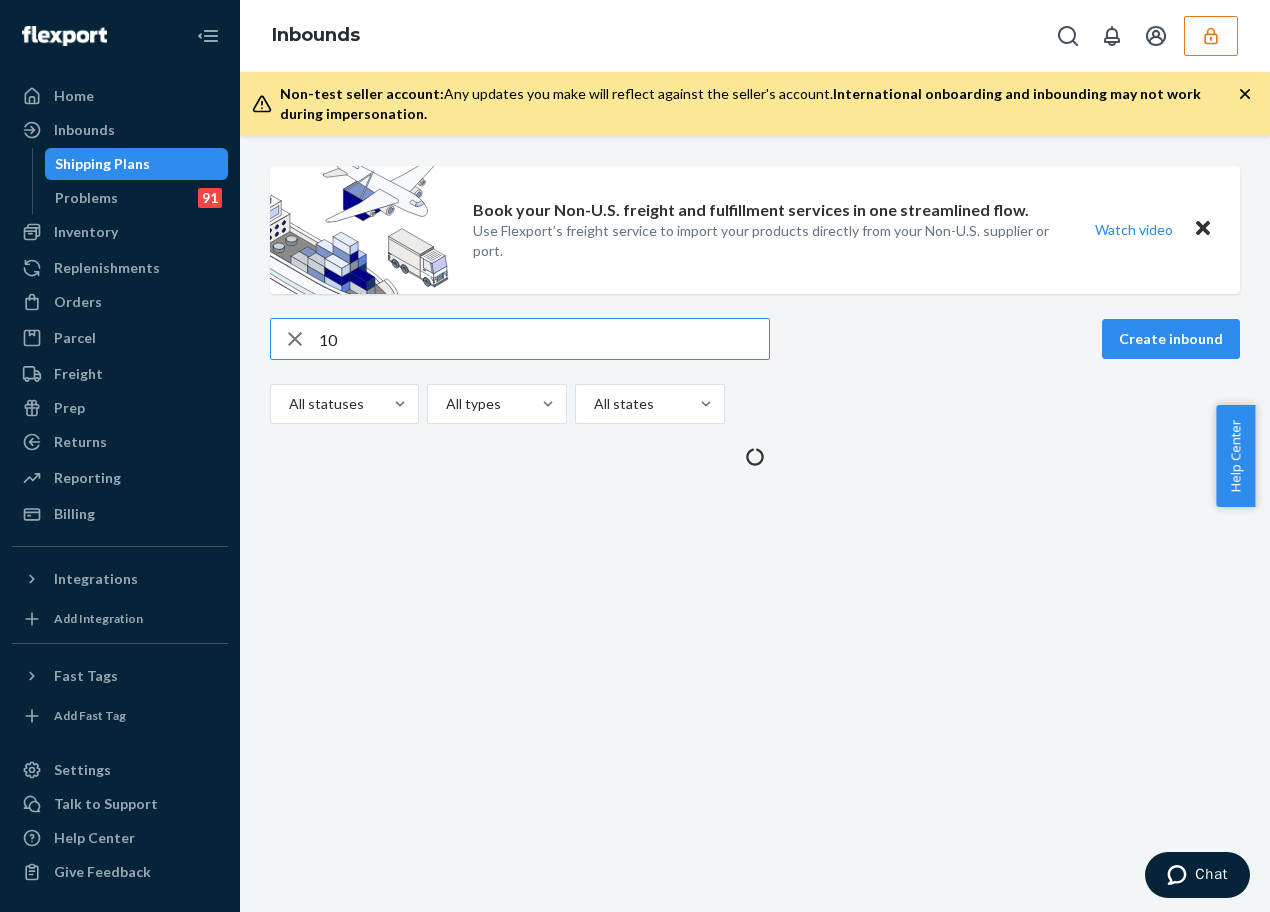 type on "1" 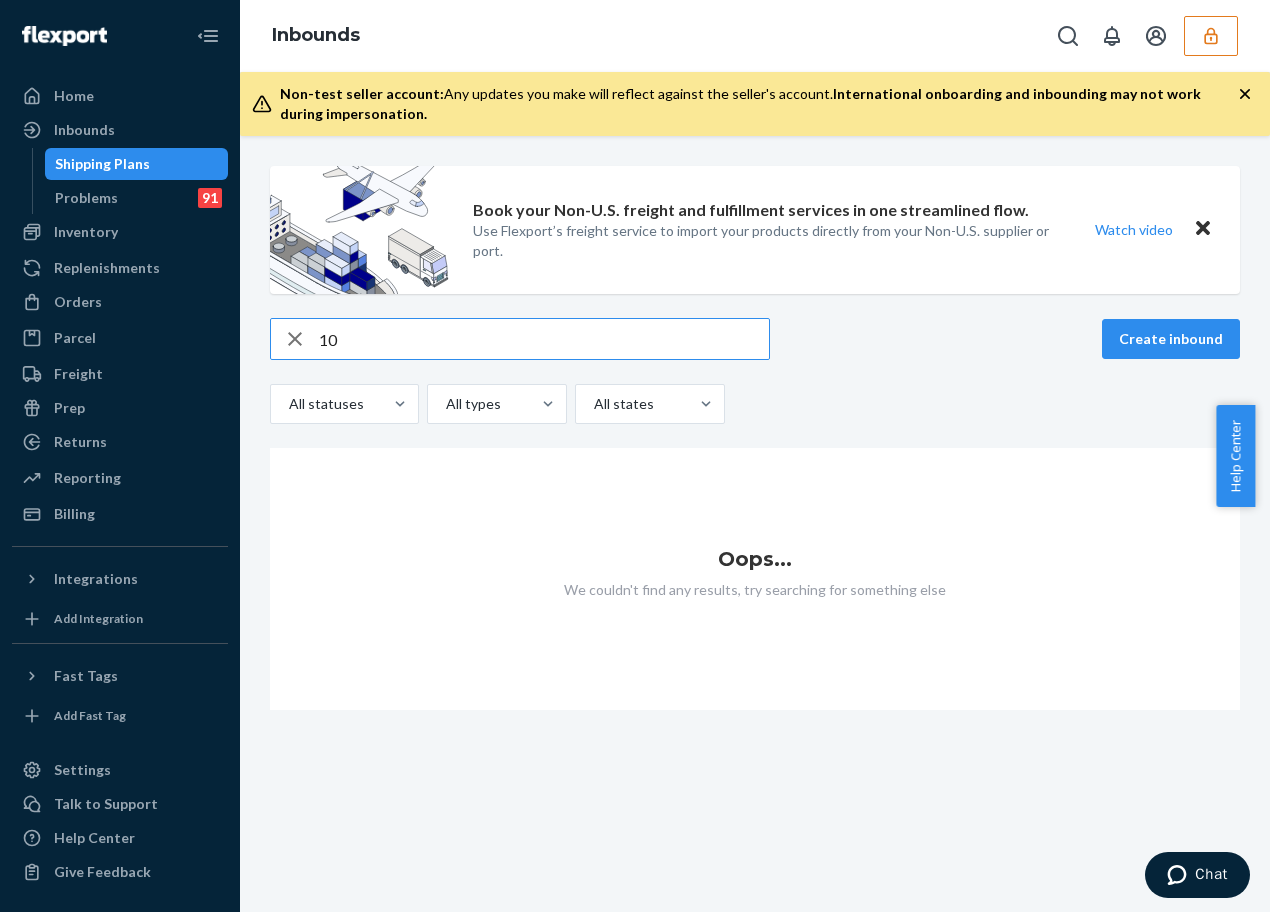 type on "1" 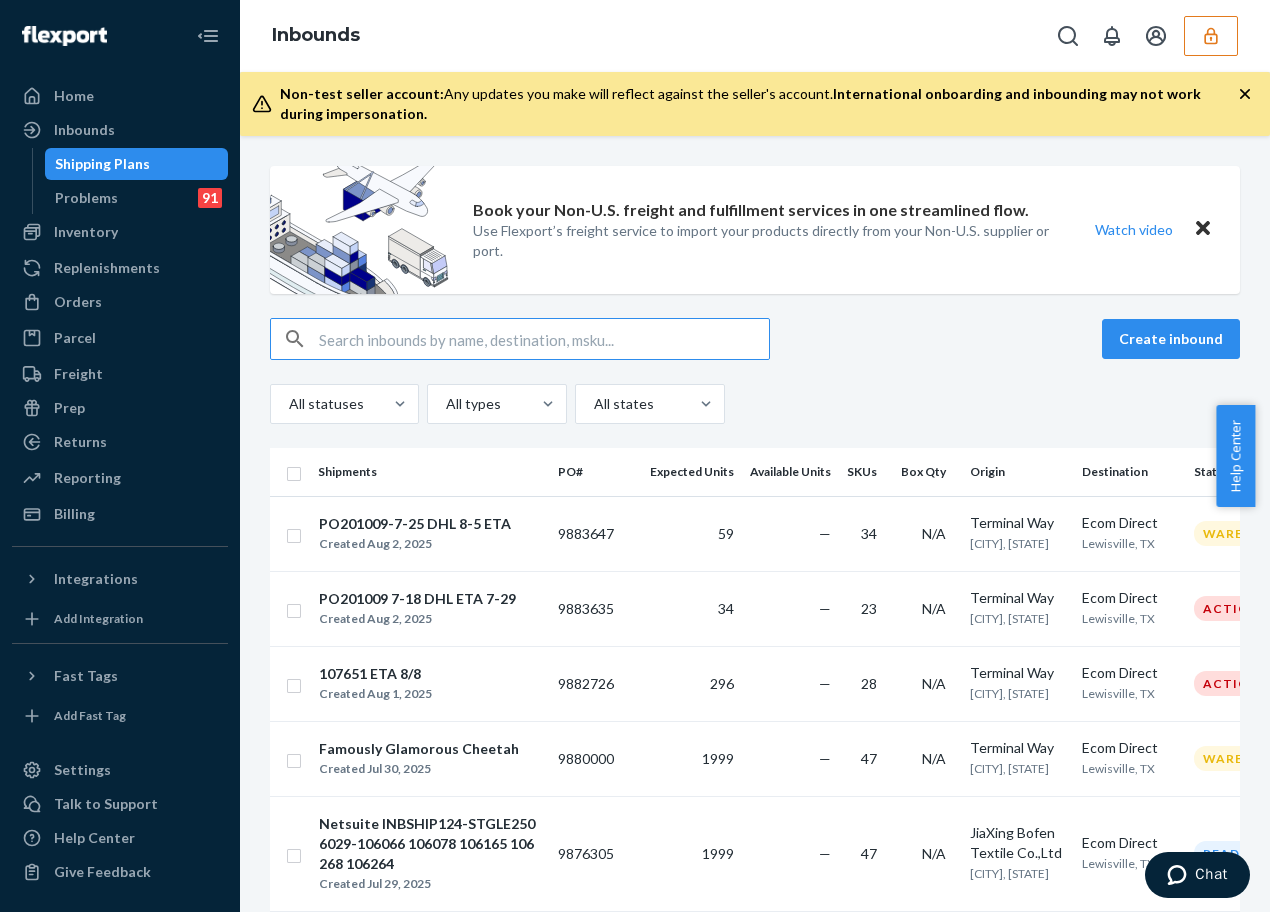 click at bounding box center (544, 339) 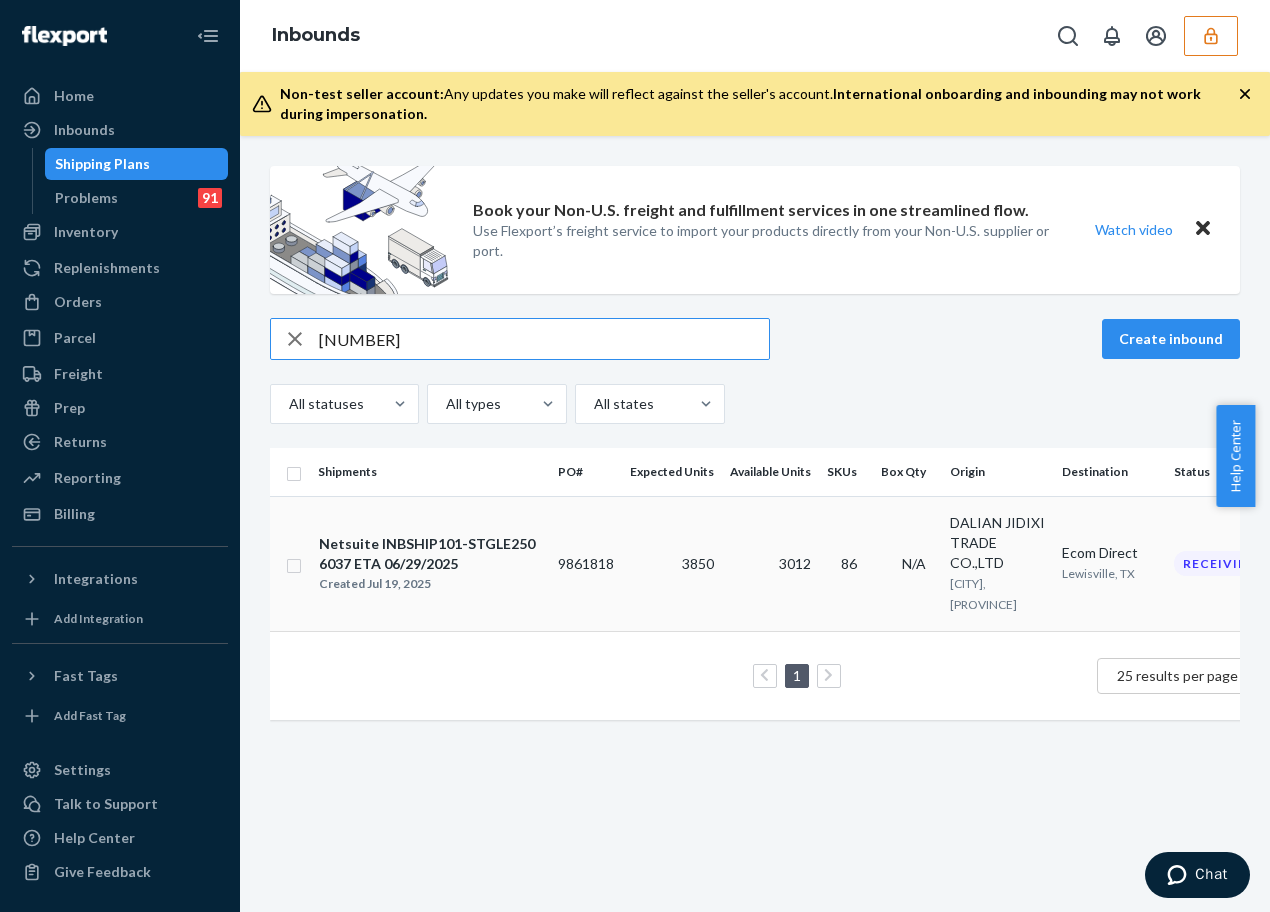 type on "[NUMBER]" 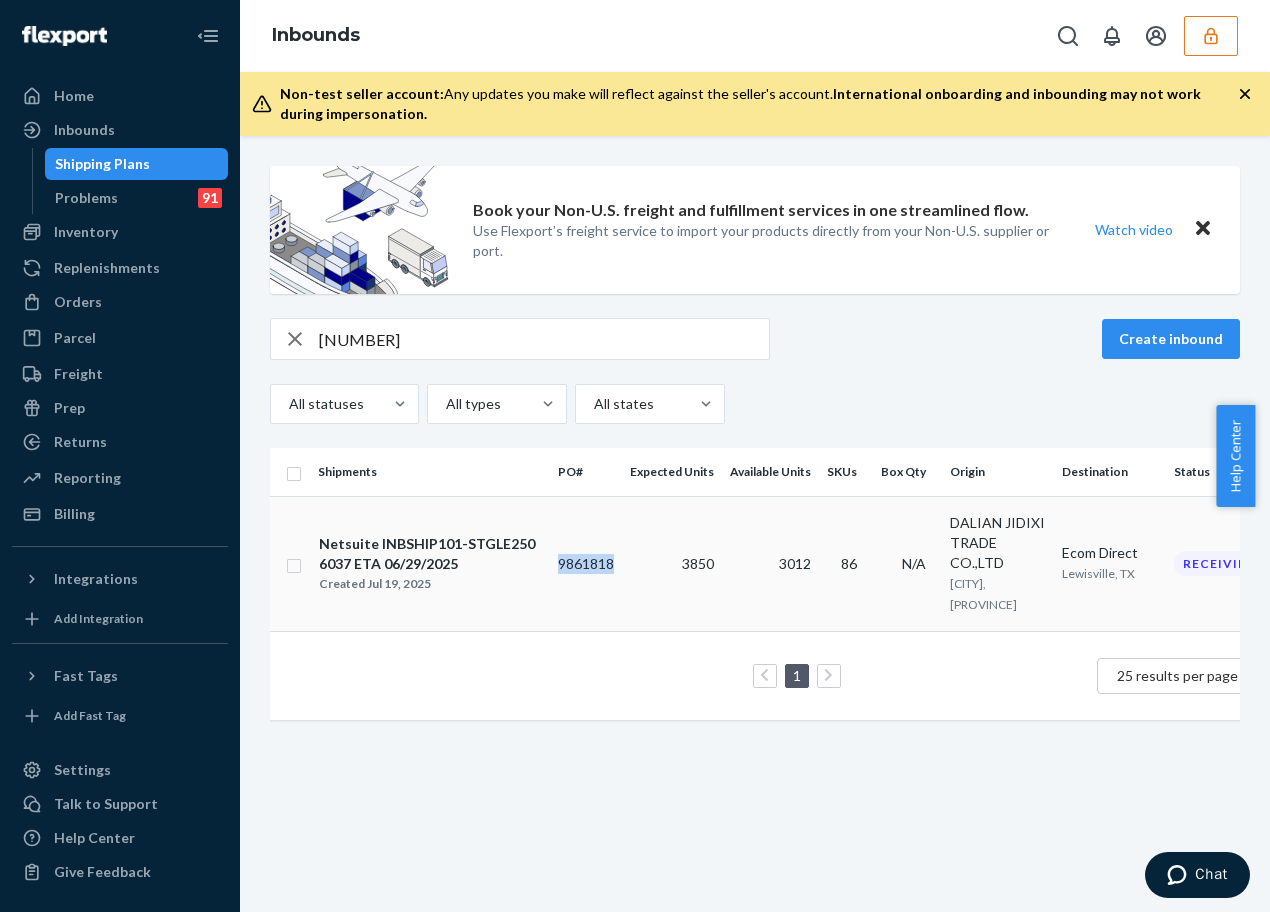 drag, startPoint x: 552, startPoint y: 563, endPoint x: 623, endPoint y: 557, distance: 71.25307 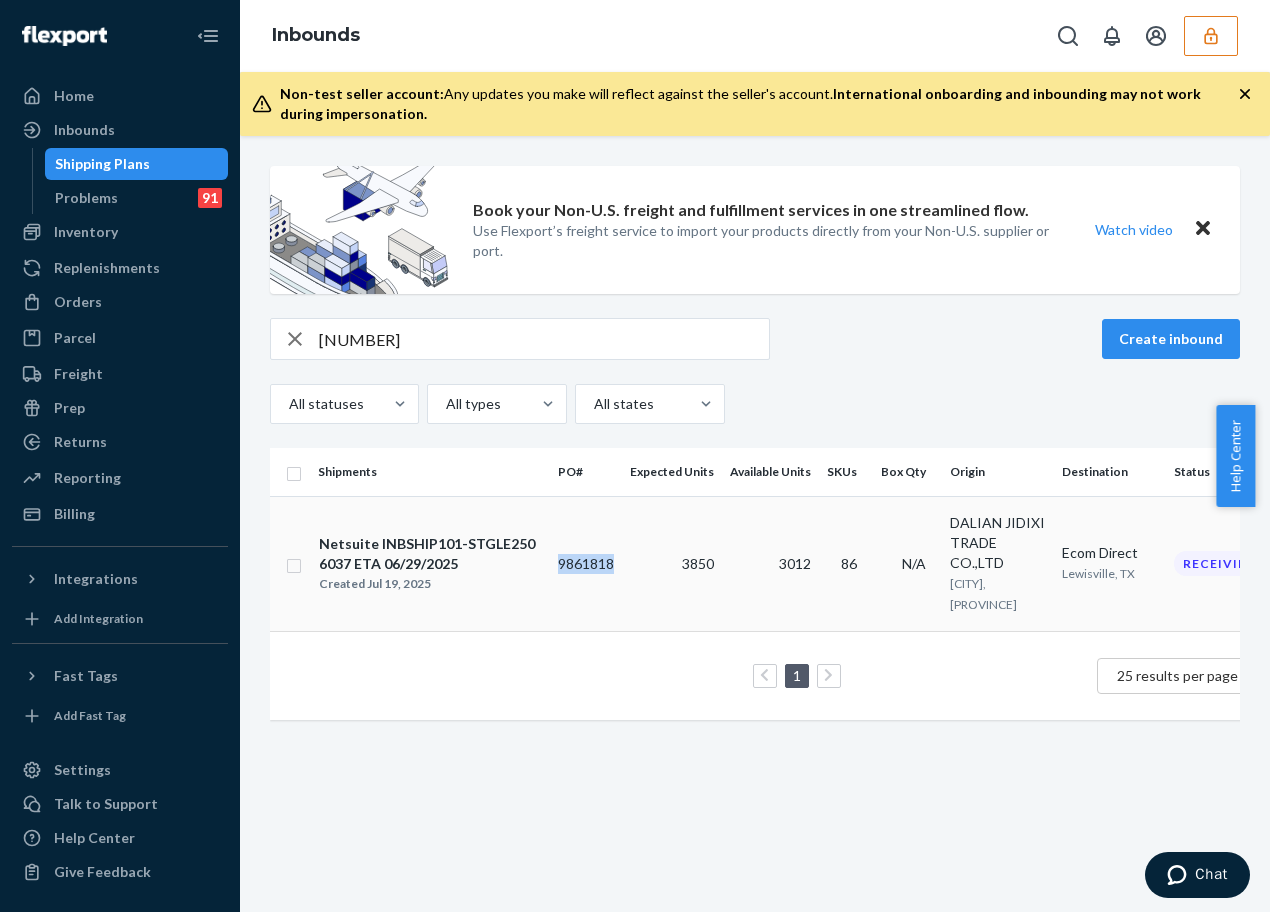 click on "Netsuite INBSHIP[NUMBER]-[SERVICE] [NUMBER] ETA [DATE] [TIME] [CDT] [NUMBER] [NUMBER] [NUMBER] [NUMBER] [COMPANY] [CITY], [STATE] [COMPANY] [CITY], [STATE] Receiving" at bounding box center [776, 563] 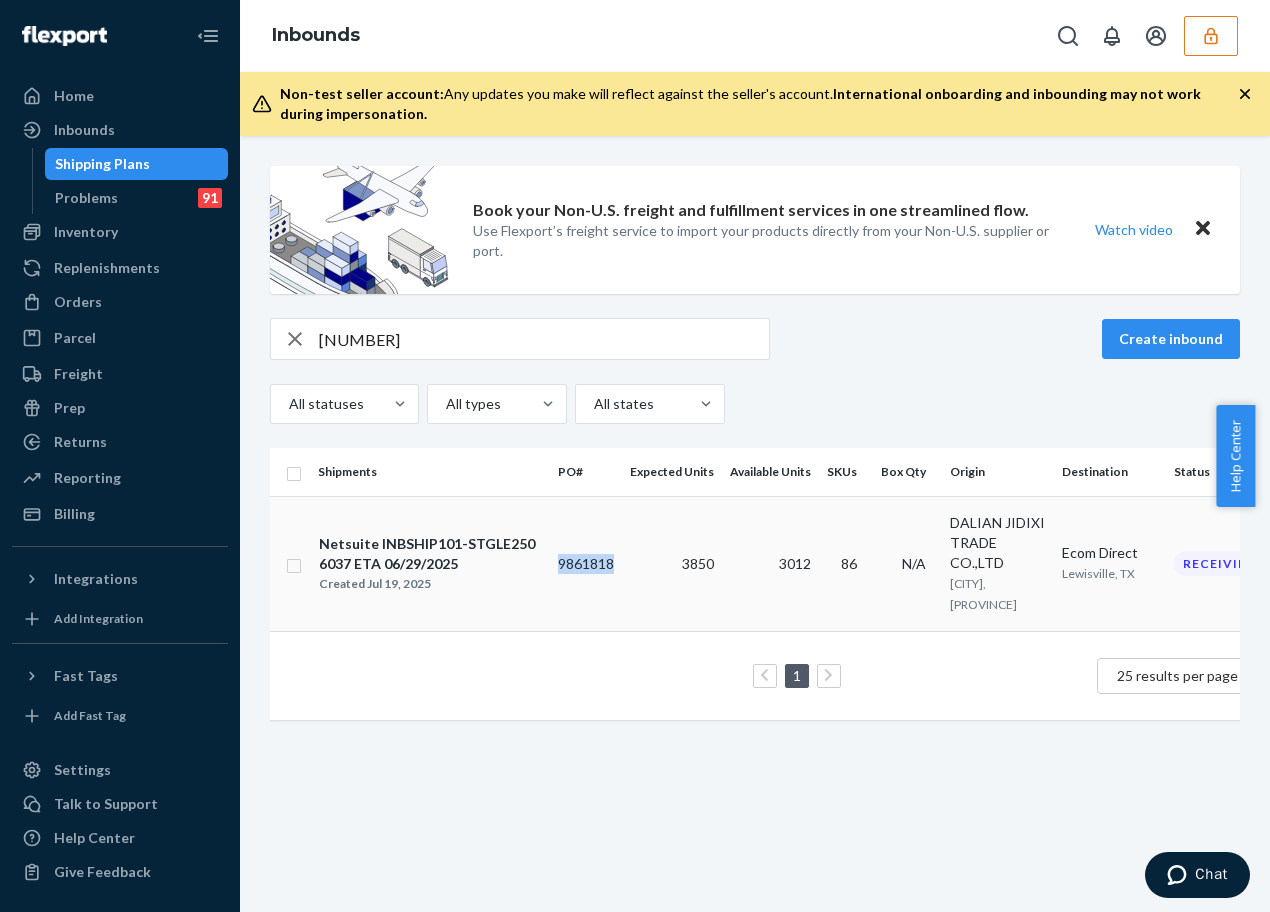 copy on "9861818" 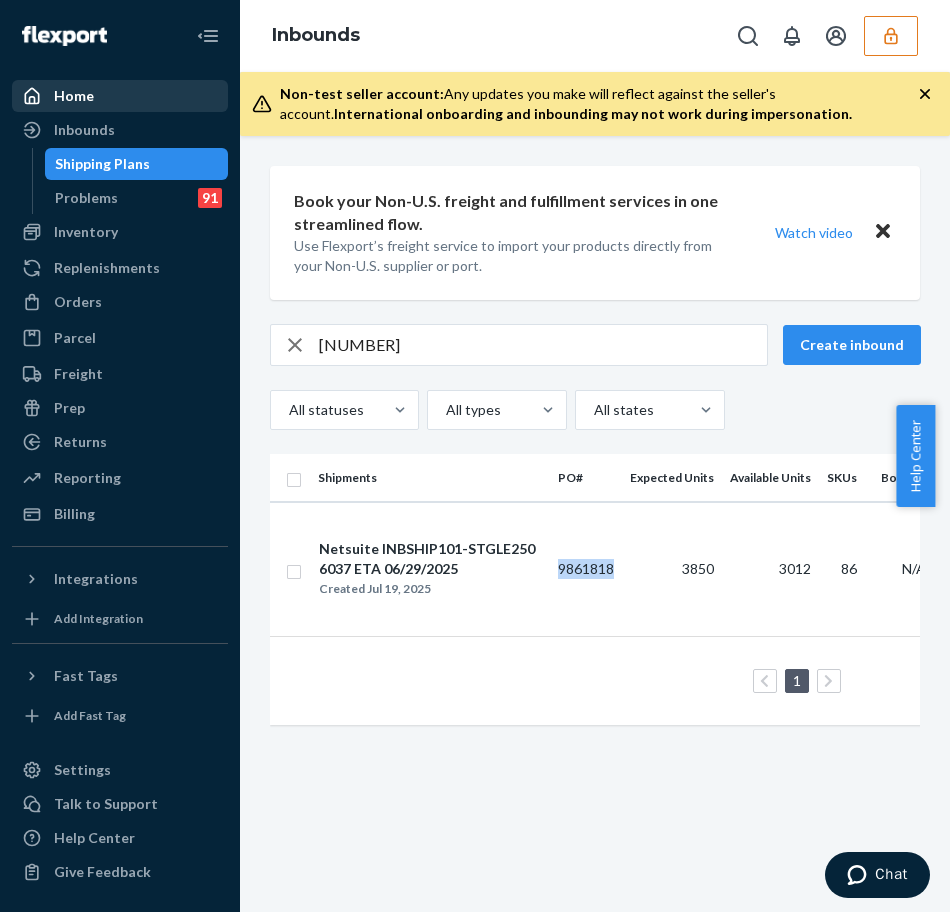 click on "Home" at bounding box center [120, 96] 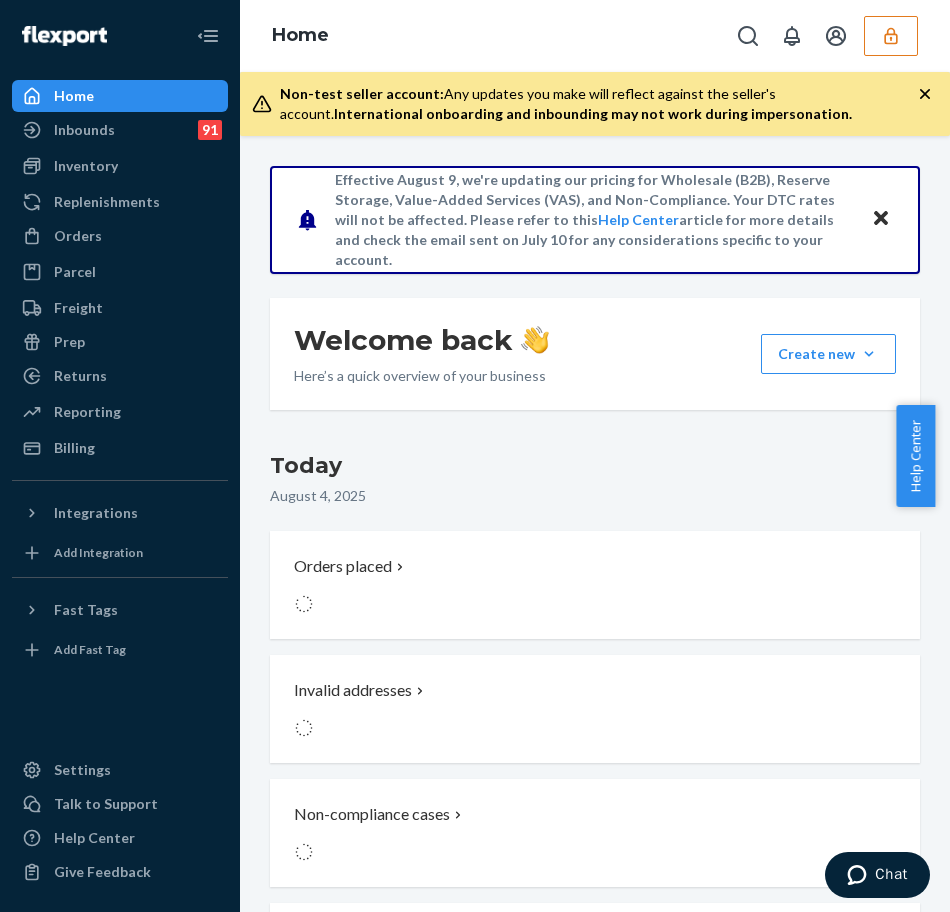 click at bounding box center [64, 36] 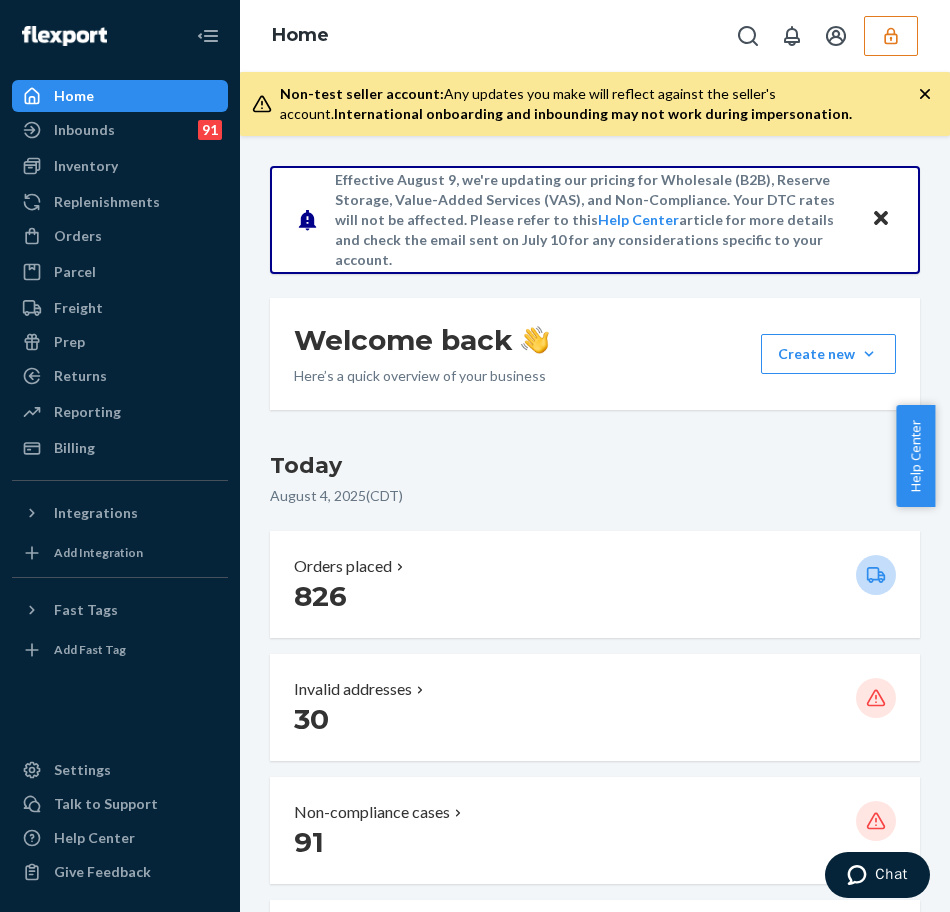 click 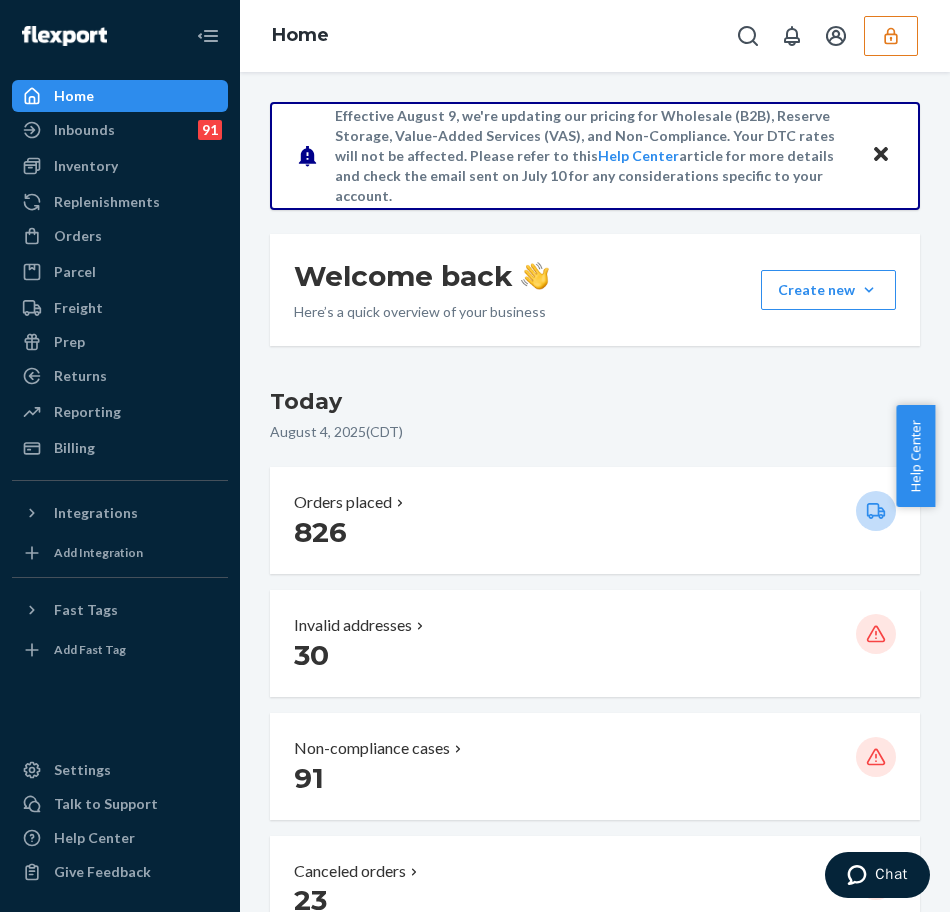 click at bounding box center (881, 155) 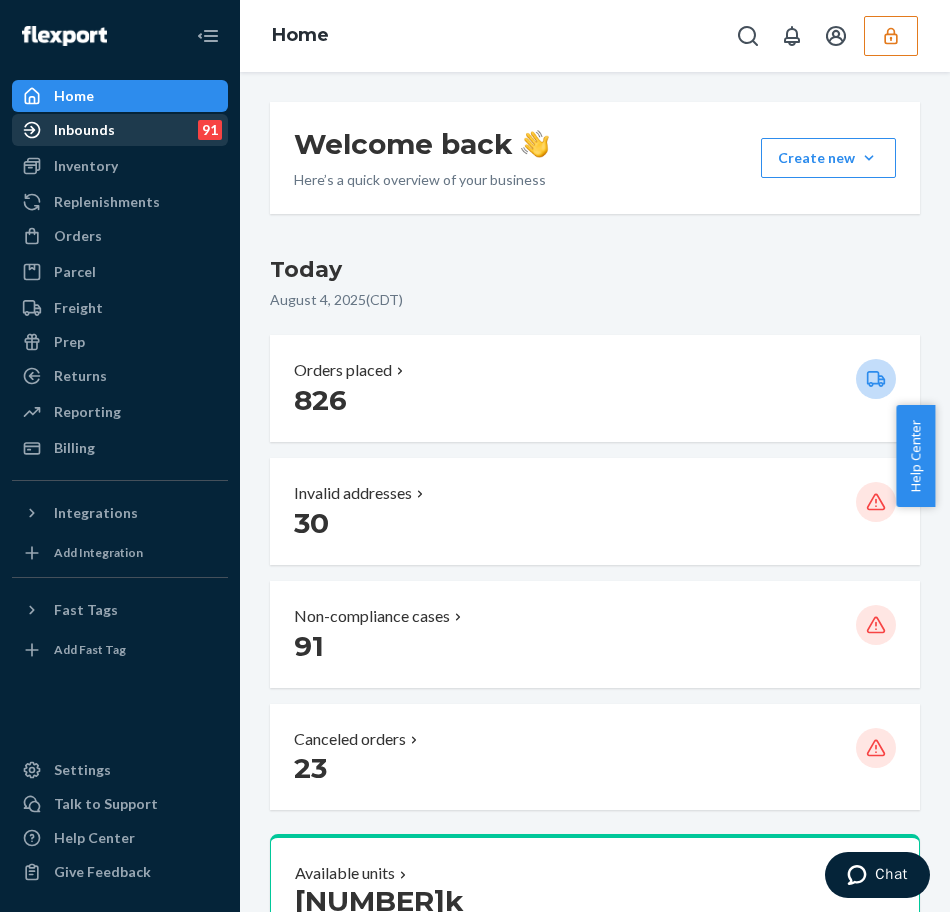click on "Inbounds 91" at bounding box center (120, 130) 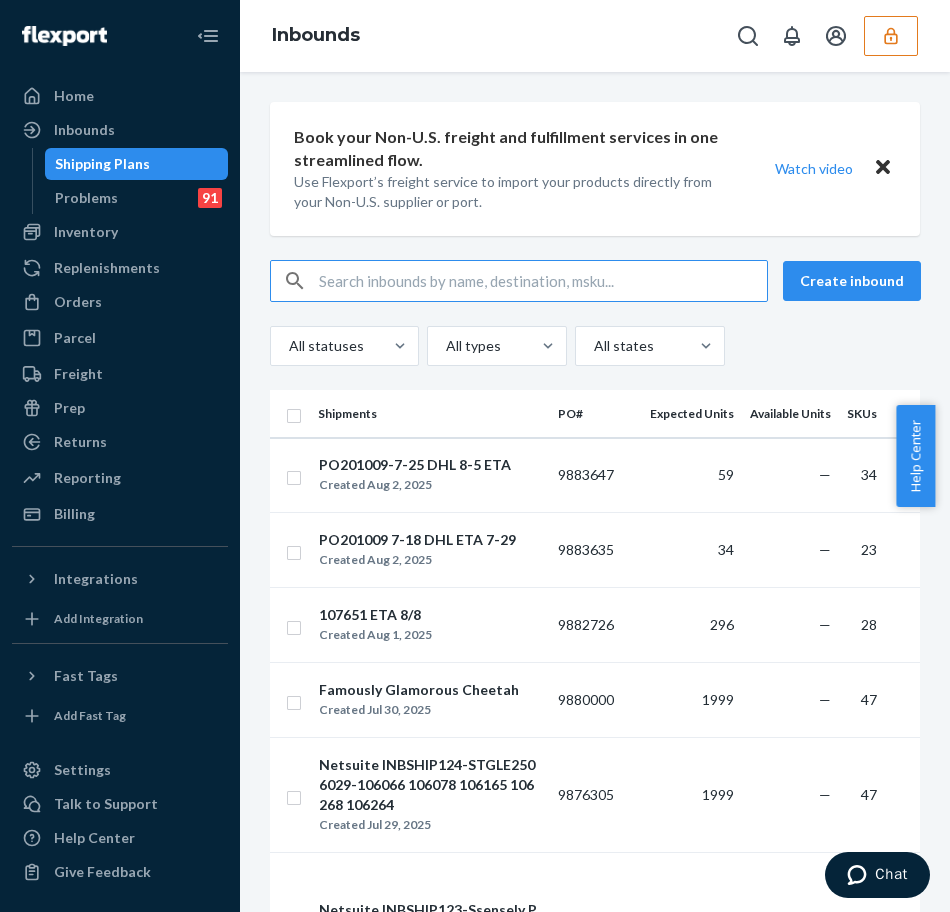 click at bounding box center (543, 281) 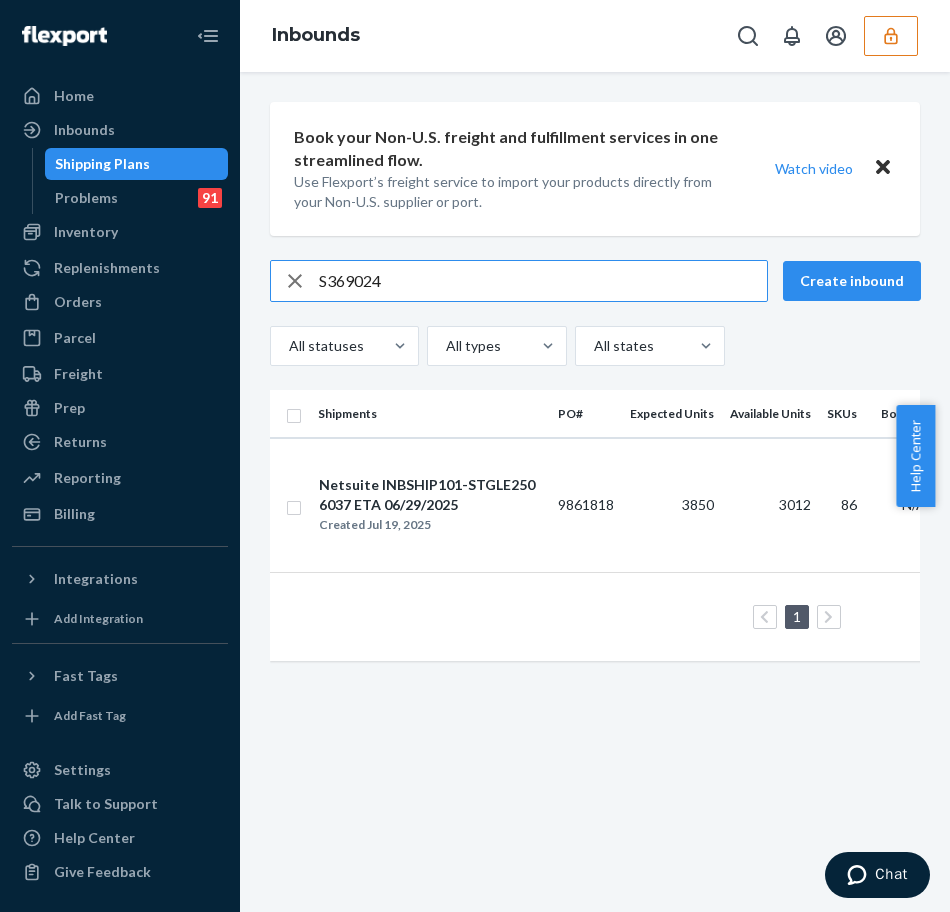 click on "S369024" at bounding box center (543, 281) 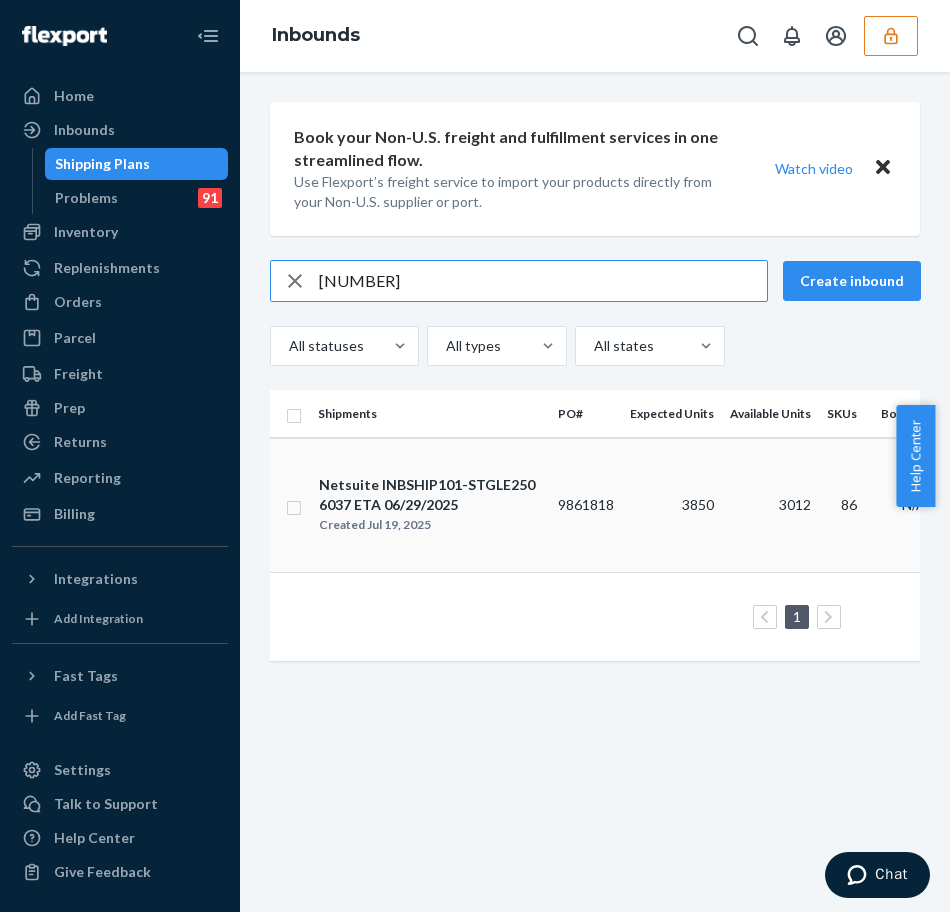 type on "[NUMBER]" 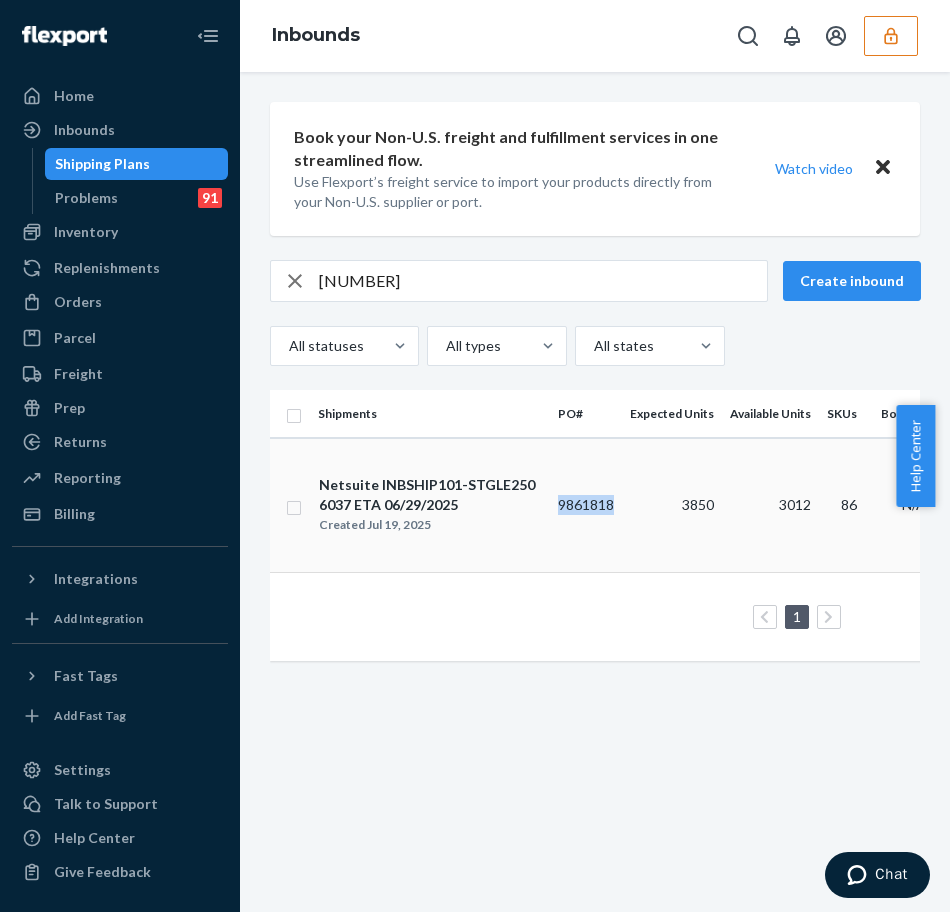 drag, startPoint x: 558, startPoint y: 505, endPoint x: 644, endPoint y: 508, distance: 86.05231 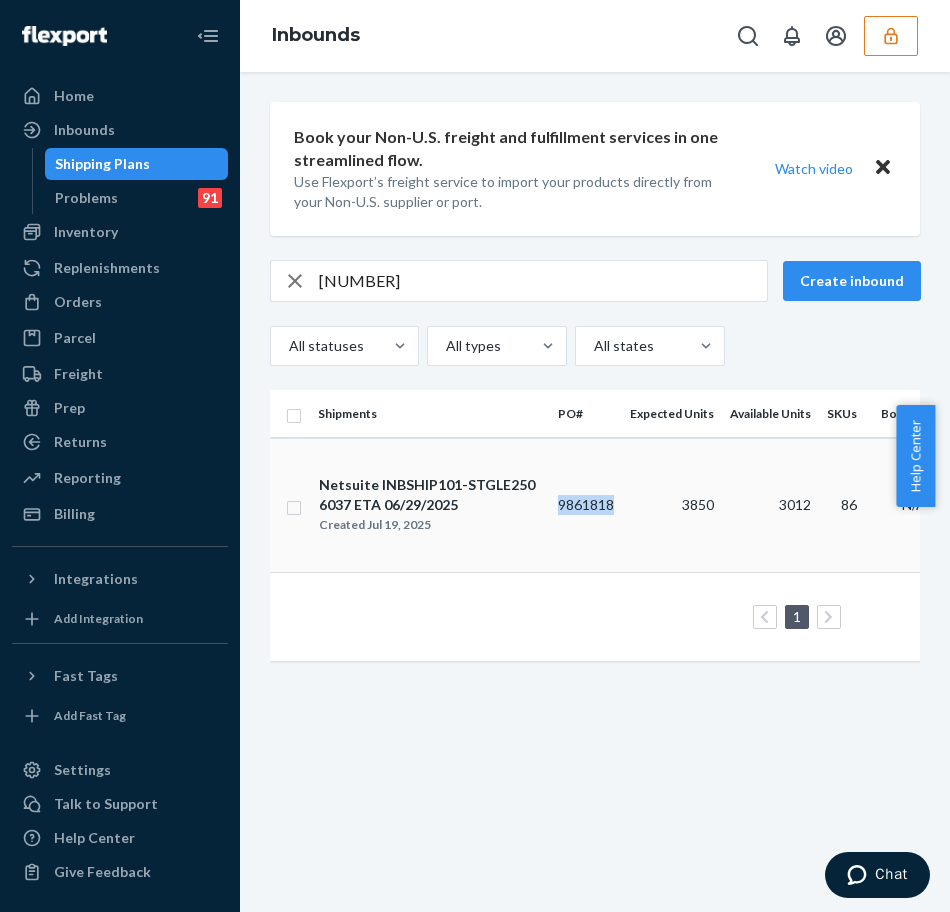click on "Netsuite INBSHIP[NUMBER]-[SERVICE] [NUMBER] ETA [DATE] [TIME] [CDT] [NUMBER] [NUMBER] [NUMBER] [NUMBER] [COMPANY] [CITY], [STATE] [COMPANY] [CITY], [STATE] Receiving" at bounding box center (776, 505) 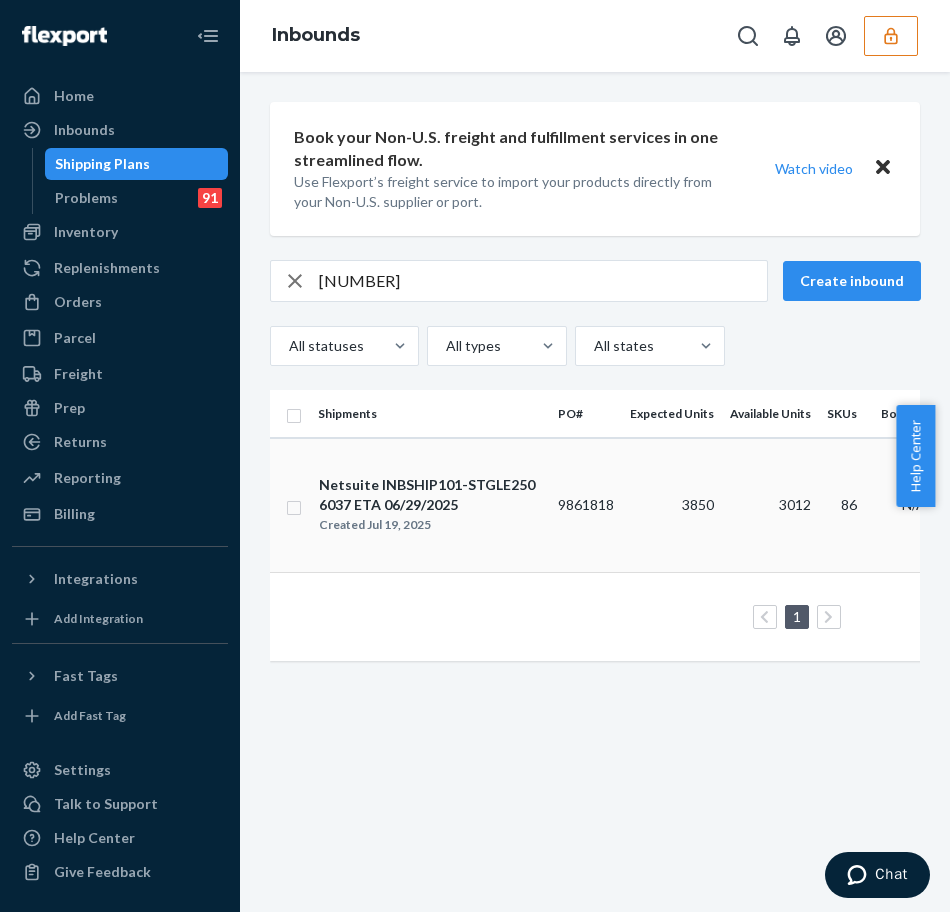 drag, startPoint x: 701, startPoint y: 542, endPoint x: 701, endPoint y: 531, distance: 11 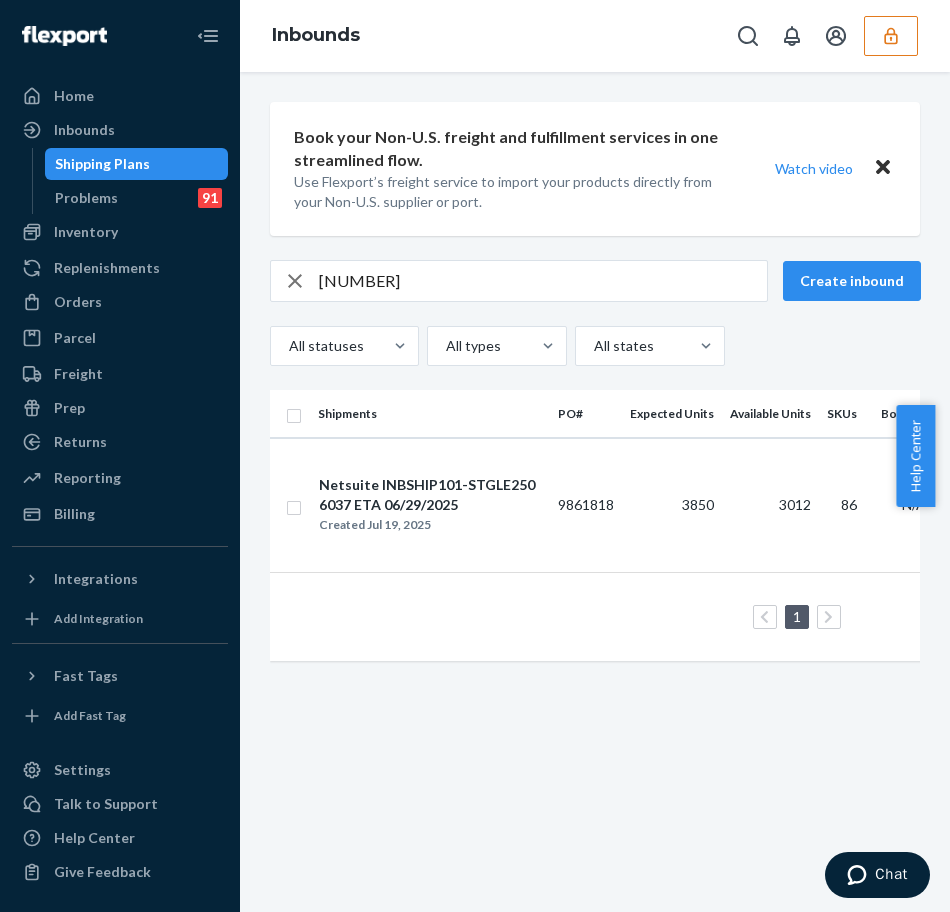 click on "3850" at bounding box center [672, 505] 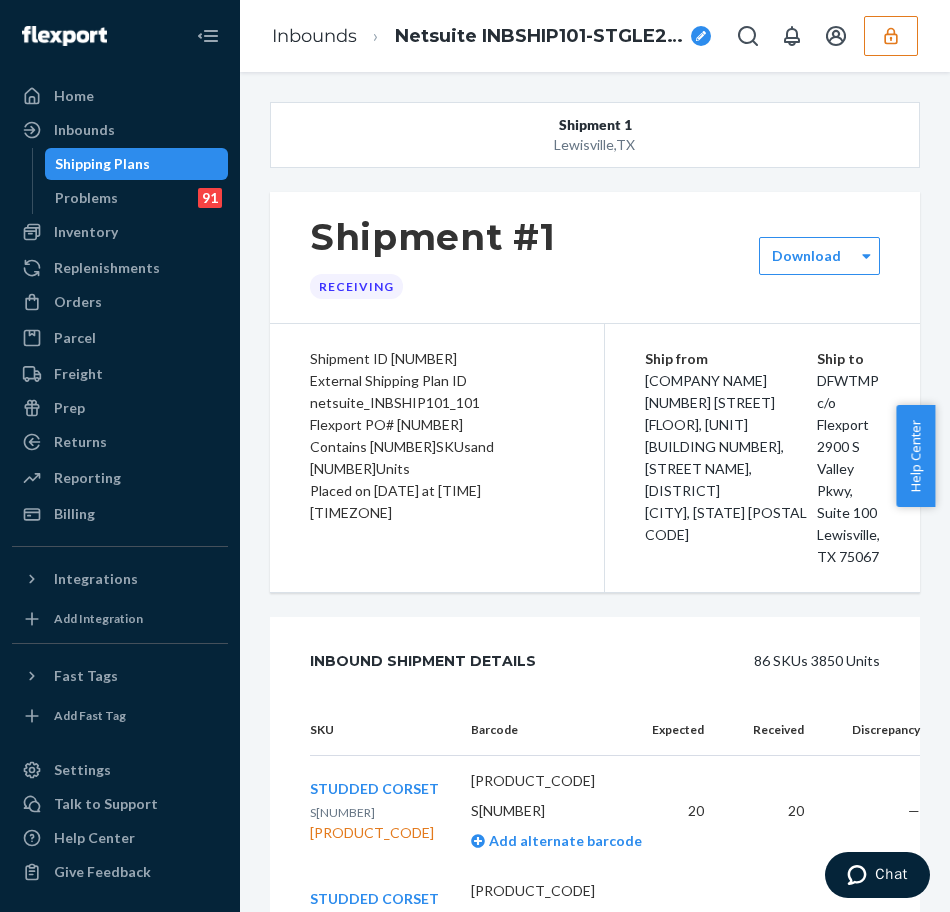 click on "Flexport PO# [NUMBER]" at bounding box center (437, 425) 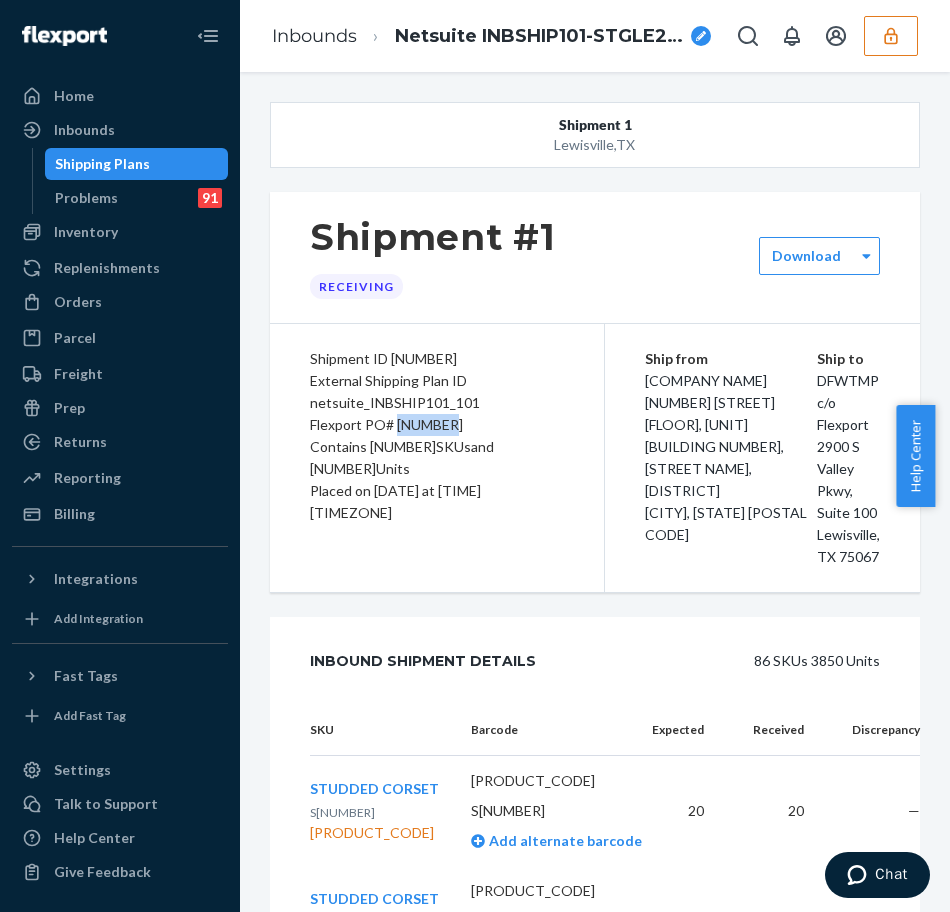 click on "Flexport PO# [NUMBER]" at bounding box center (437, 425) 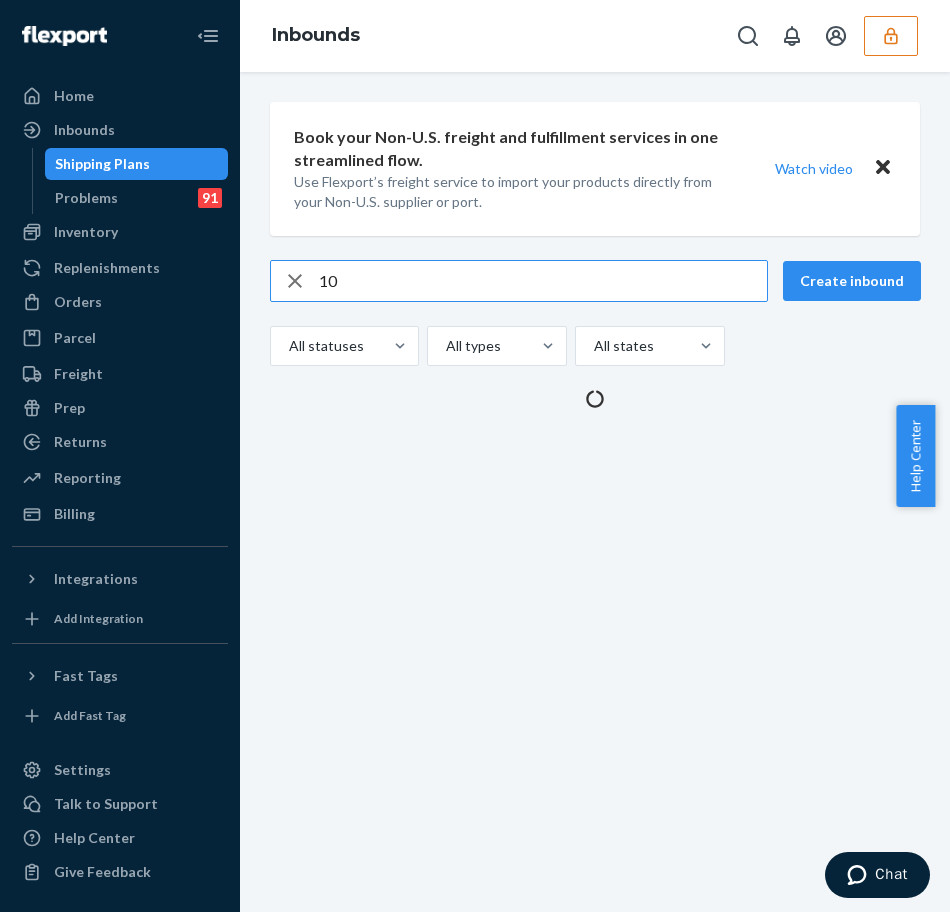type on "1" 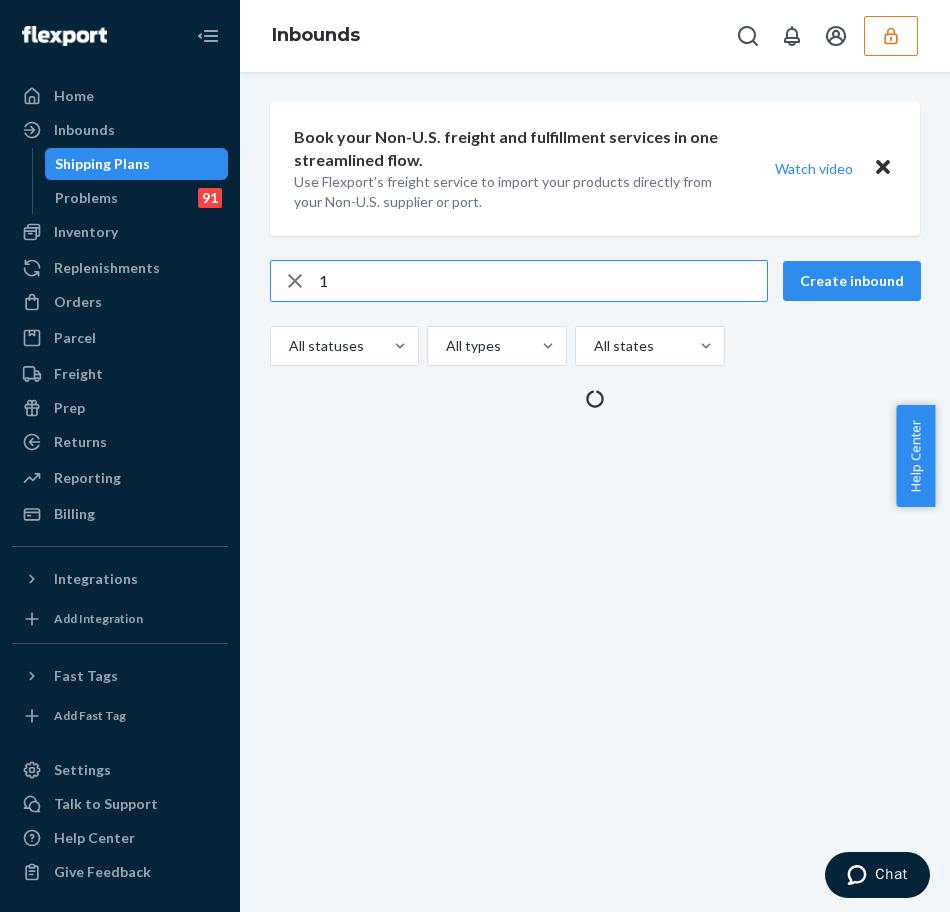 type 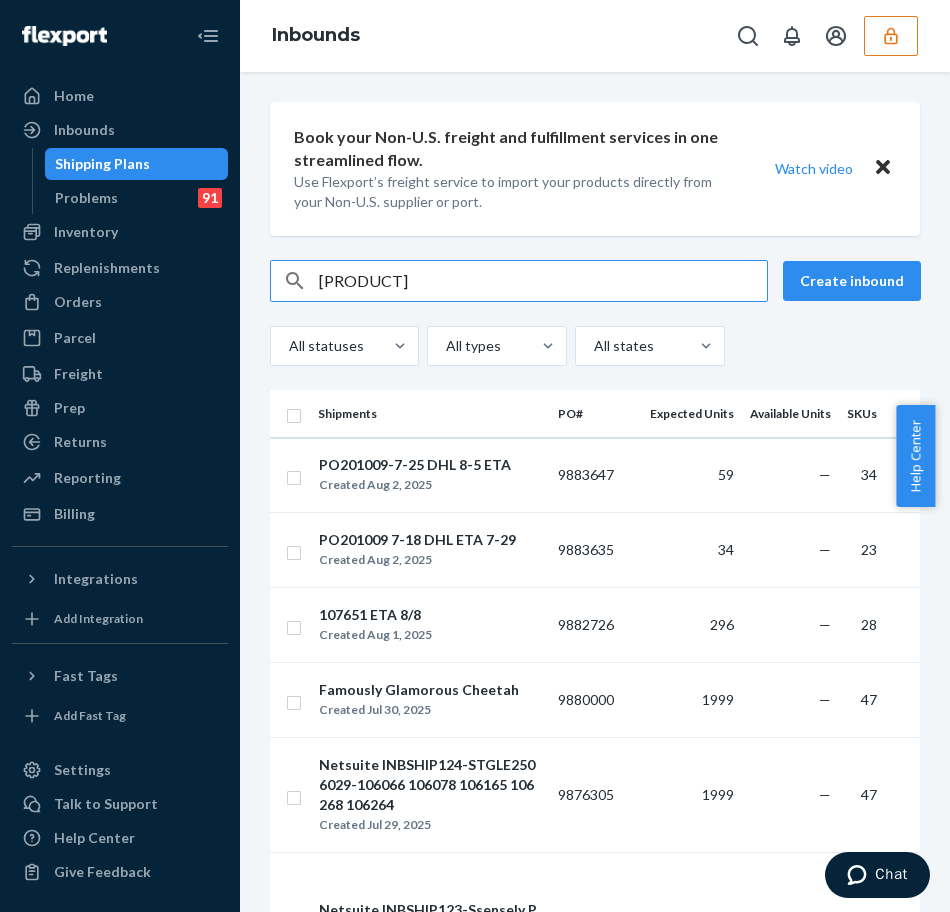 type on "[PRODUCT]" 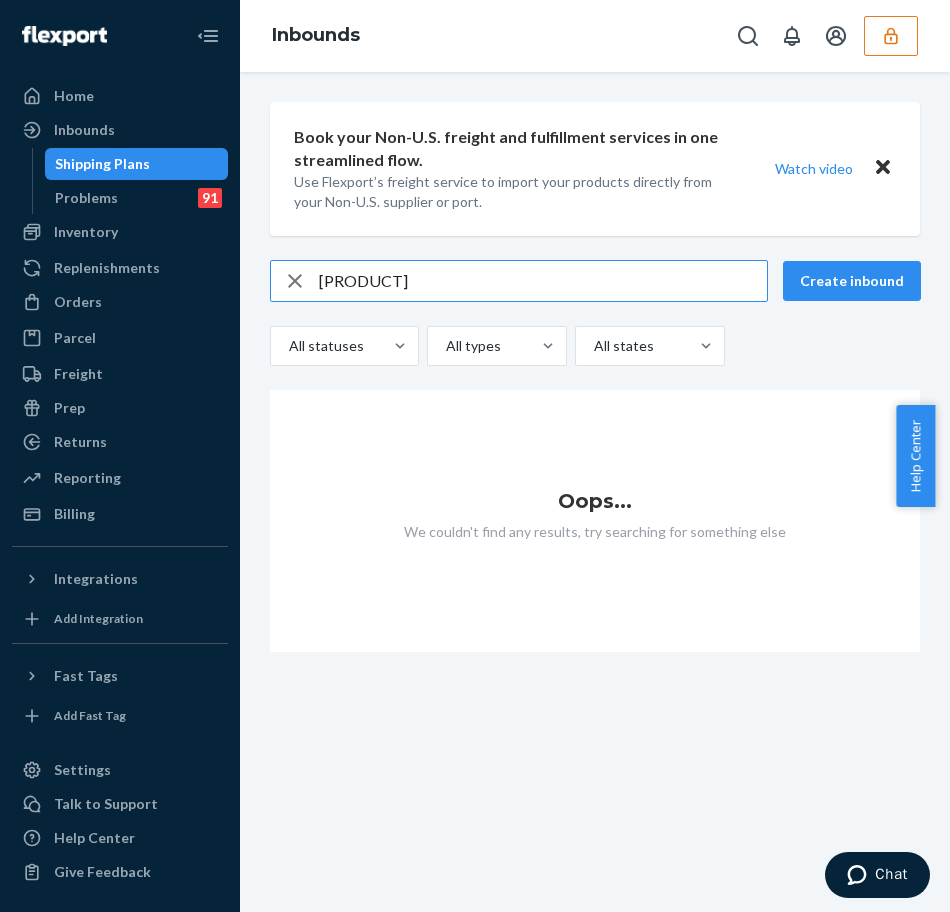 click on "[PRODUCT]" at bounding box center [543, 281] 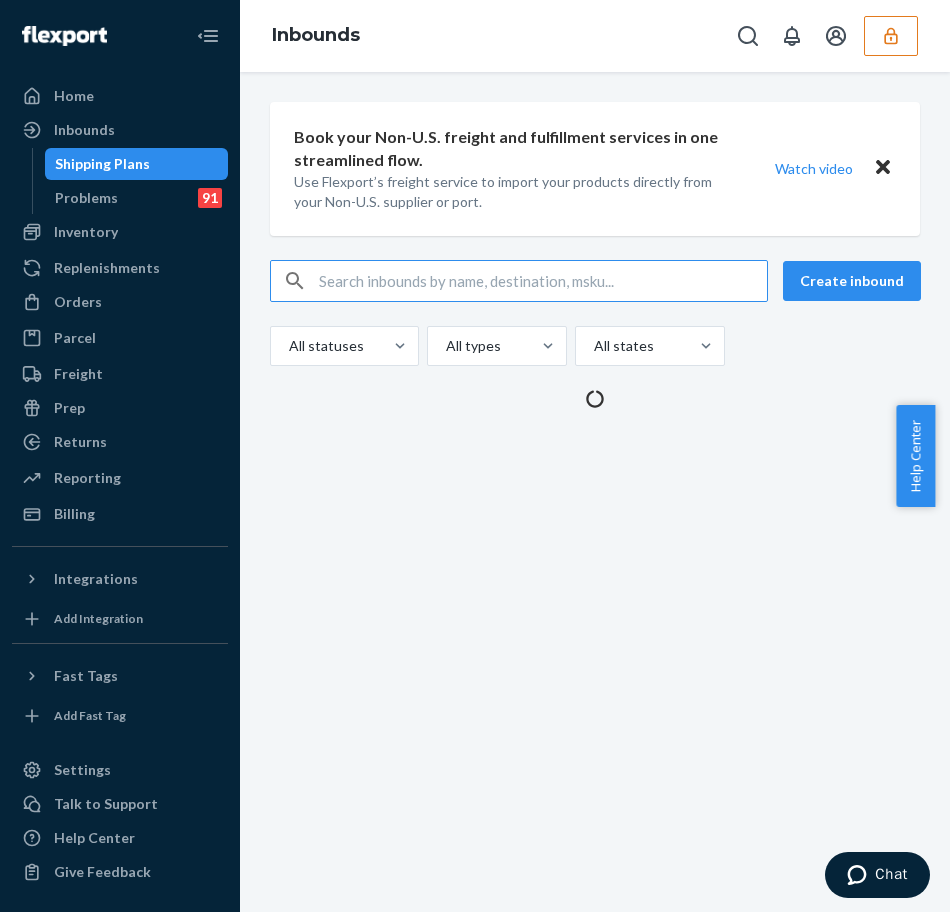 type 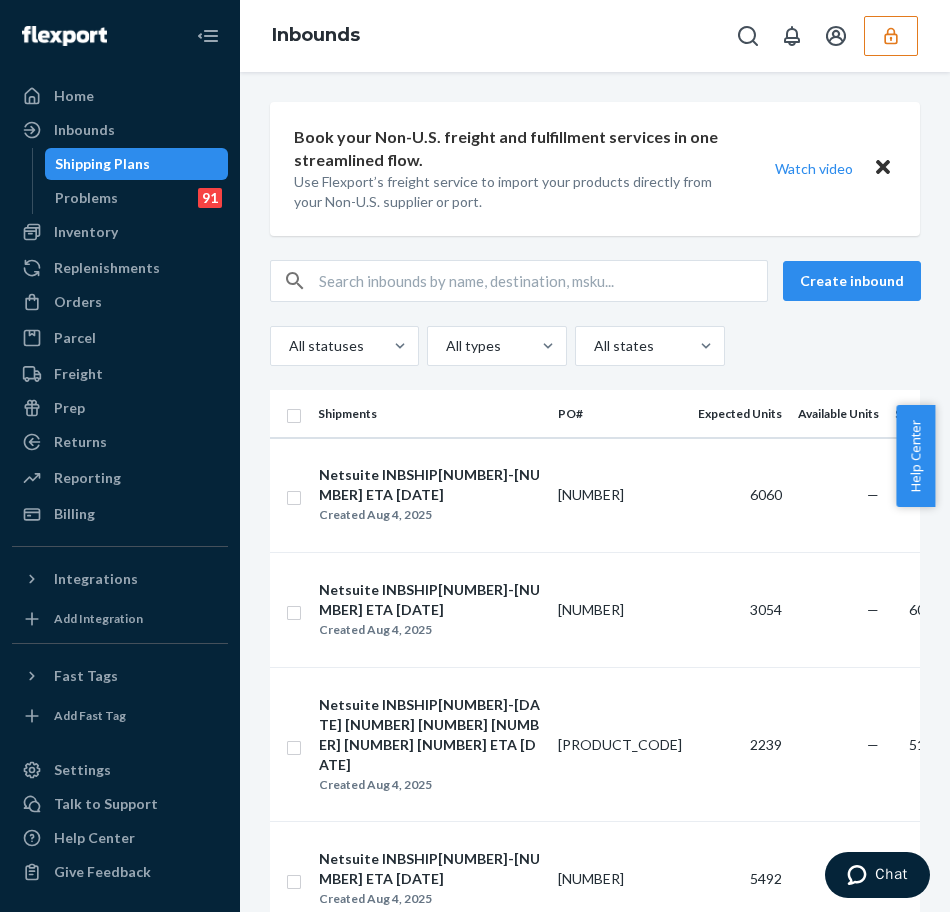 click 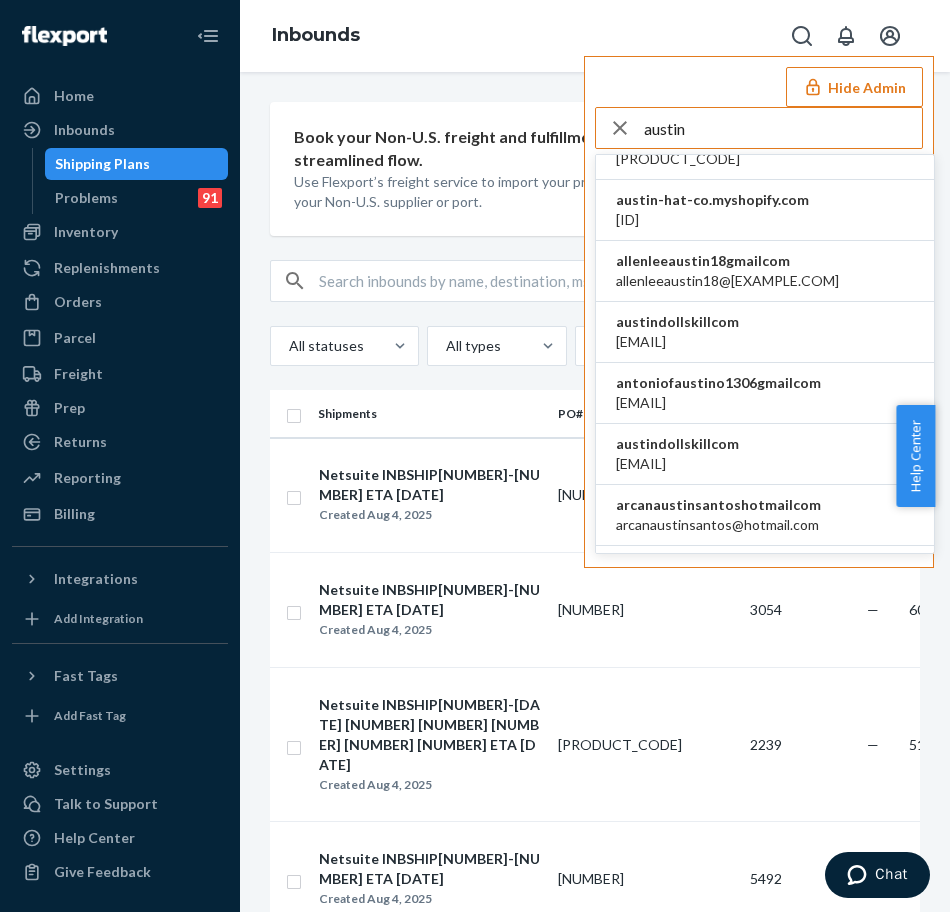 scroll, scrollTop: 200, scrollLeft: 0, axis: vertical 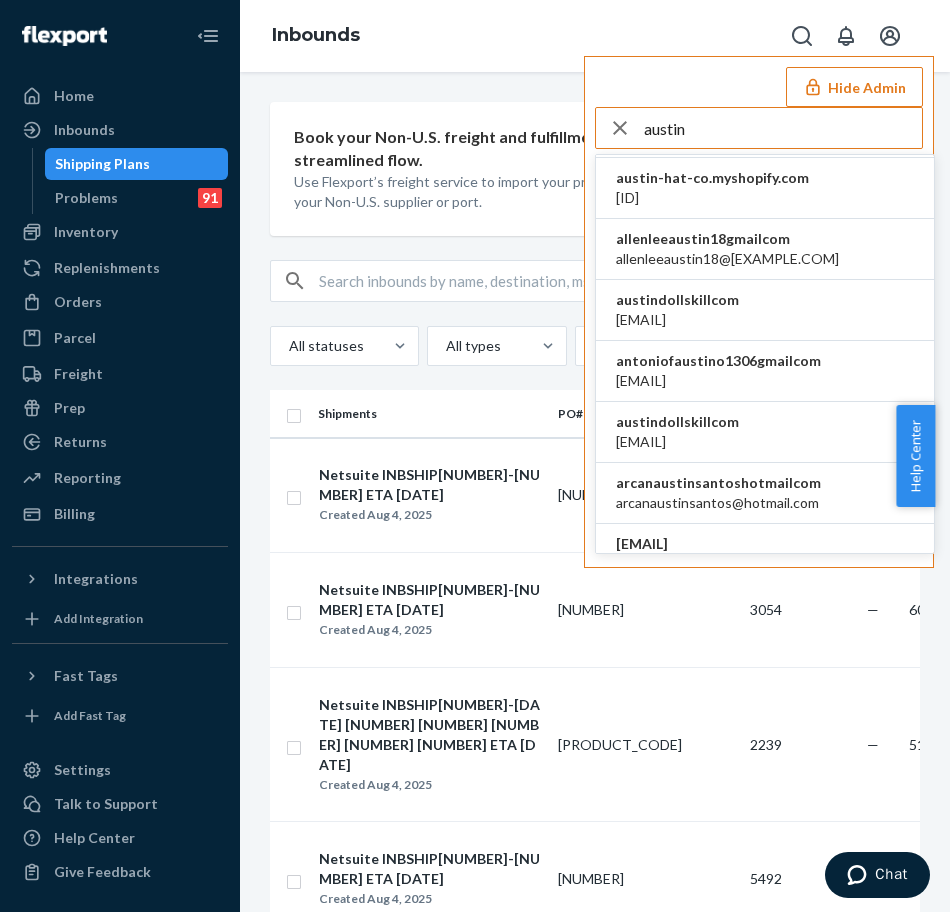 type on "austin" 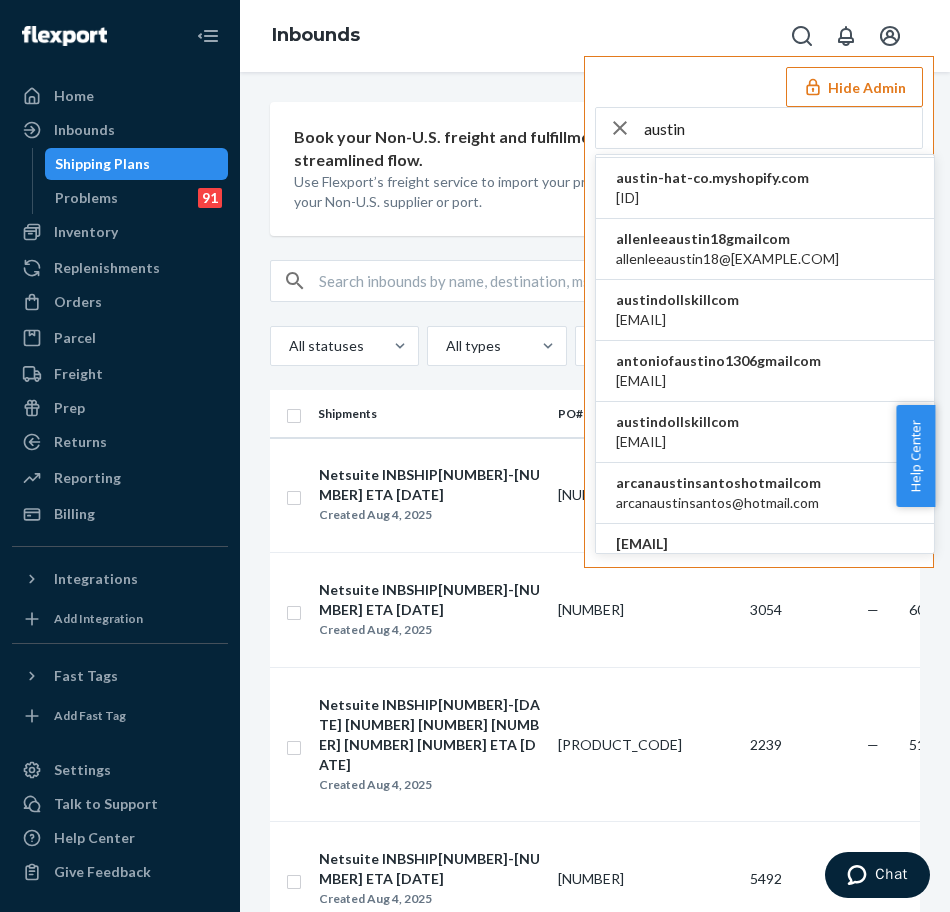 click on "[EMAIL]" at bounding box center [765, 432] 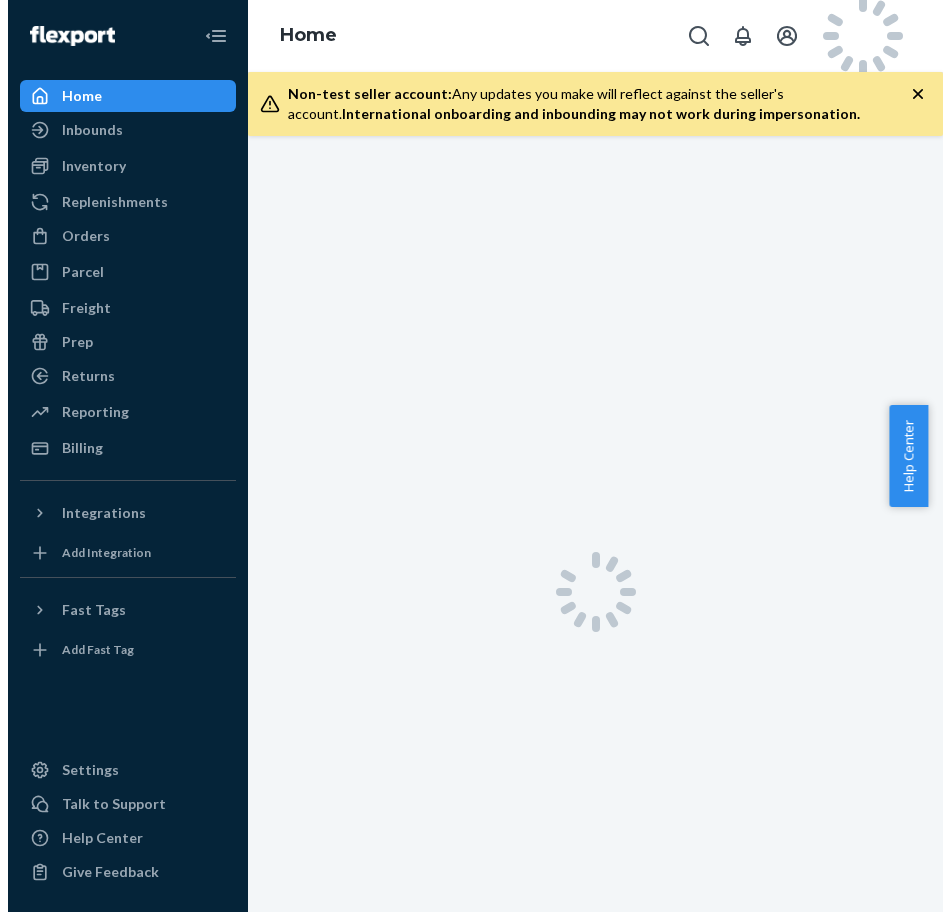 scroll, scrollTop: 0, scrollLeft: 0, axis: both 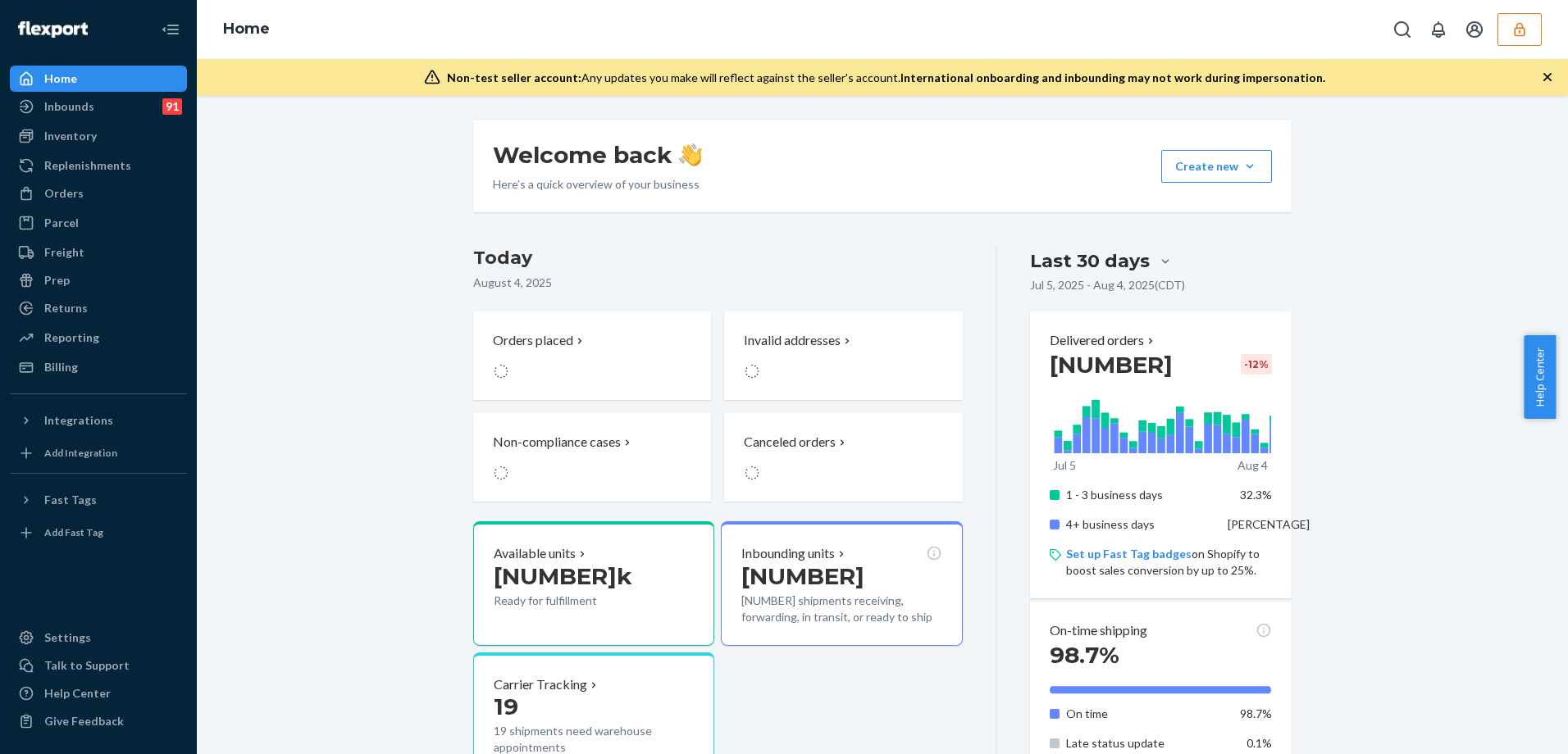 click on "Home" at bounding box center (98, 79) 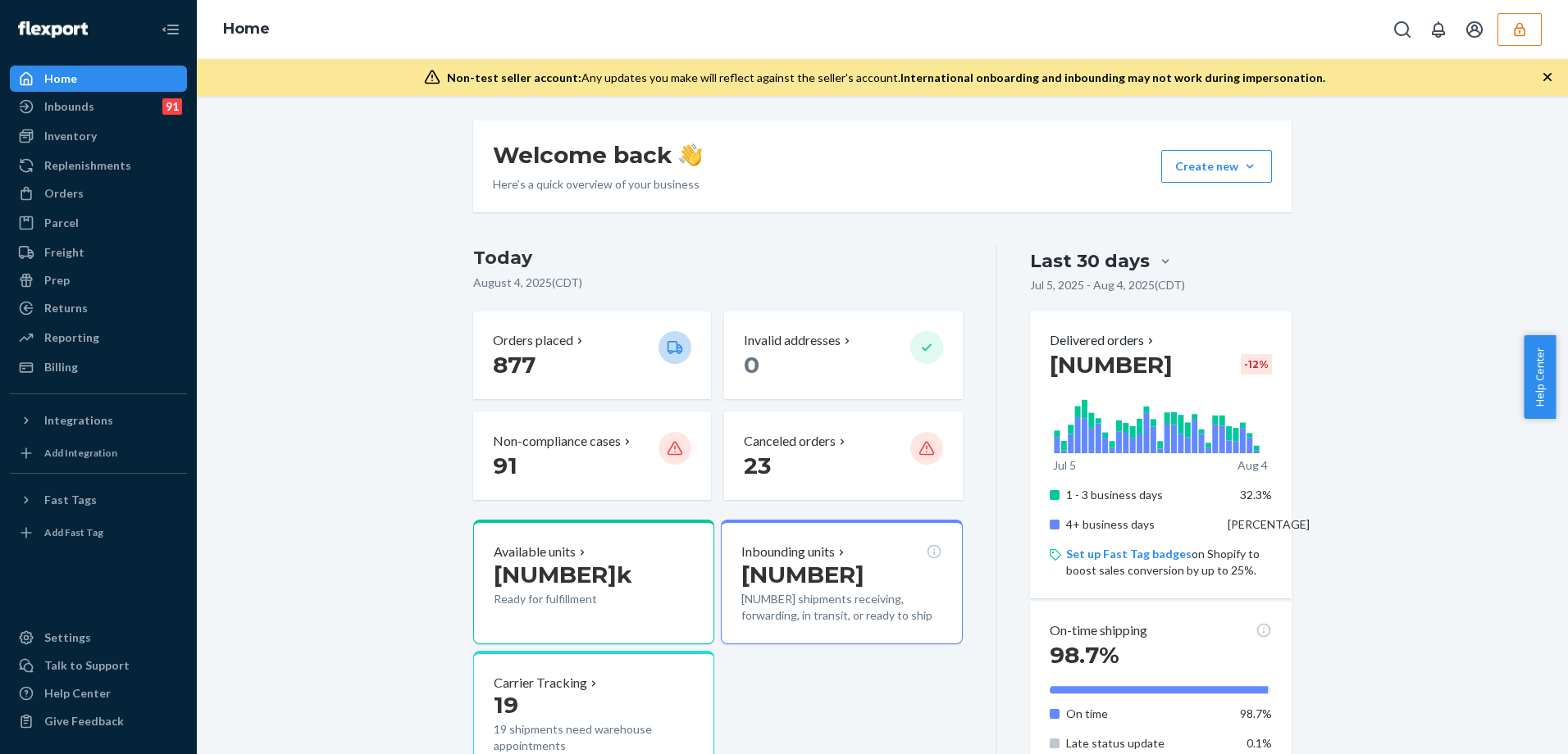 scroll, scrollTop: 0, scrollLeft: 0, axis: both 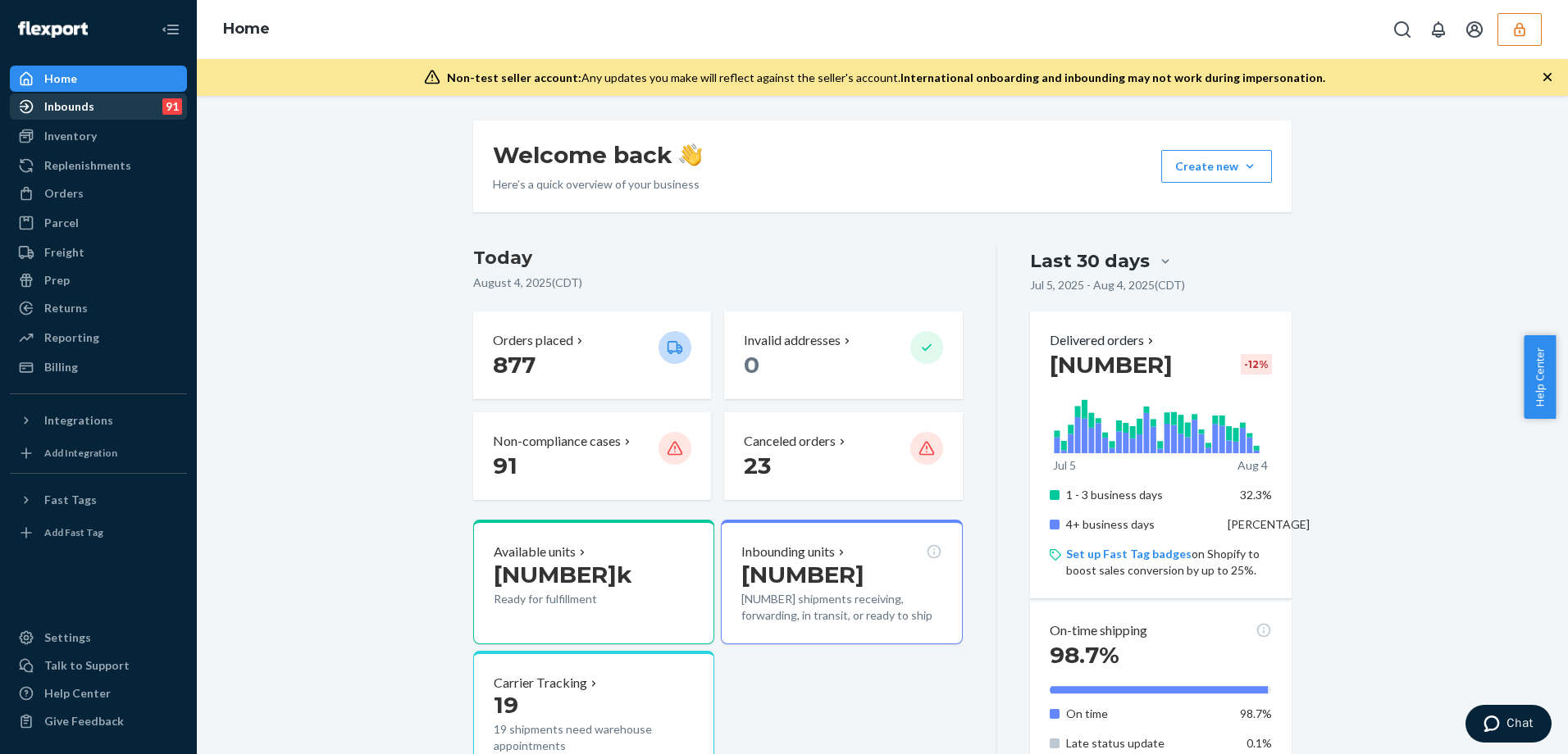 click on "Inbounds [ID]" at bounding box center [98, 107] 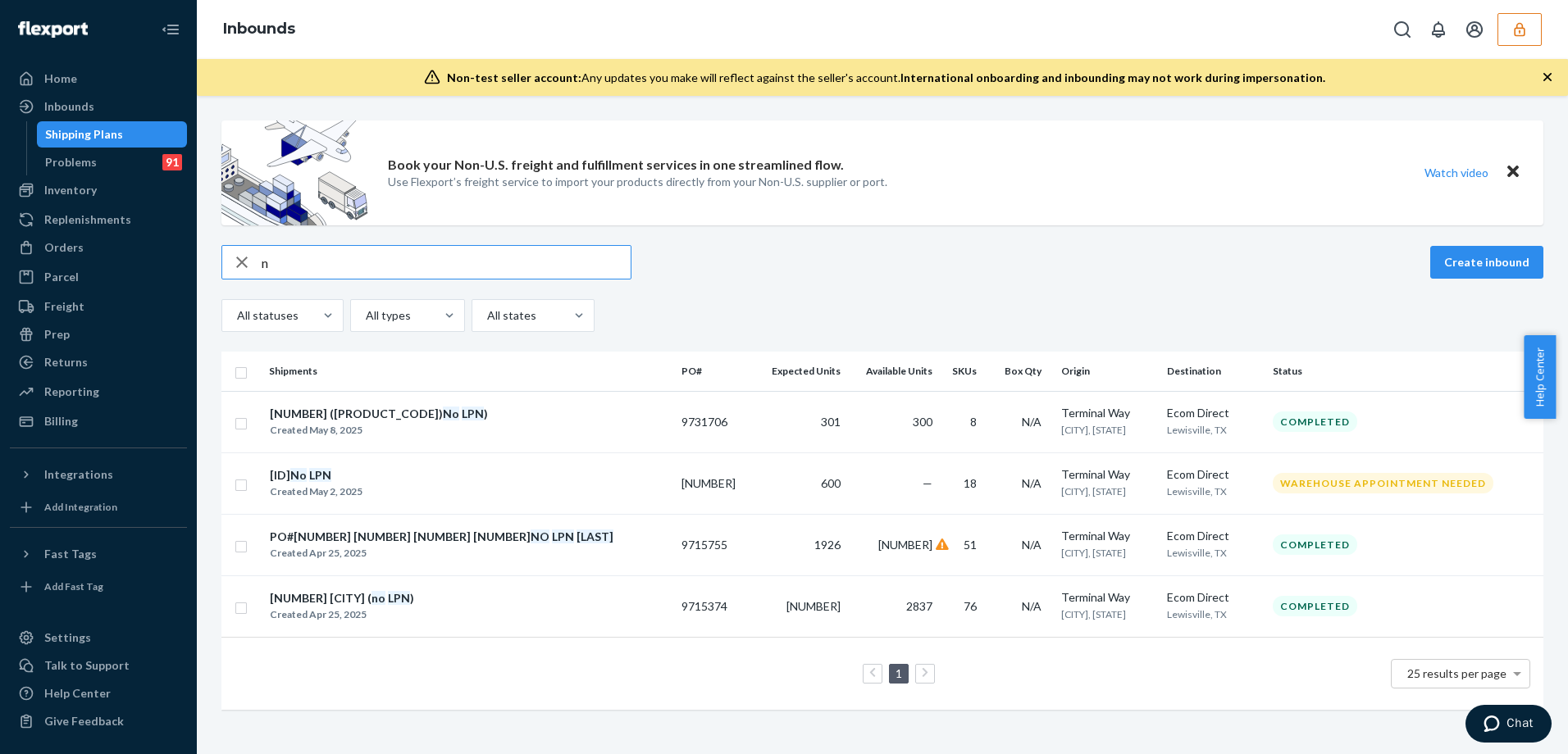 type on "n" 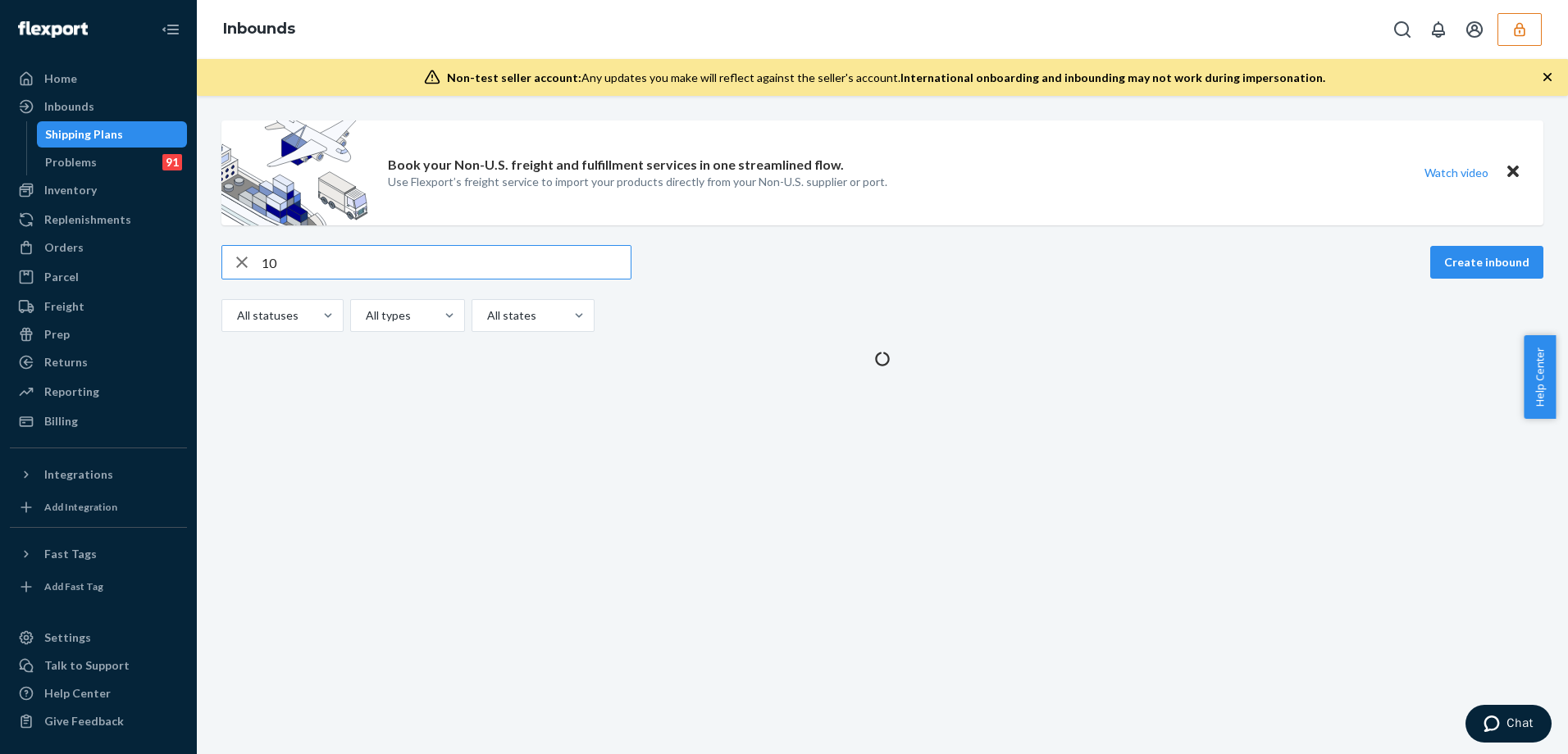 type on "1" 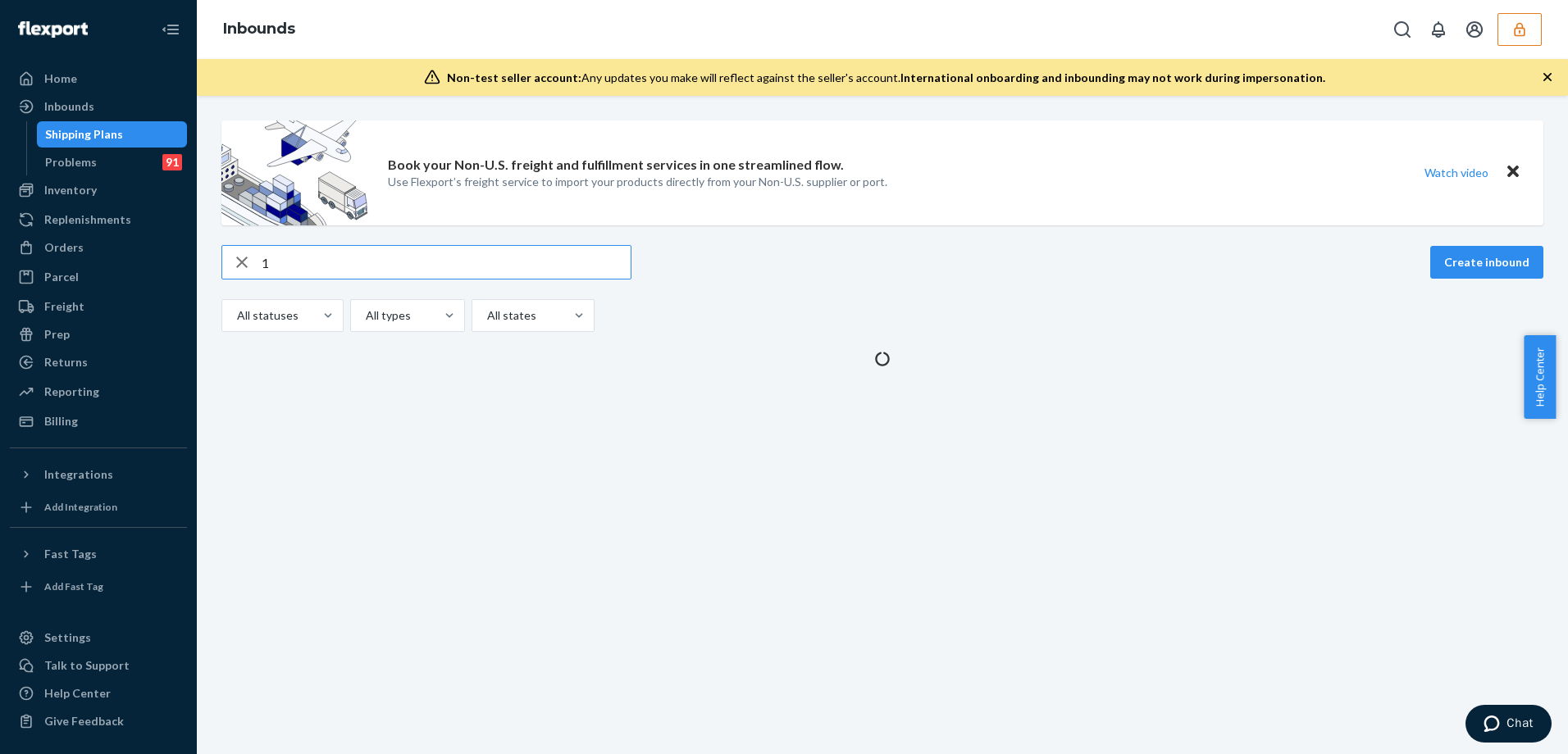 type 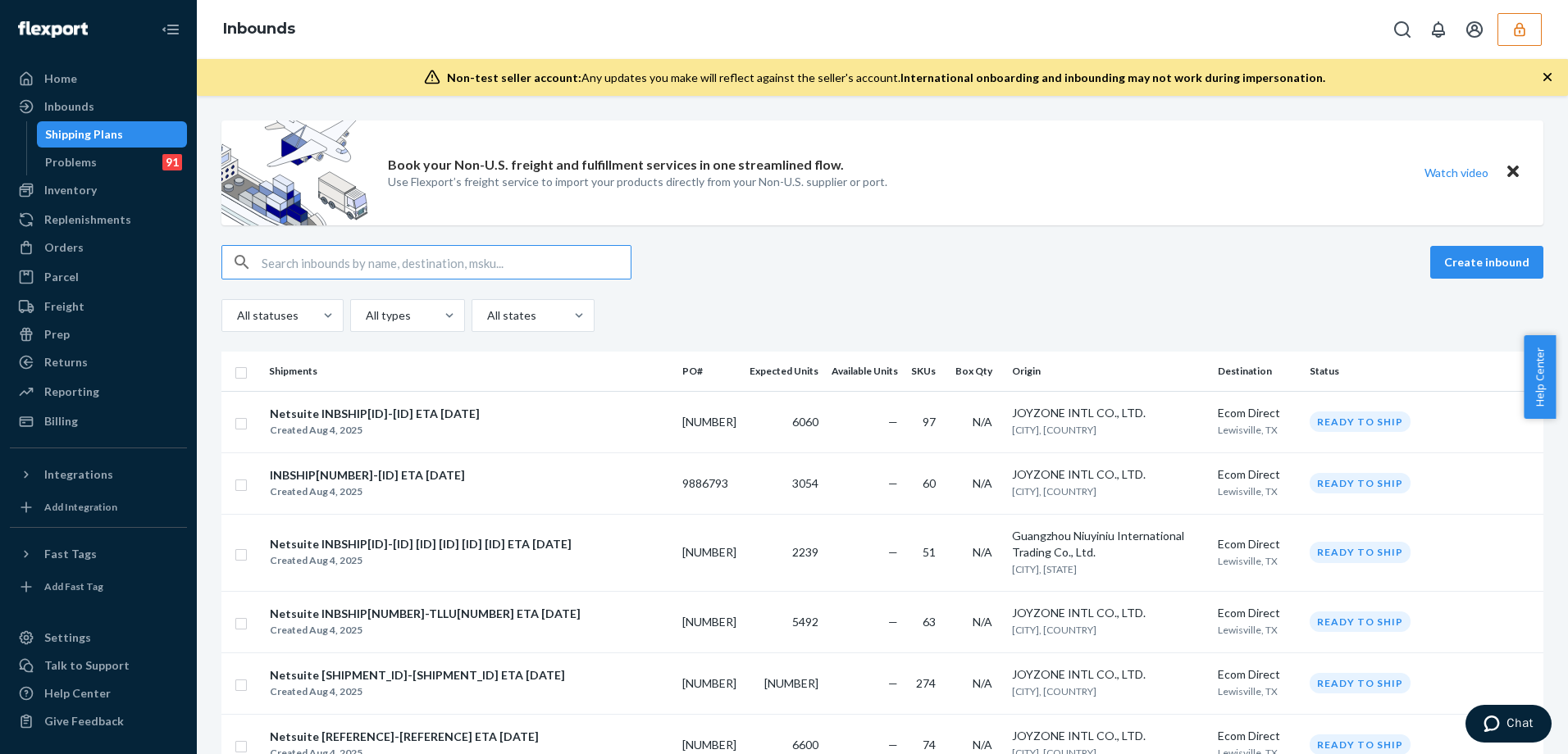 click at bounding box center (446, 262) 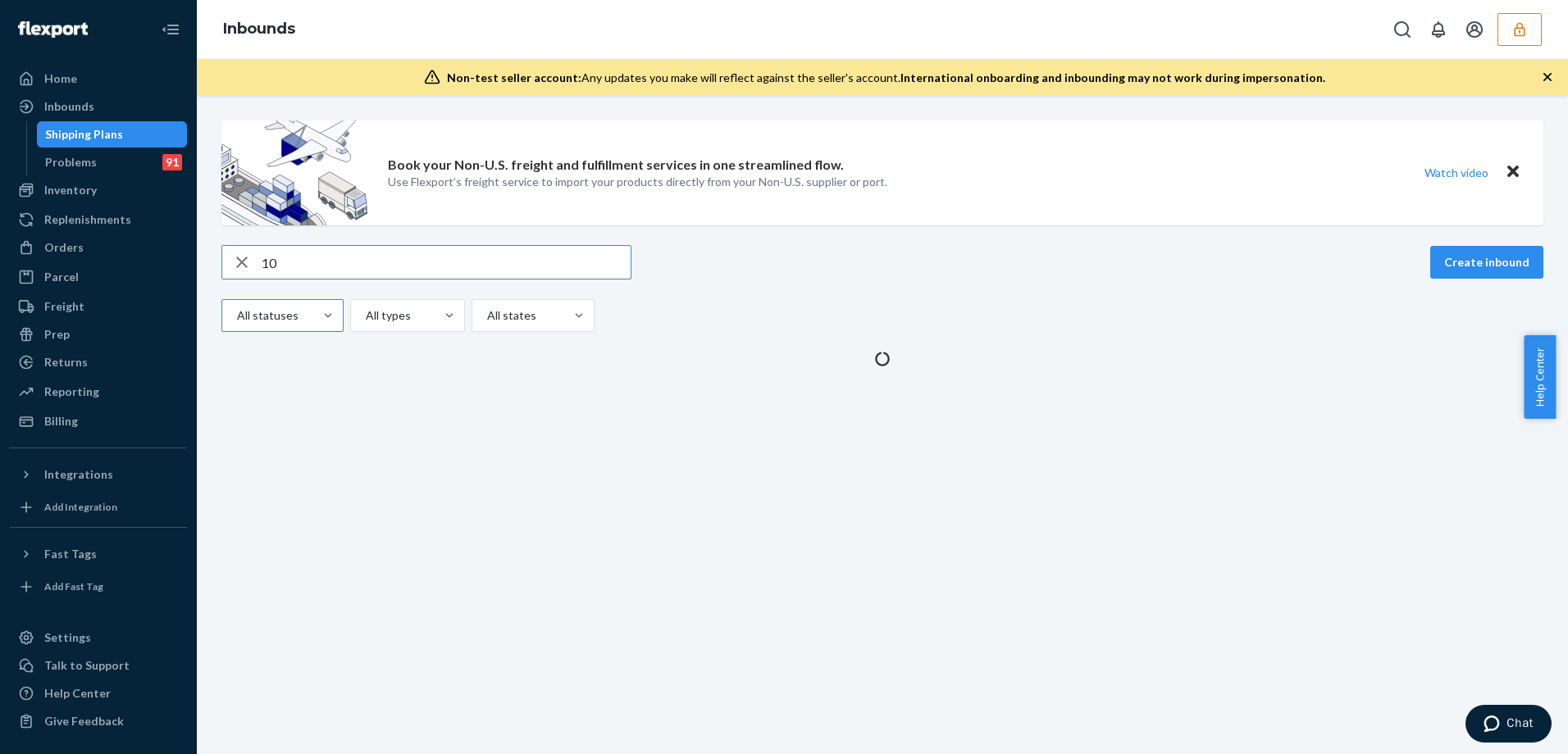 type on "1" 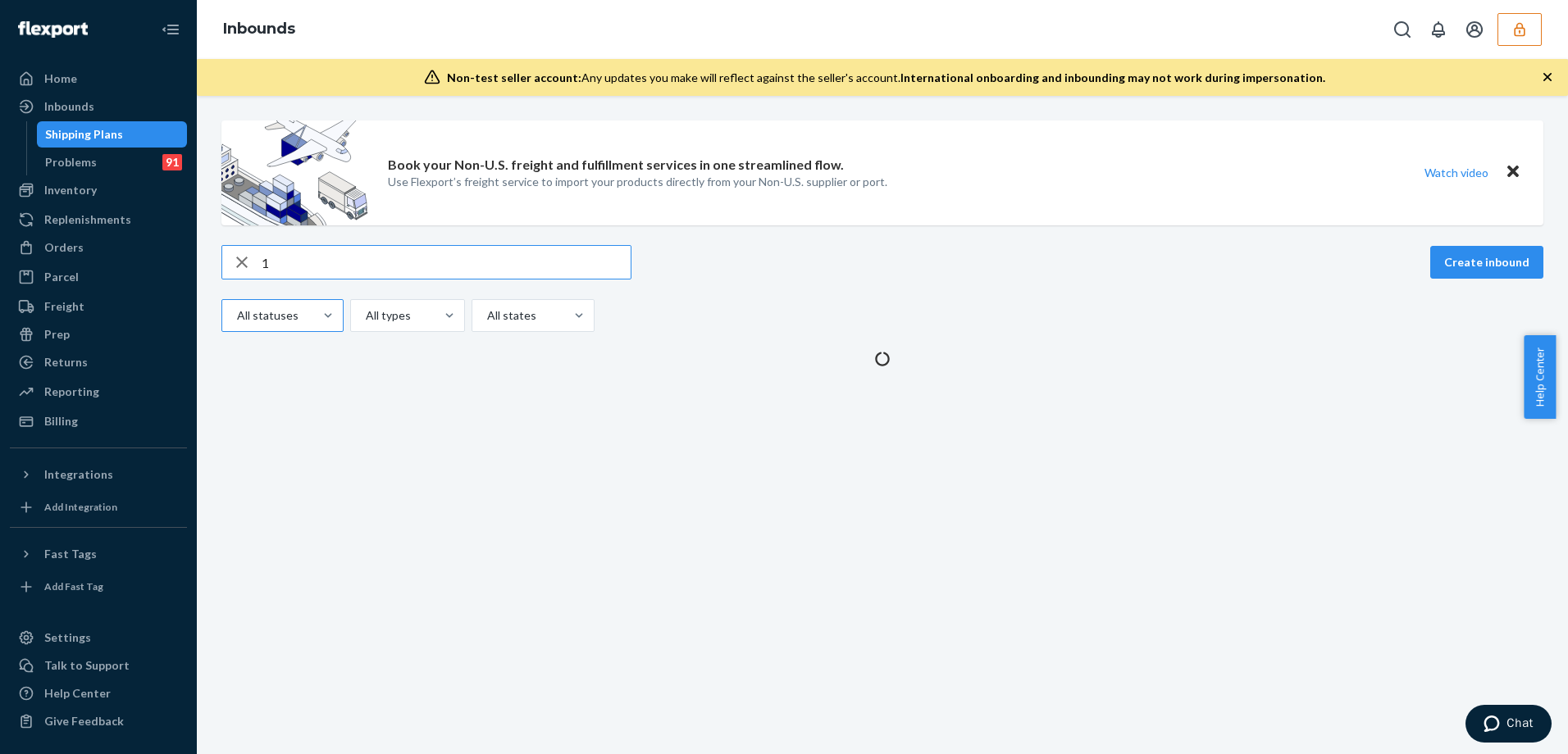 type 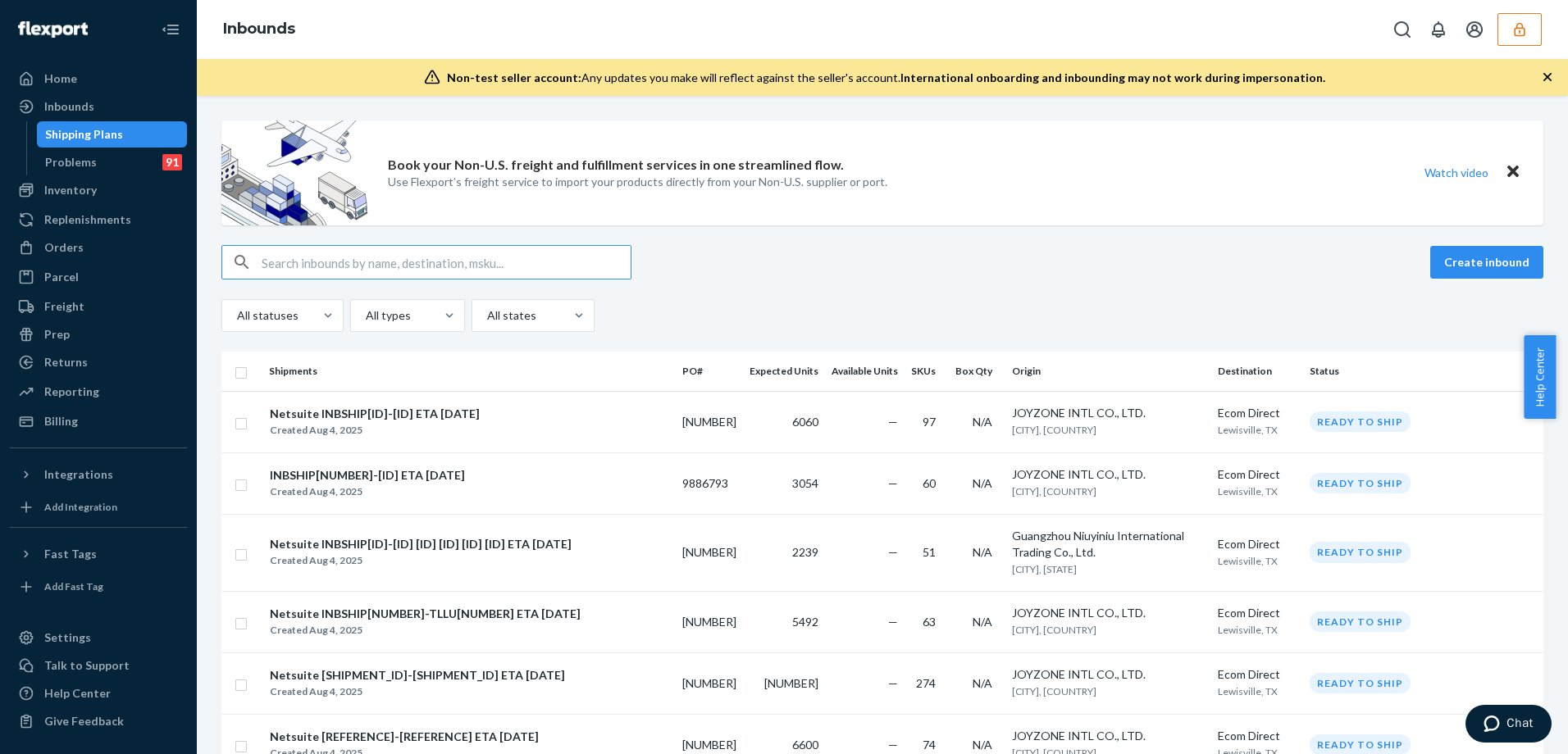 click at bounding box center [446, 262] 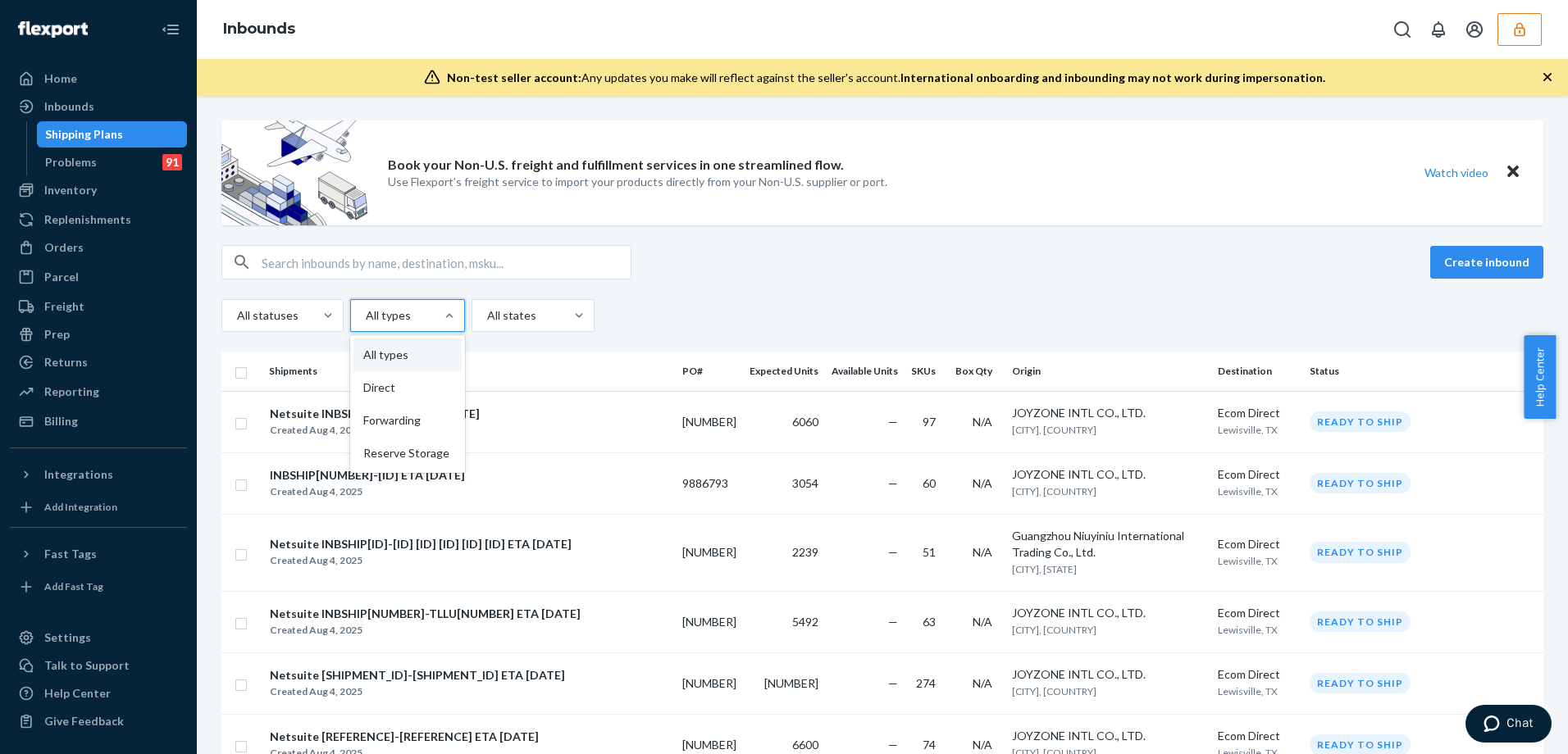 drag, startPoint x: 589, startPoint y: 497, endPoint x: 987, endPoint y: 785, distance: 491.2718 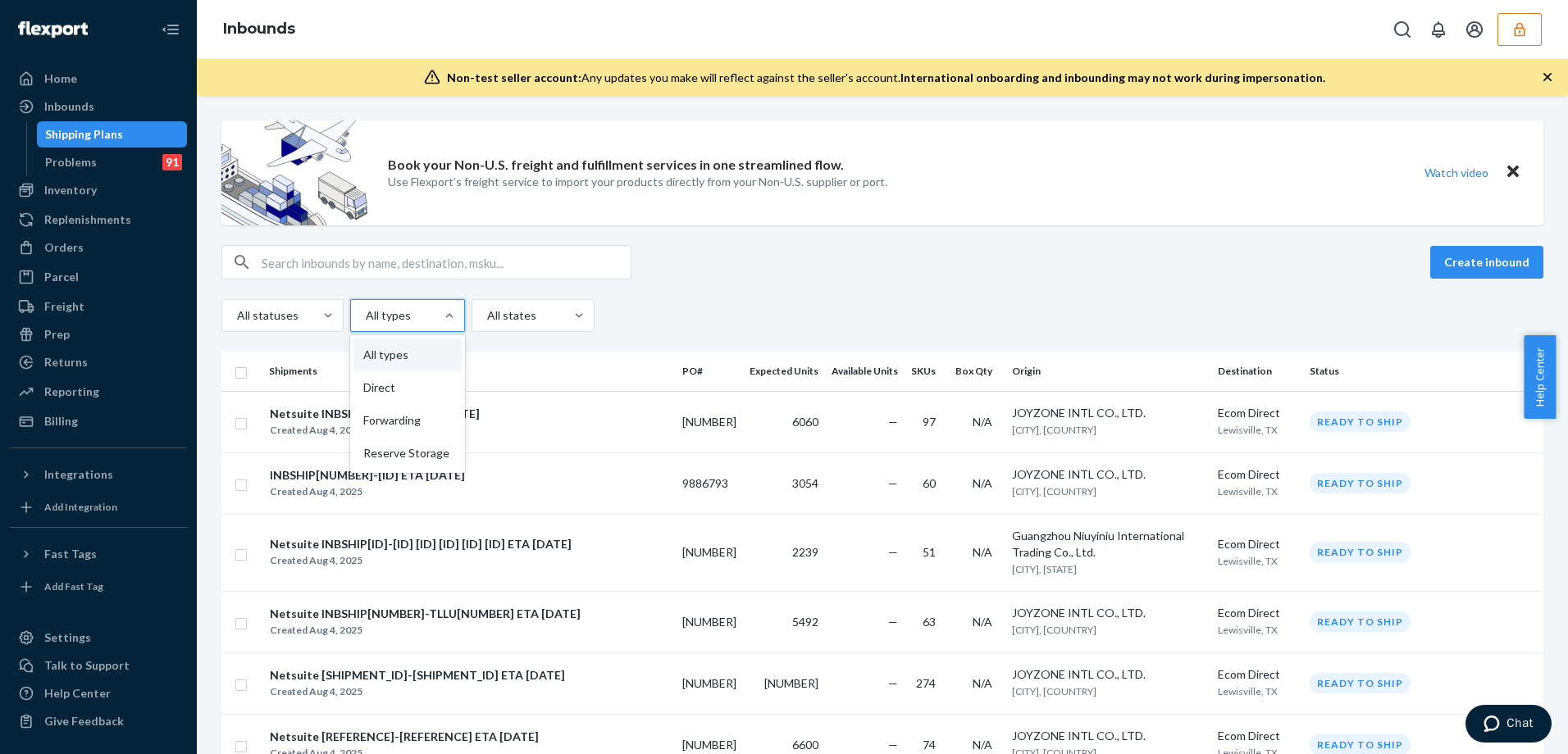 click on "Home Inbounds Shipping Plans Problems [NUMBER] Inventory Products Replenishments Orders Ecommerce Orders Wholesale Orders Parcel Parcel orders Integrations Freight Prep Returns All Returns Settings Packages Reporting Reports Analytics Billing Integrations Add Integration Fast Tags Add Fast Tag Settings Talk to Support Help Center Give Feedback Inbounds Non-test seller account:  Any updates you make will reflect against the seller's account.  International onboarding and inbounding may not work during impersonation. Book your Non-U.S. freight and fulfillment services in one streamlined flow. Use Flexport’s freight service to import your products directly from your Non-U.S. supplier or port. Watch video Create inbound All statuses      option All types focused, [NUMBER] of [NUMBER]. [NUMBER] results available. Use Up and Down to choose options, press Enter to select the currently focused option, press Escape to exit the menu, press Tab to select the option and exit the menu. All types All types Direct Forwarding Reserve Storage PO# [NUMBER]" at bounding box center [784, 377] 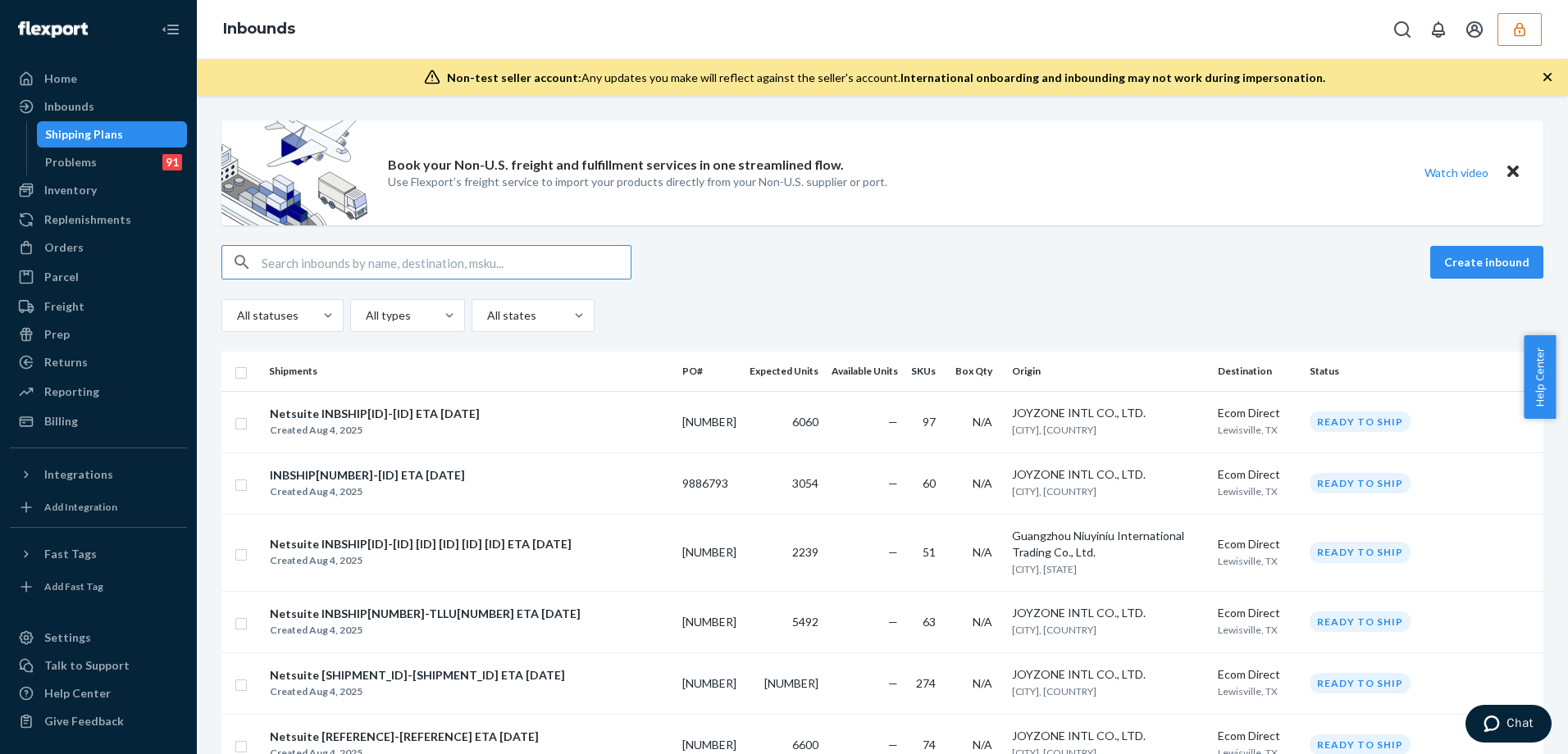 click at bounding box center [446, 262] 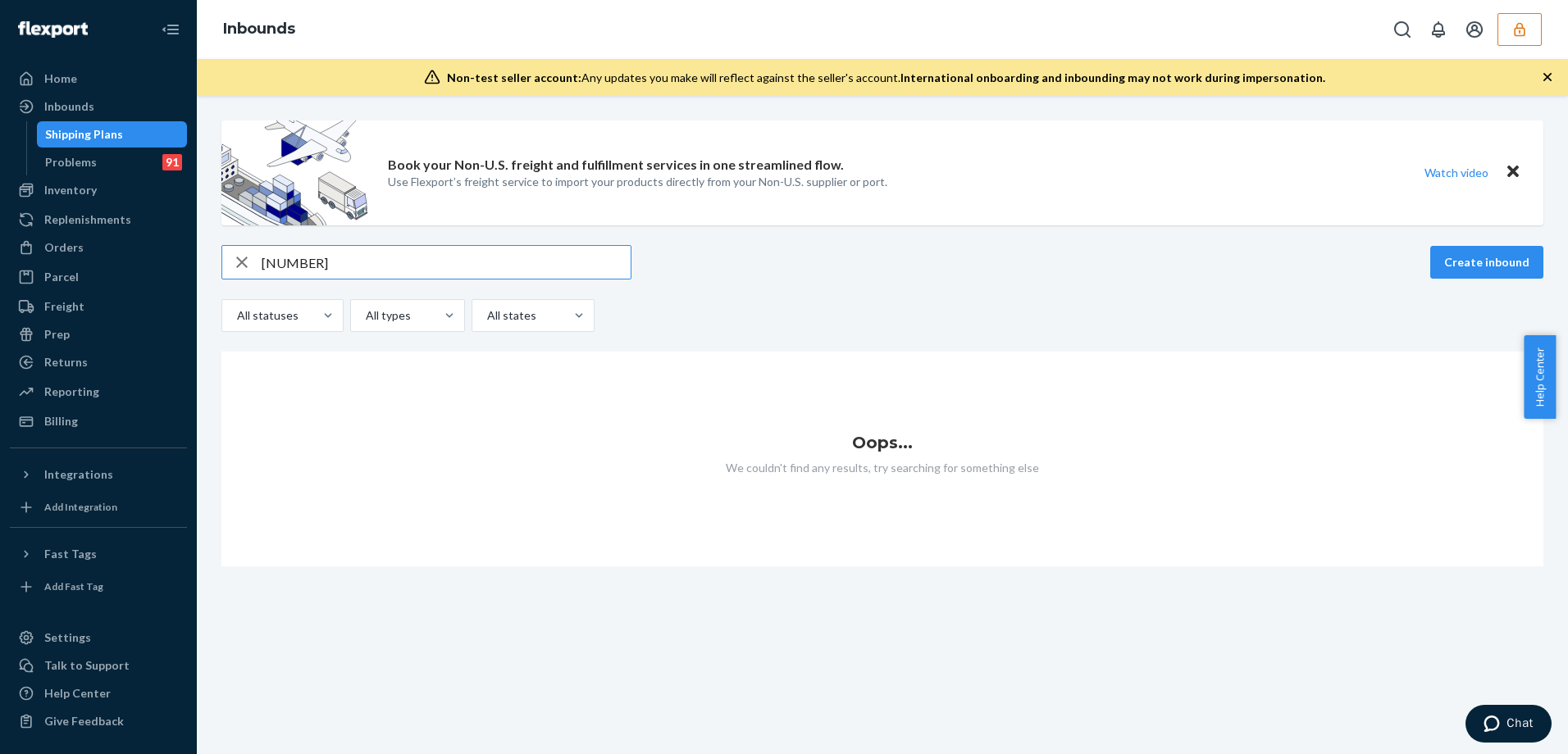 click on "[NUMBER]" at bounding box center [446, 262] 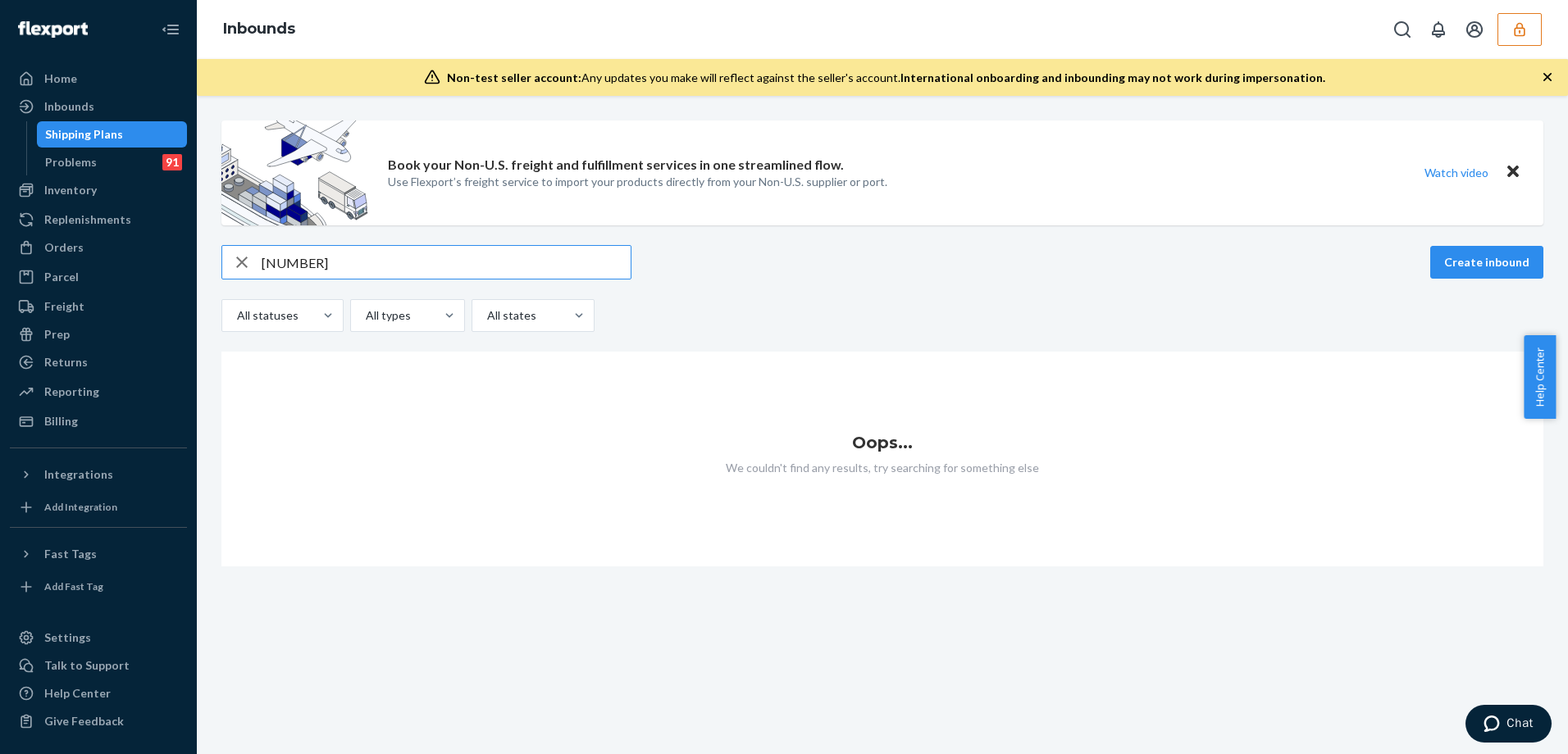 type on "[NUMBER]" 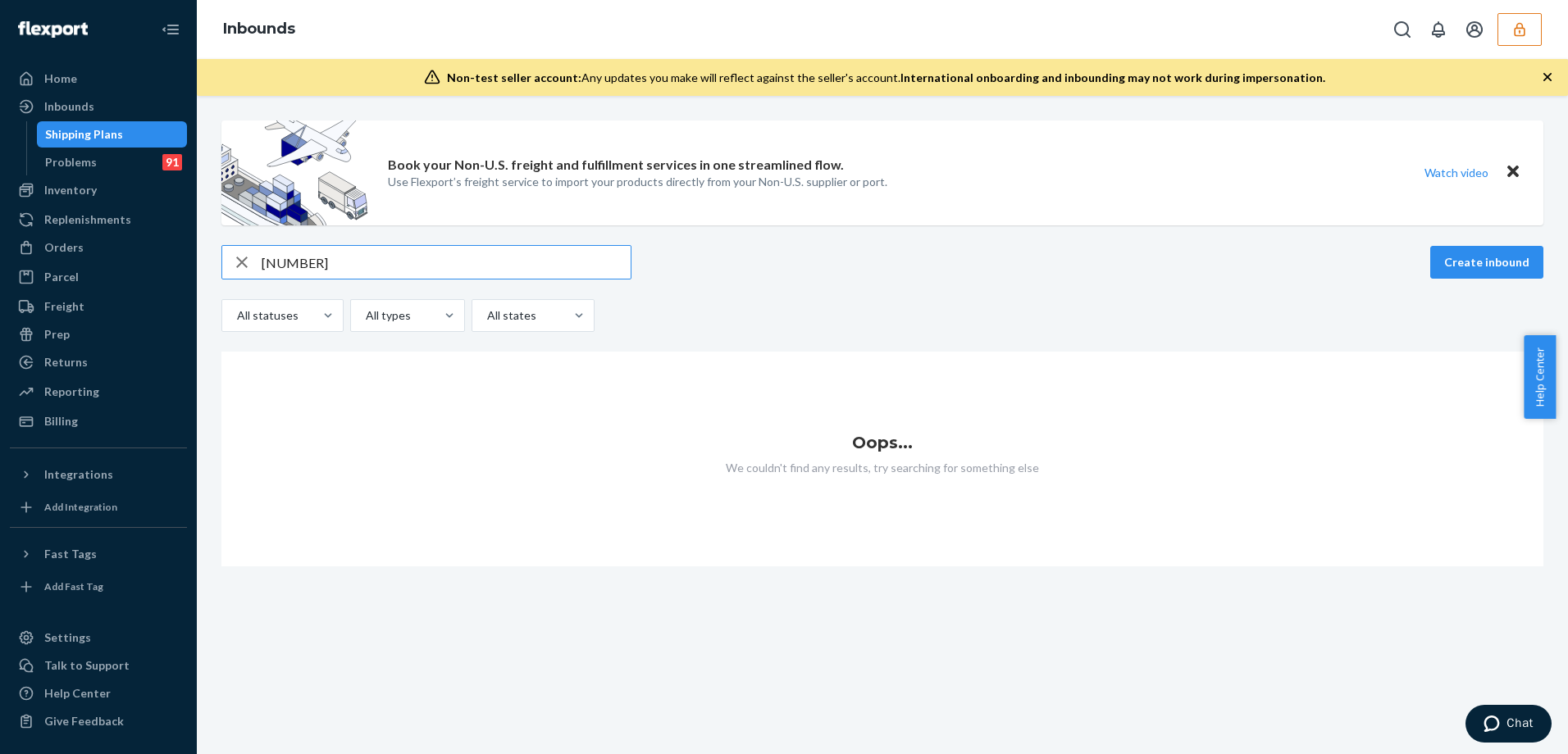 drag, startPoint x: 317, startPoint y: 263, endPoint x: 234, endPoint y: 271, distance: 83.38465 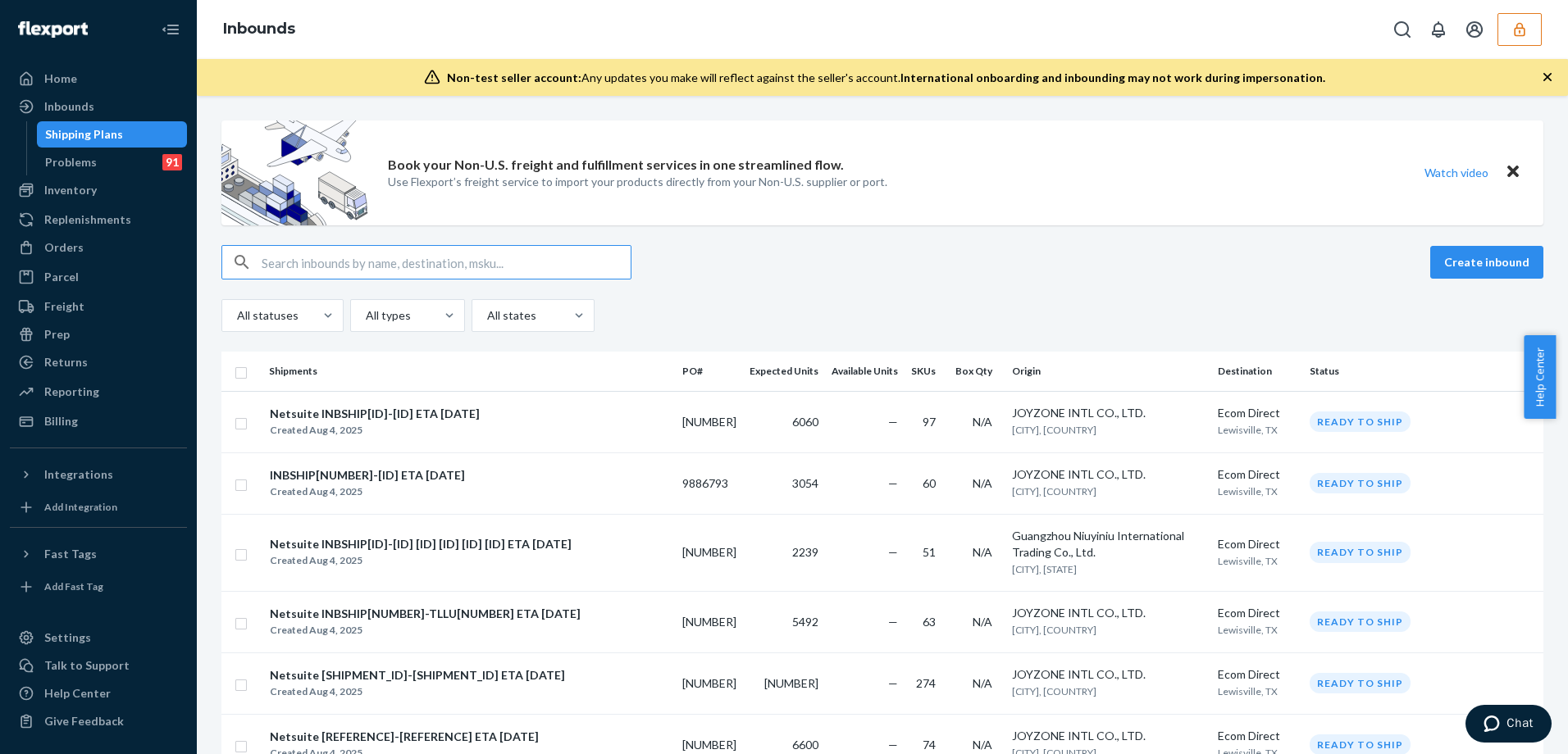 click 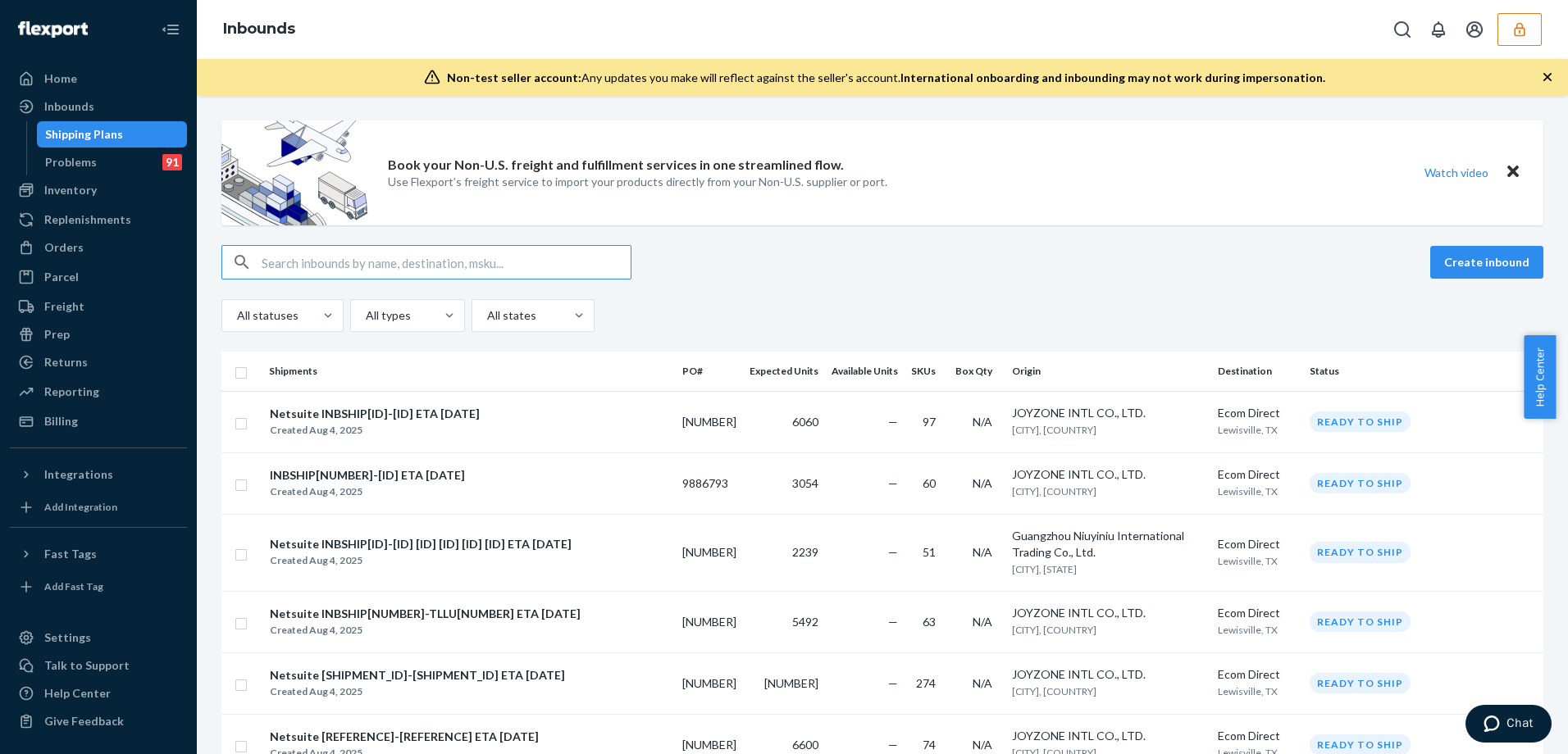 click at bounding box center [446, 262] 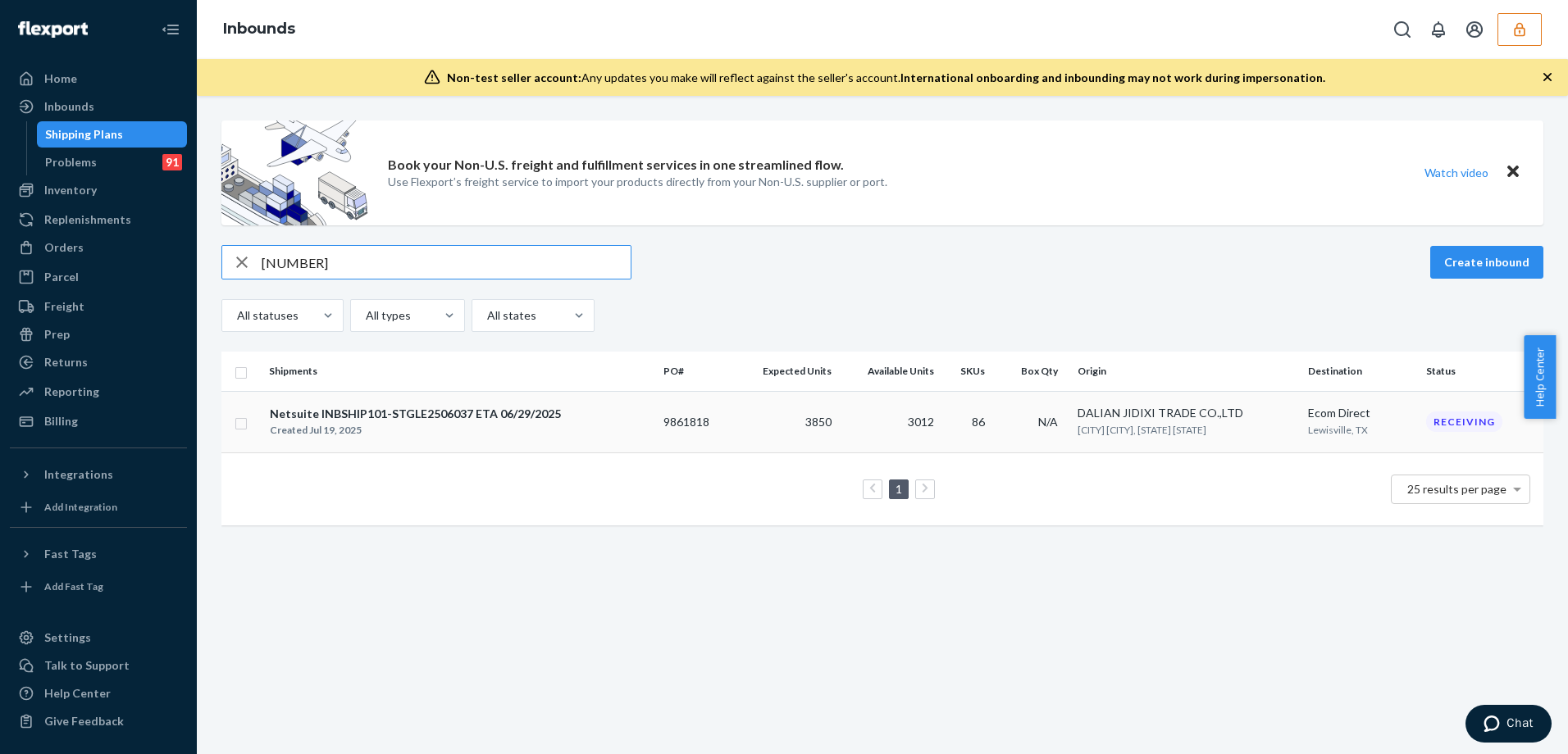 type on "369025" 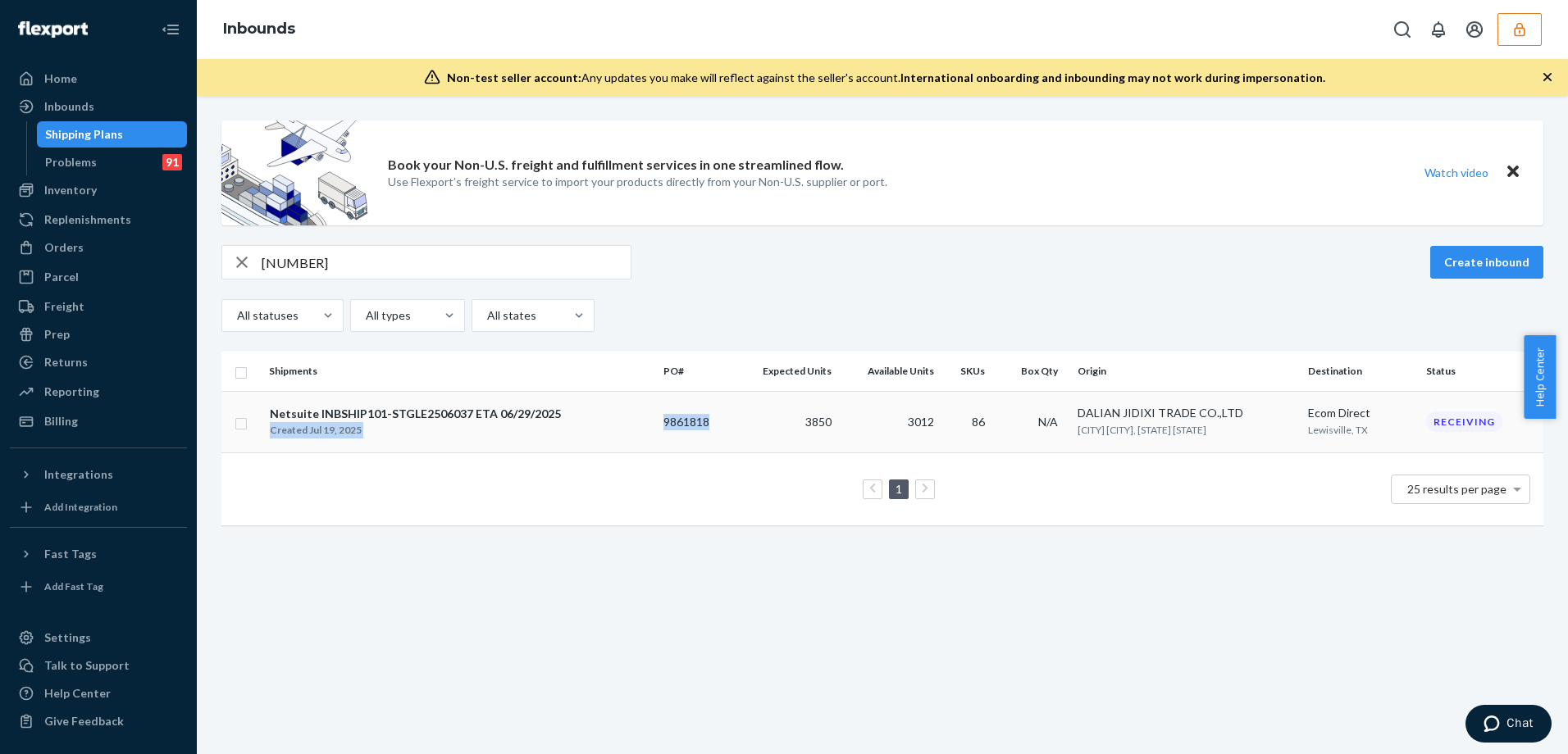drag, startPoint x: 650, startPoint y: 418, endPoint x: 711, endPoint y: 416, distance: 61.032778 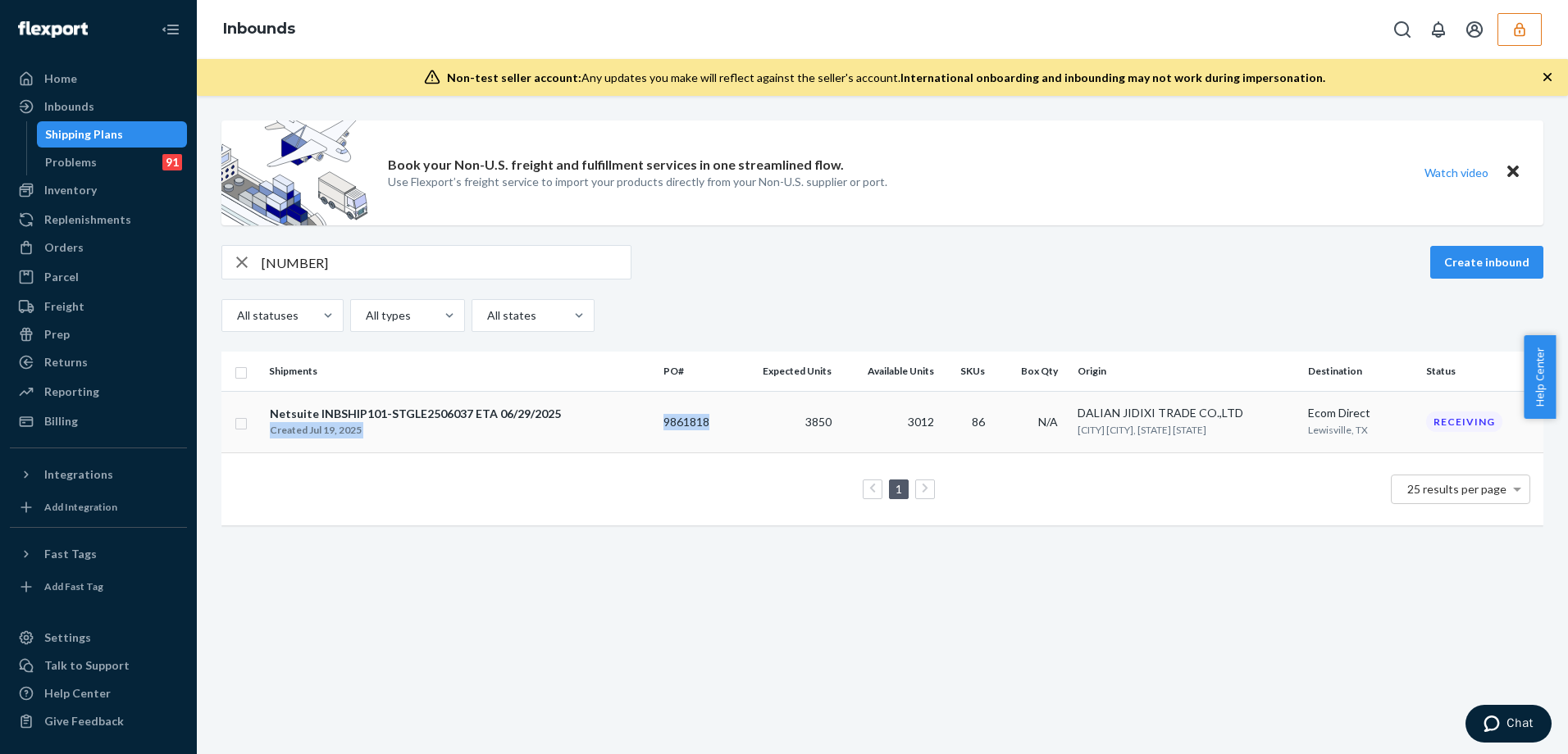 click on "Netsuite INBSHIP[NUMBER]-[SERVICE] [NUMBER] ETA [DATE] [TIME] [CDT] [NUMBER] [NUMBER] [NUMBER] [NUMBER] [COMPANY] [CITY], [STATE] [COMPANY] [CITY], [STATE] Receiving" at bounding box center [882, 421] 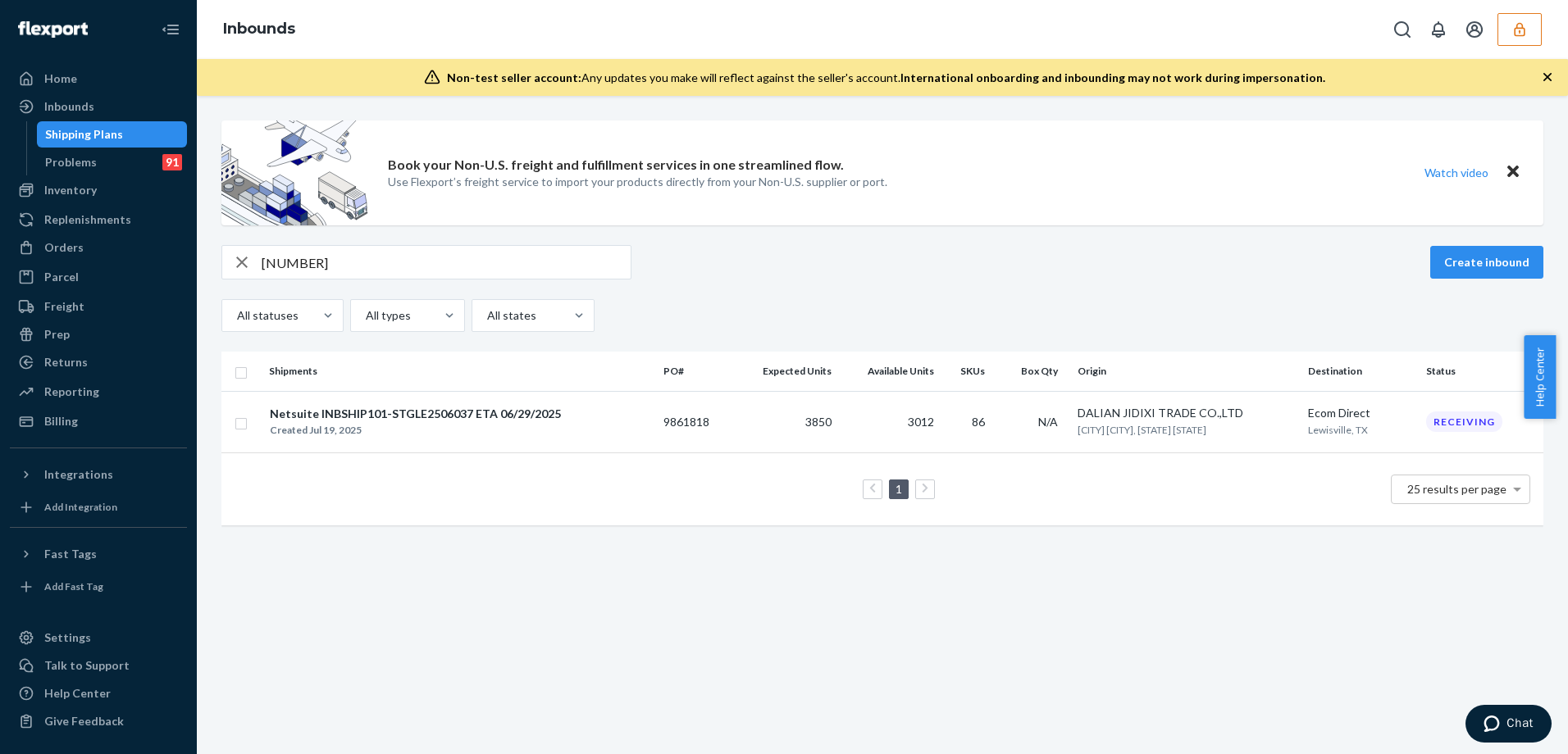 drag, startPoint x: 711, startPoint y: 416, endPoint x: 654, endPoint y: 570, distance: 164.21023 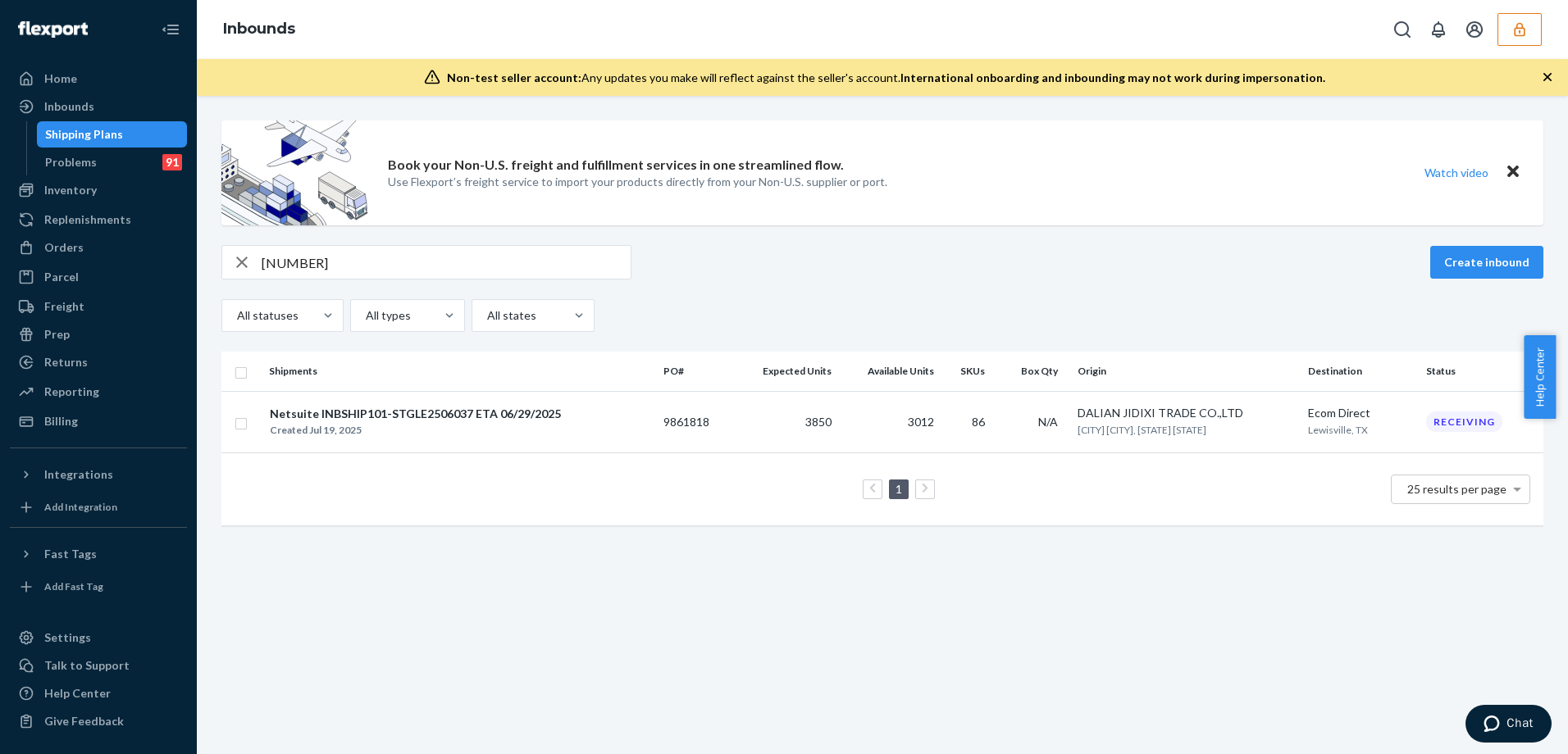 click on "Book your Non-U.S. freight and fulfillment services in one streamlined flow. Use Flexport’s freight service to import your products directly from your Non-U.S. supplier or port. Watch video 369025 Create inbound All statuses All types All states Shipments PO# Expected Units Available Units SKUs Box Qty Origin Destination Status Netsuite INBSHIP101-STGLE2506037 ETA 06/29/2025 Created Jul 19, 2025 9861818 3850 3012 86 N/A DALIAN JIDIXI TRADE CO.,LTD Dalian City, Liaoning Province Ecom Direct Lewisville, TX Receiving 1 25 results per page" at bounding box center [882, 425] 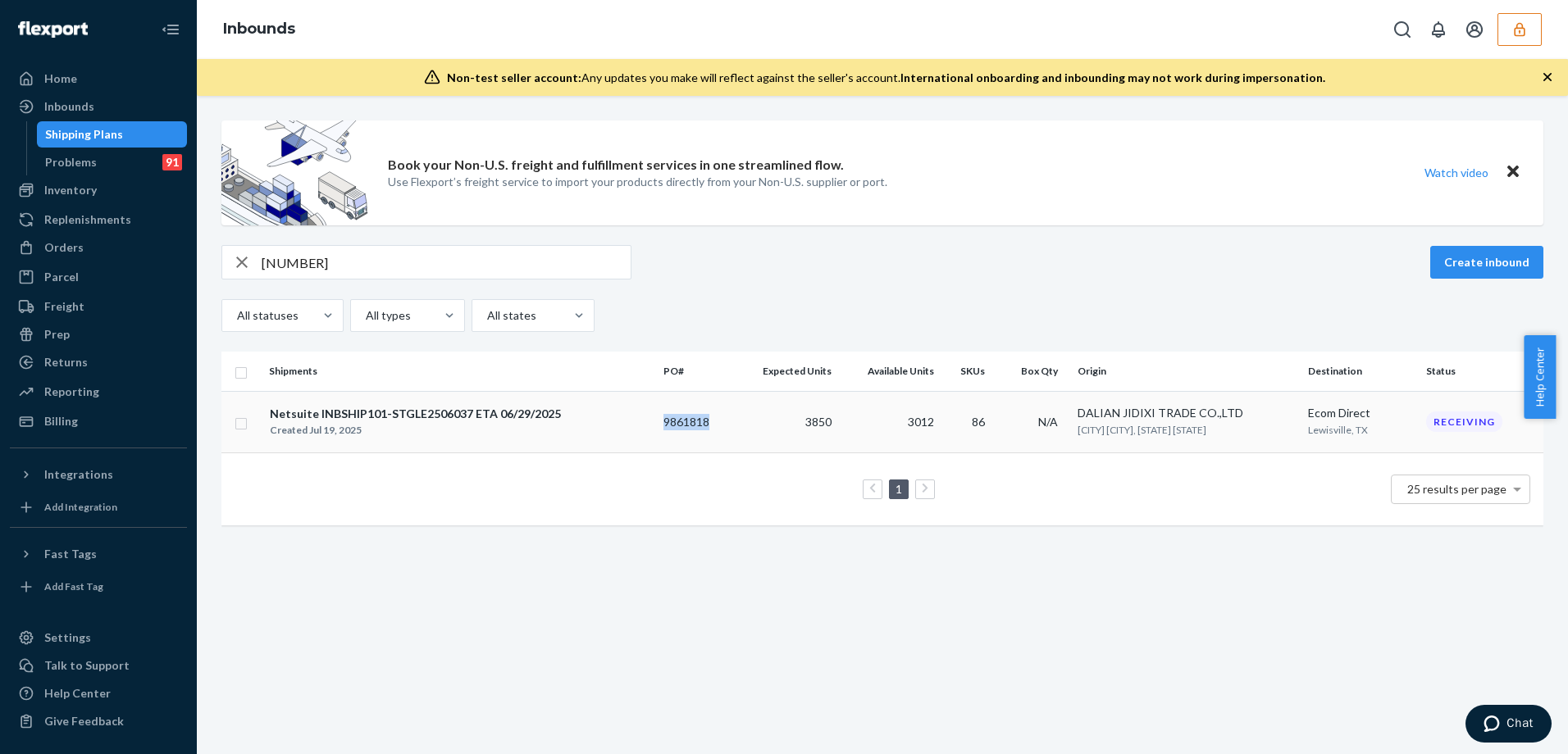 drag, startPoint x: 650, startPoint y: 418, endPoint x: 759, endPoint y: 419, distance: 109.00459 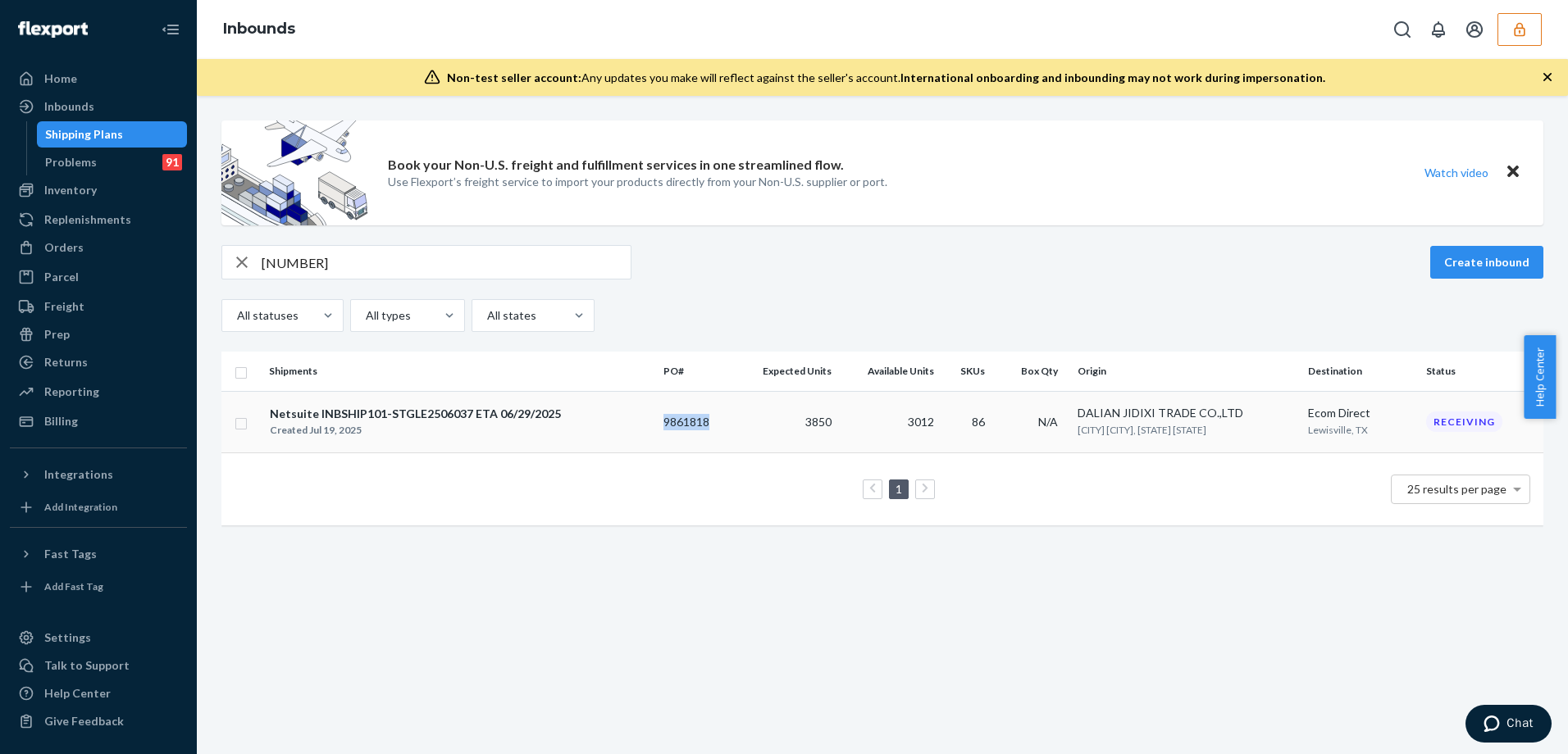 copy on "9861818" 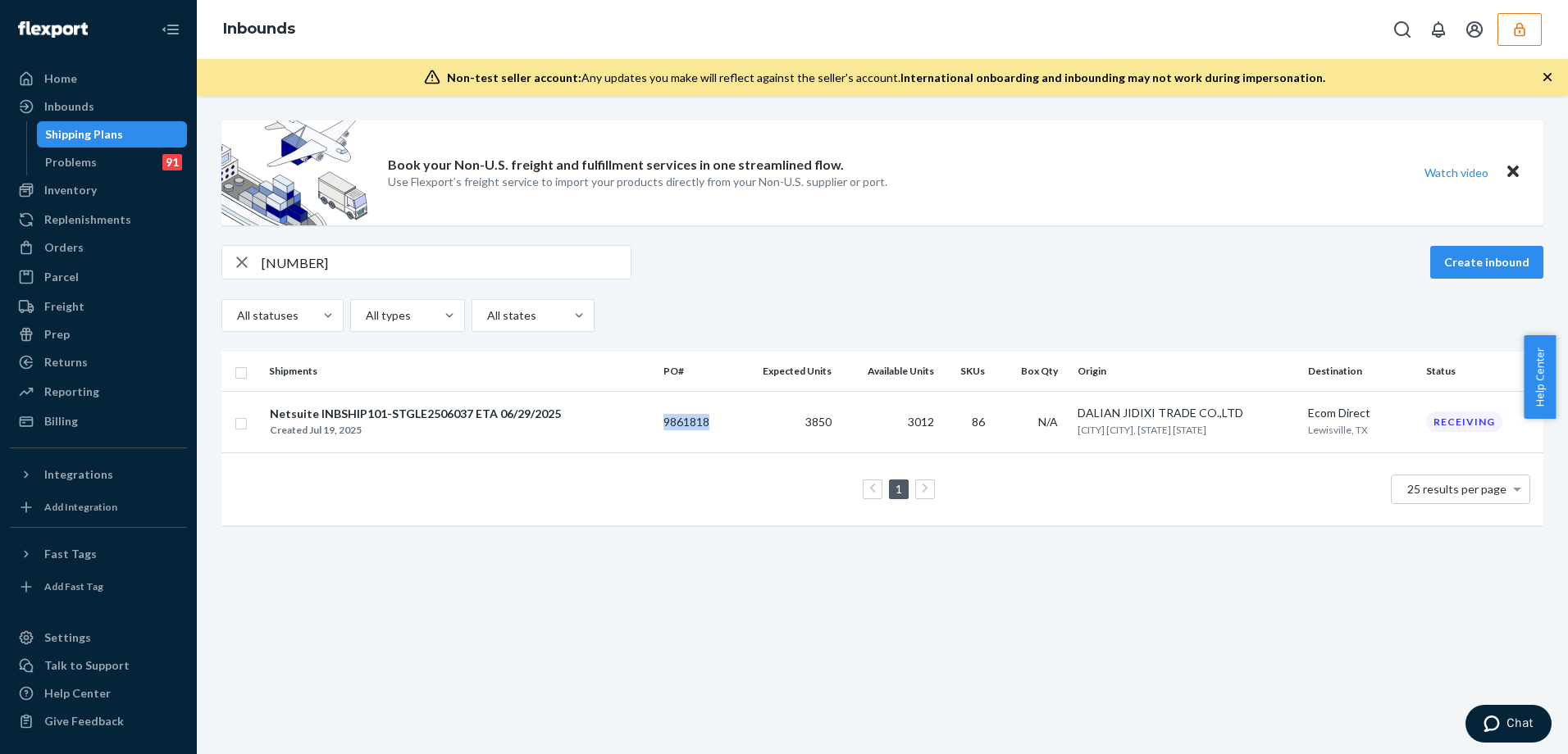 click 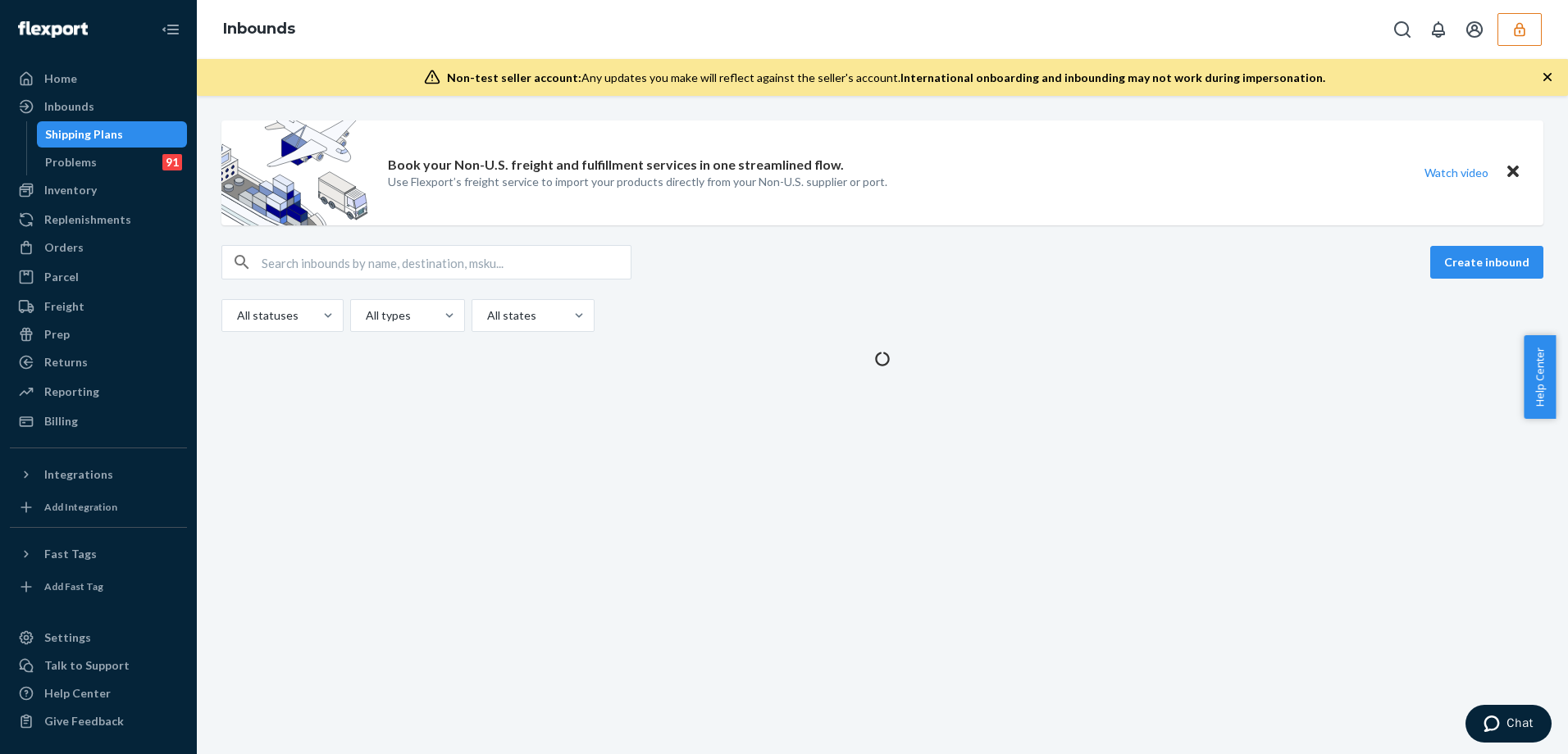 click at bounding box center (446, 262) 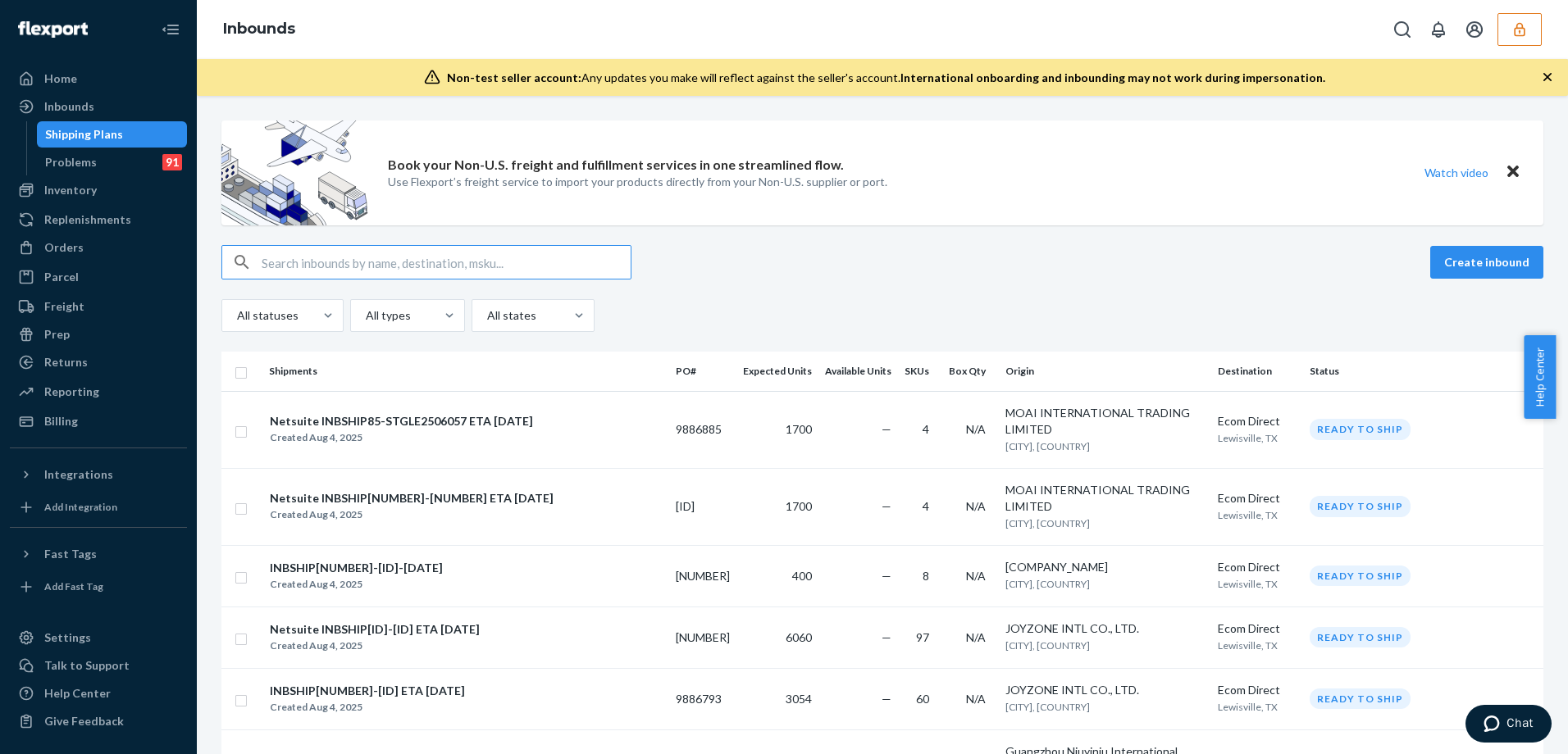 click at bounding box center [446, 262] 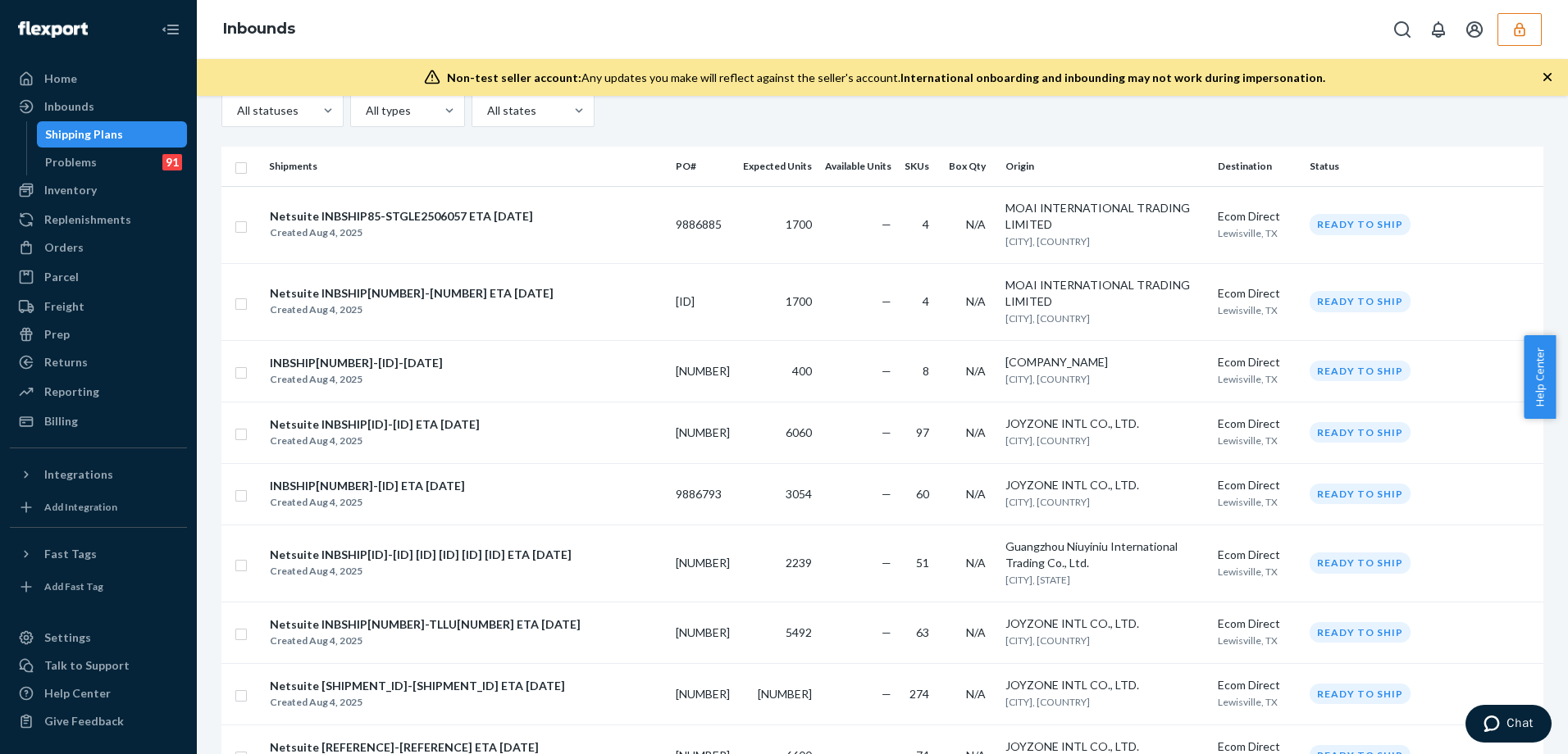 scroll, scrollTop: 0, scrollLeft: 0, axis: both 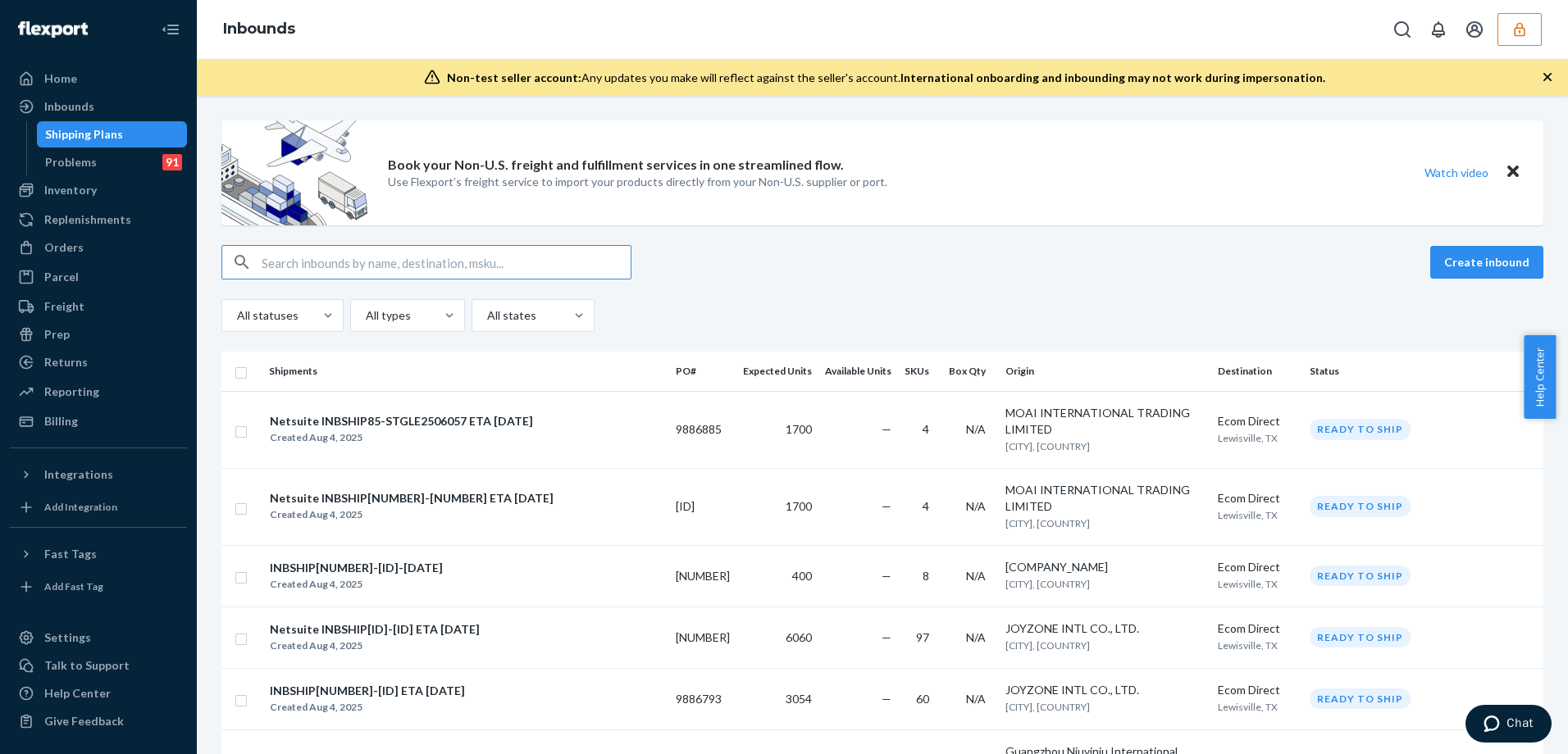 click 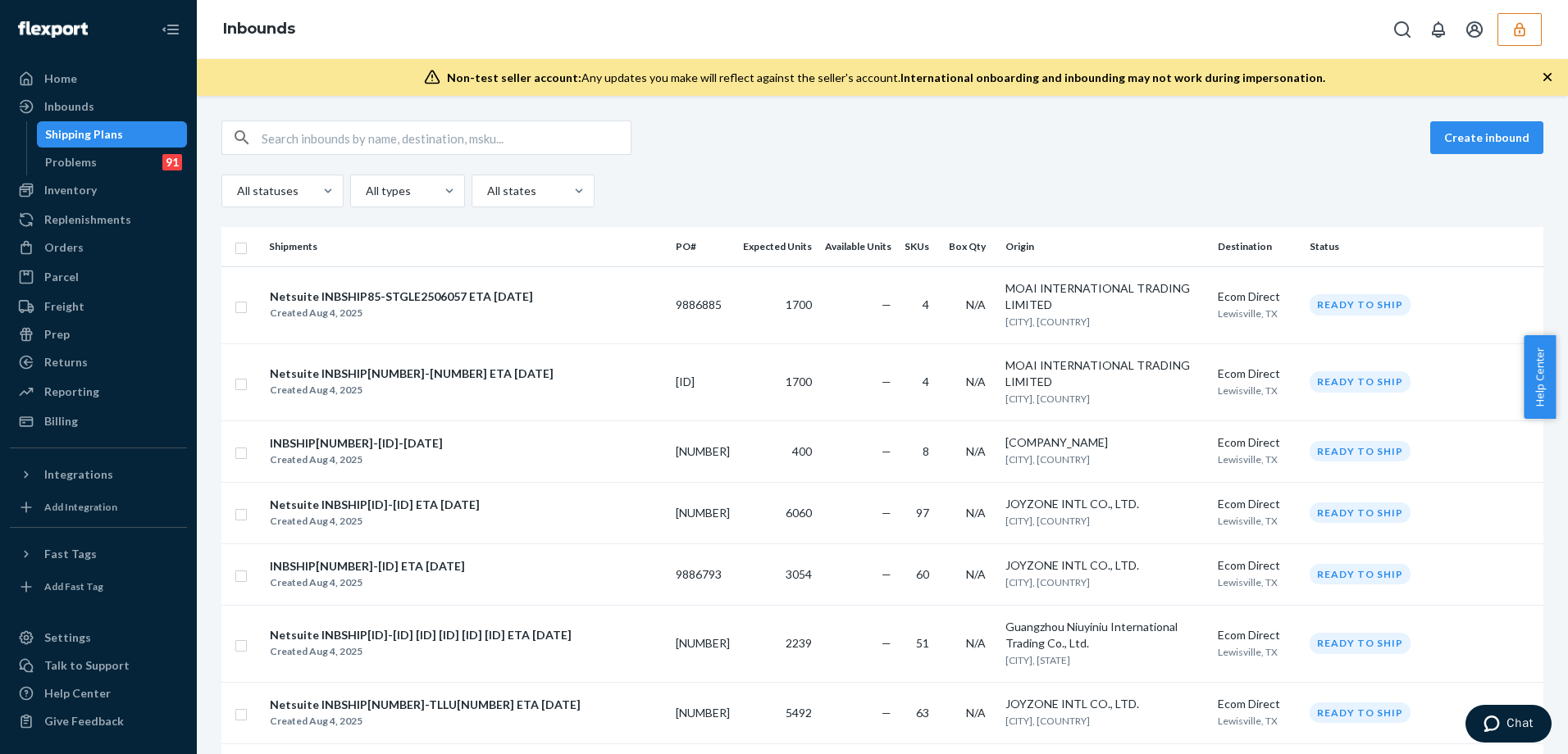 click 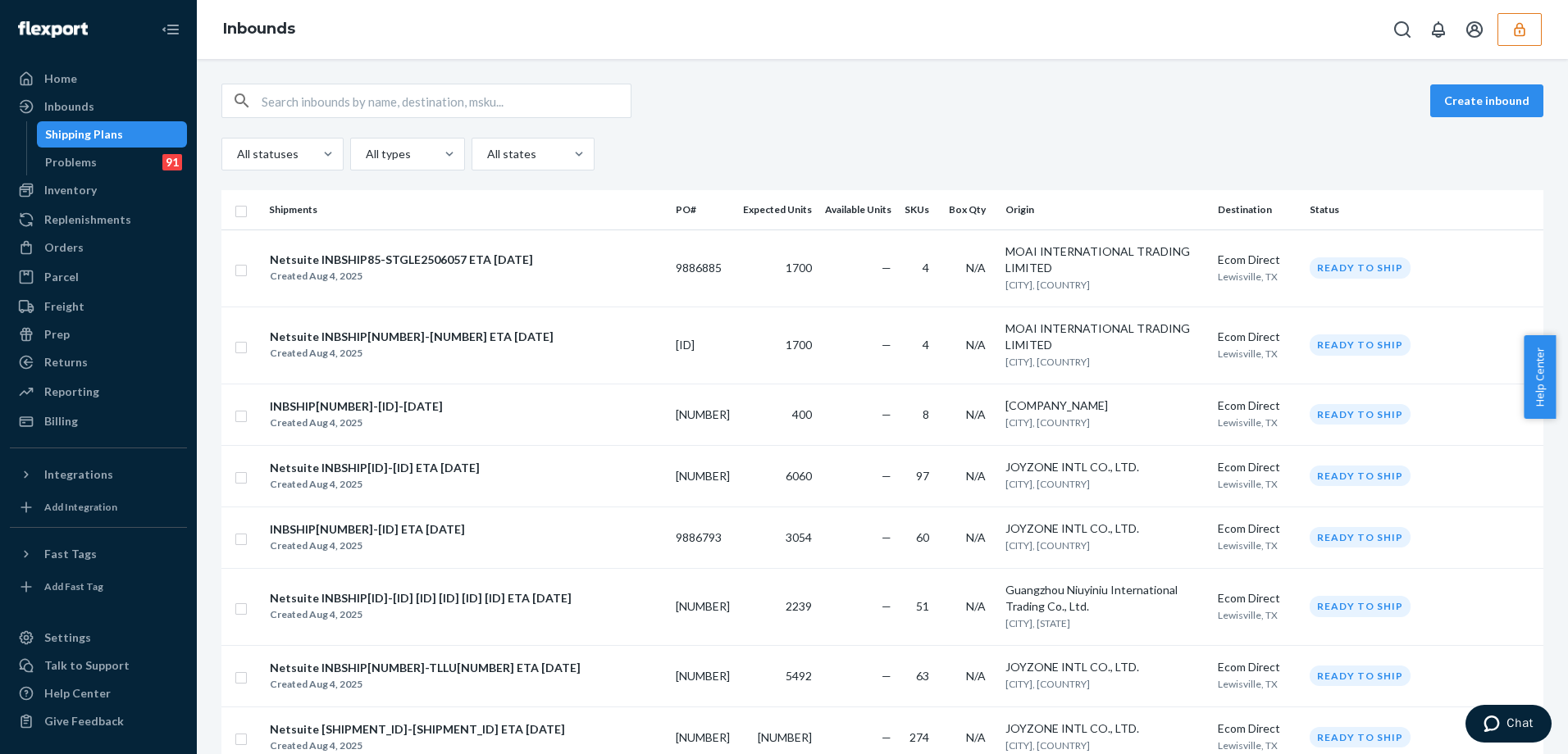 click at bounding box center (446, 101) 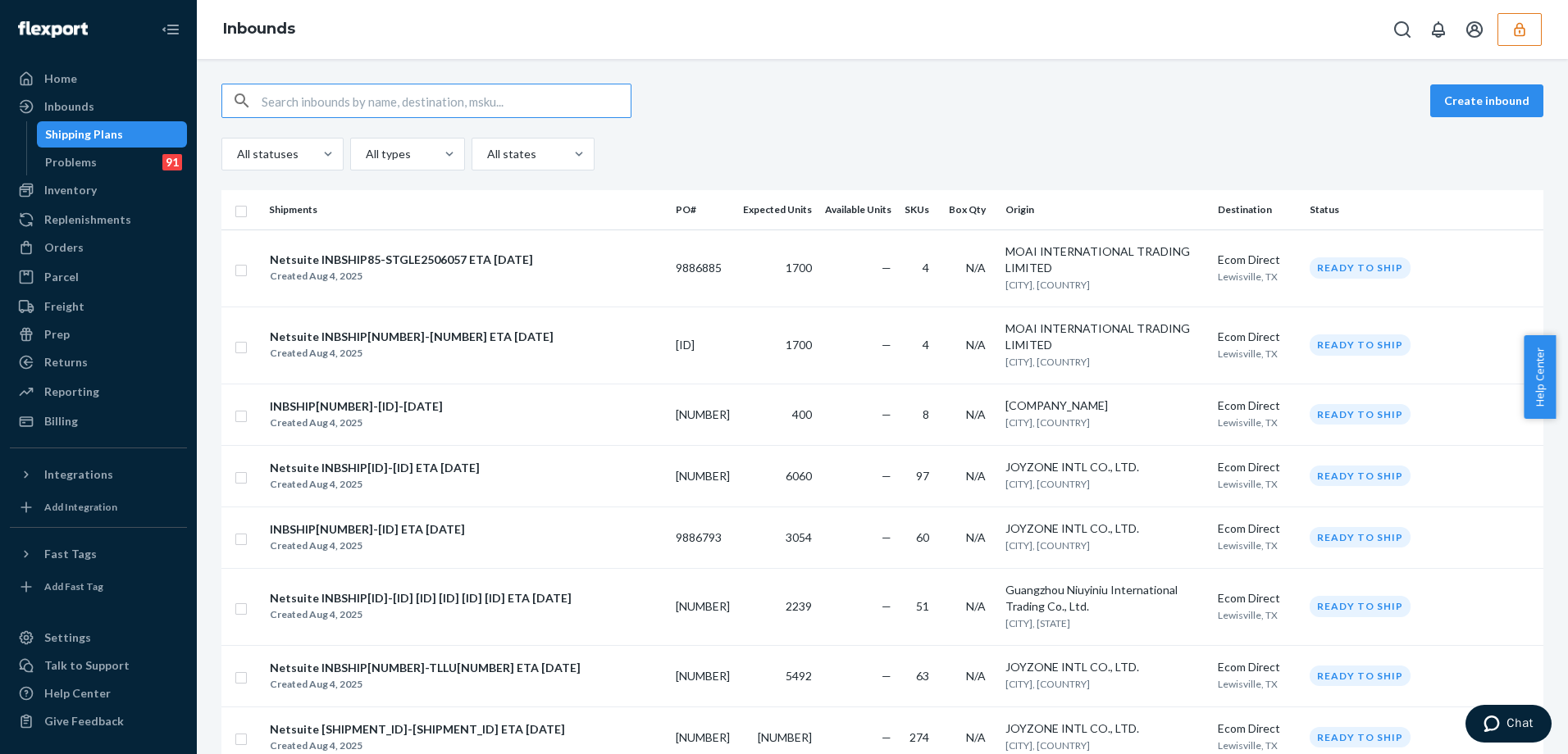 click at bounding box center (446, 101) 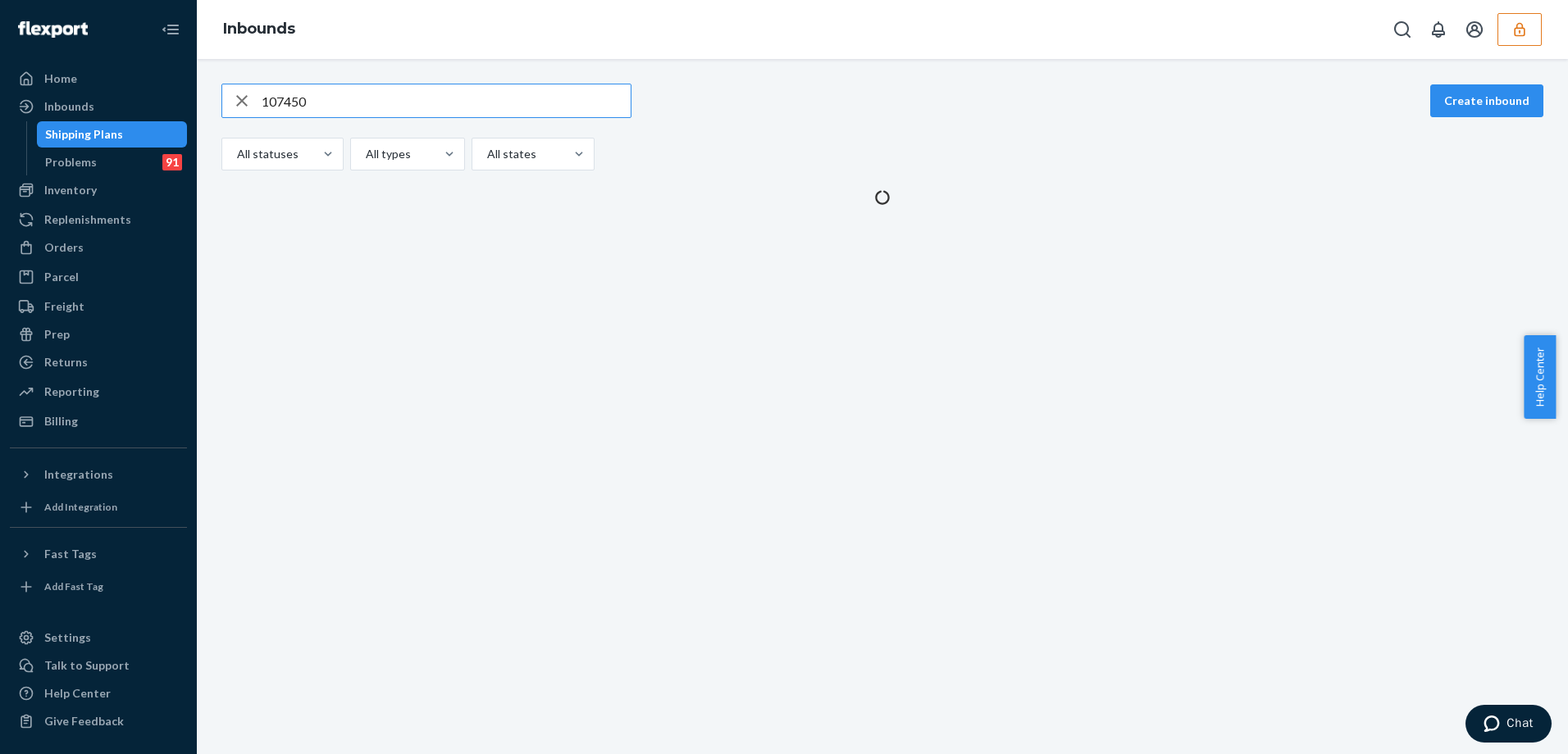 type on "107450" 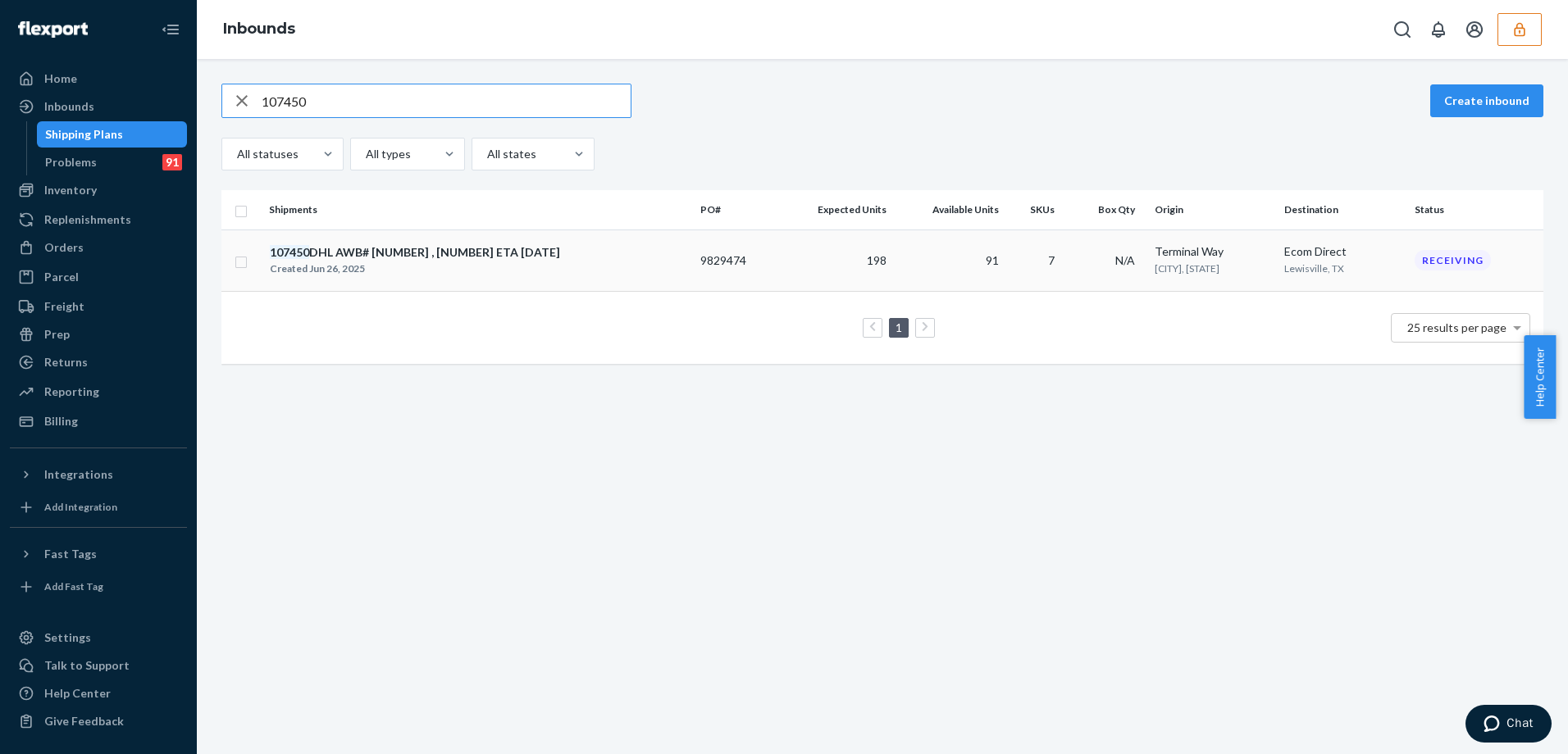 click on "9829474" at bounding box center (736, 260) 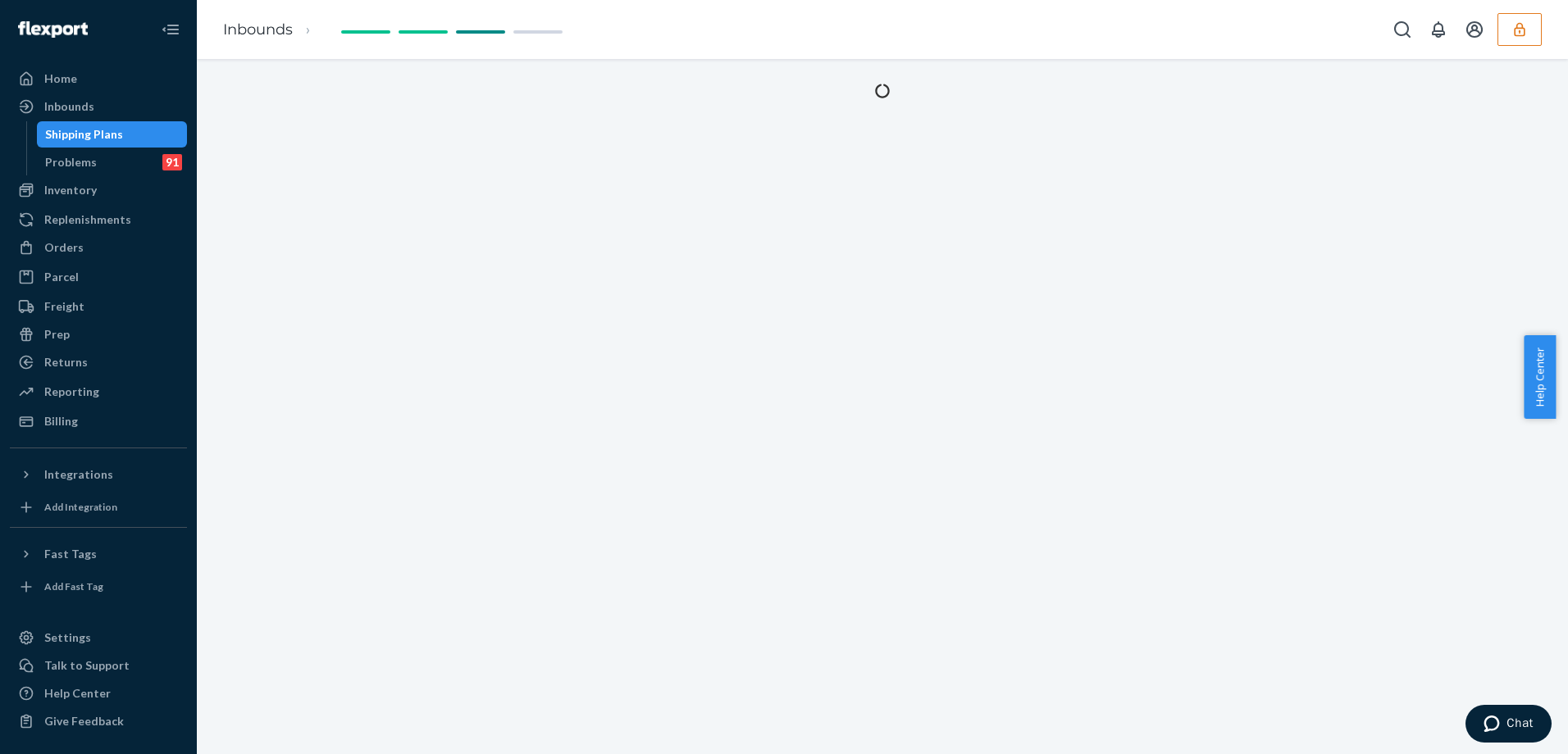 click at bounding box center [882, 407] 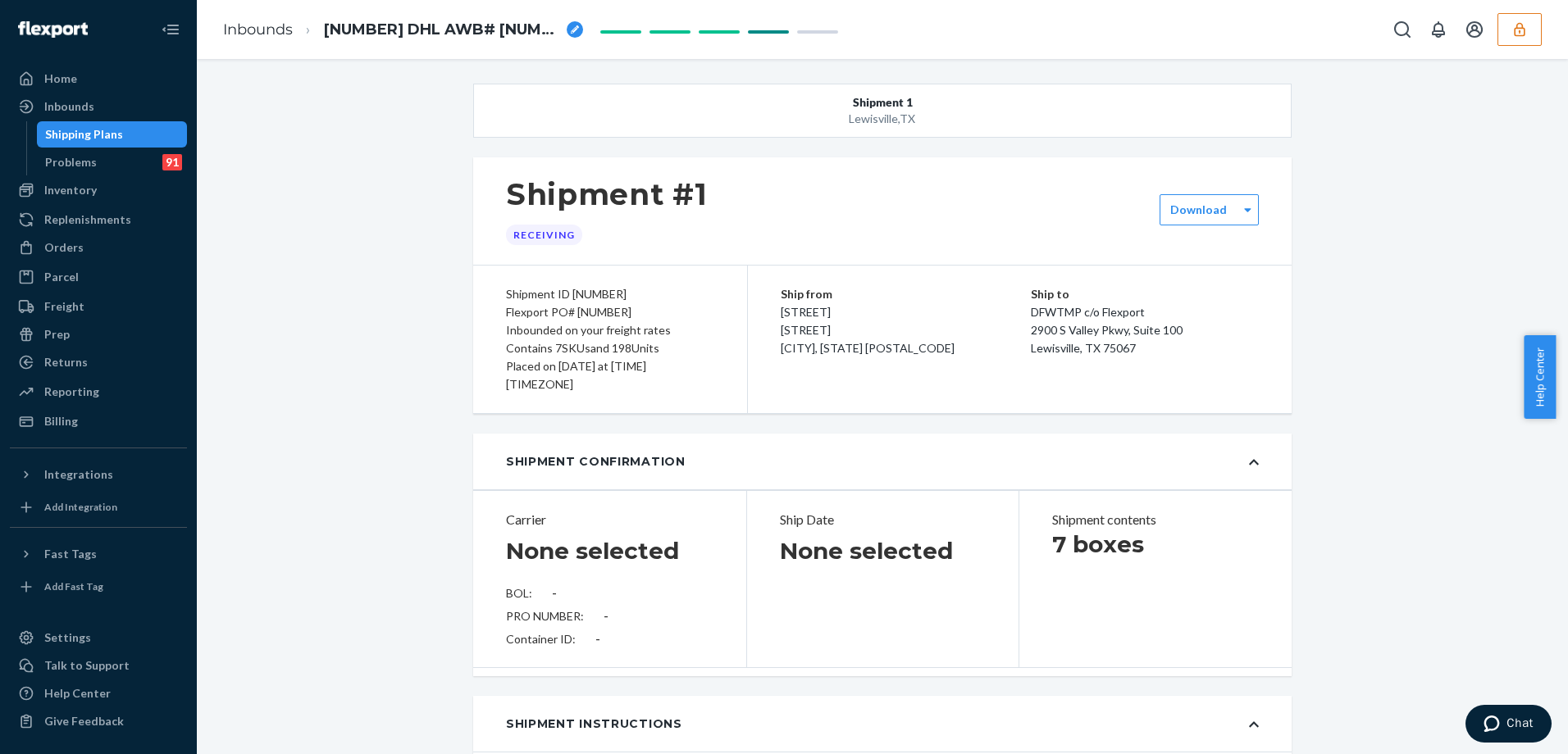 click on "Flexport PO# 9829474" at bounding box center (610, 312) 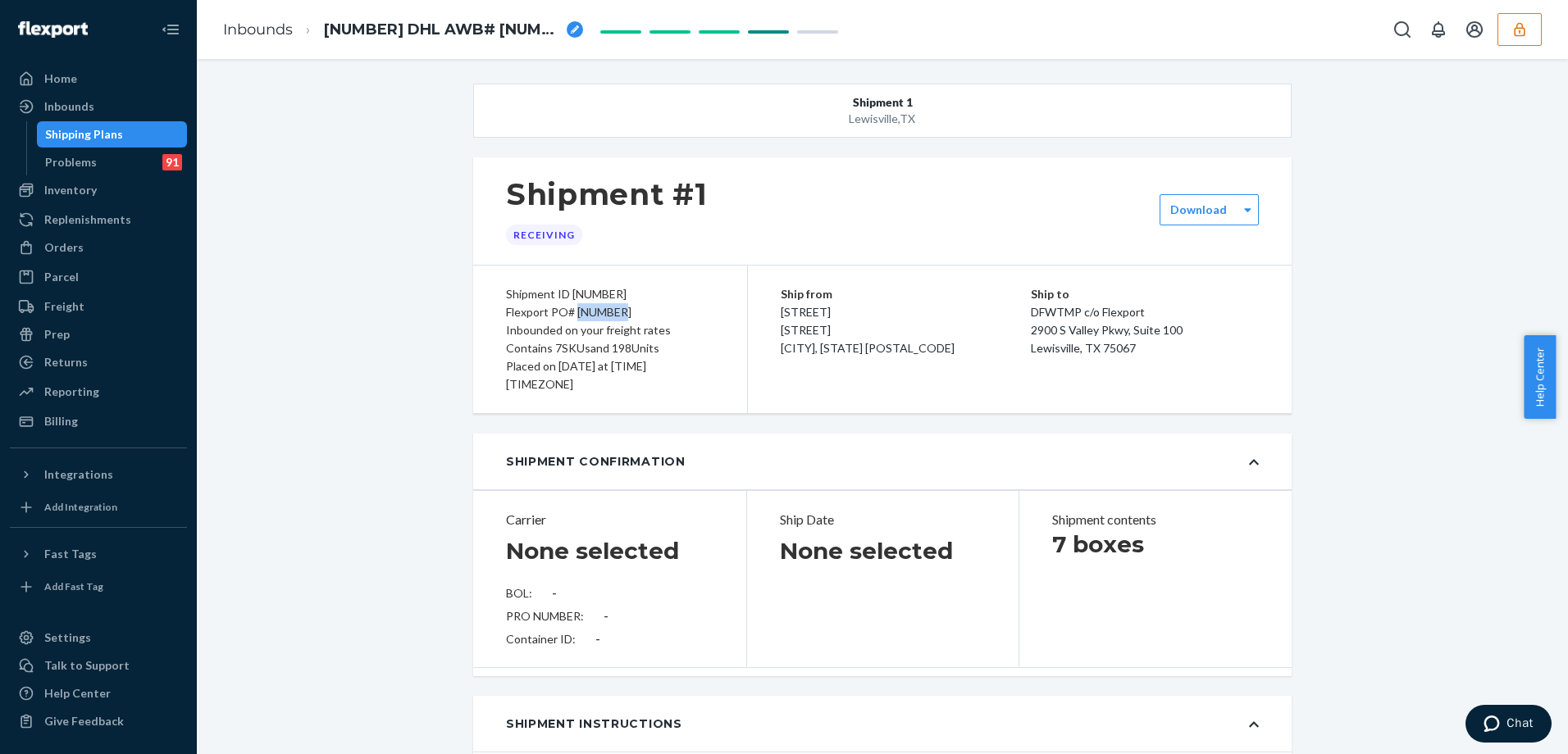click on "Flexport PO# 9829474" at bounding box center [610, 312] 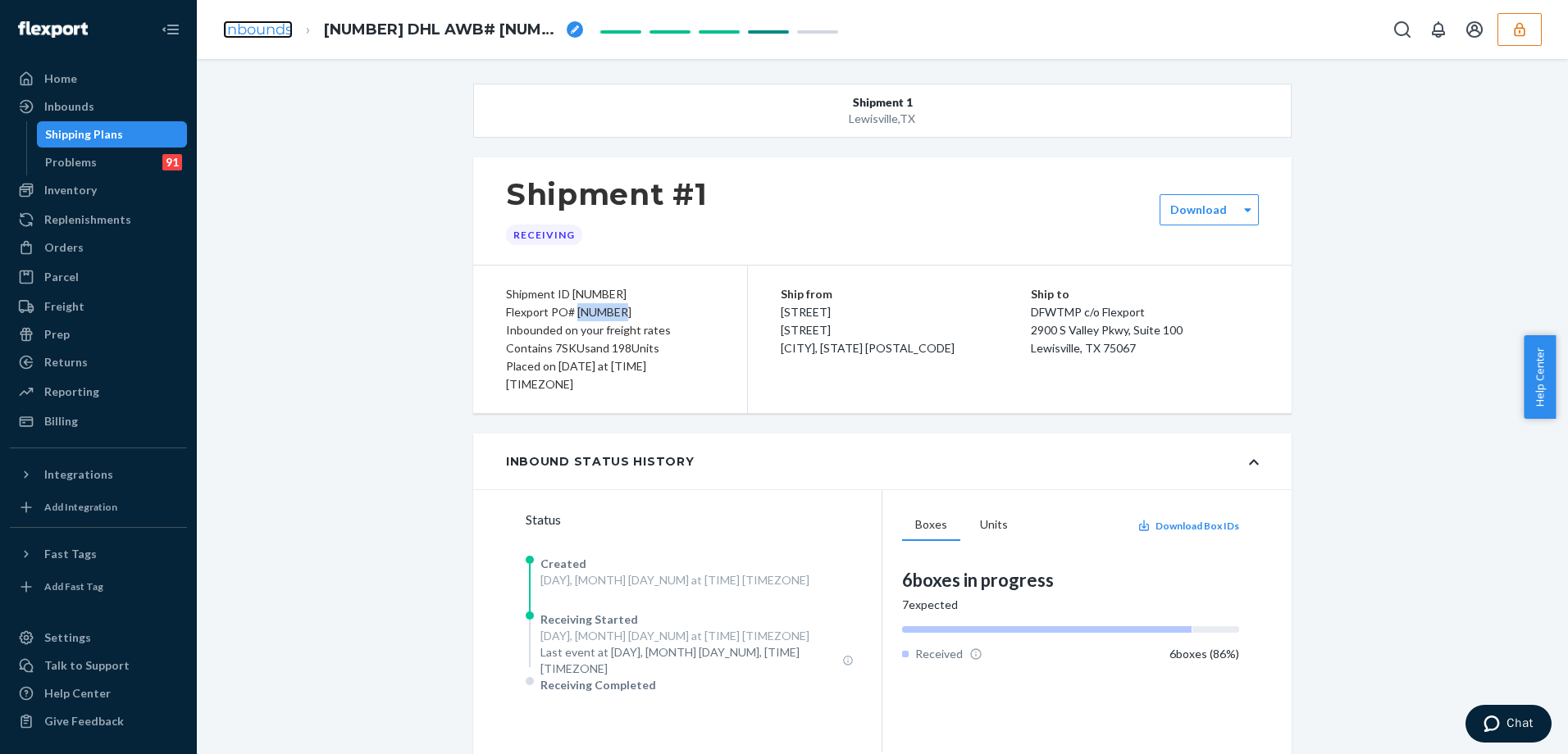 click on "Inbounds" at bounding box center (258, 30) 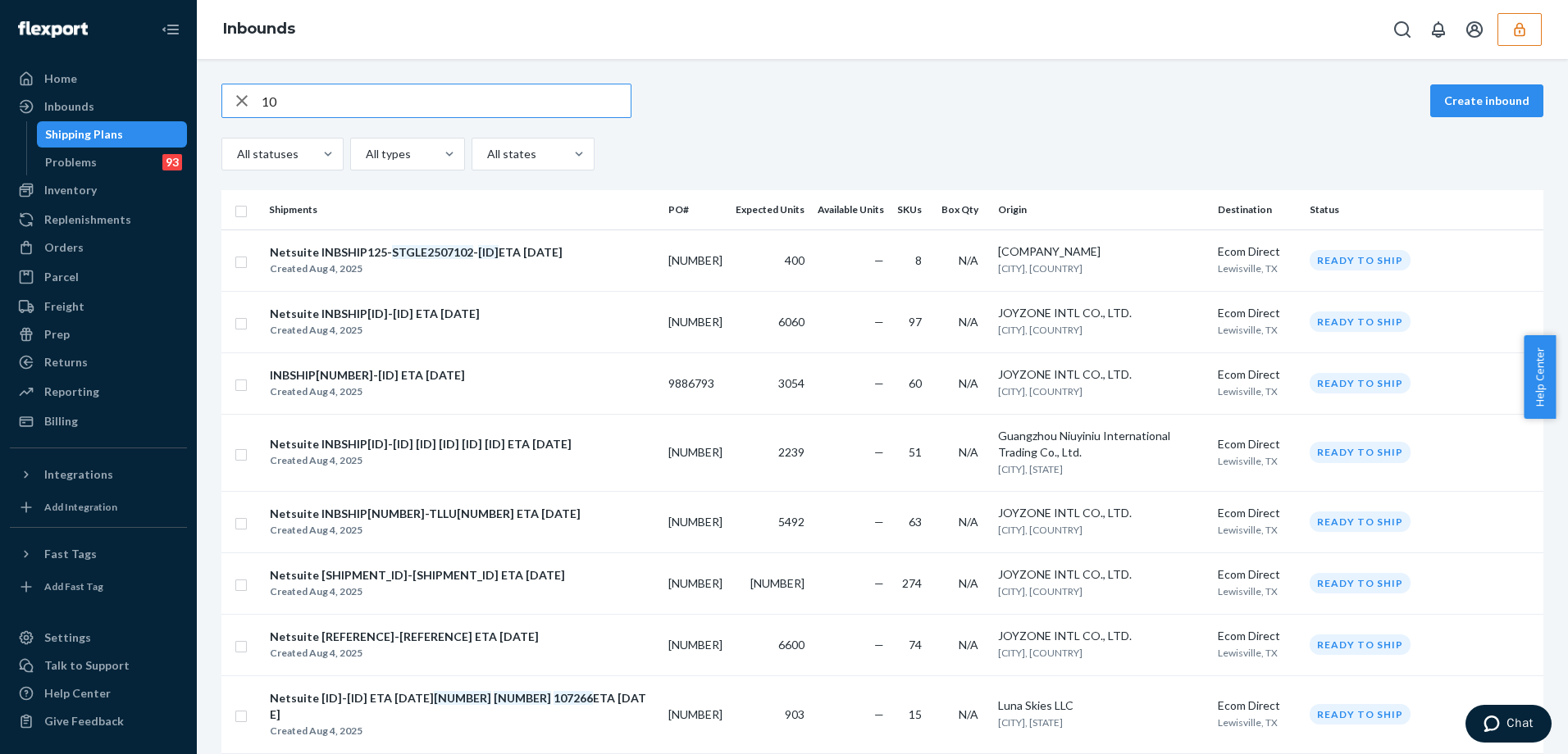 click on "10 Create inbound All statuses All types All states" at bounding box center (882, 127) 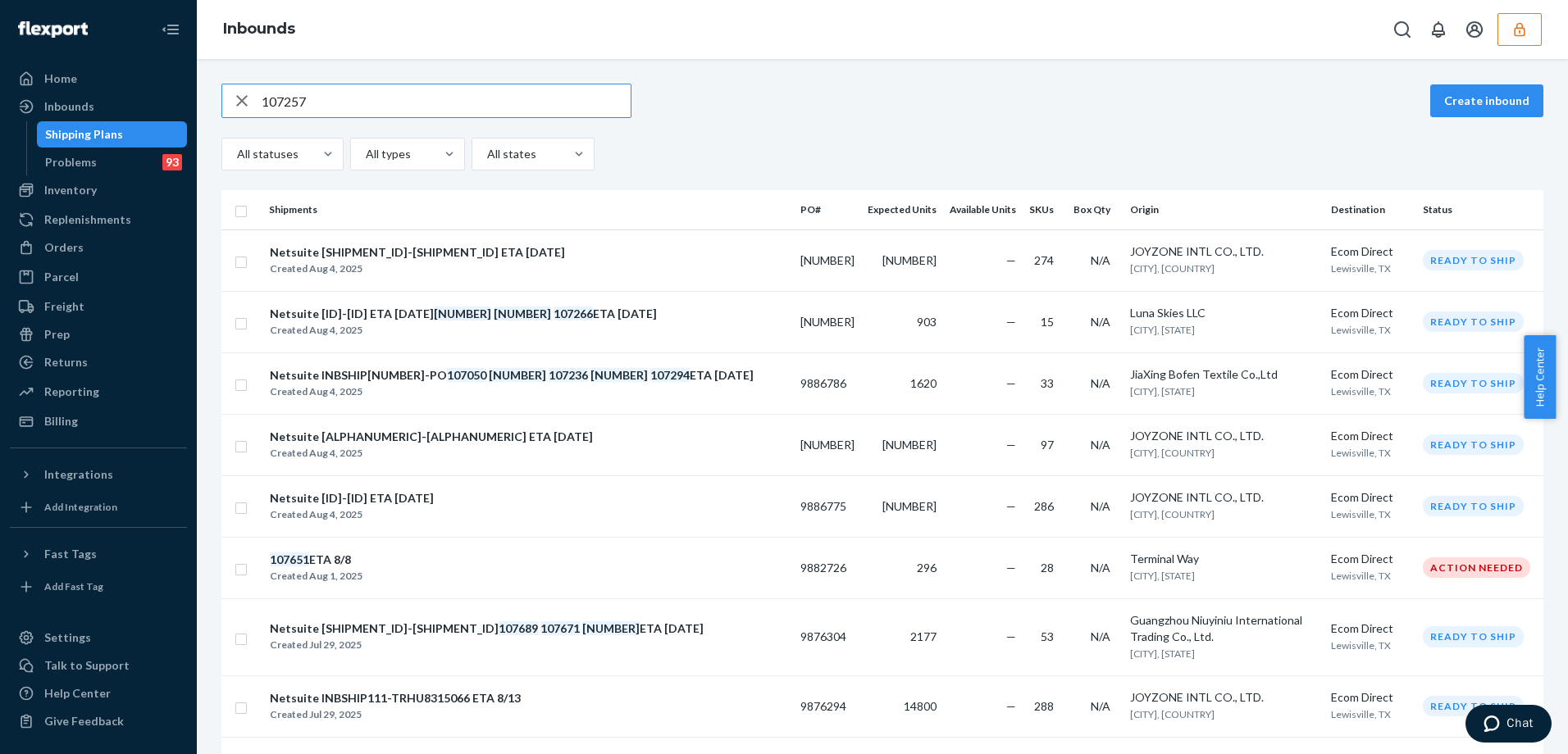 type on "107257" 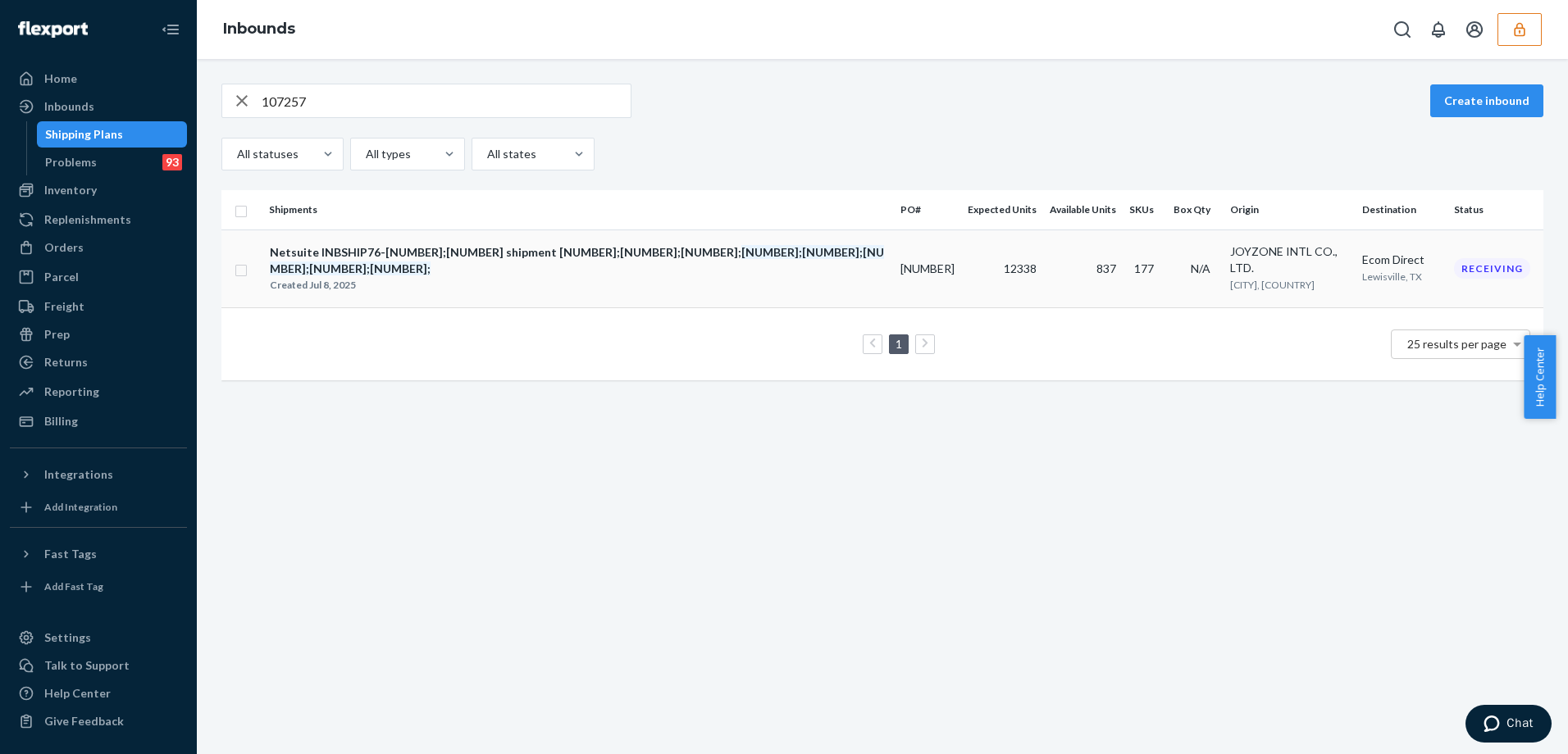 click on "Created Jul 8, 2025" at bounding box center (578, 285) 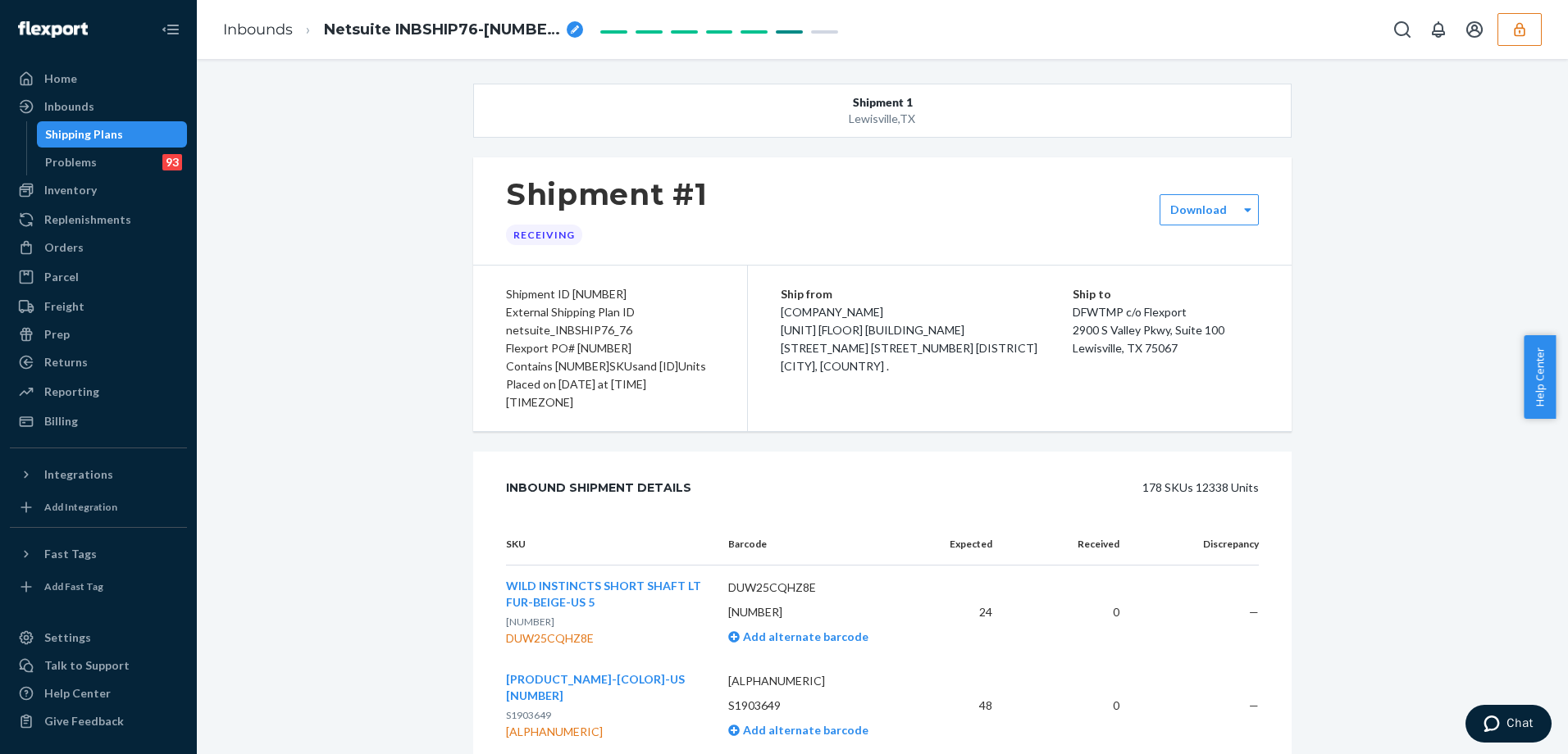 click on "Flexport PO# 9847786" at bounding box center (610, 348) 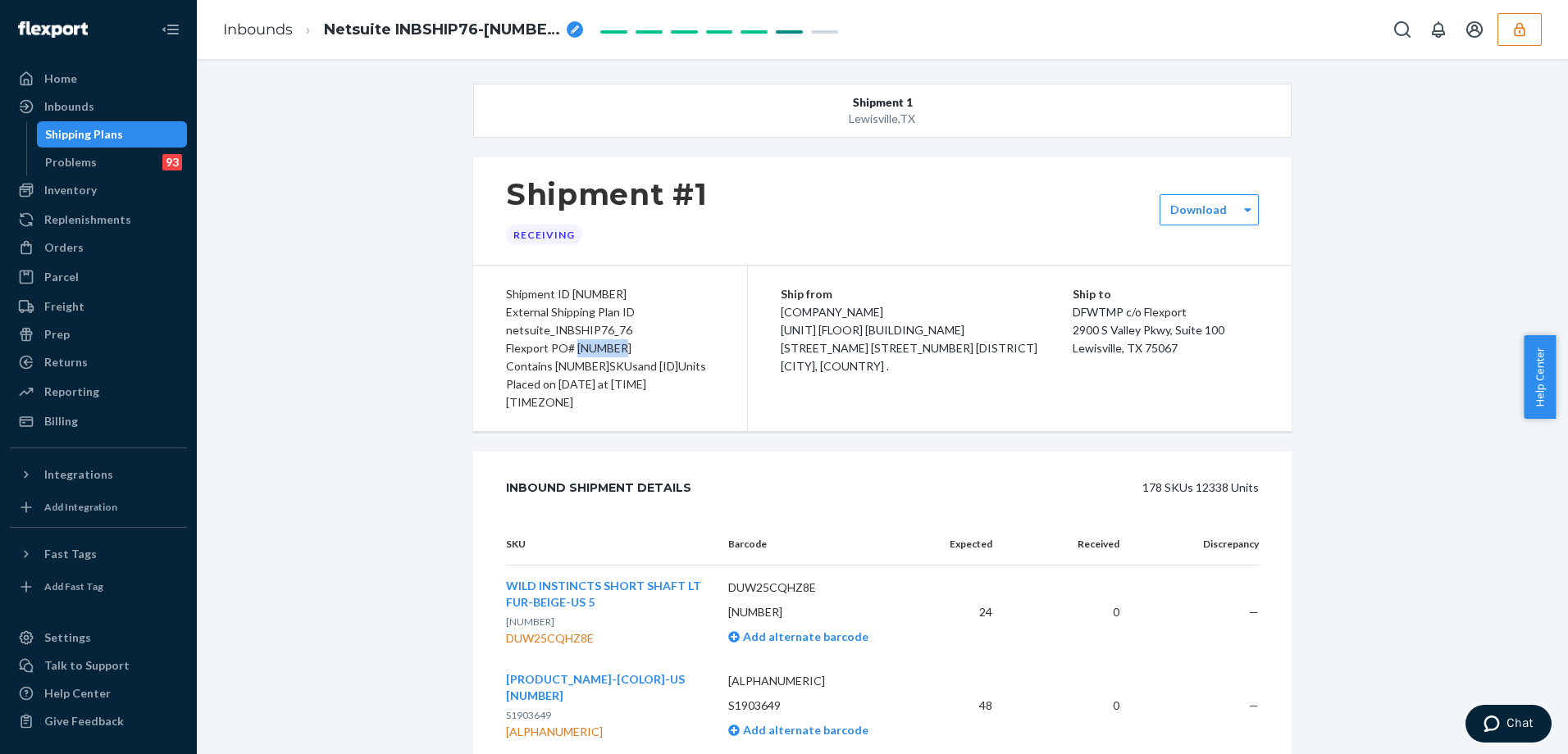 click on "Flexport PO# 9847786" at bounding box center [610, 348] 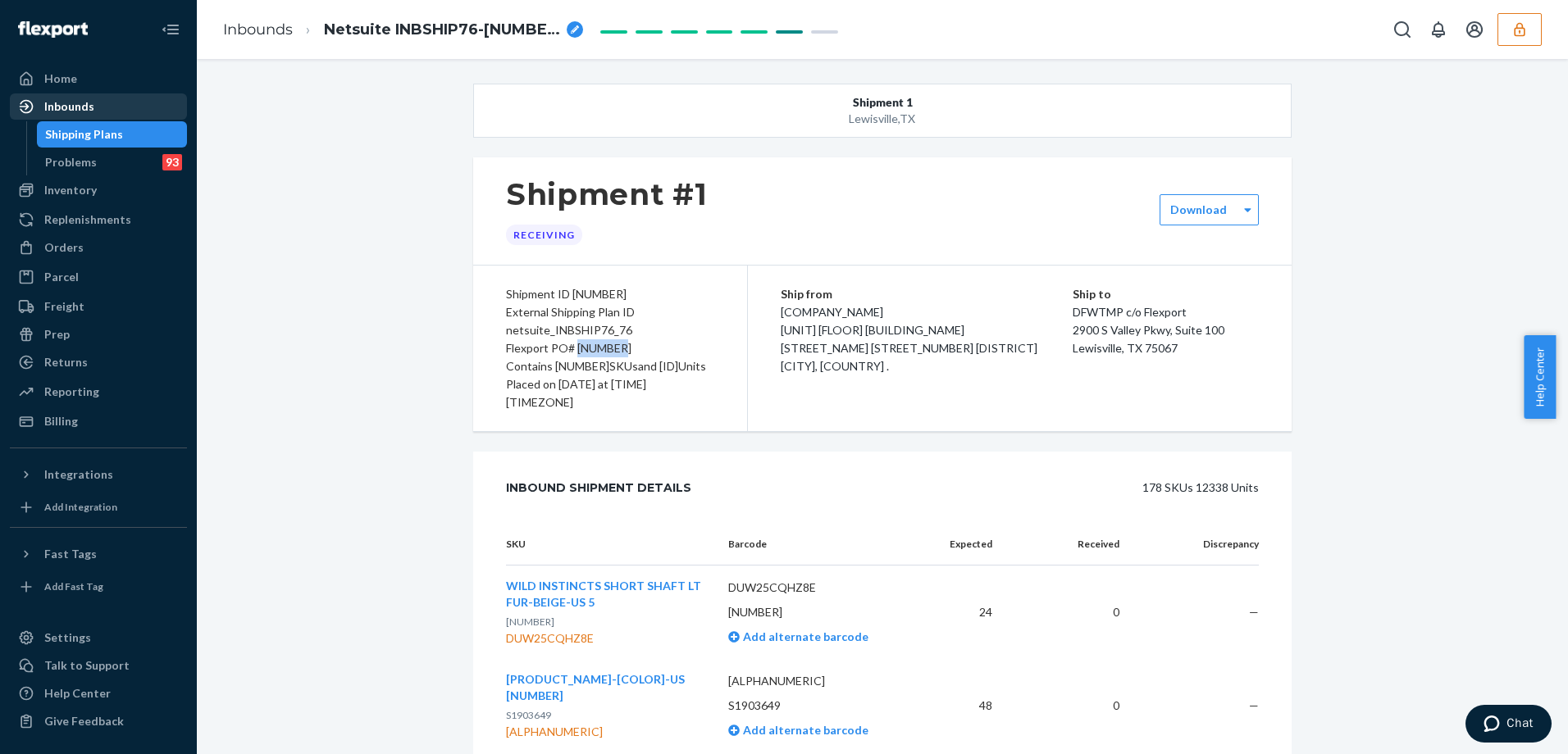 click on "Inbounds" at bounding box center (98, 107) 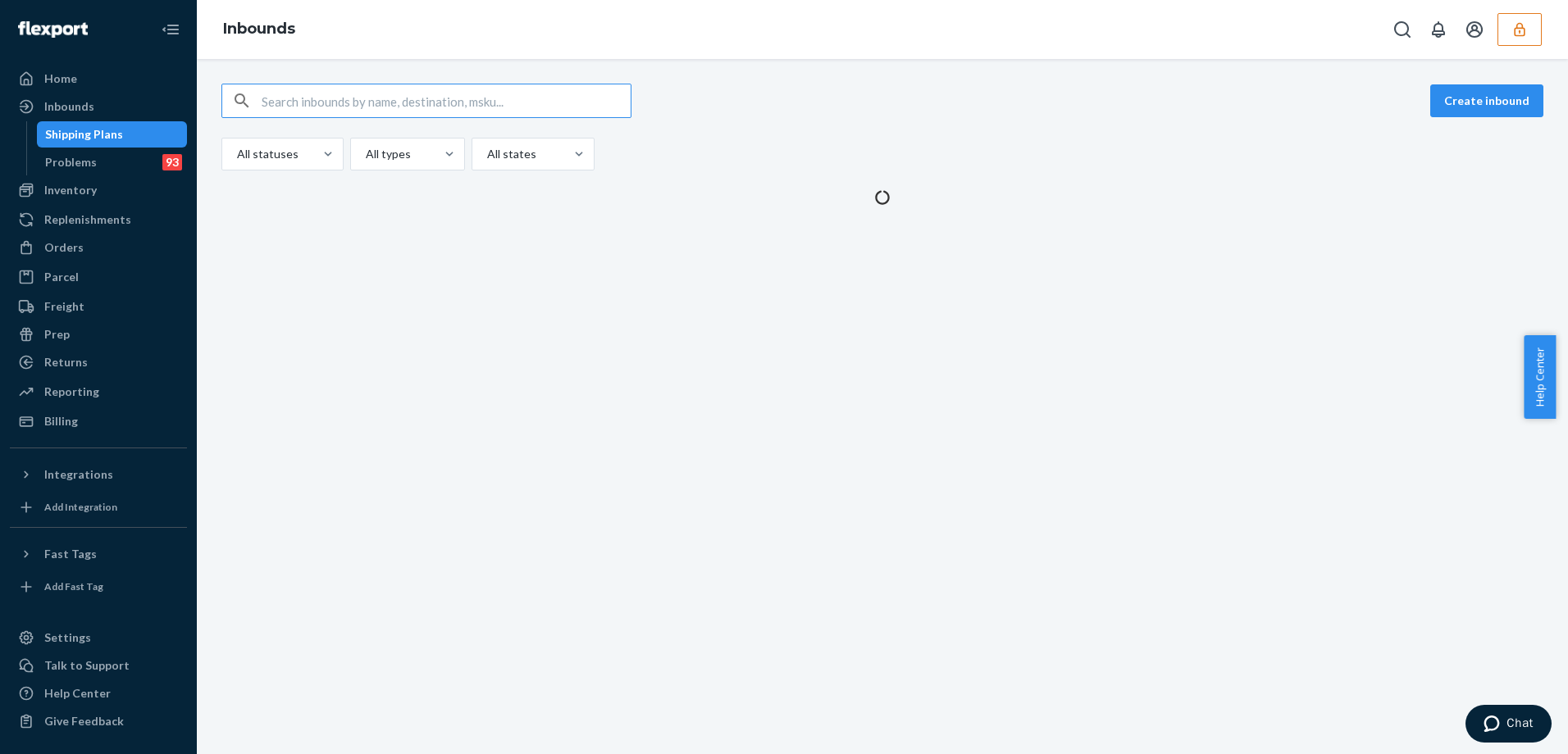 click at bounding box center (446, 101) 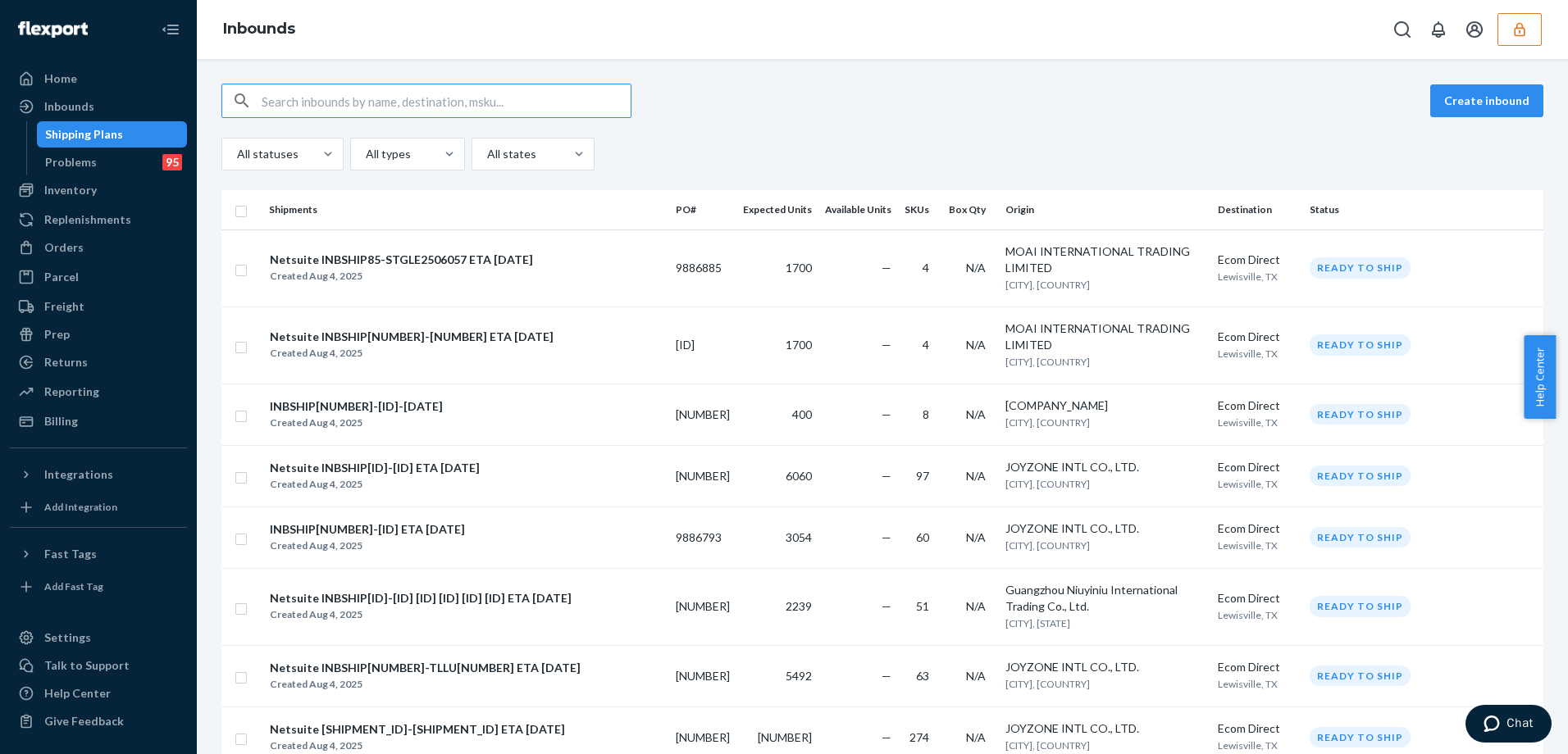click at bounding box center (446, 101) 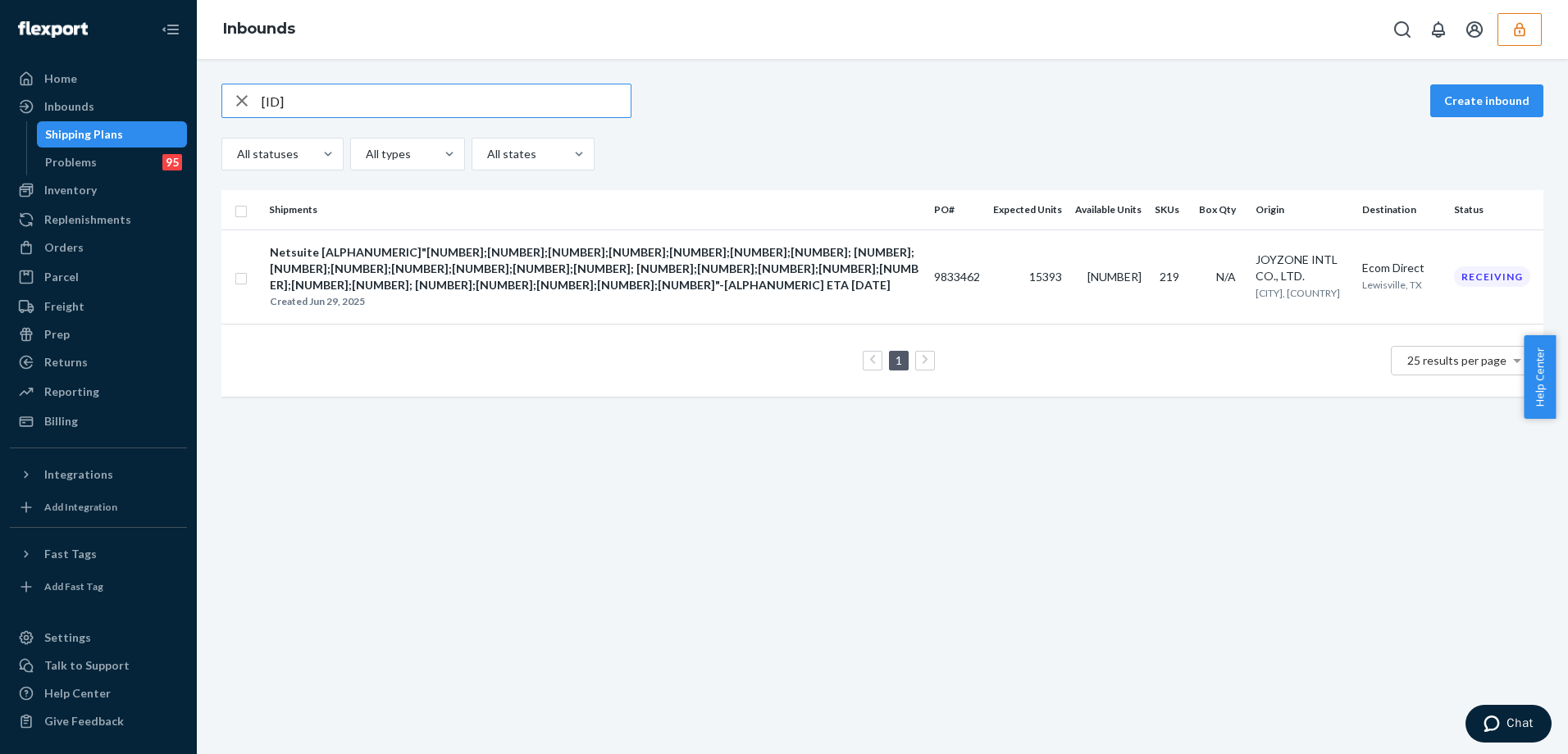 drag, startPoint x: 268, startPoint y: 104, endPoint x: 447, endPoint y: 111, distance: 179.13682 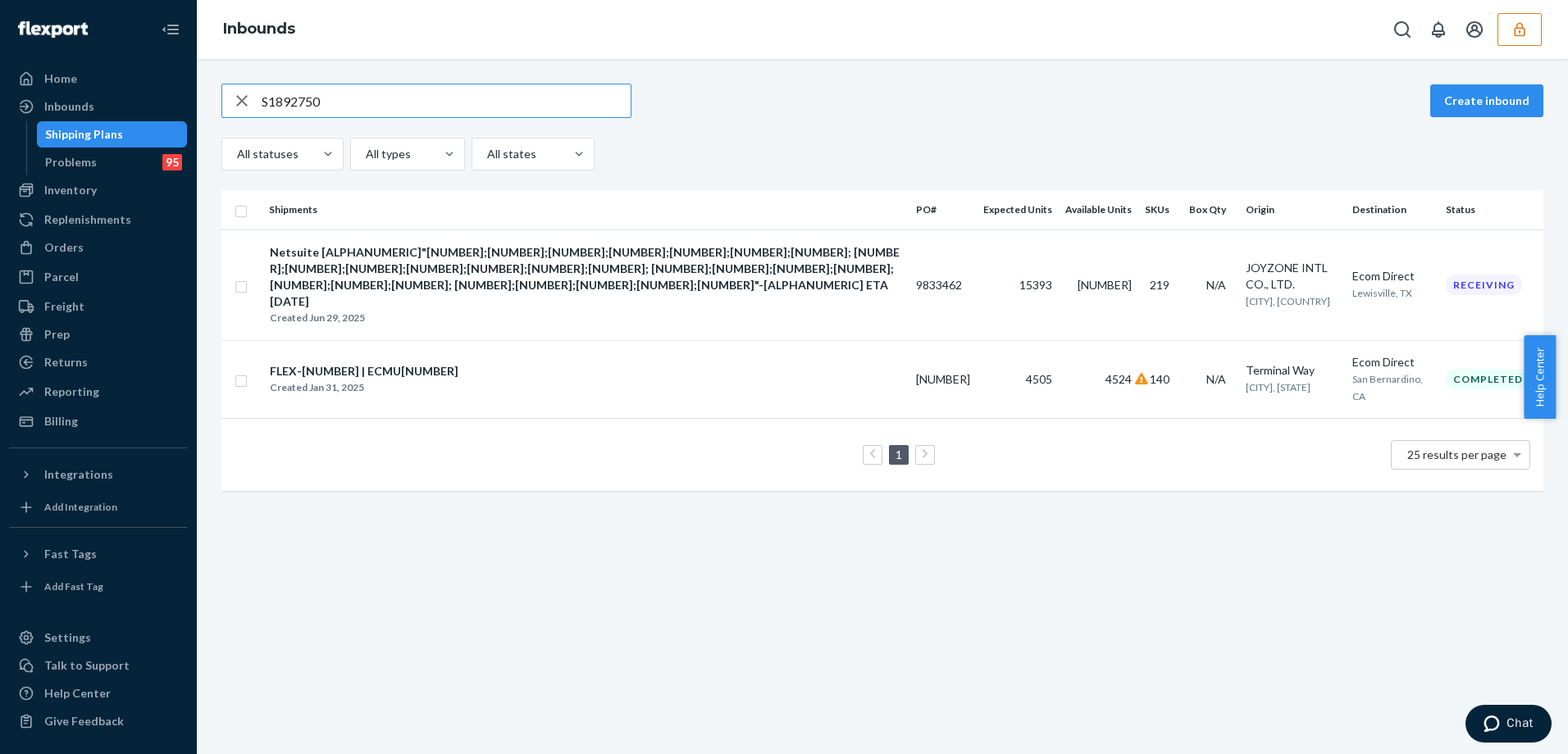 click on "S1892750" at bounding box center [446, 101] 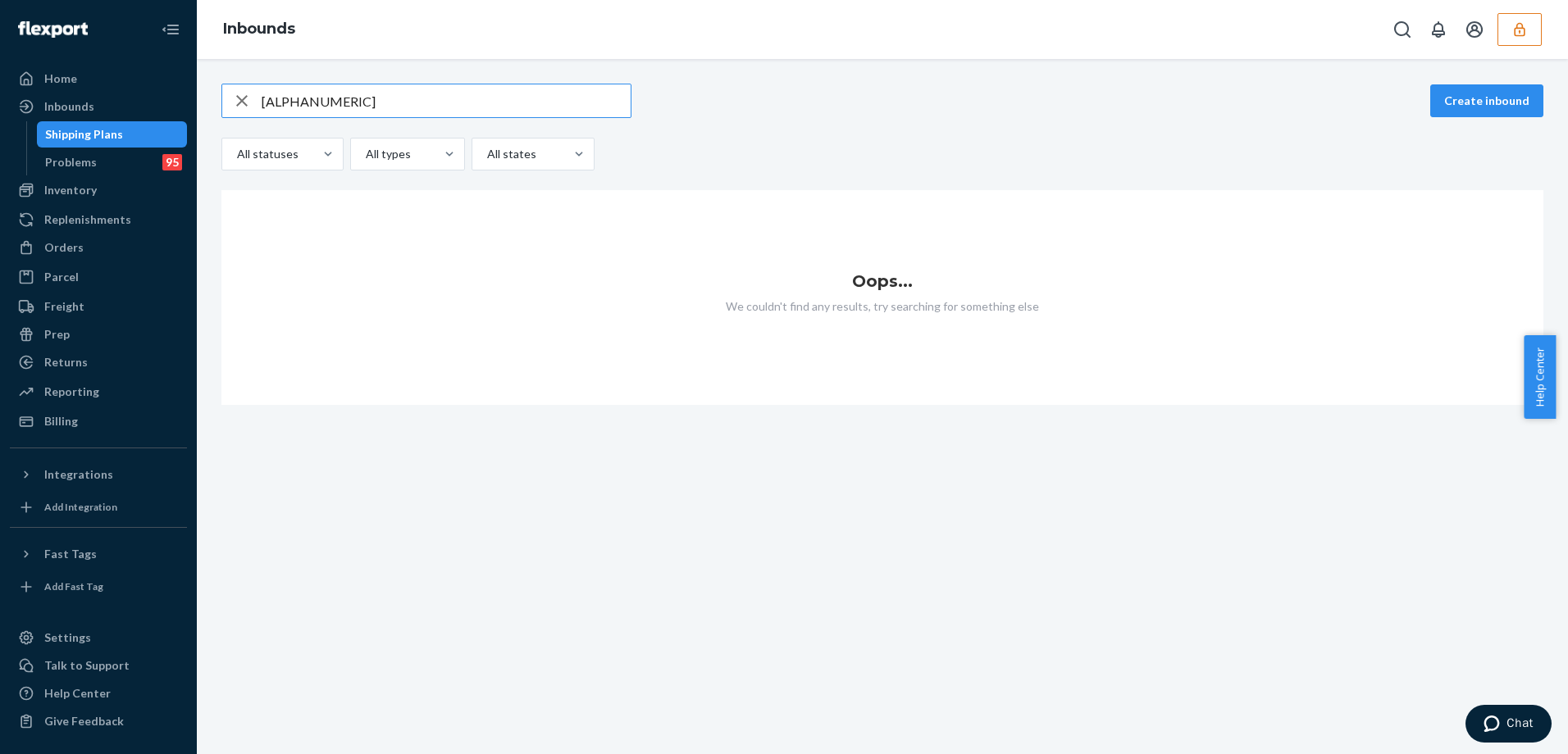 click on "s1873777" at bounding box center (426, 101) 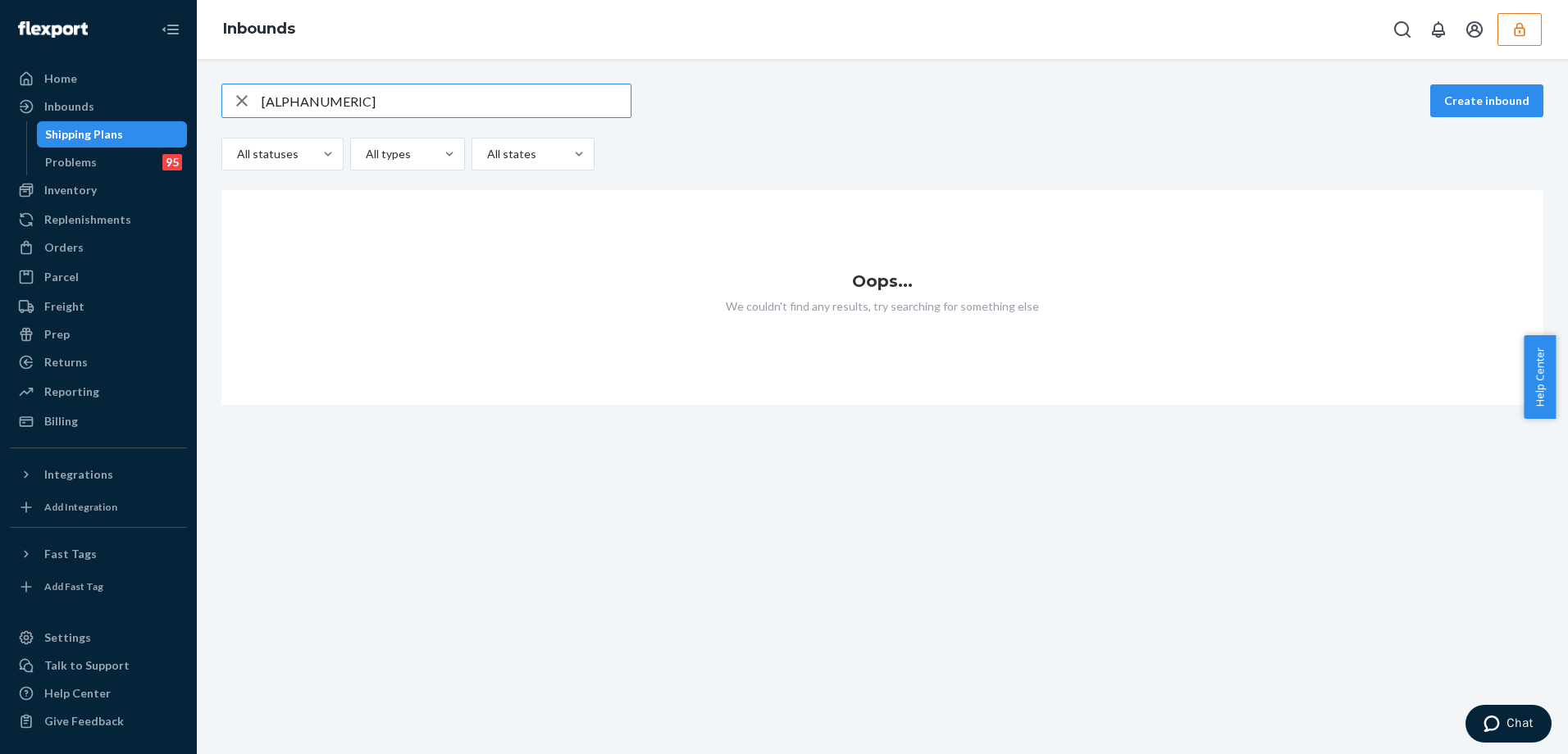 click on "s1873777" at bounding box center (446, 101) 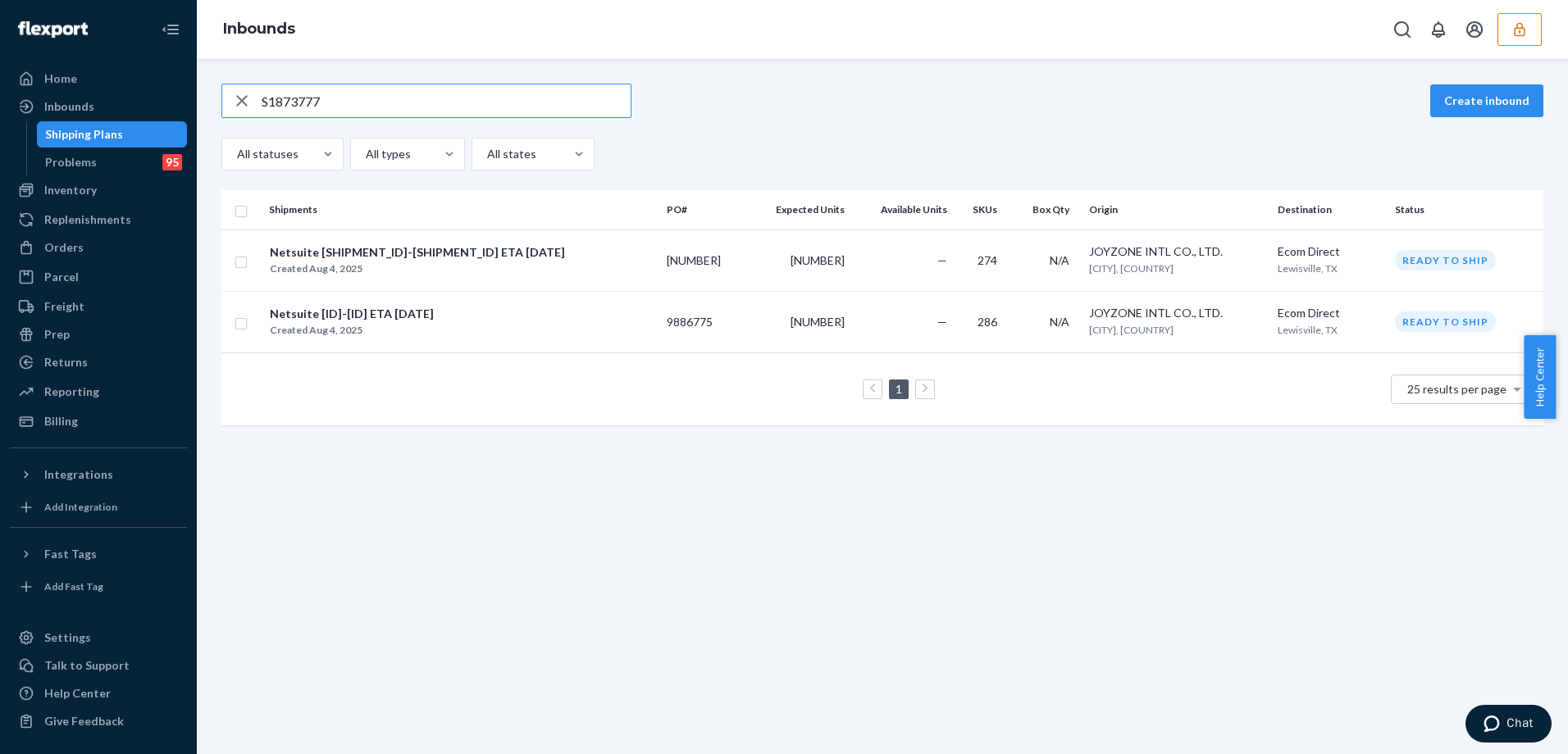 click on "S1873777" at bounding box center [446, 101] 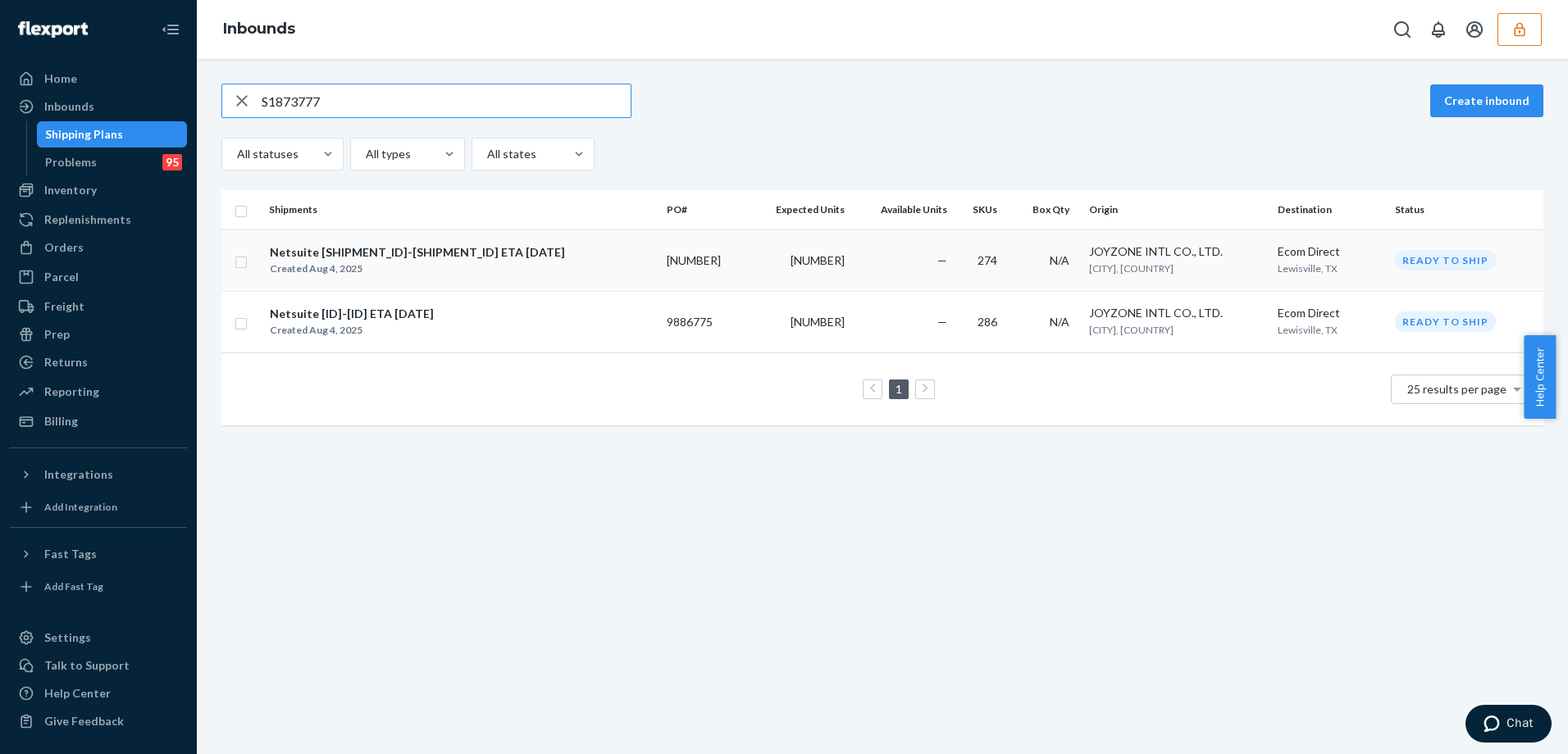 type on "S1873777" 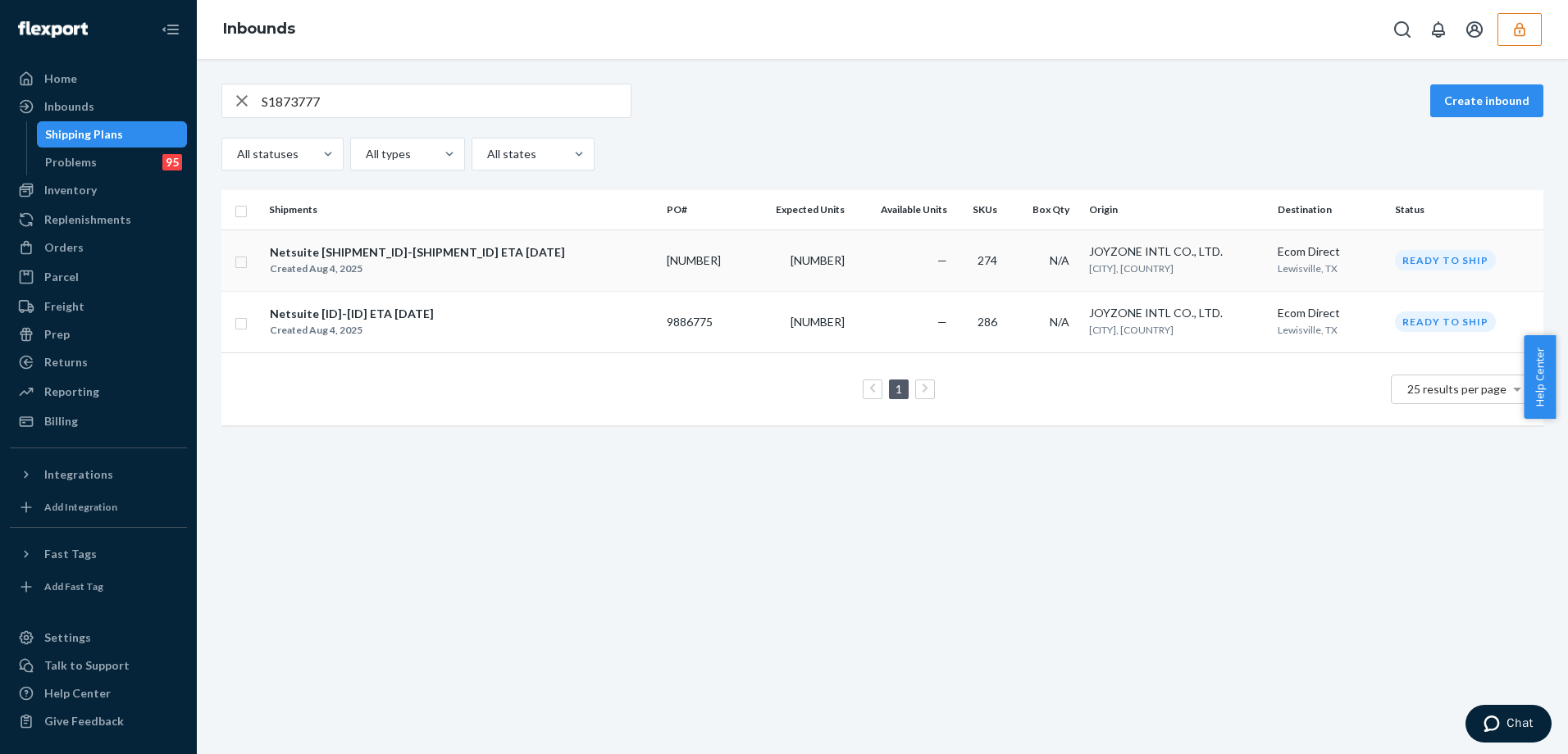 click on "[PRODUCT_CODE]" at bounding box center (703, 260) 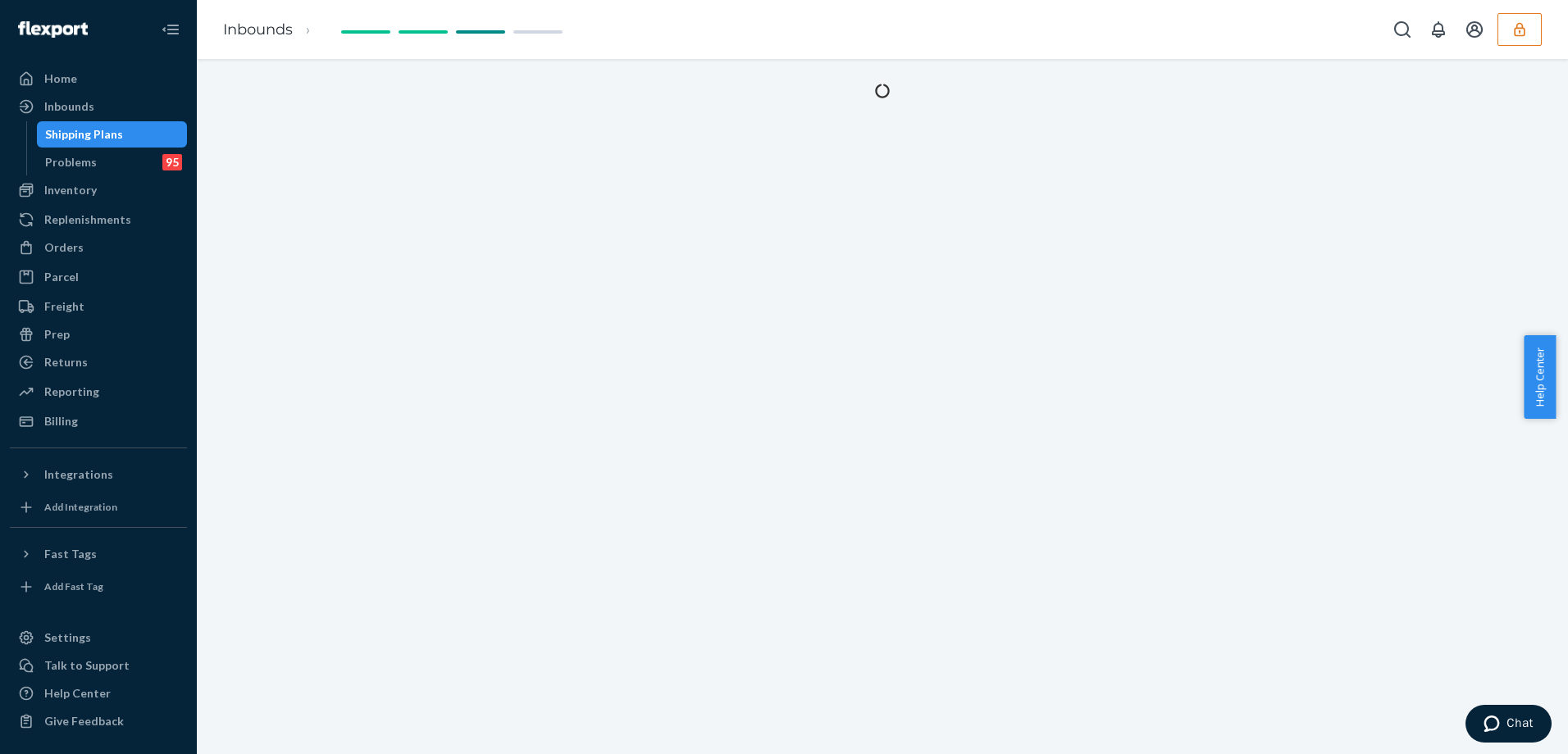 drag, startPoint x: 635, startPoint y: 257, endPoint x: 587, endPoint y: 245, distance: 49.477268 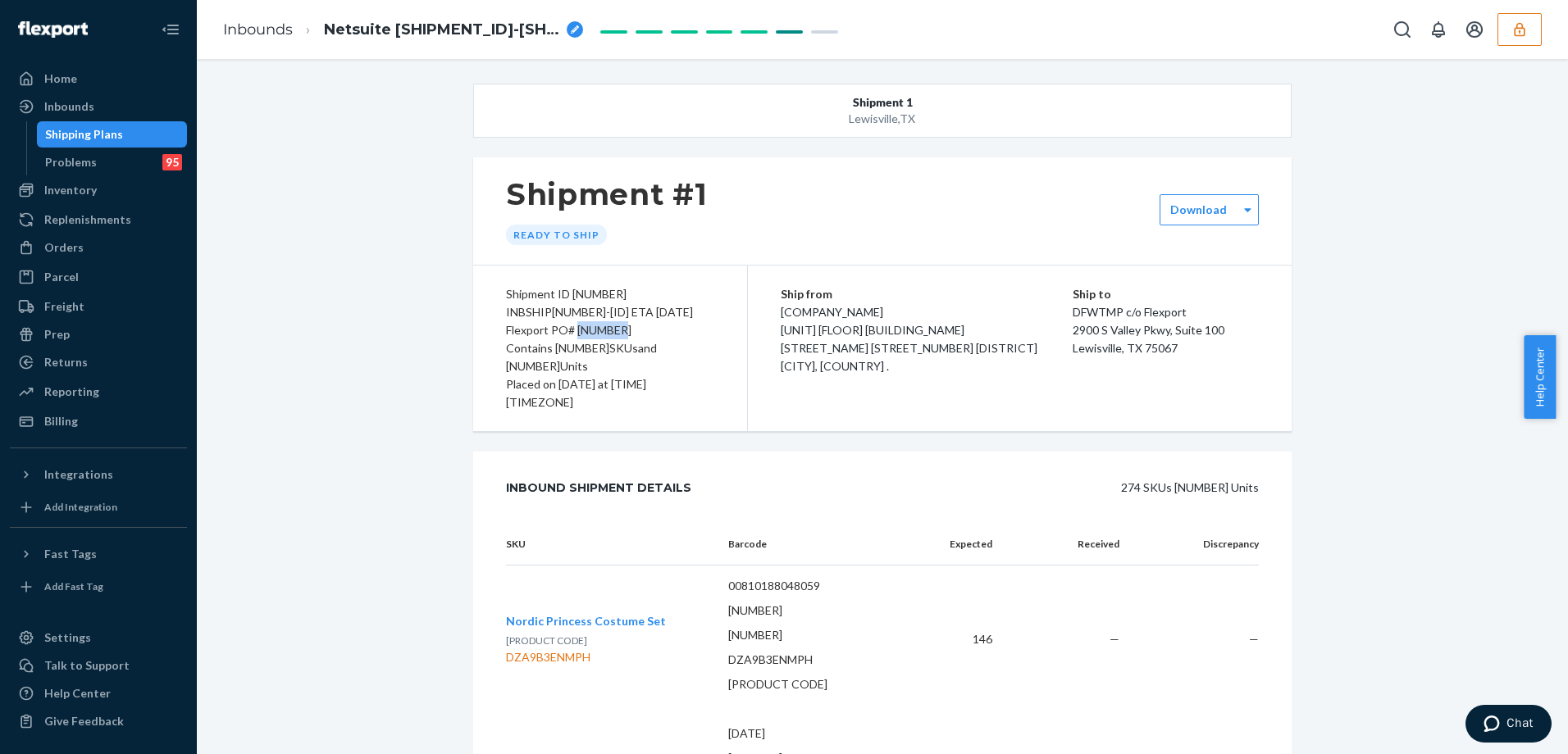 drag, startPoint x: 570, startPoint y: 344, endPoint x: 613, endPoint y: 347, distance: 43.10452 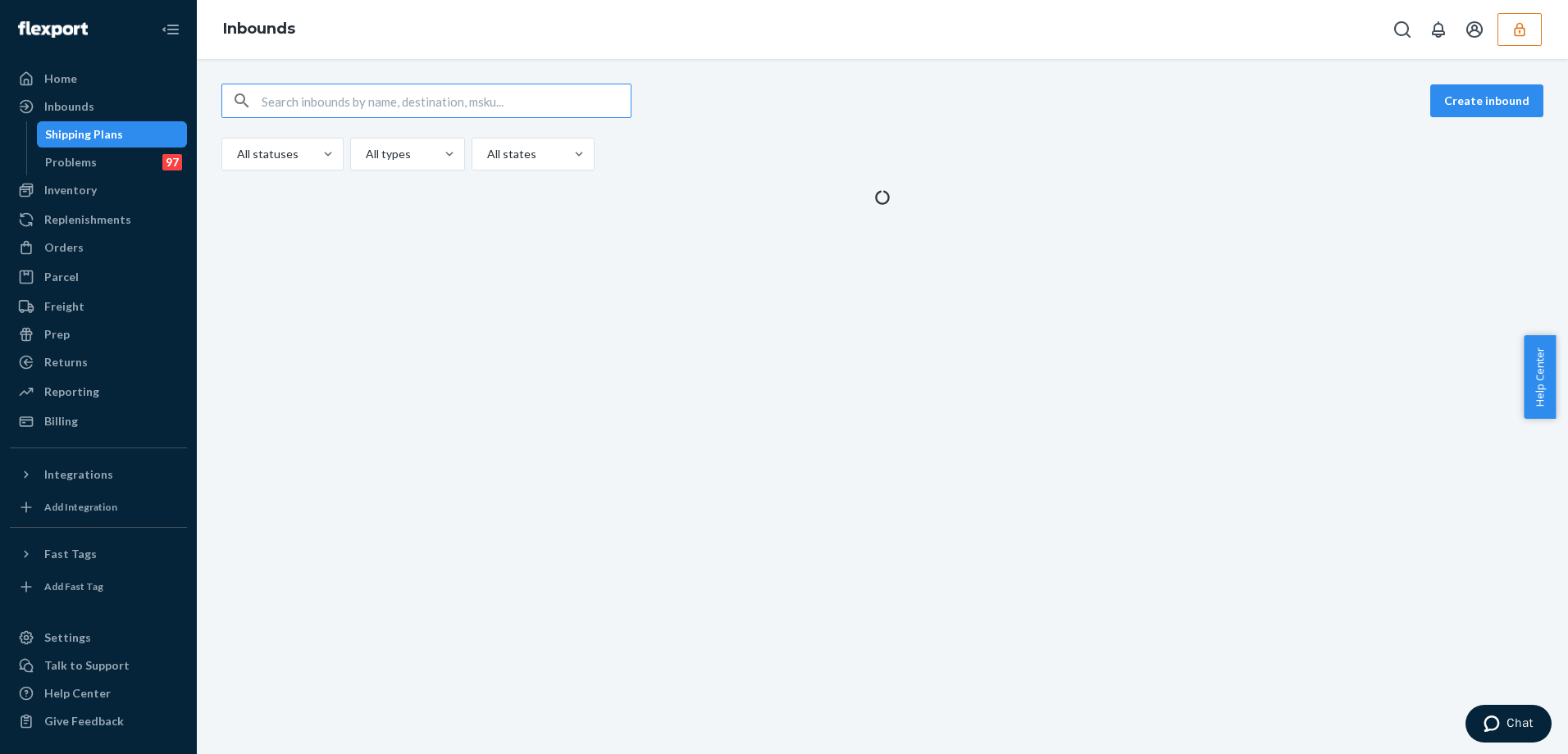 click at bounding box center (446, 101) 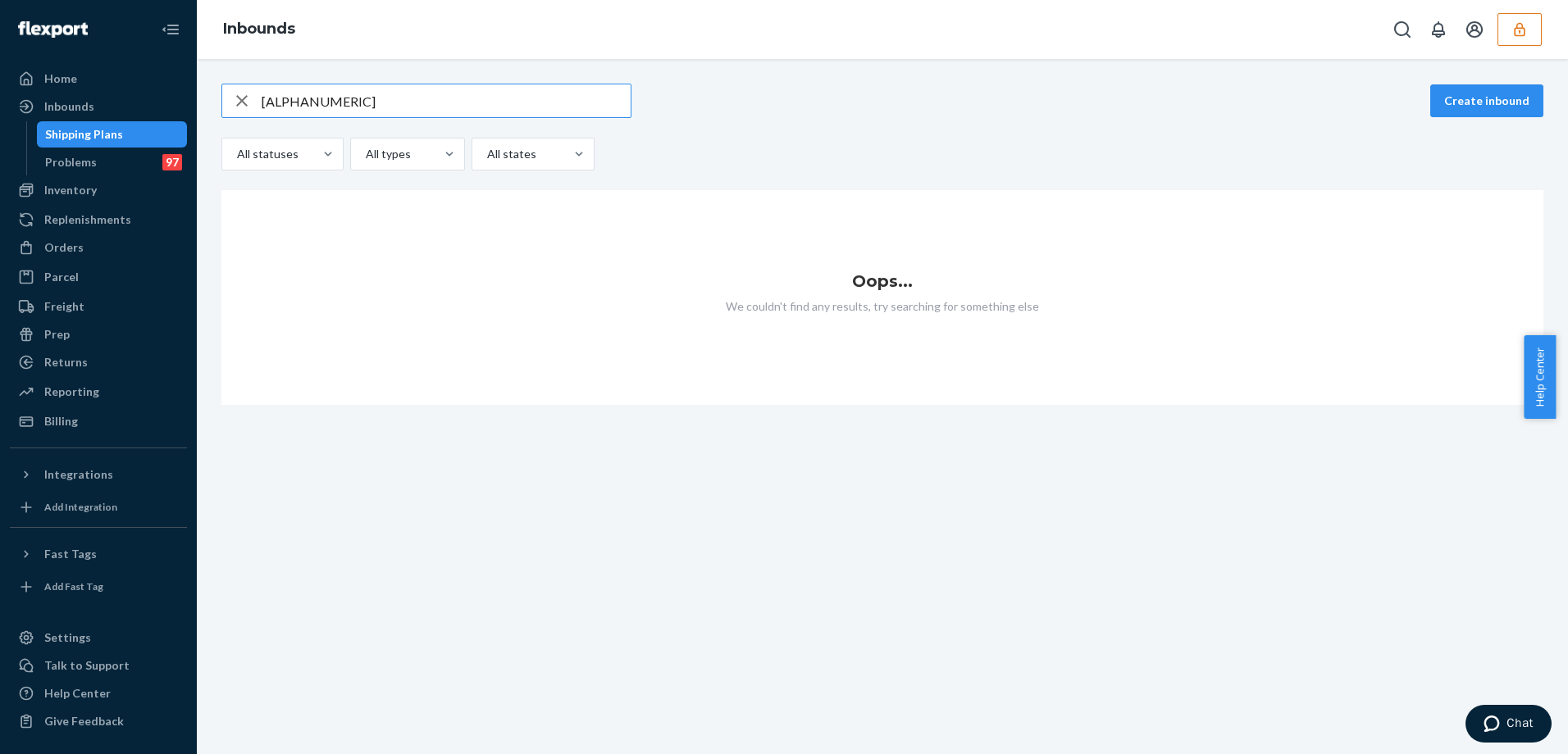 click on "s1873777" at bounding box center (446, 101) 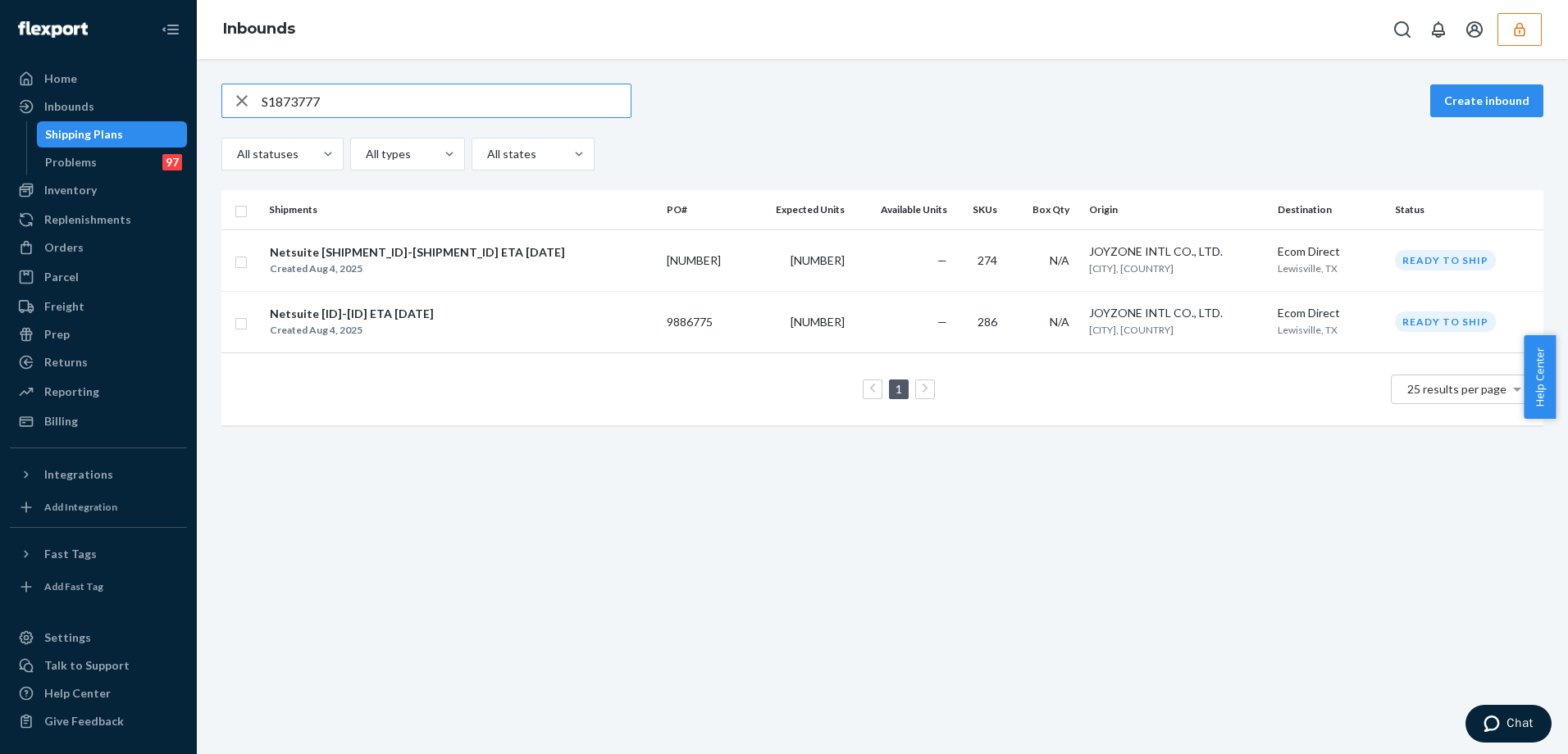 type on "S1873777" 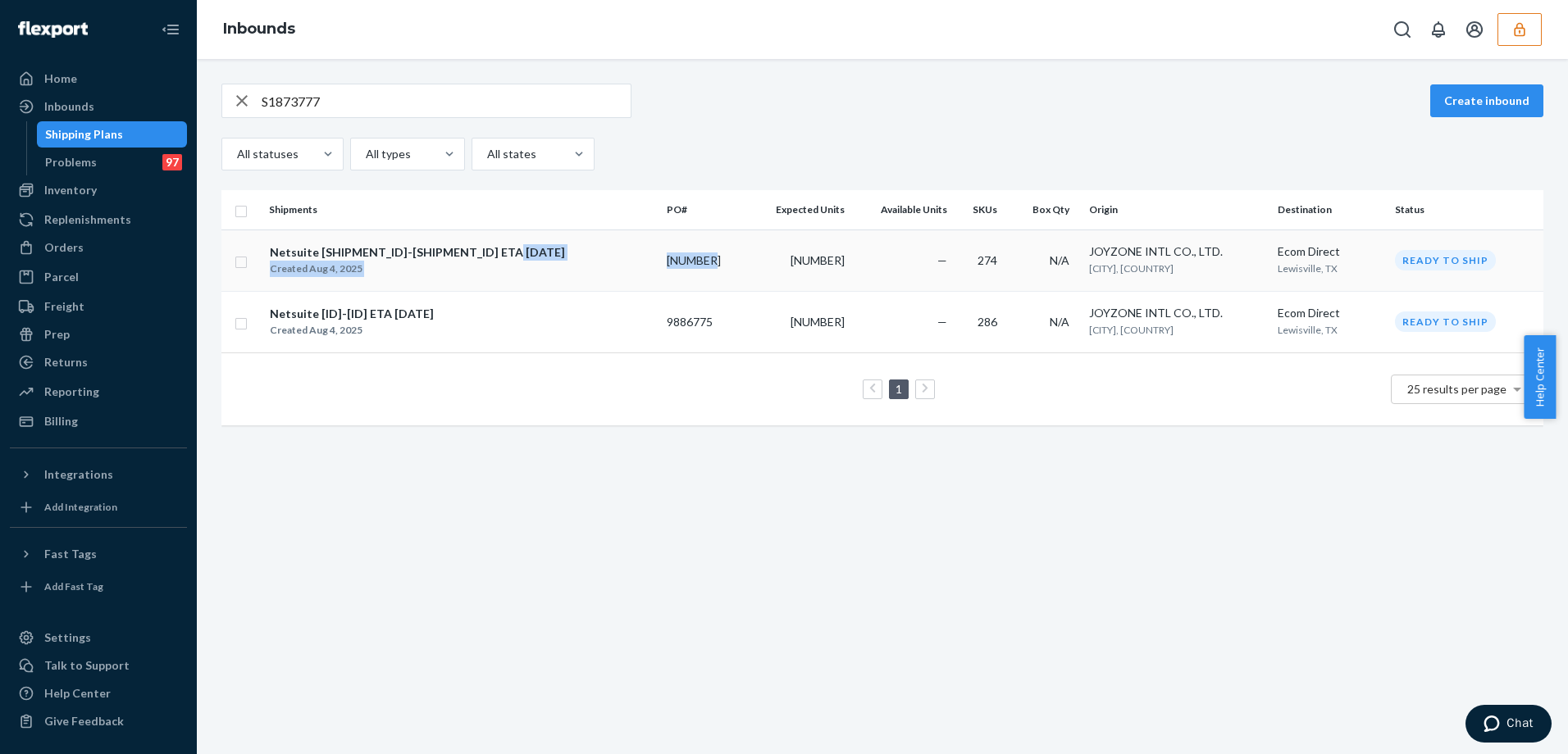drag, startPoint x: 616, startPoint y: 257, endPoint x: 678, endPoint y: 255, distance: 62.03225 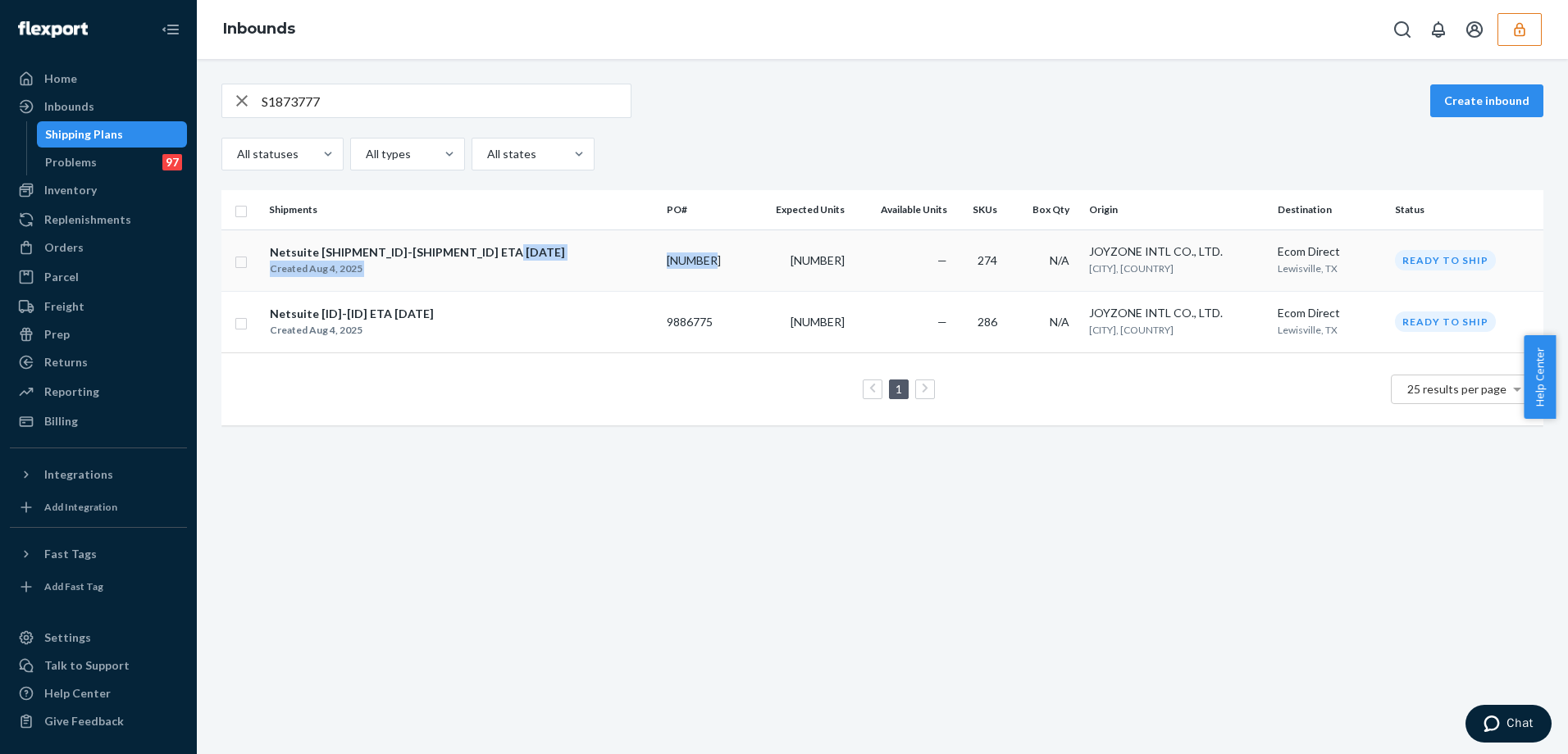click on "Netsuite INBSHIP130-BMOU4294902 ETA 8/21 Created Aug 4, 2025 9886789 28670 — 274 N/A JOYZONE INTL CO., LTD. Kowloon, Hong Kong Ecom Direct Lewisville, TX Ready to ship" at bounding box center (882, 260) 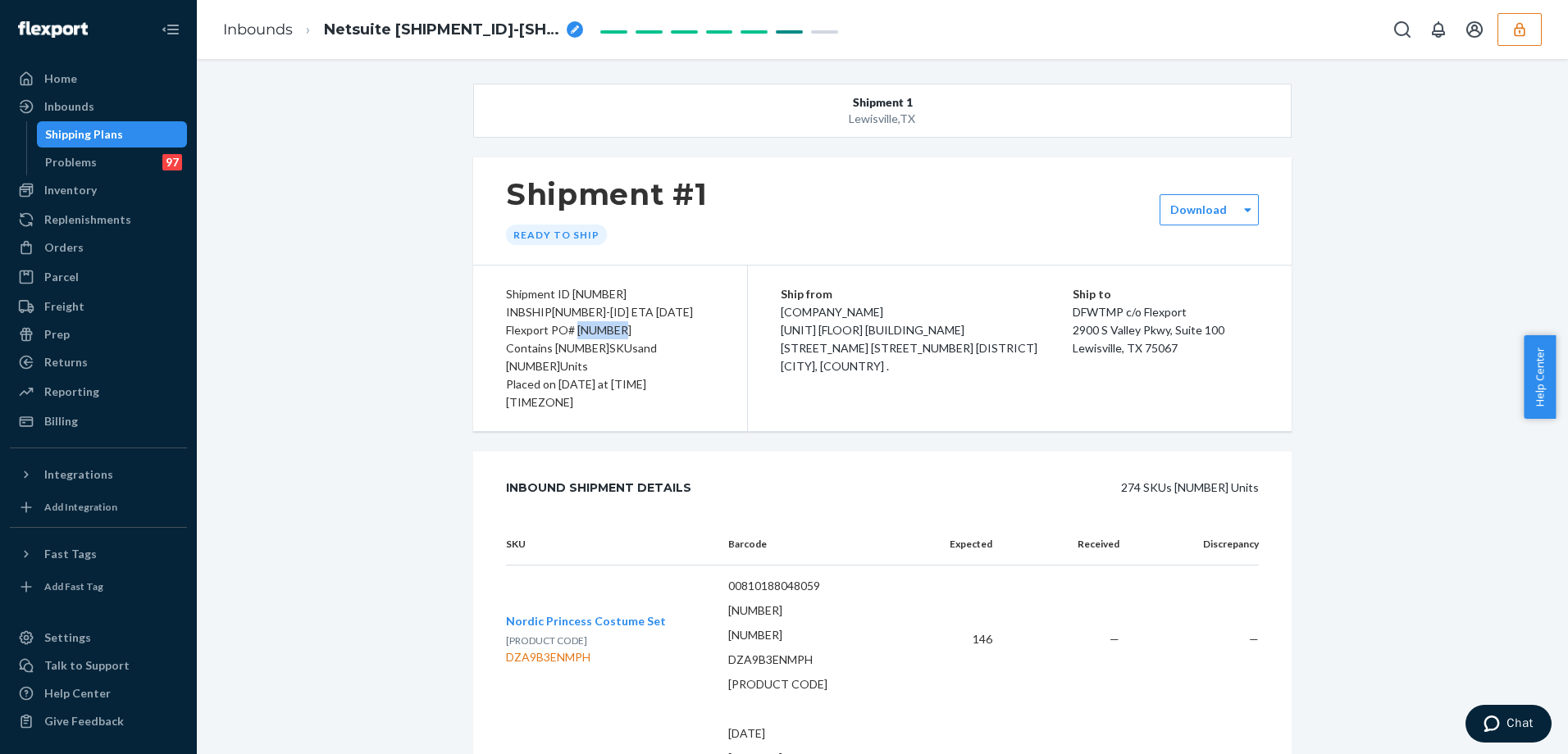 drag, startPoint x: 569, startPoint y: 352, endPoint x: 617, endPoint y: 347, distance: 48.259714 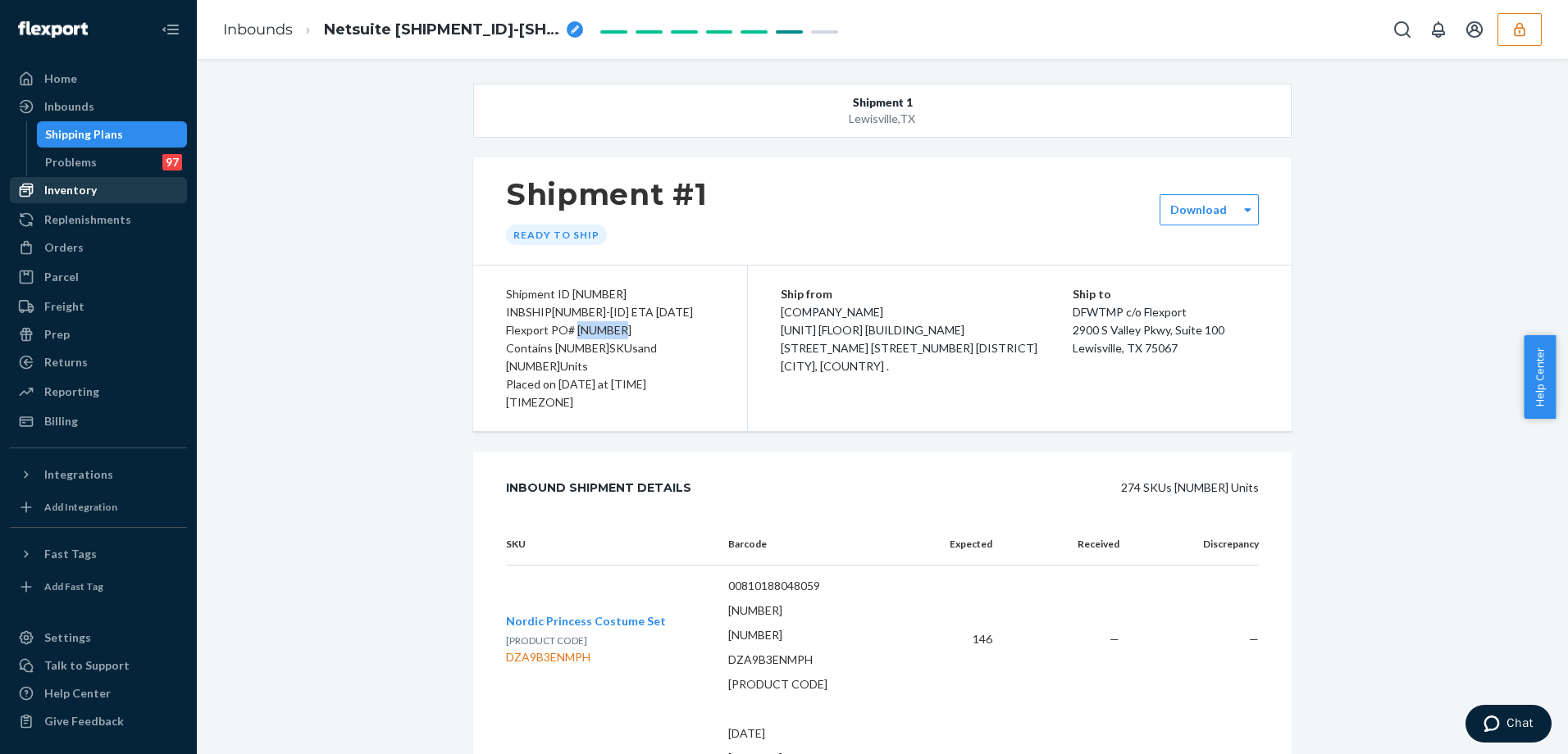 click on "Inventory" at bounding box center (98, 190) 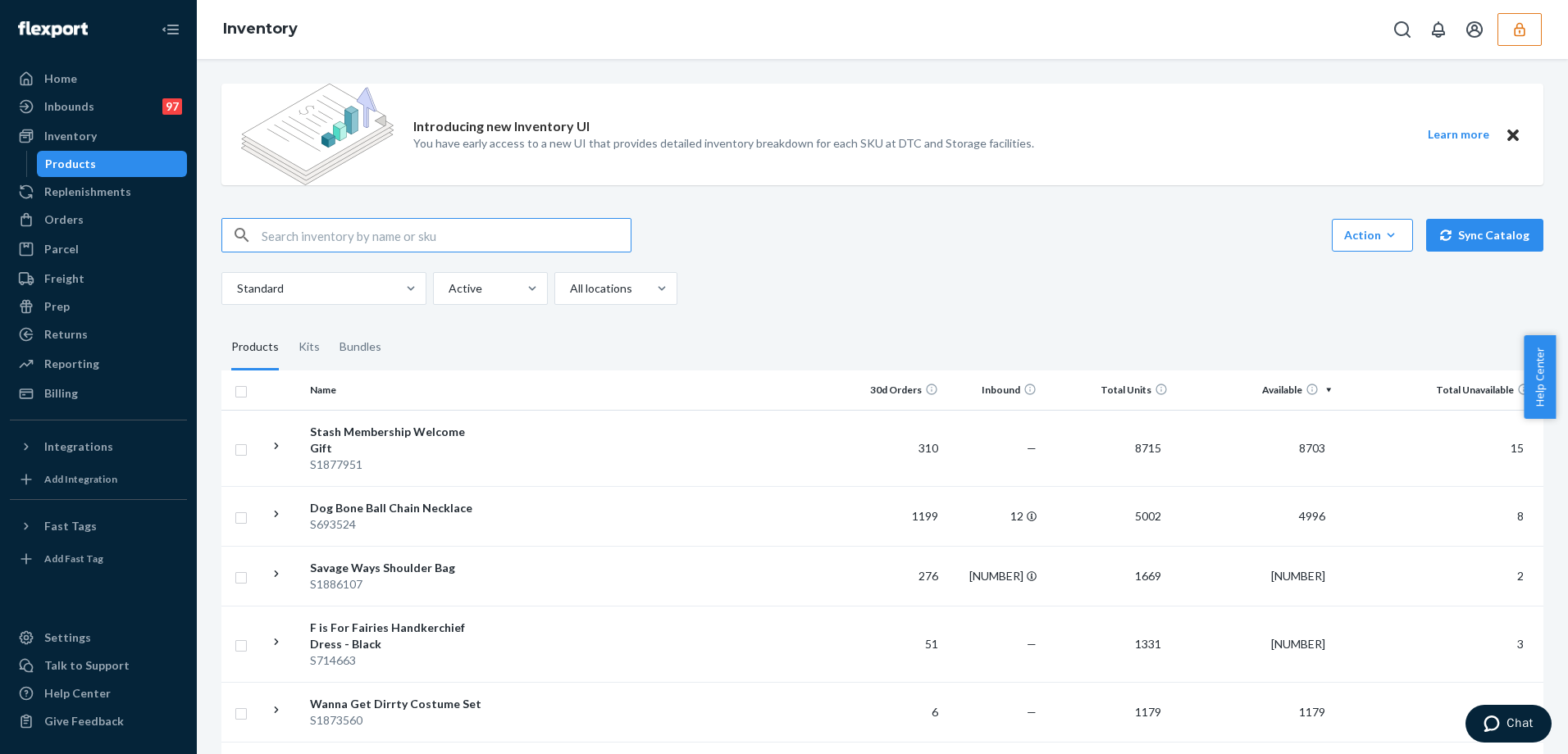 click at bounding box center [446, 235] 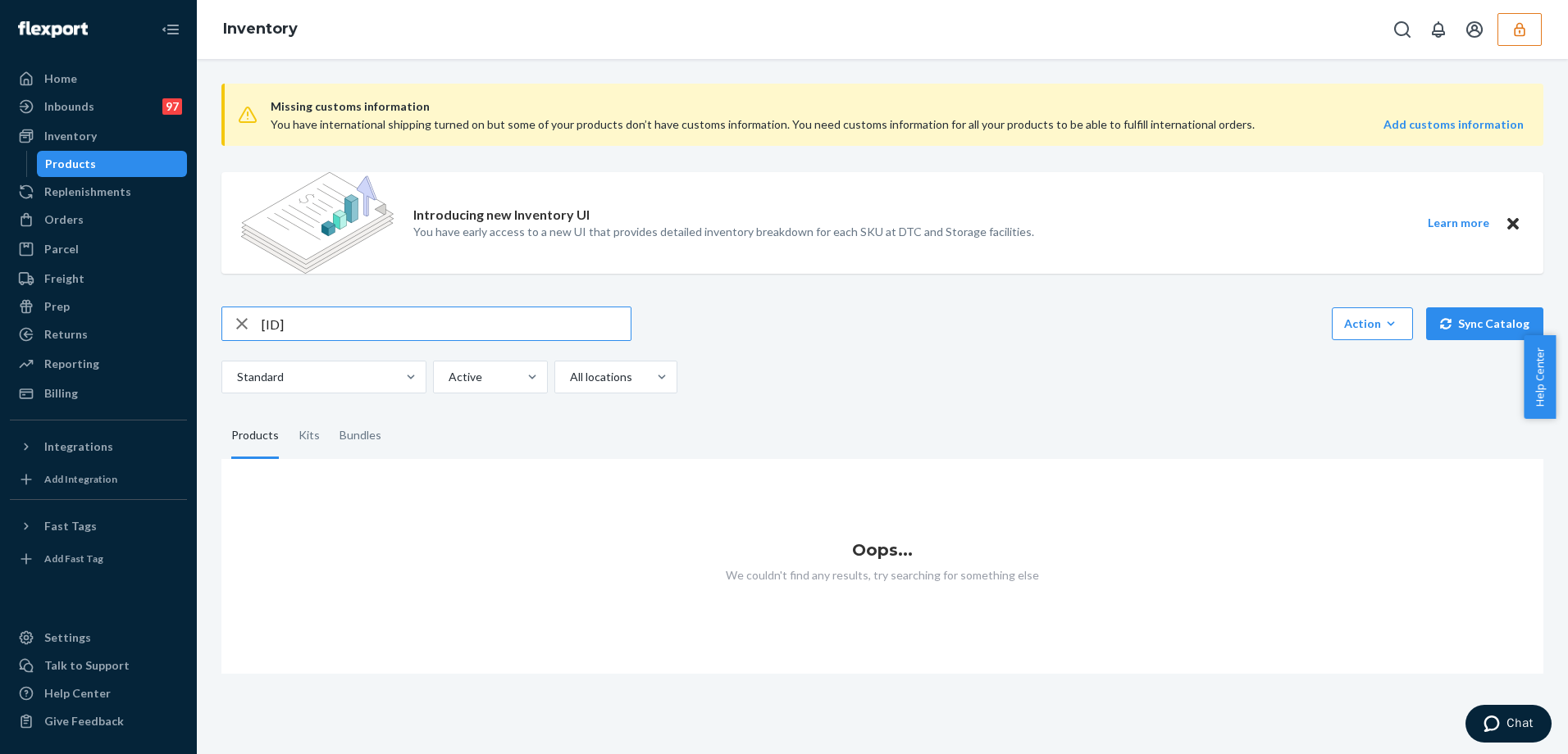 click on "X0046O0ULL" at bounding box center [446, 324] 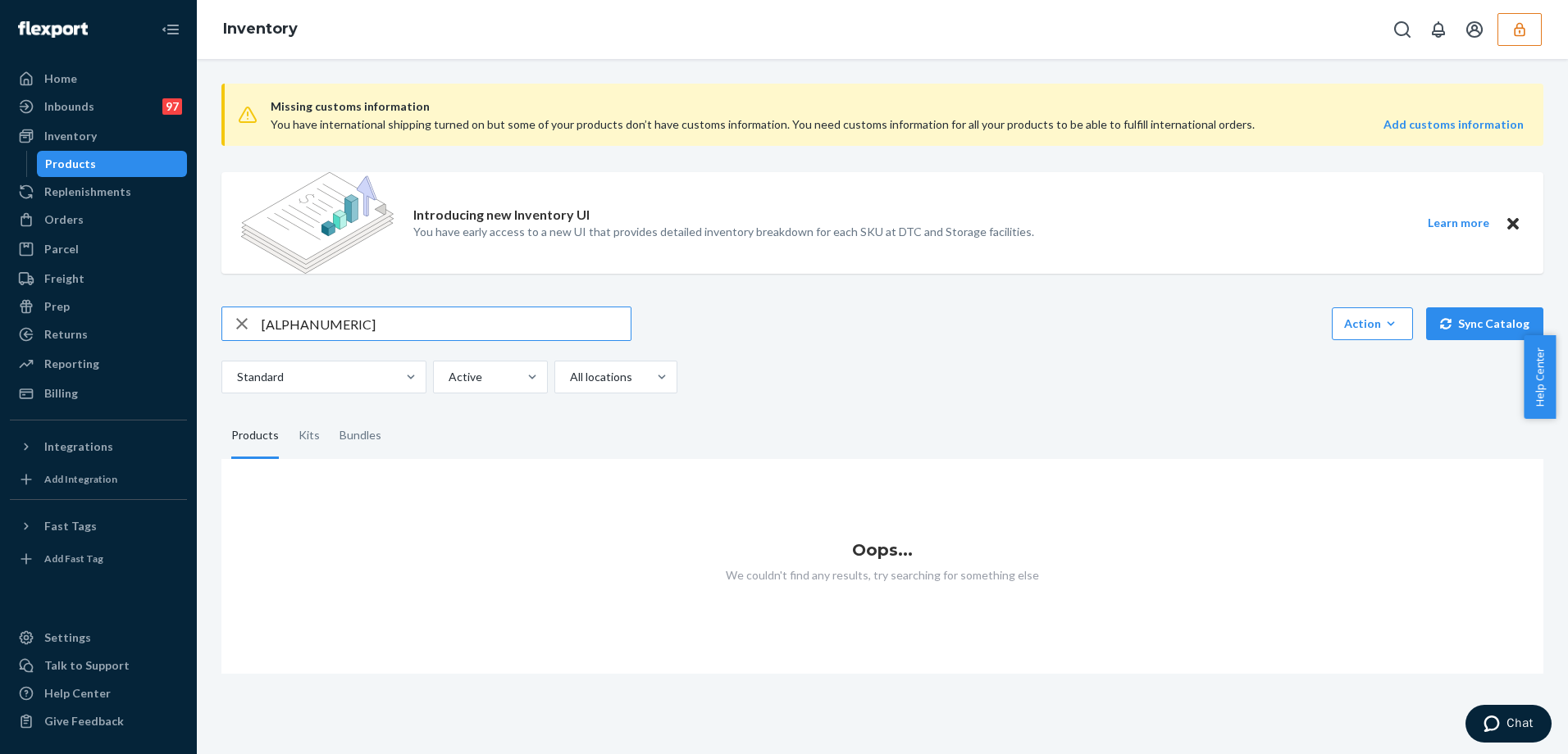 type on "elyken" 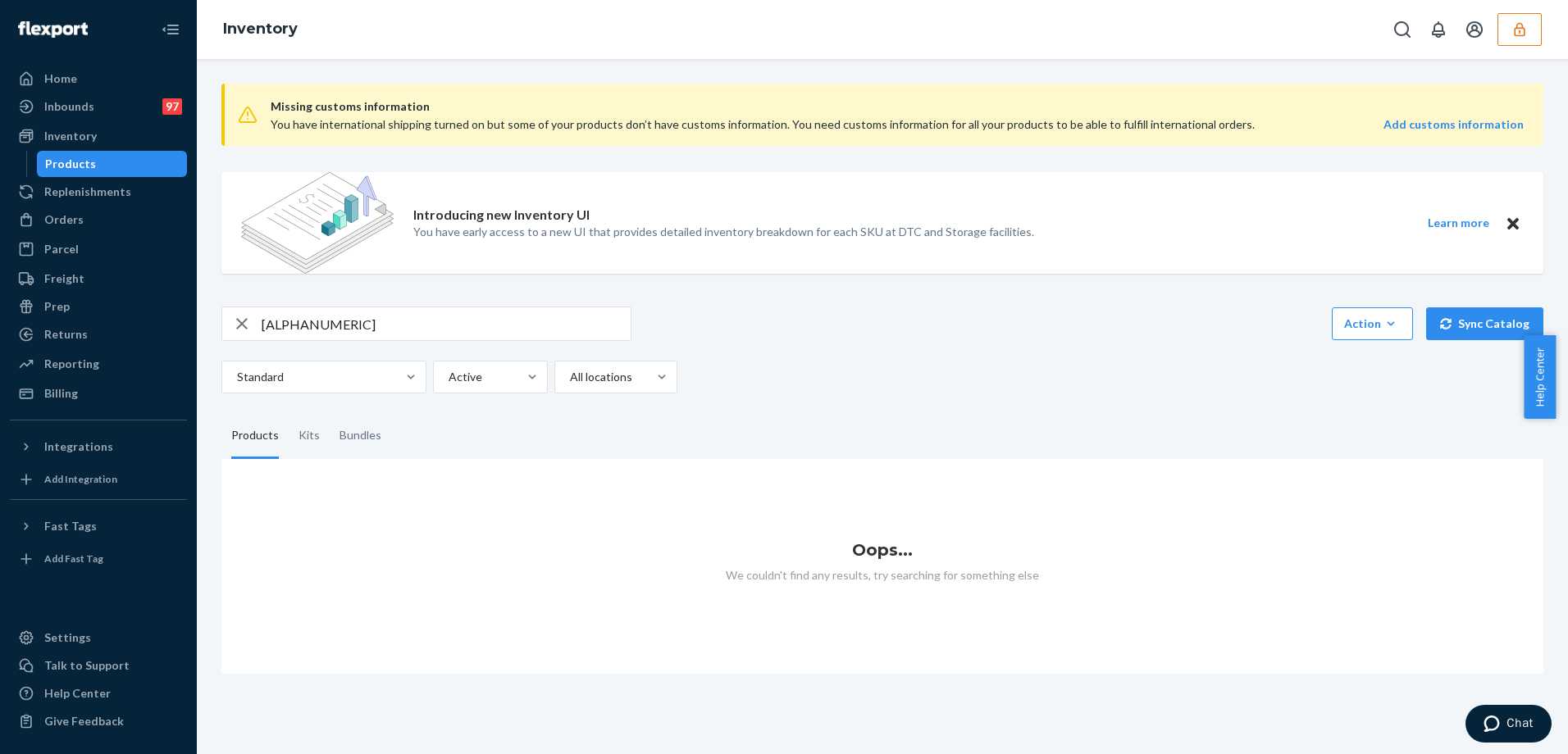 click 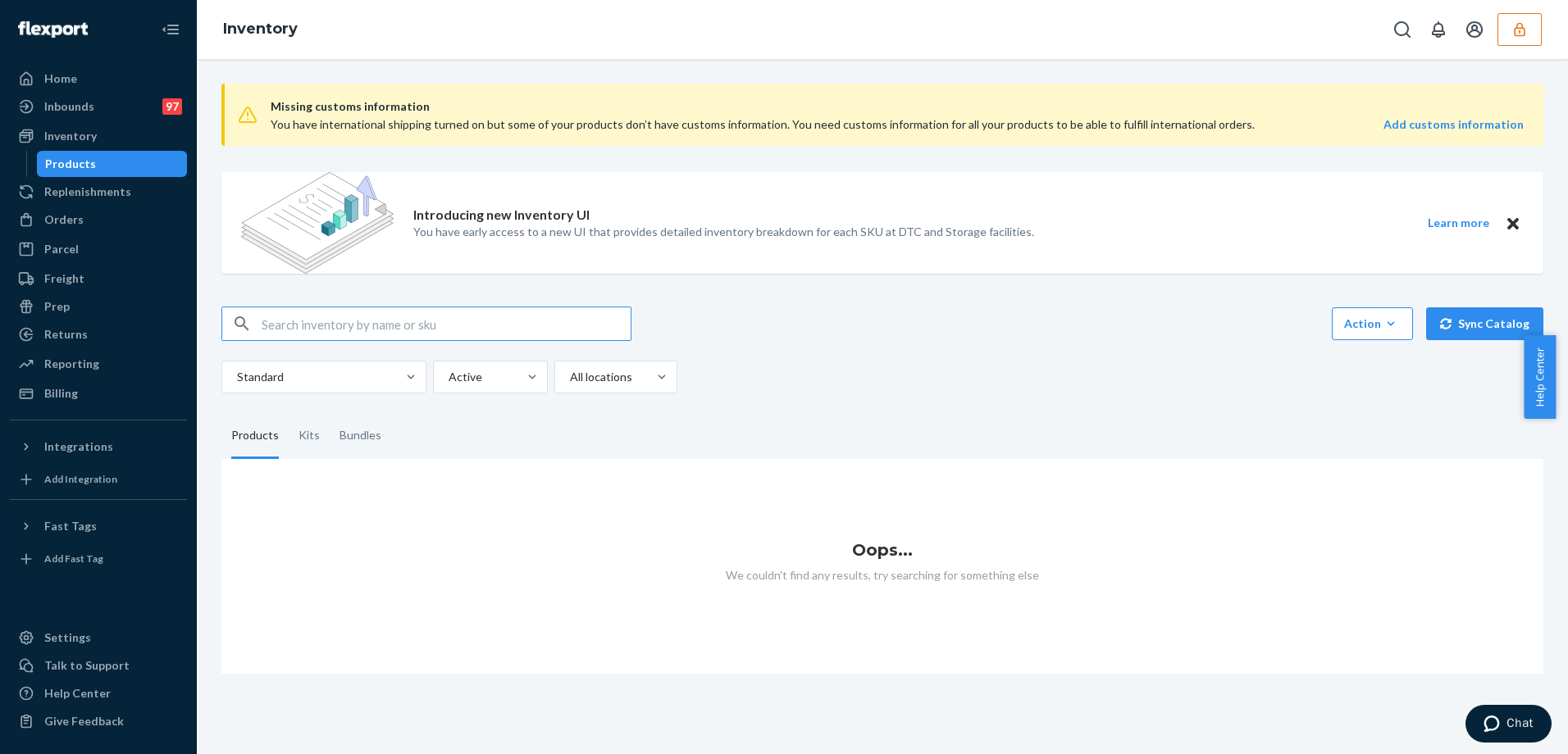 click at bounding box center [446, 324] 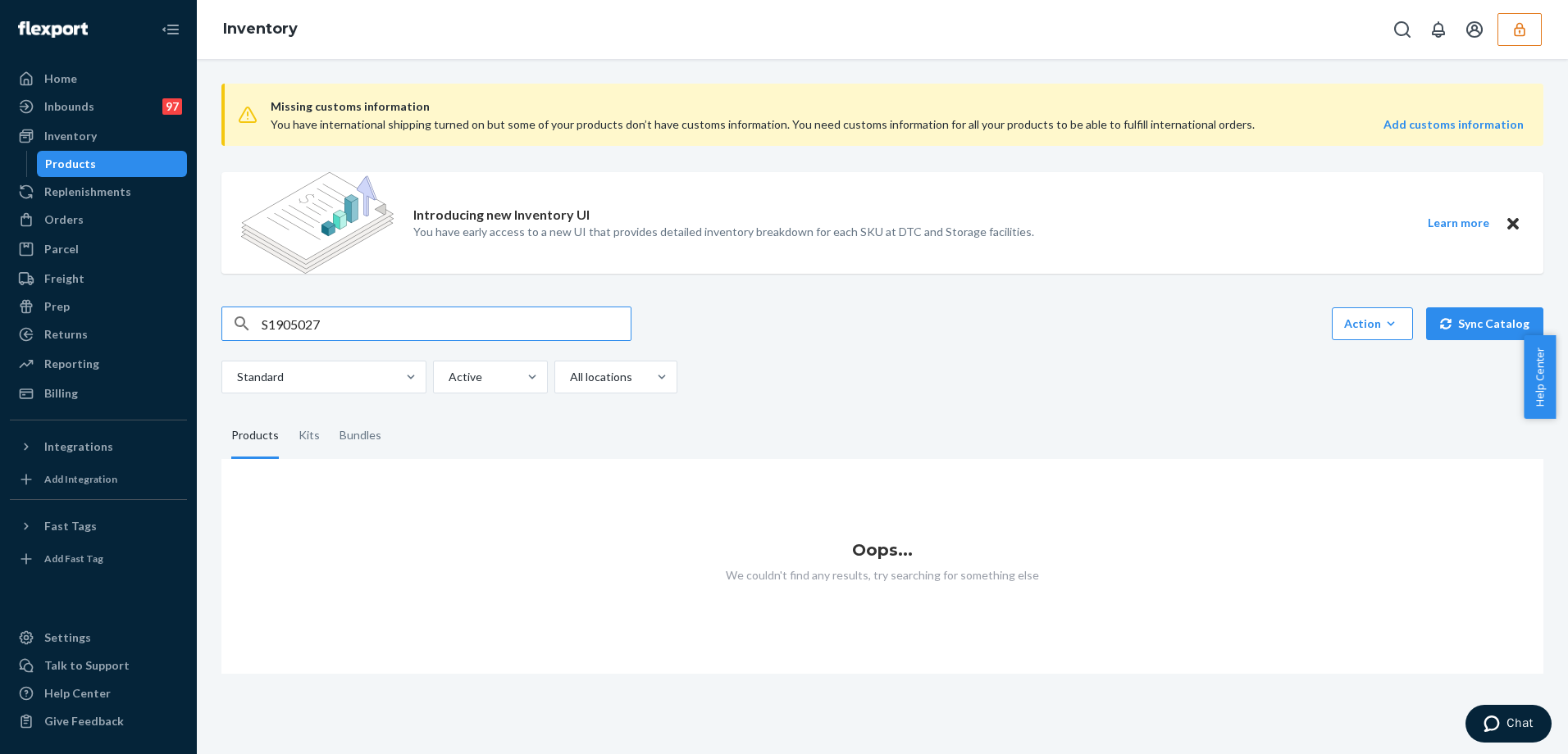 type on "S1905027" 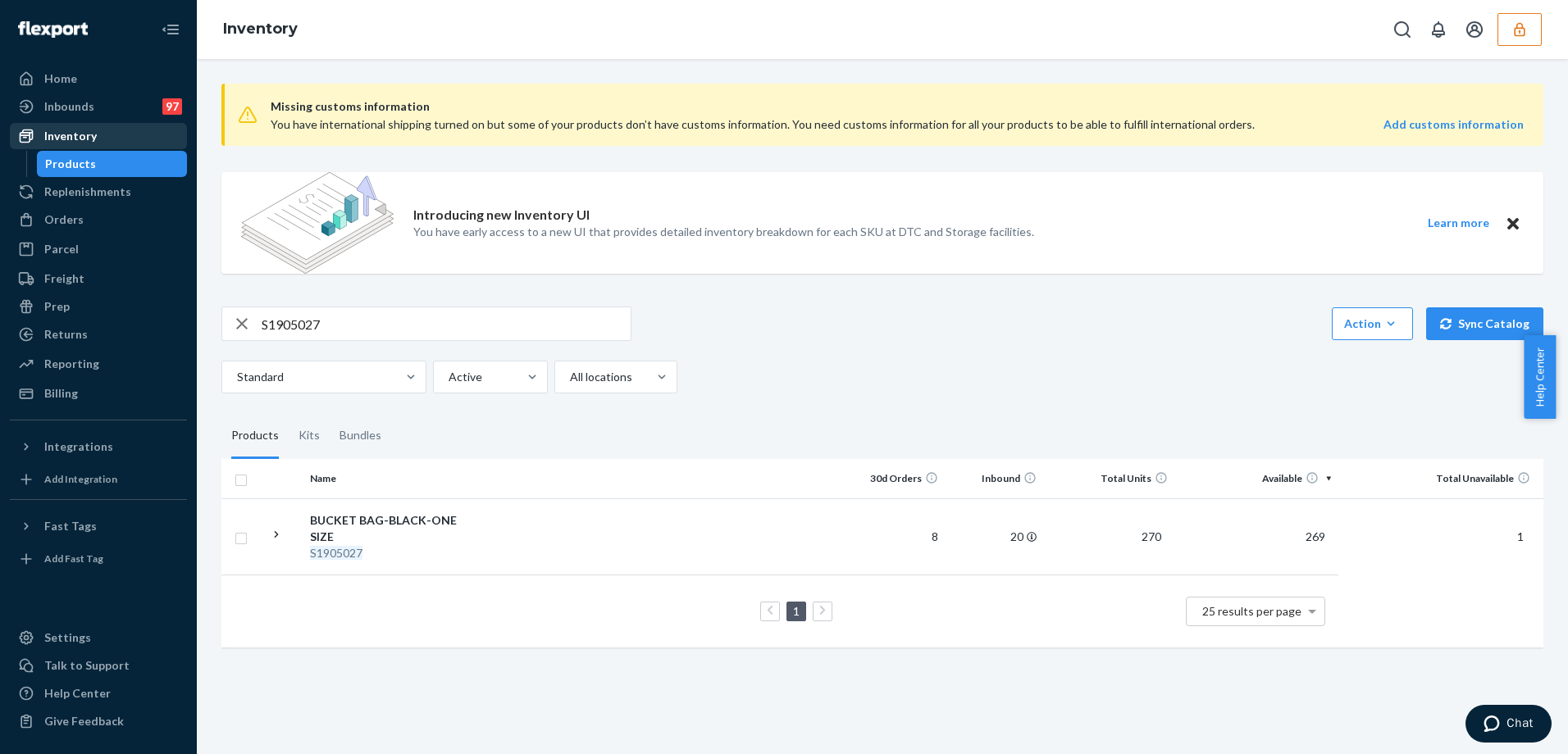 click on "Inventory" at bounding box center (98, 136) 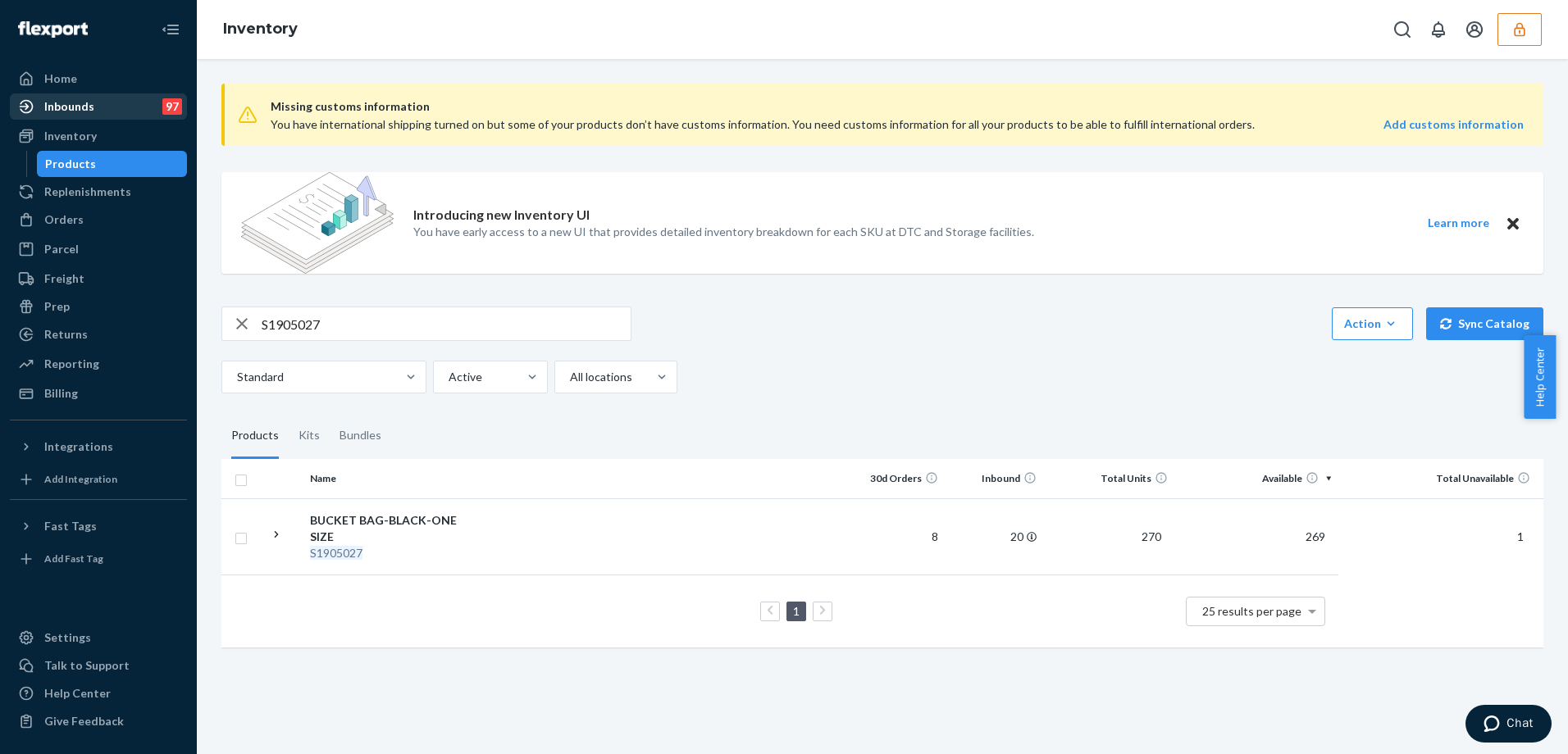 click on "Inbounds 97" at bounding box center [98, 107] 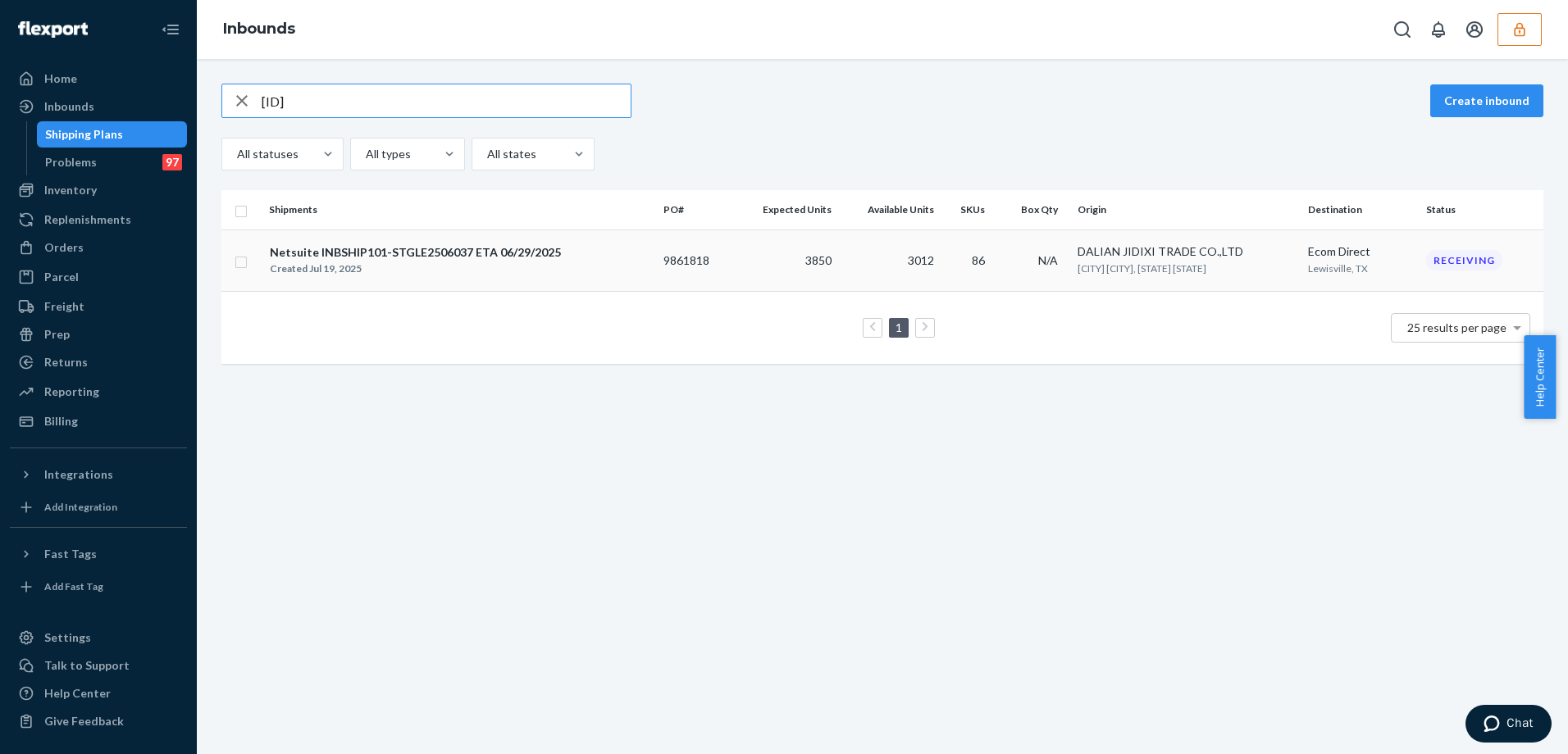 type on "[NUMBER]" 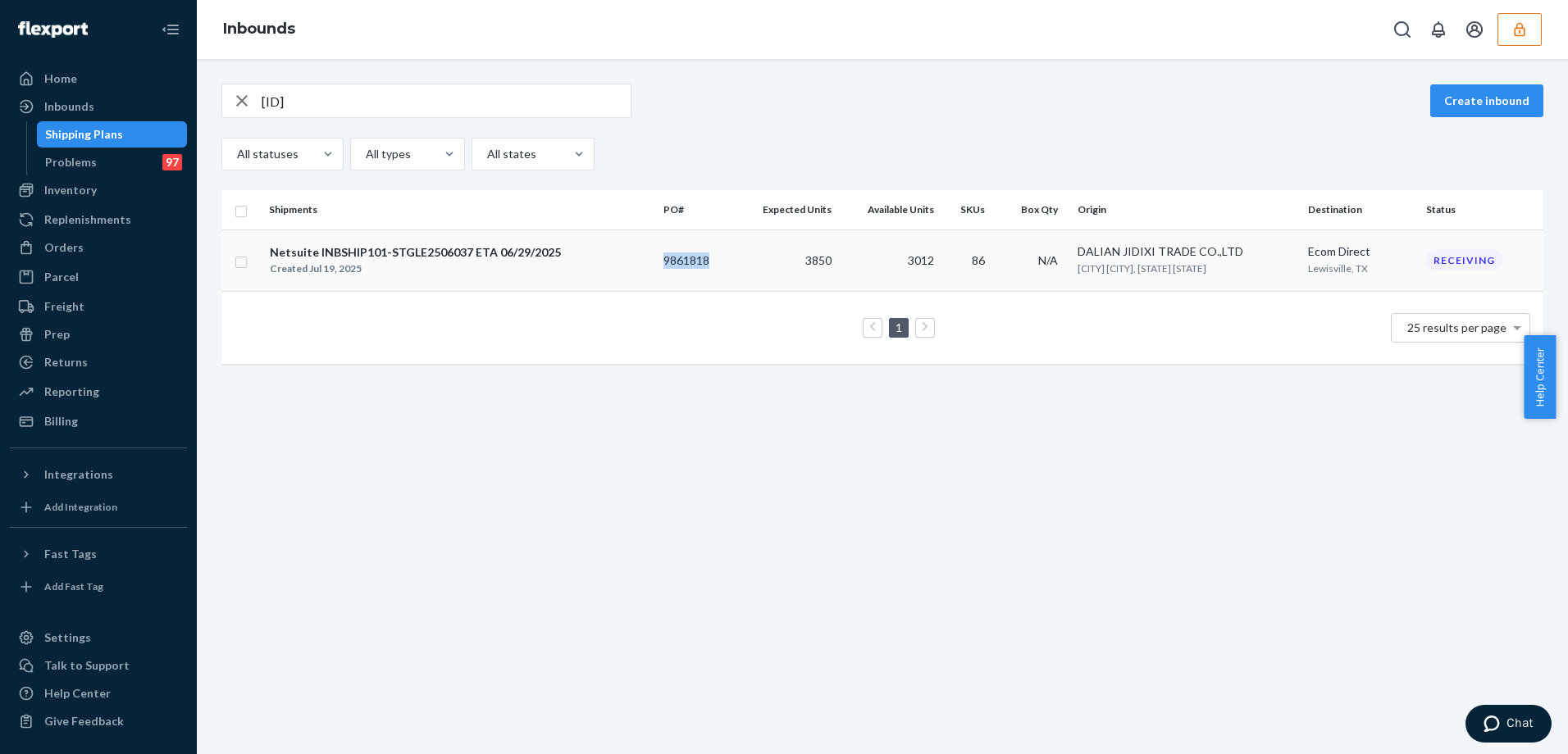 drag, startPoint x: 656, startPoint y: 264, endPoint x: 709, endPoint y: 267, distance: 53.08484 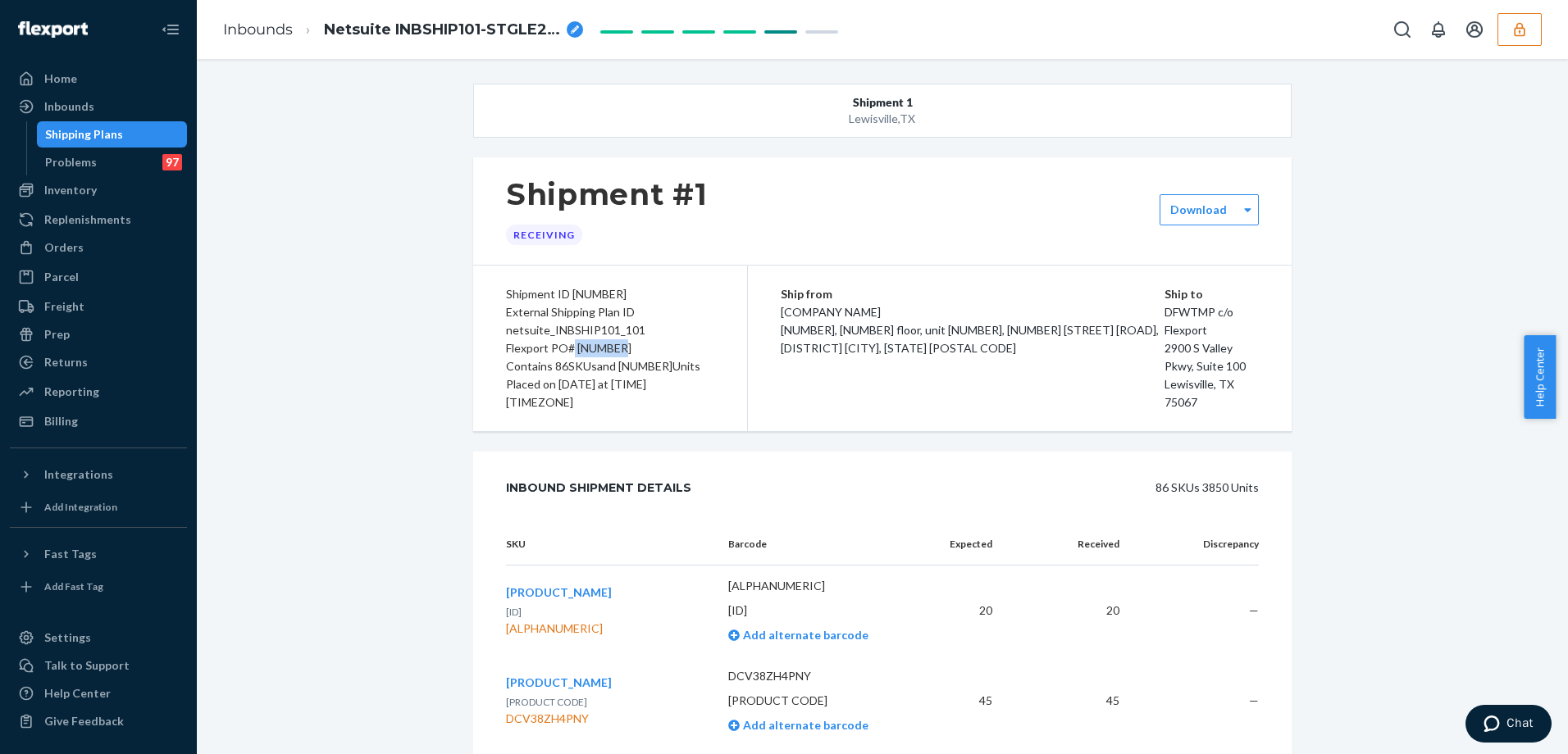 drag, startPoint x: 566, startPoint y: 347, endPoint x: 620, endPoint y: 350, distance: 54.083269 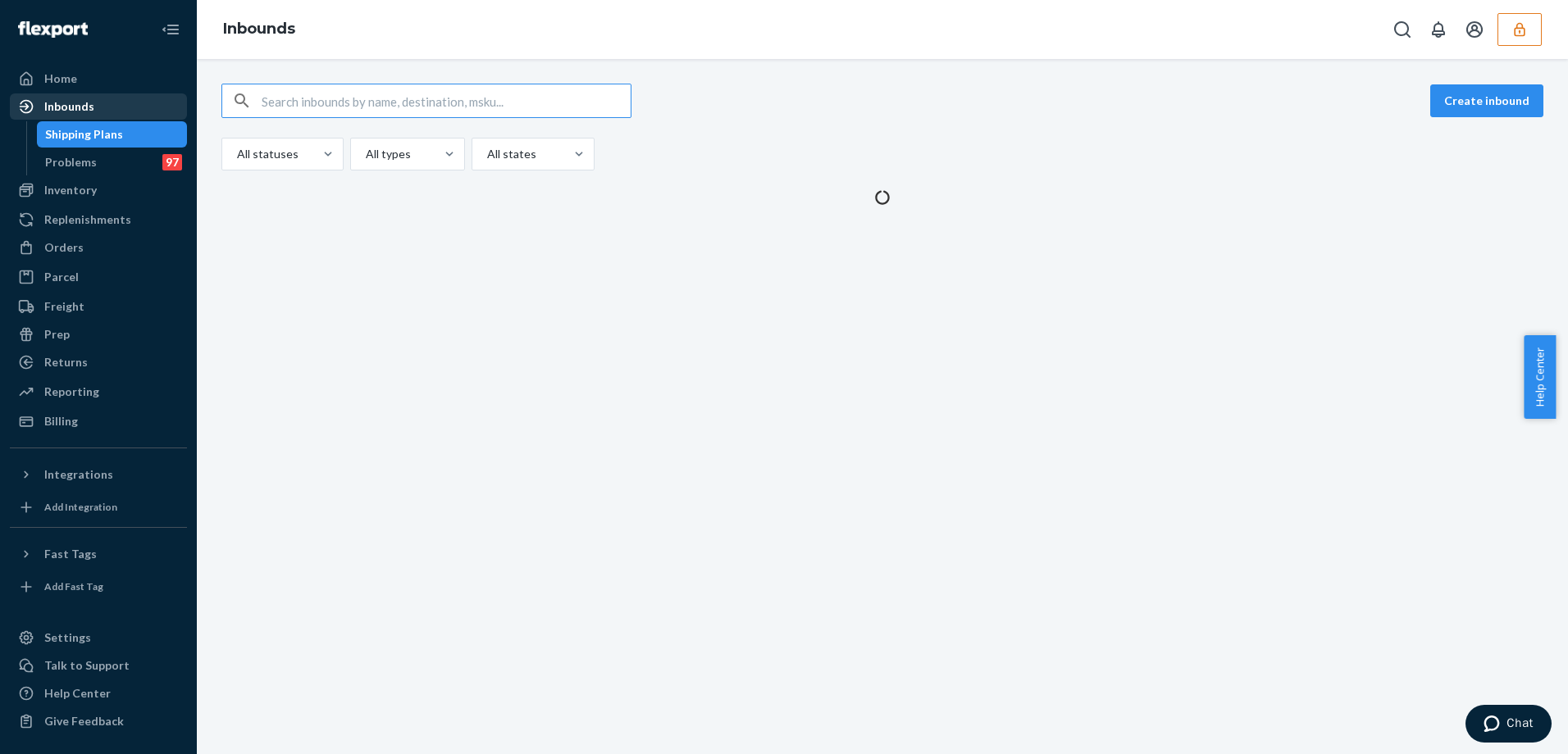click on "Inbounds" at bounding box center [98, 107] 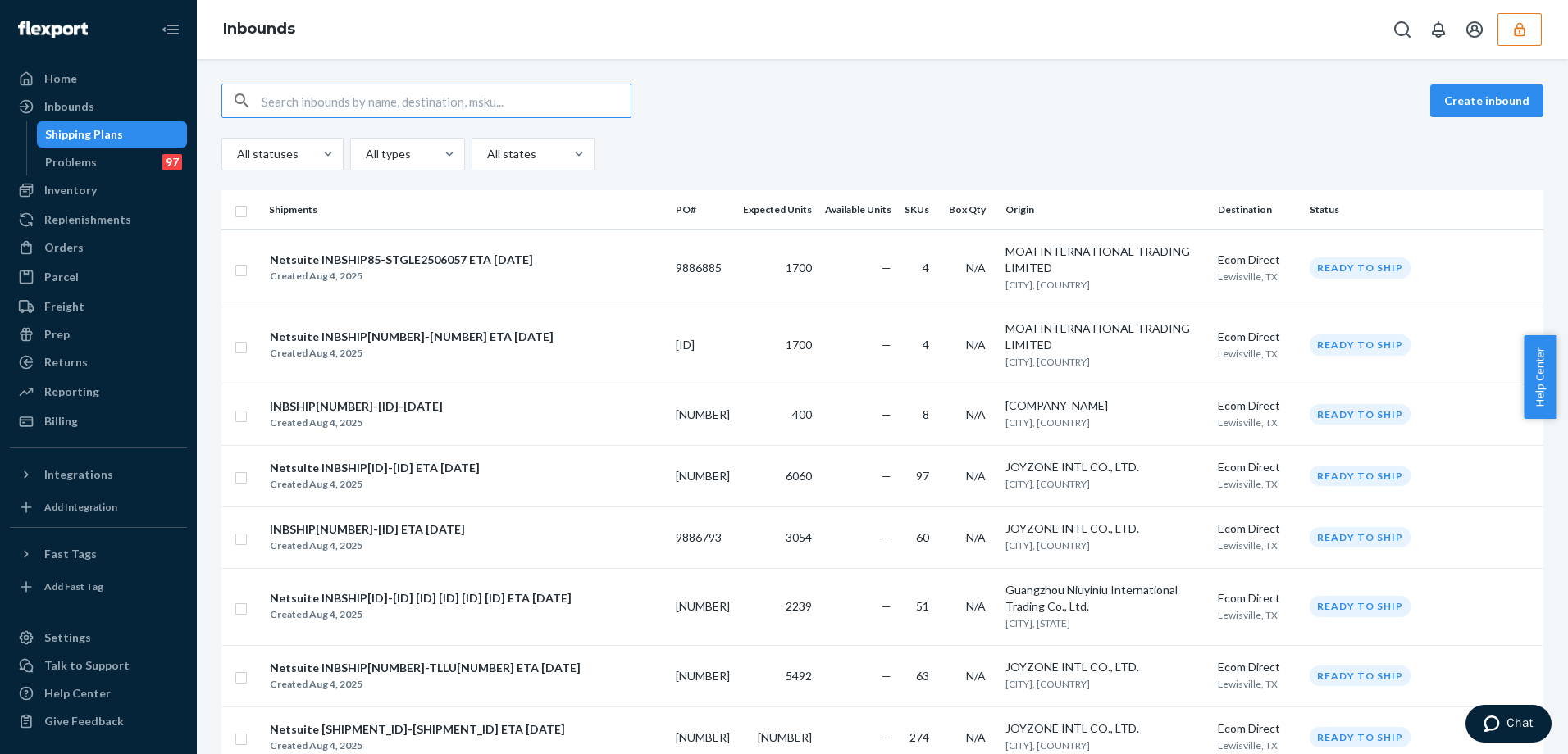 click at bounding box center [446, 101] 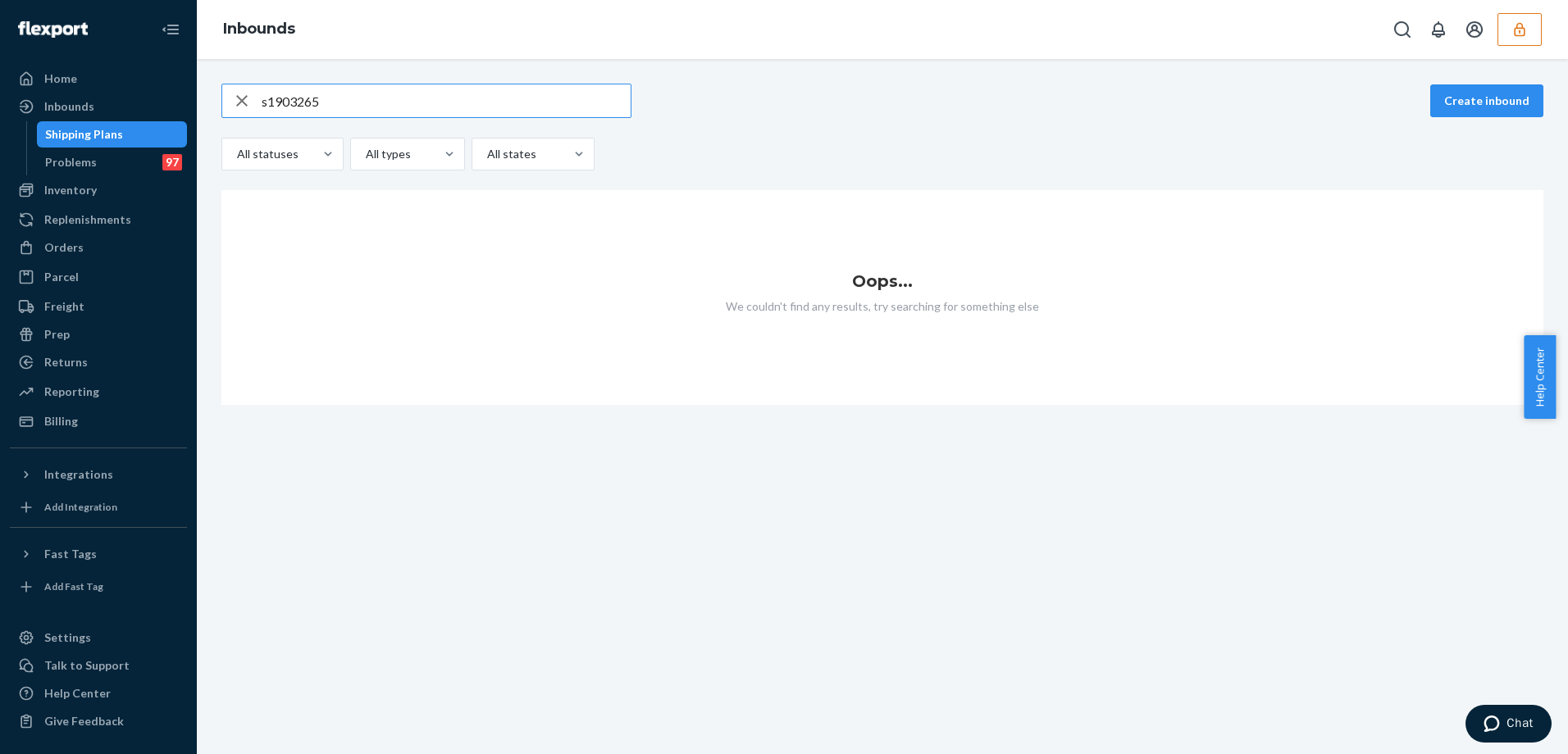 click on "s1903265" at bounding box center [446, 101] 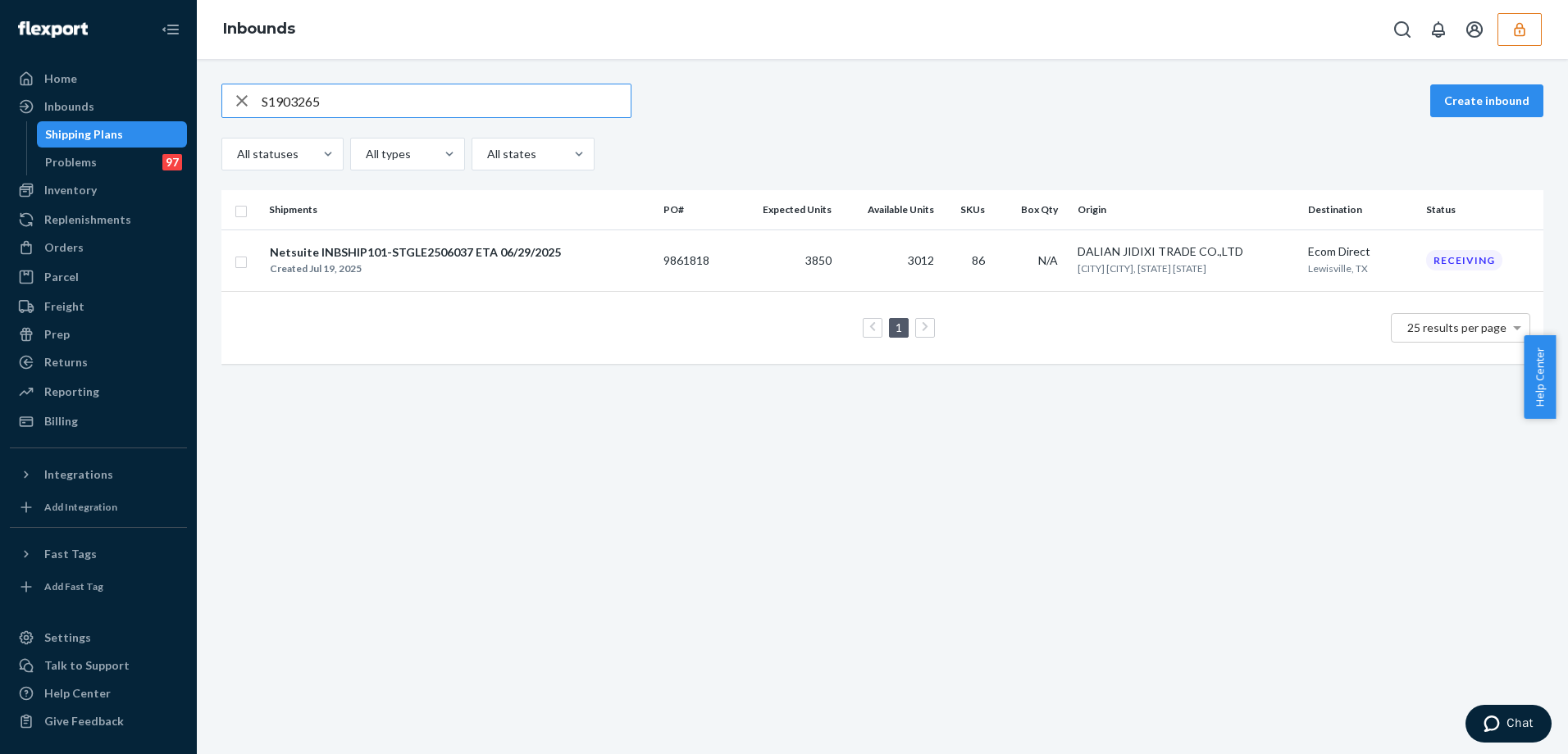 drag, startPoint x: 467, startPoint y: 98, endPoint x: 437, endPoint y: 110, distance: 32 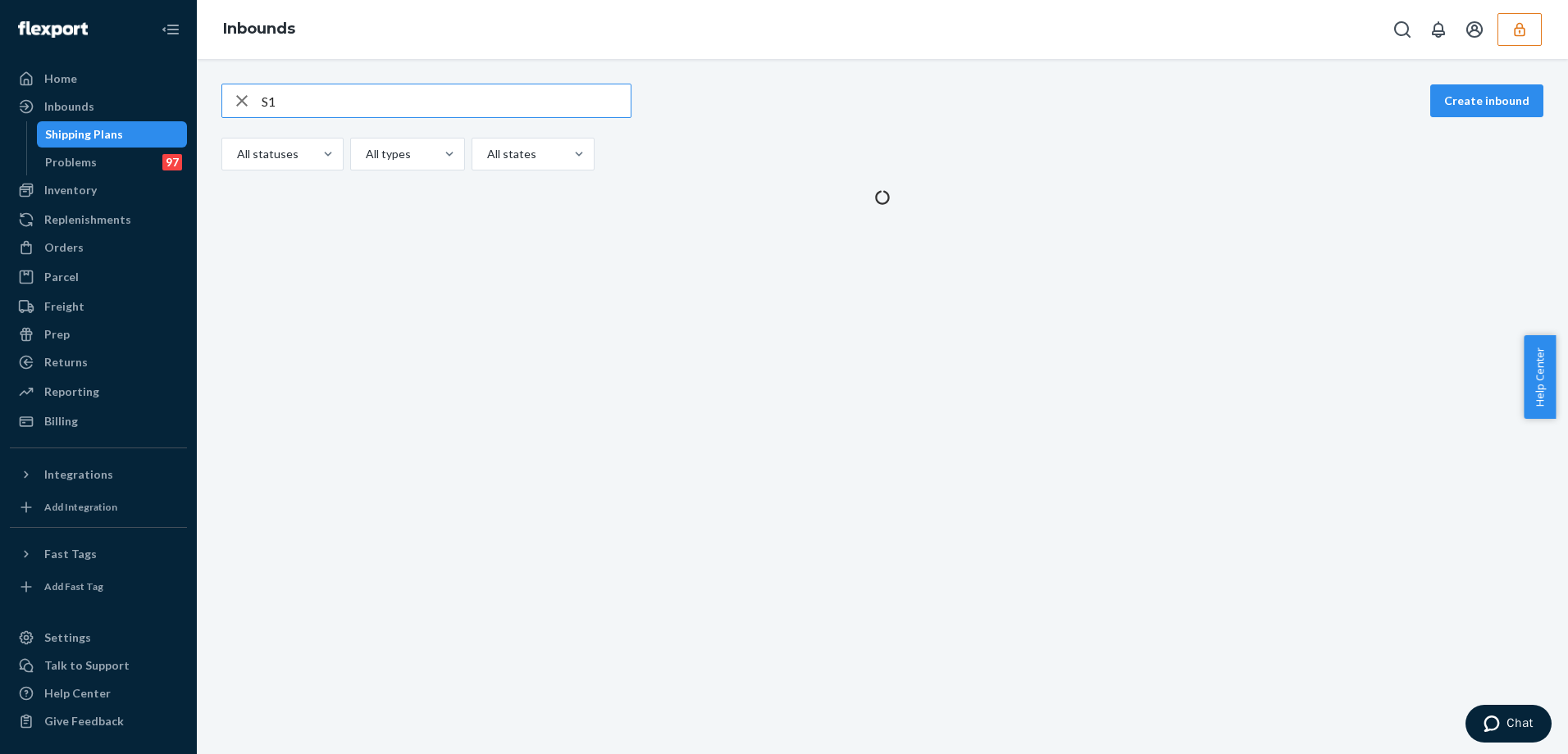 type on "S" 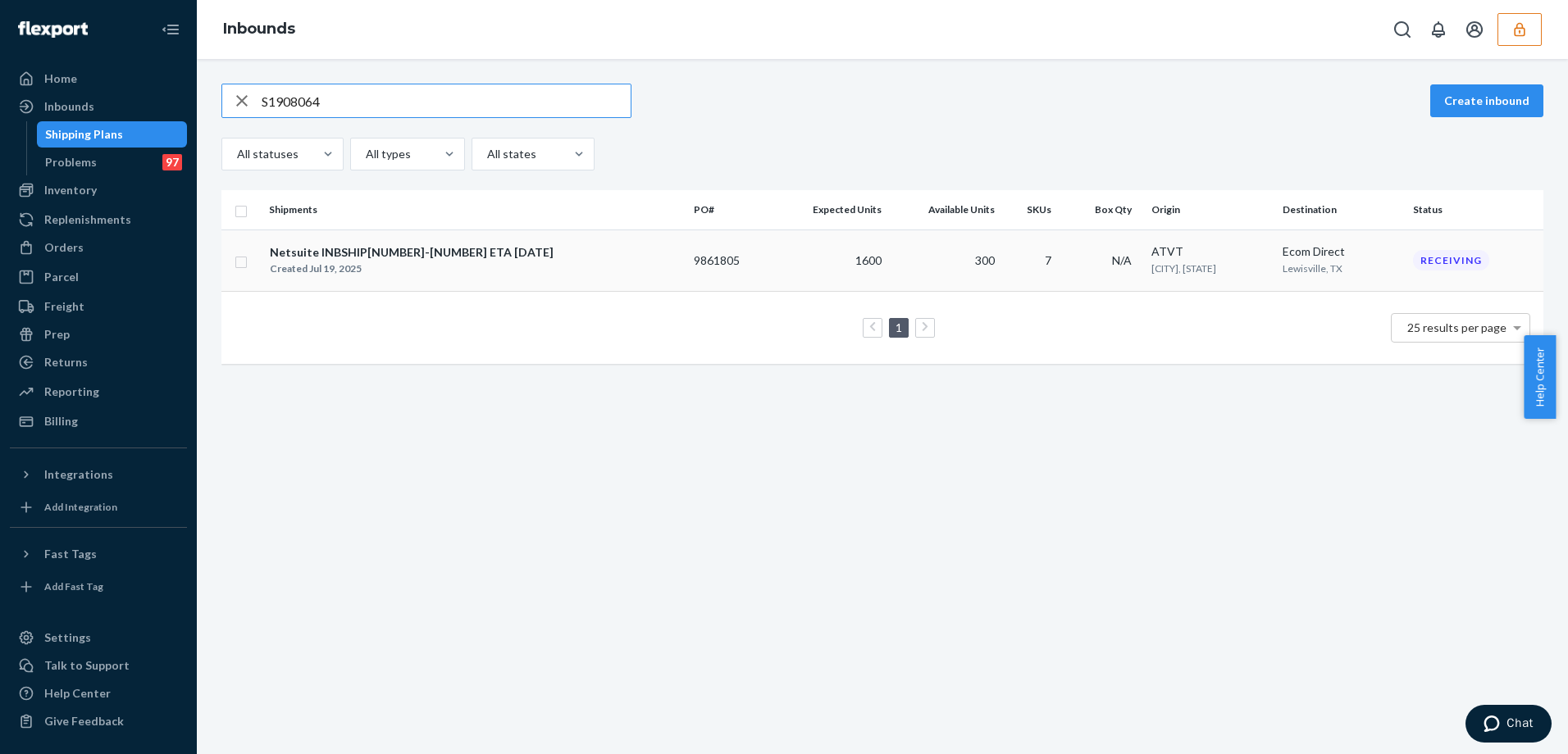 type on "S1908064" 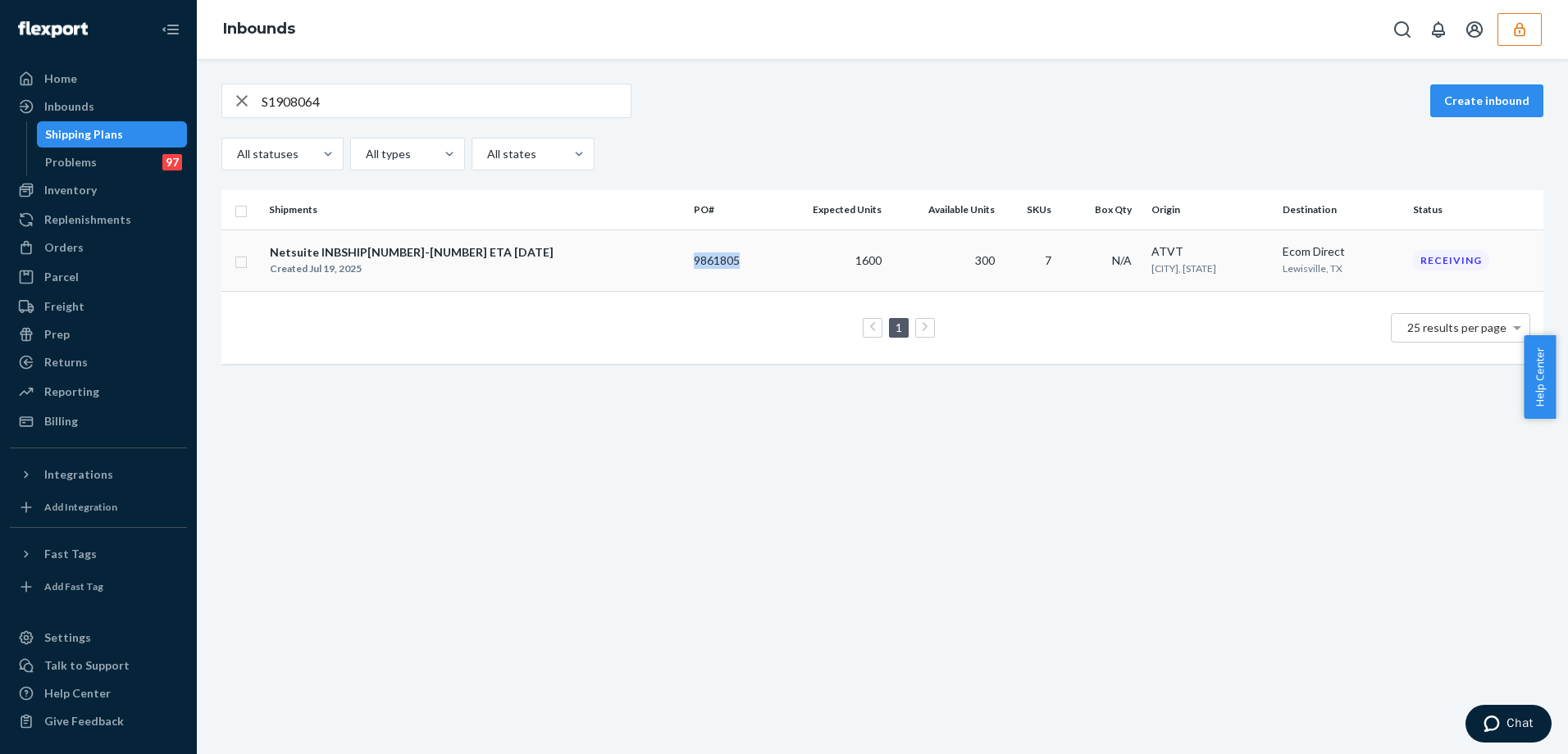 drag, startPoint x: 660, startPoint y: 256, endPoint x: 718, endPoint y: 248, distance: 58.5491 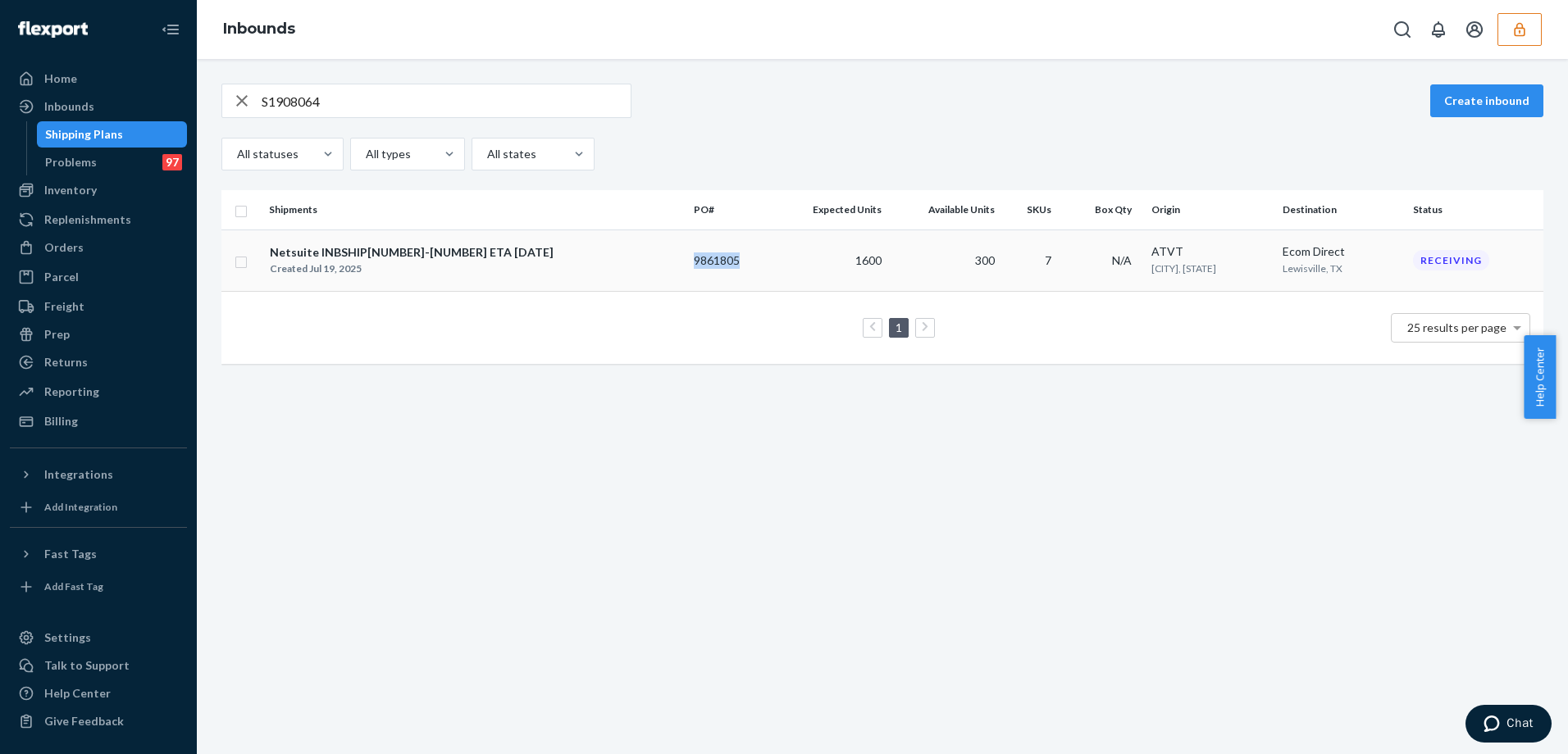 click on "9861805" at bounding box center (729, 260) 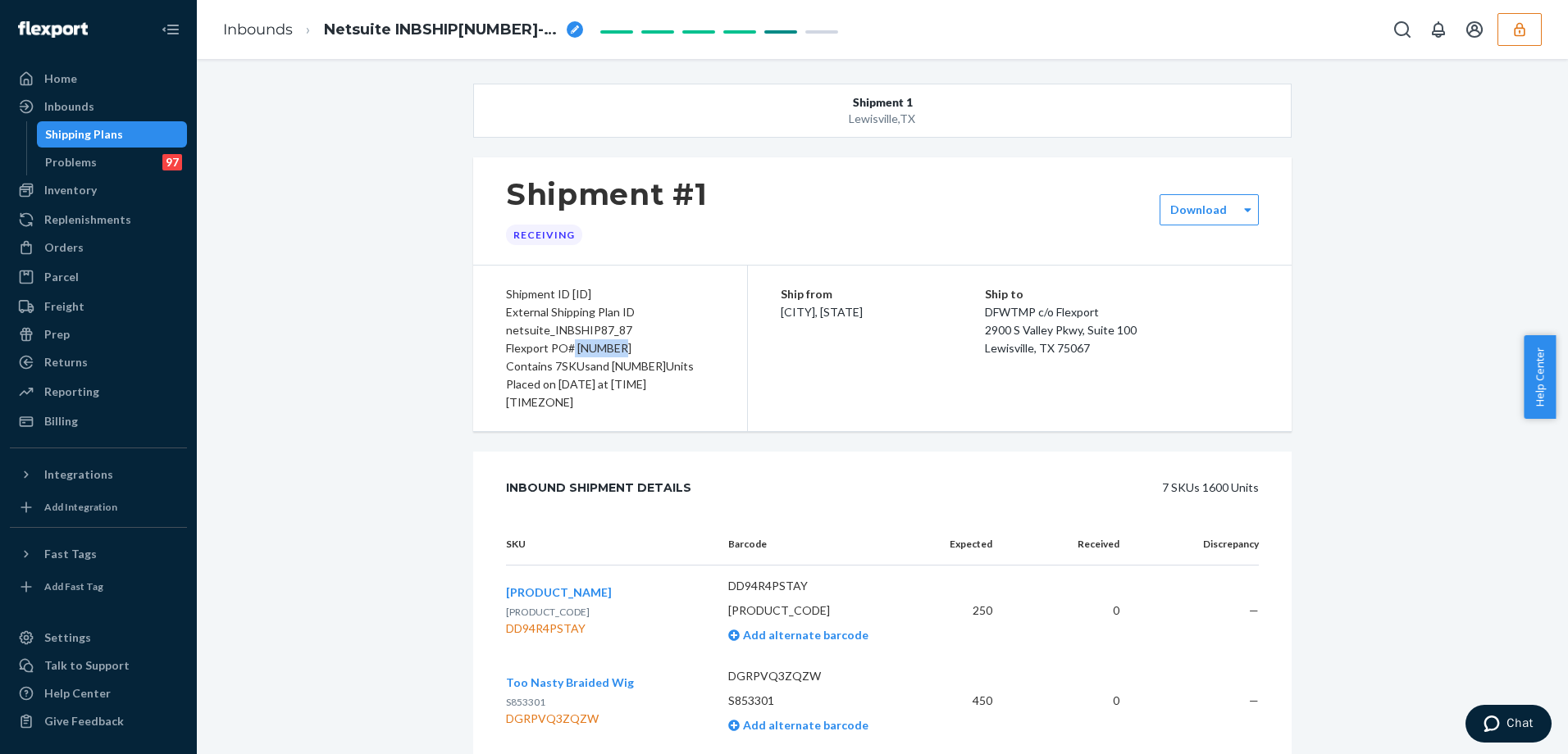 drag, startPoint x: 568, startPoint y: 348, endPoint x: 617, endPoint y: 345, distance: 49.091751 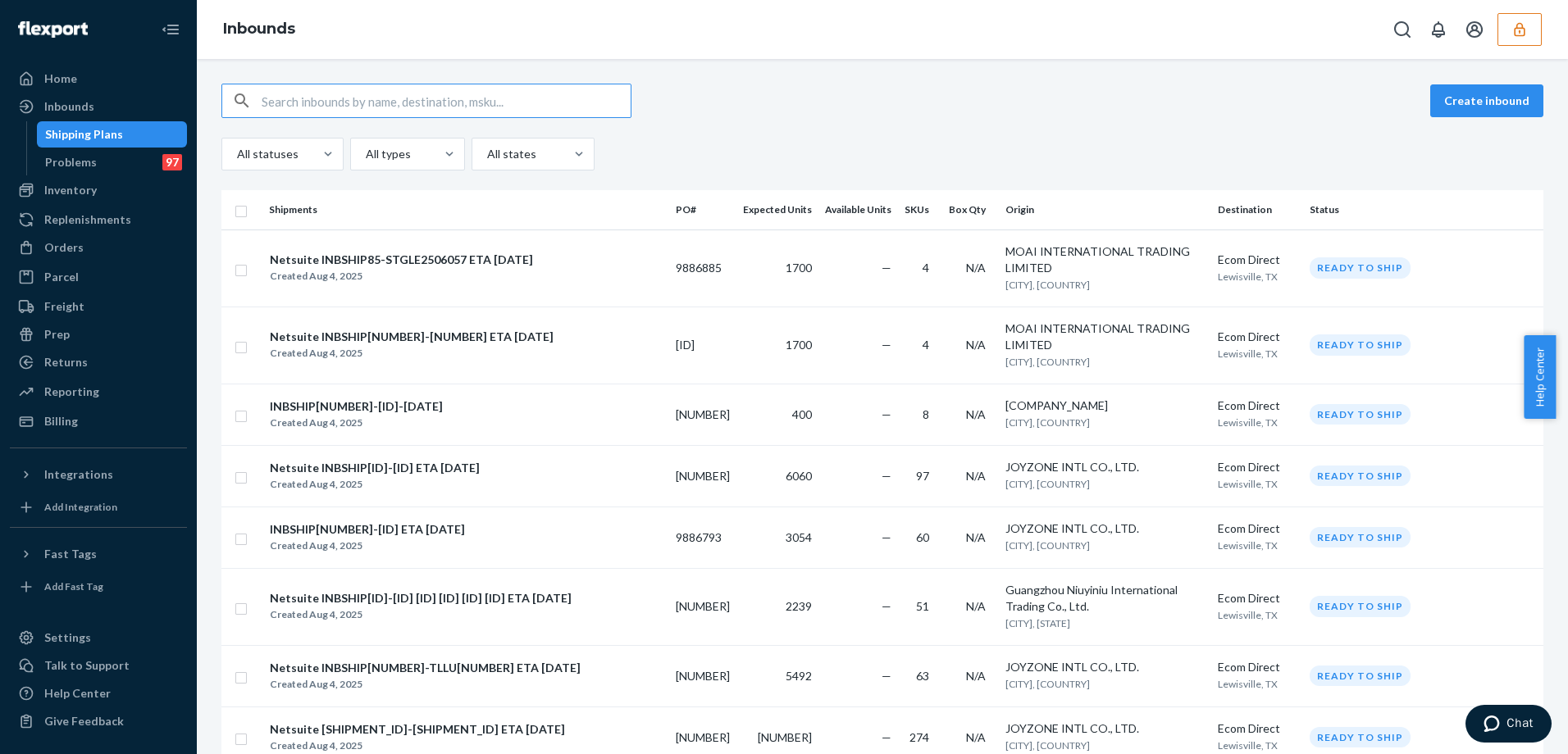 click at bounding box center (446, 101) 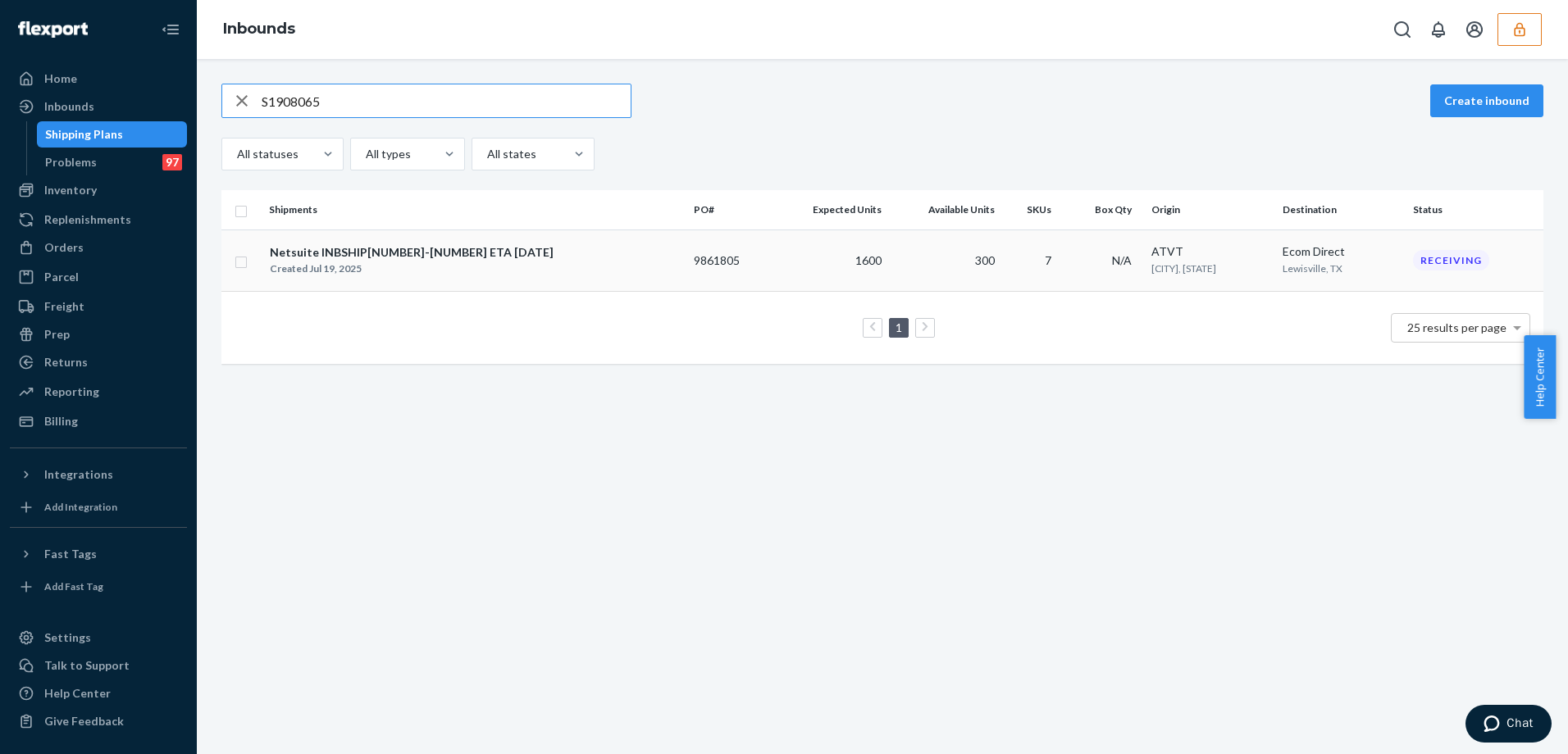 type on "S1908065" 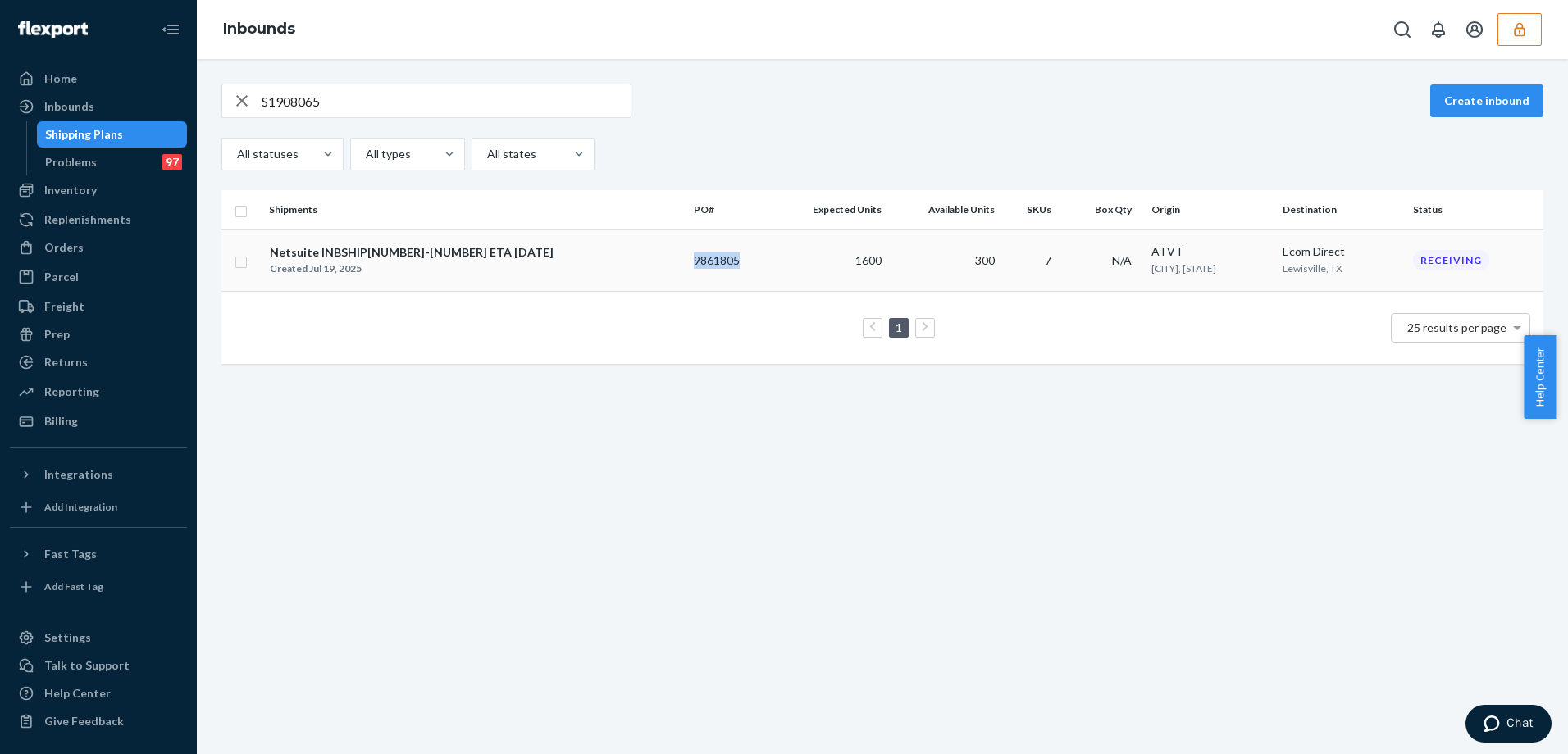 drag, startPoint x: 660, startPoint y: 258, endPoint x: 713, endPoint y: 238, distance: 56.64804 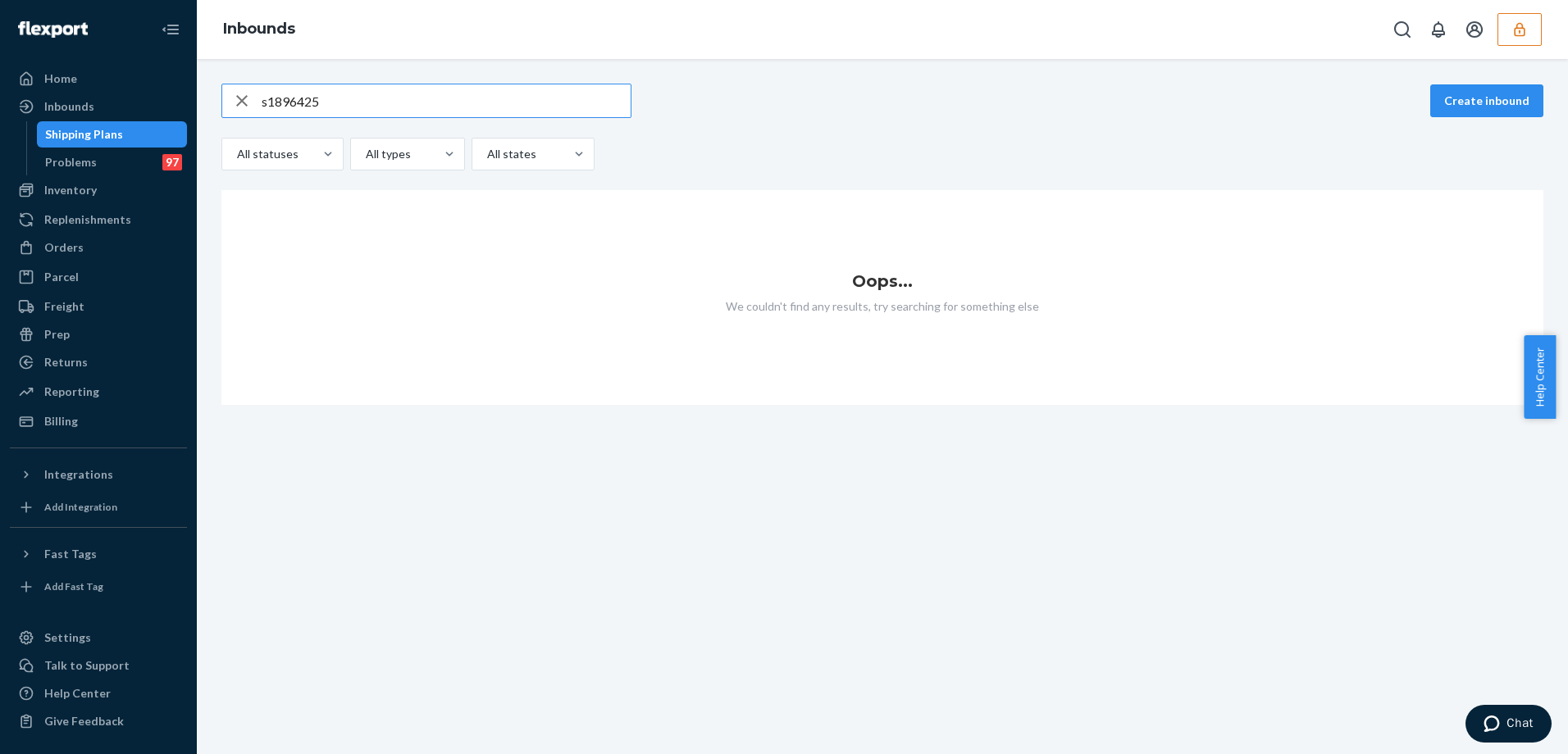 click on "s1896425" at bounding box center [446, 101] 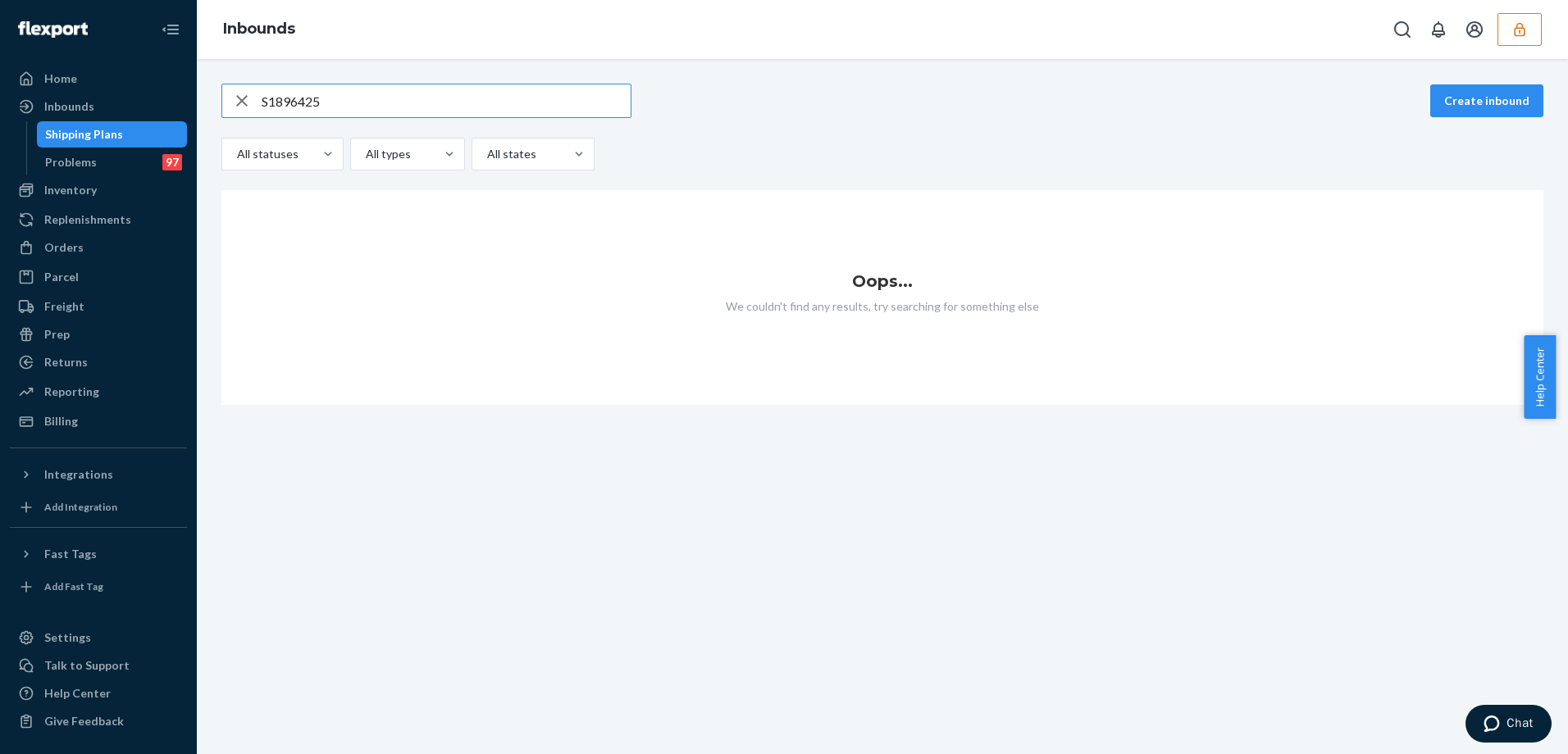 click on "S1896425" at bounding box center [446, 101] 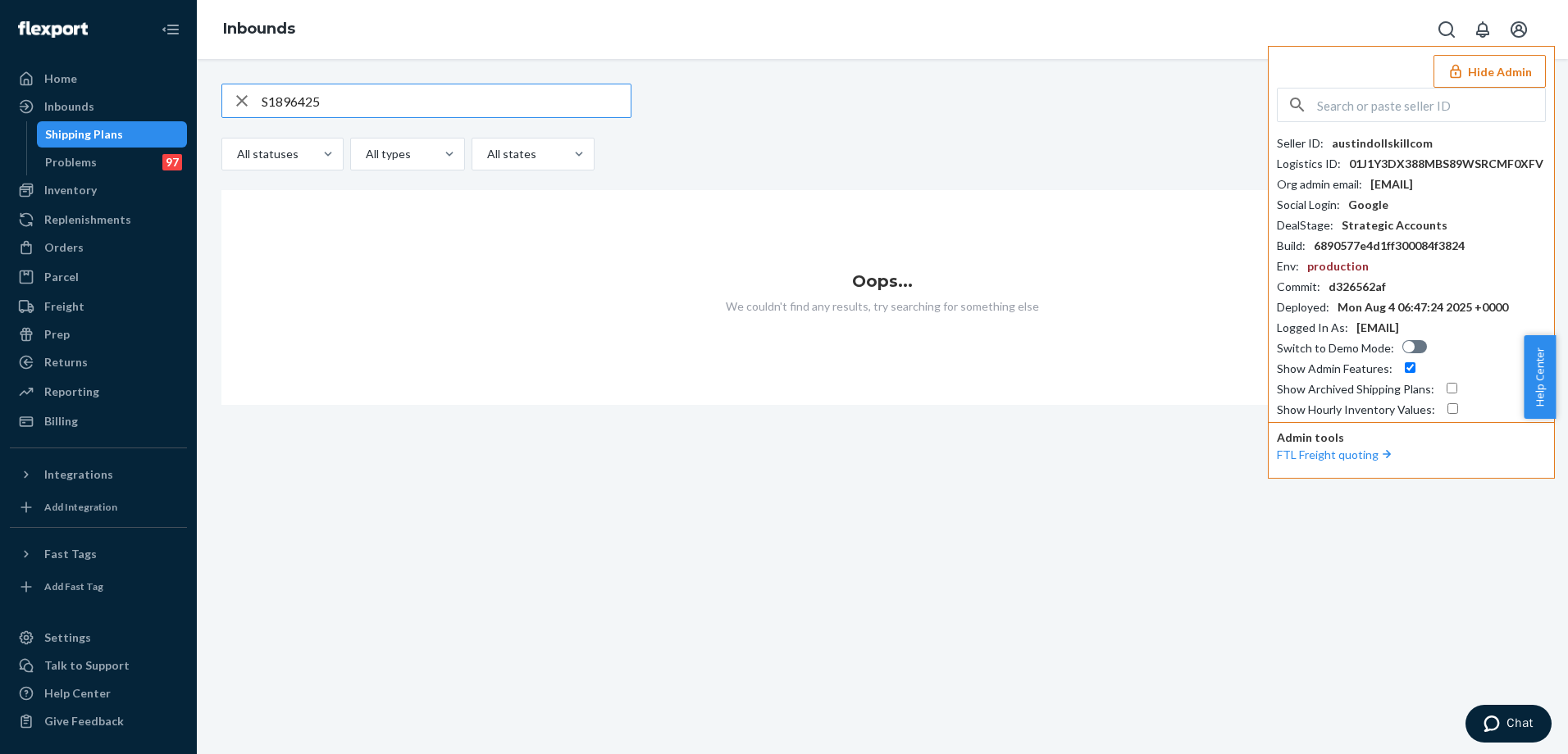 click on "S1896425" at bounding box center [446, 101] 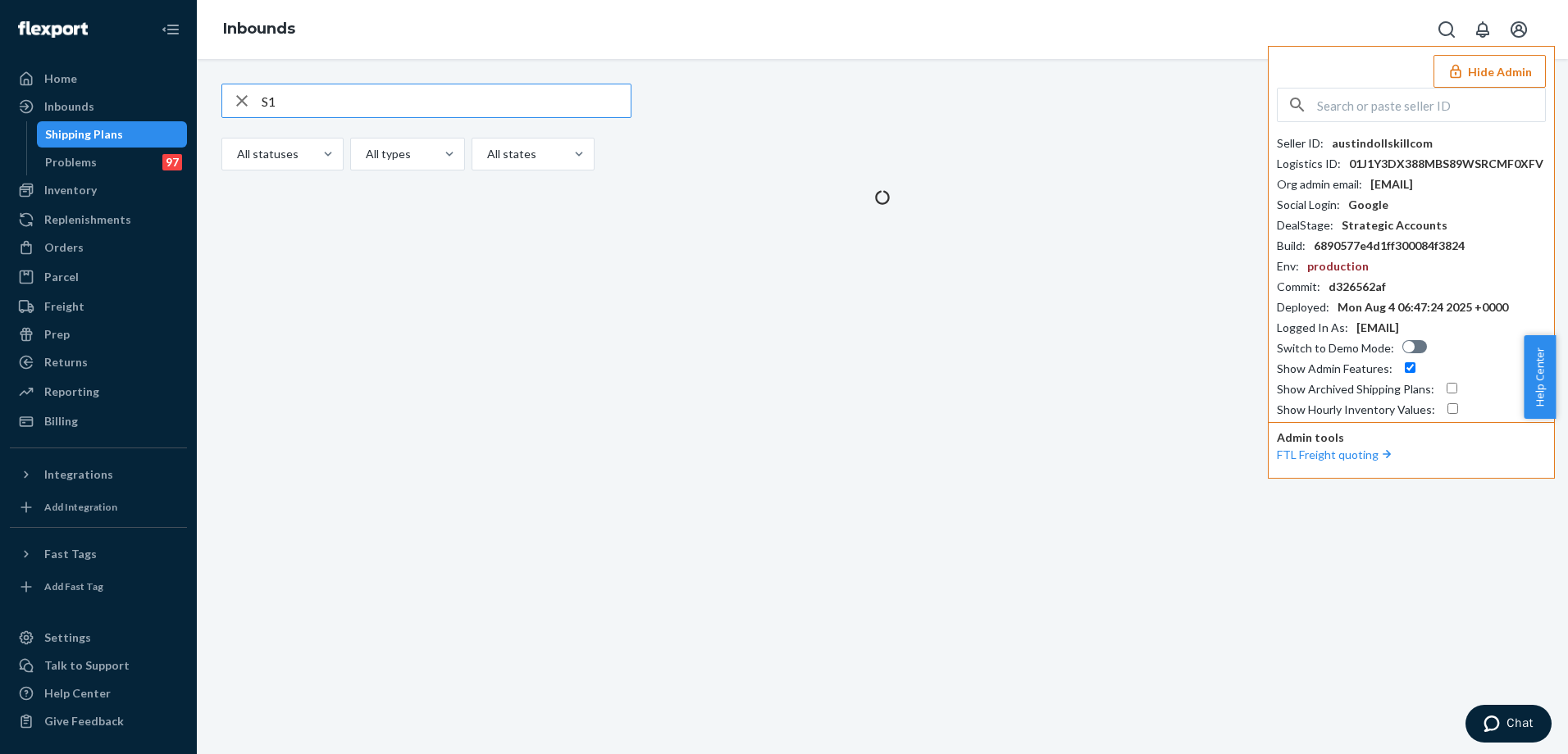 type on "S" 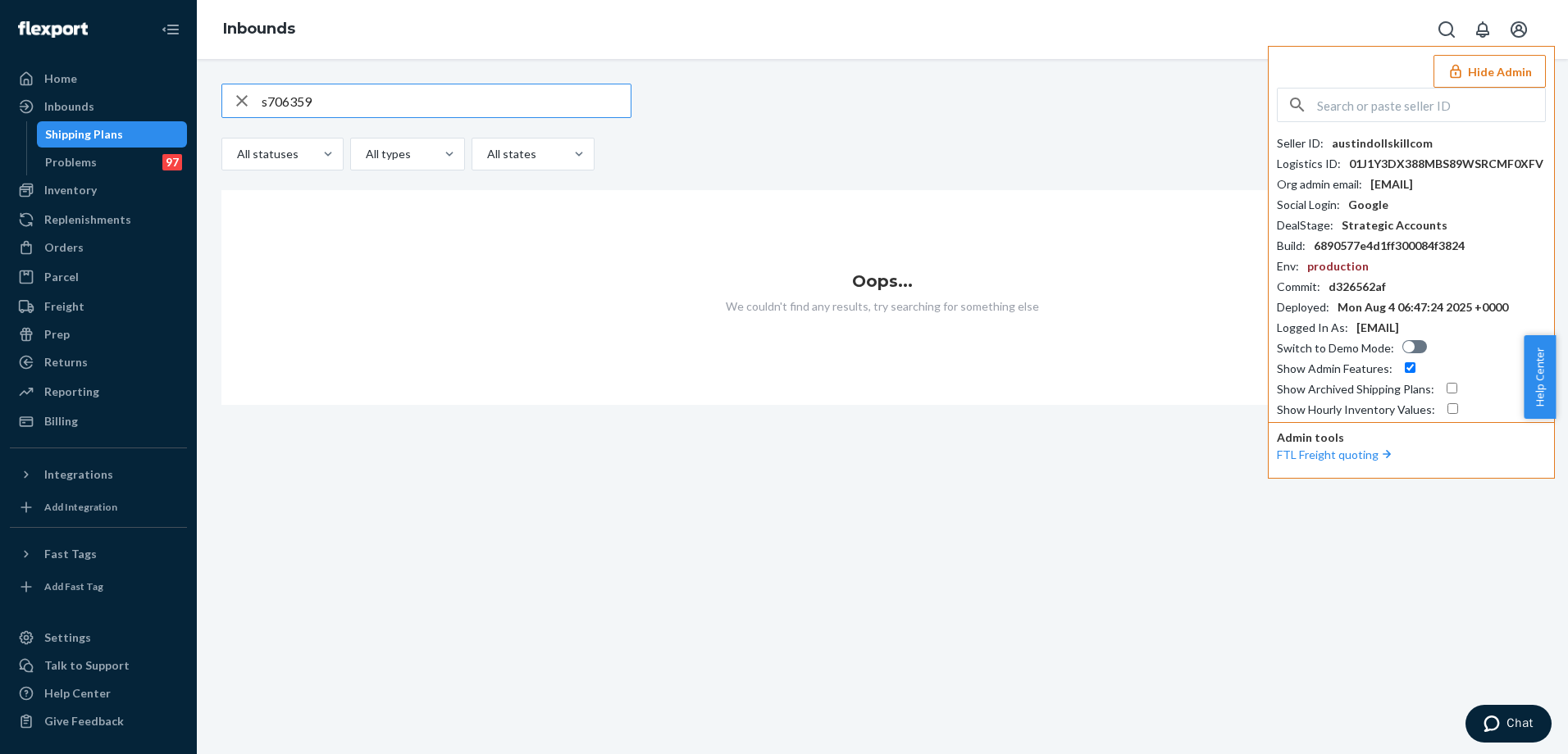 click on "s706359" at bounding box center [446, 101] 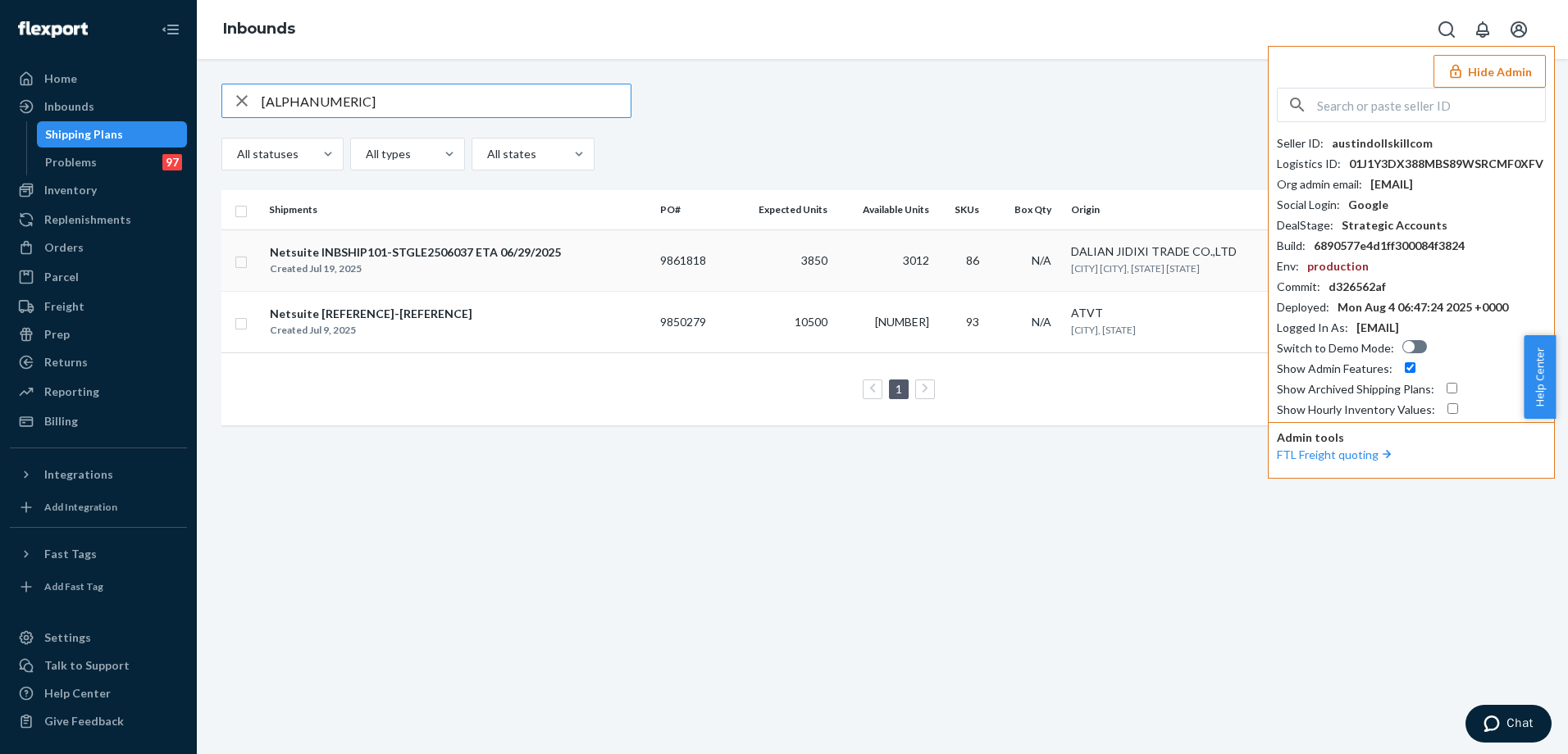 type on "[ALPHANUMERIC]" 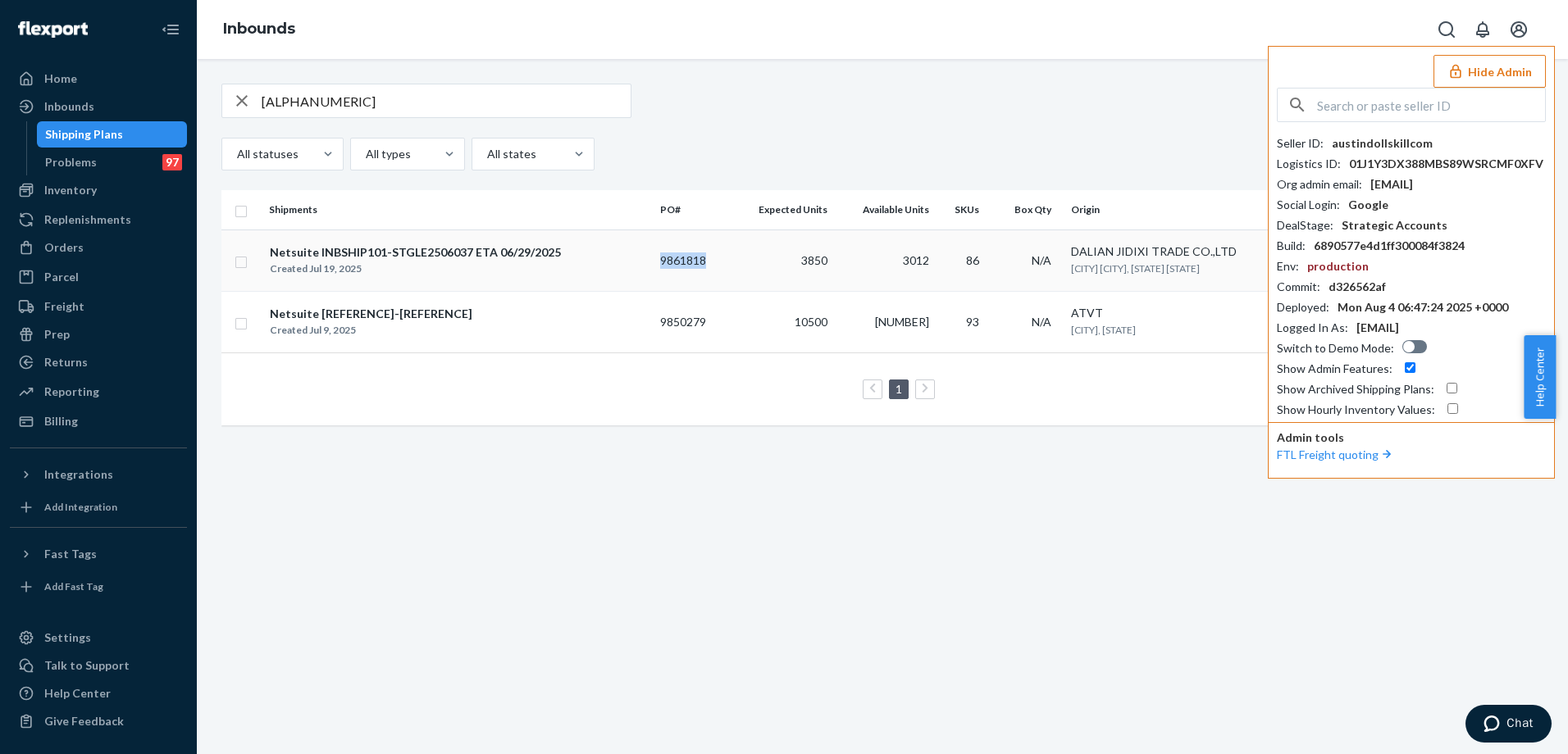 drag, startPoint x: 650, startPoint y: 255, endPoint x: 702, endPoint y: 252, distance: 52.08647 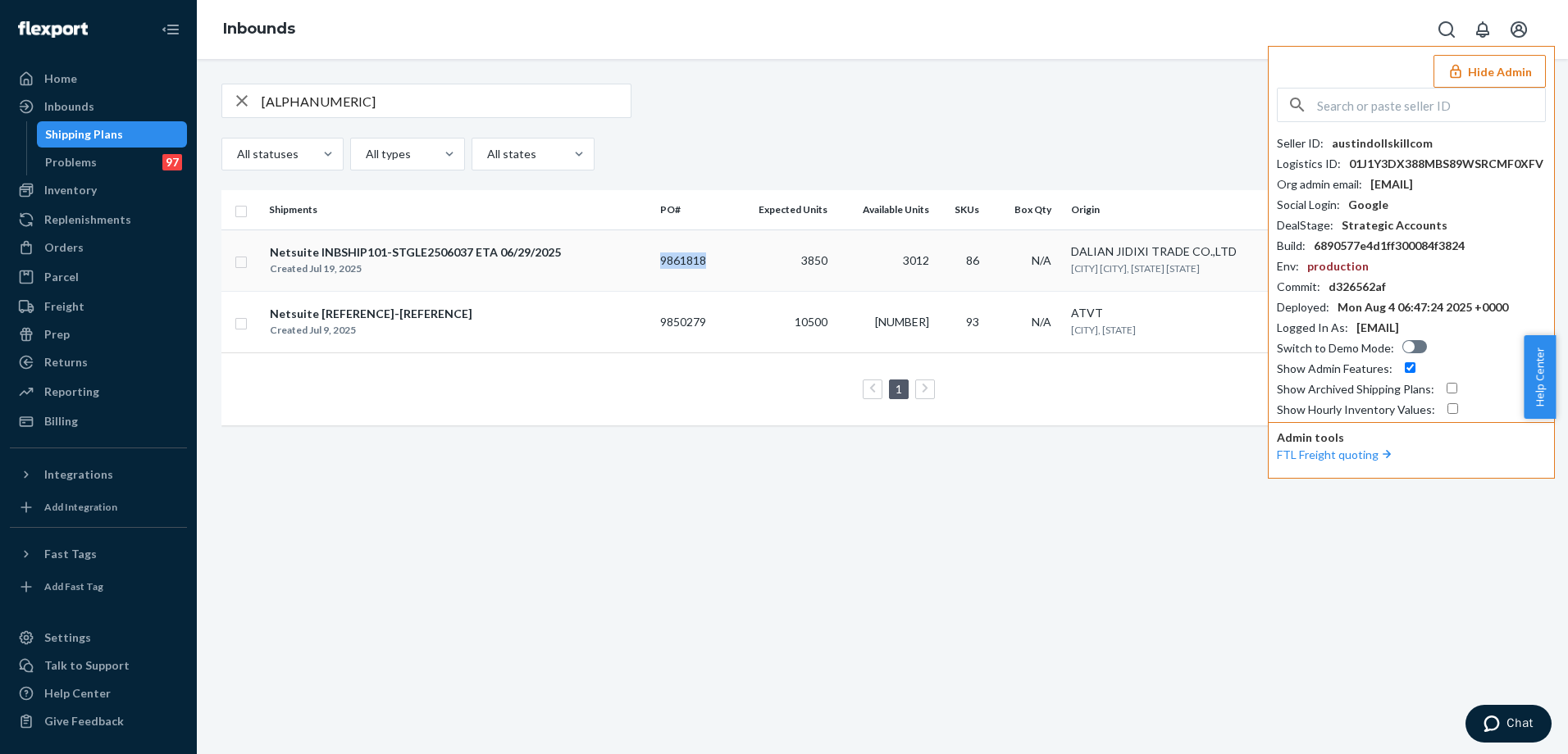 click on "9861818" at bounding box center [691, 260] 